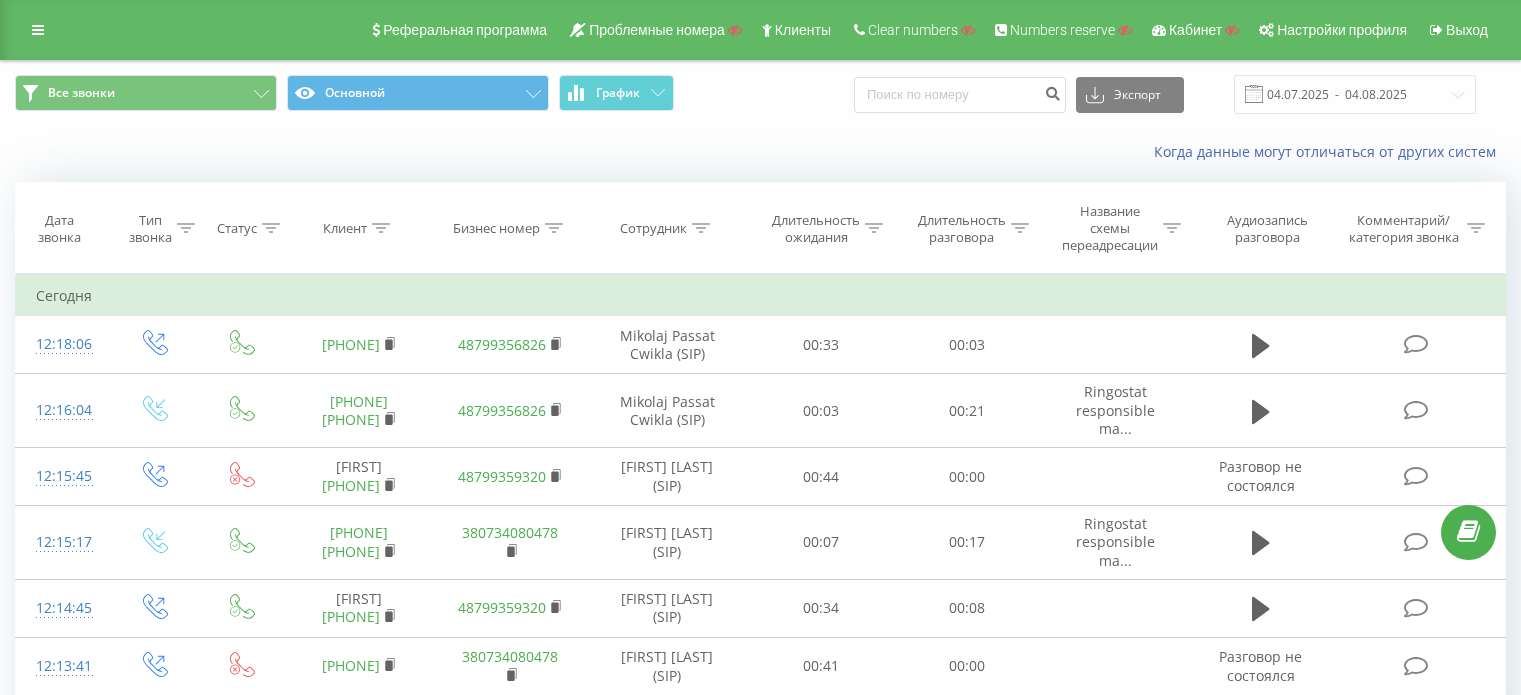 scroll, scrollTop: 200, scrollLeft: 0, axis: vertical 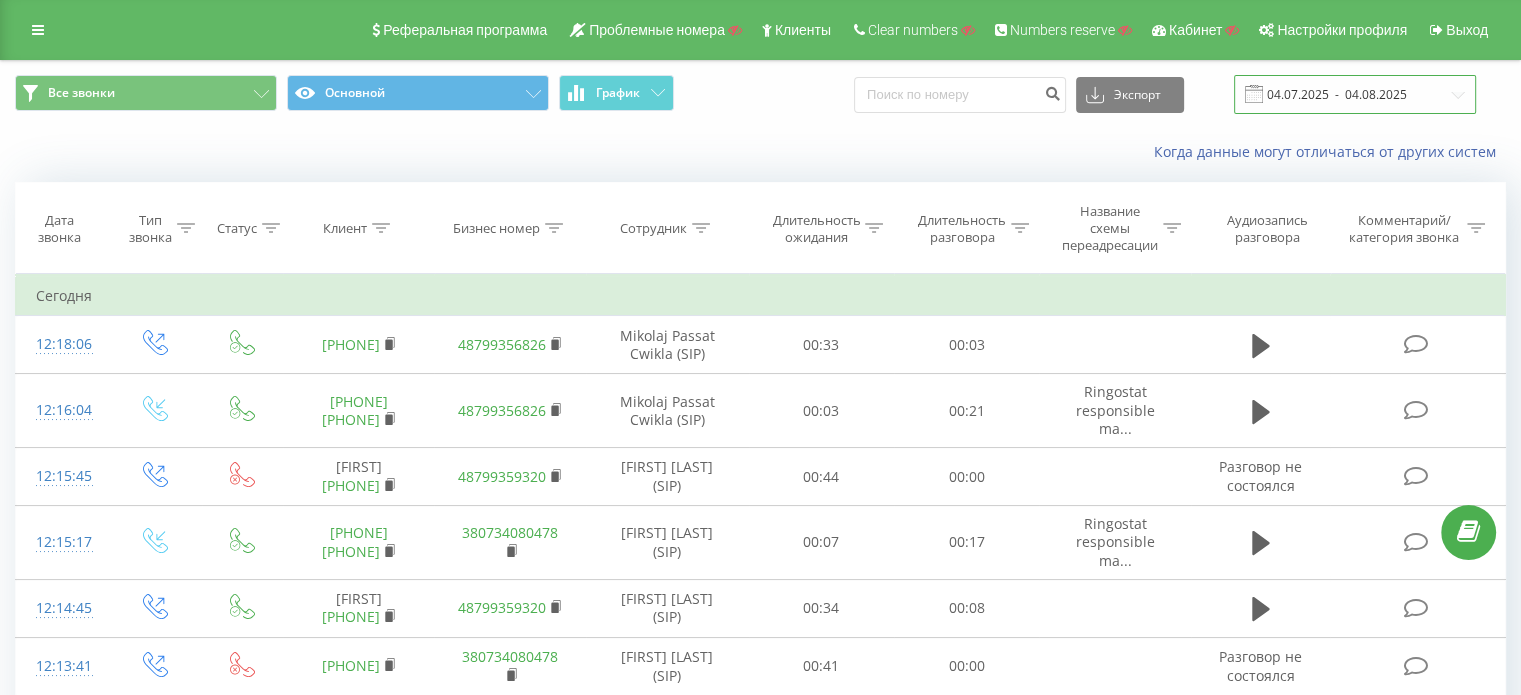click on "04.07.2025  -  04.08.2025" at bounding box center (1355, 94) 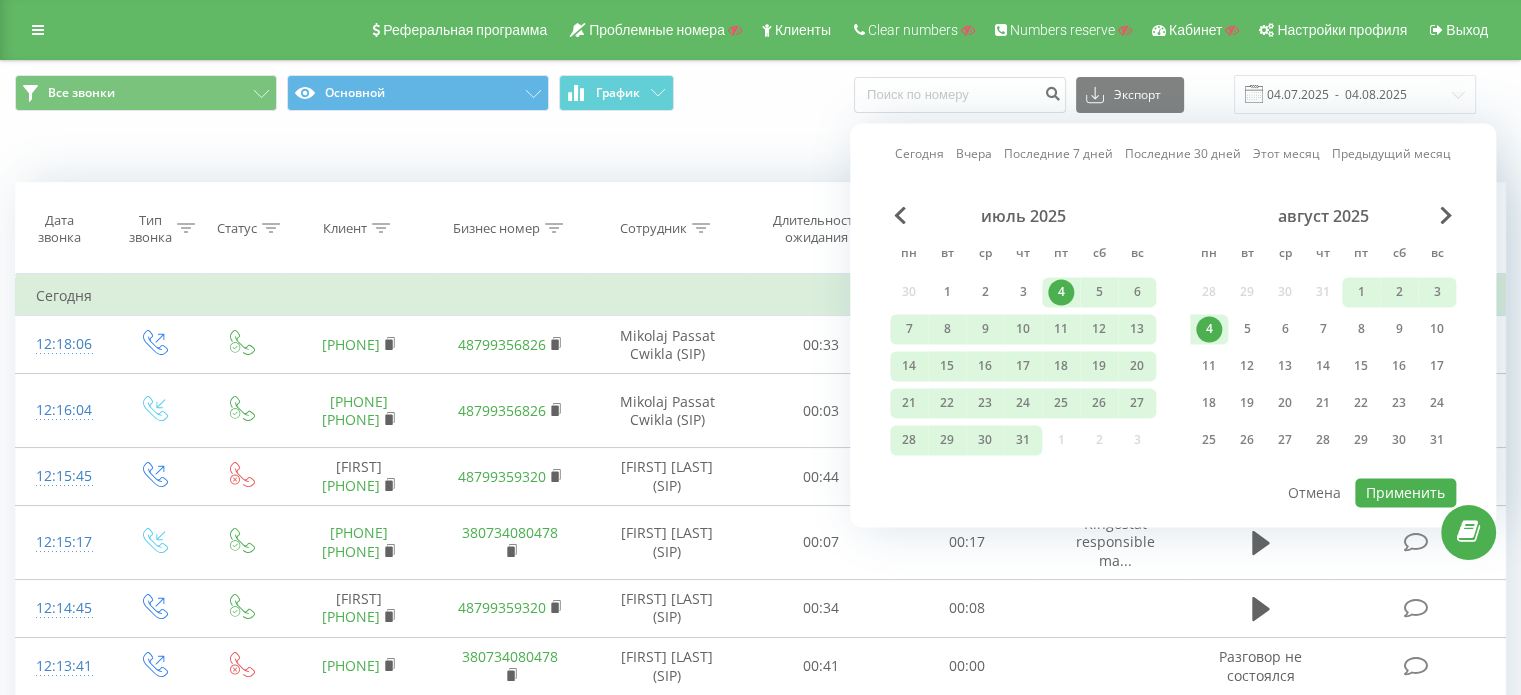click on "Все звонки Основной График Экспорт .csv .xls .xlsx 04.07.2025  -  04.08.2025" at bounding box center (760, 94) 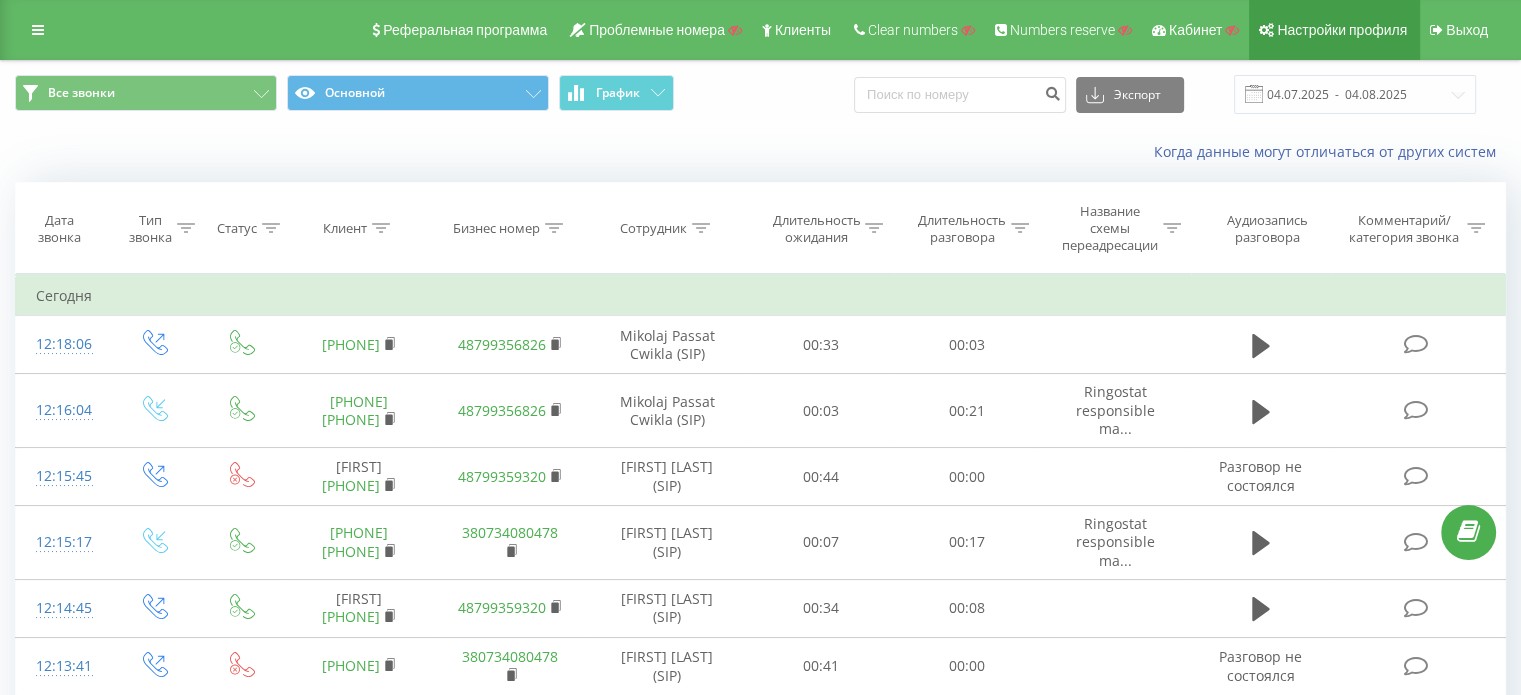 click on "Настройки профиля" at bounding box center [1342, 30] 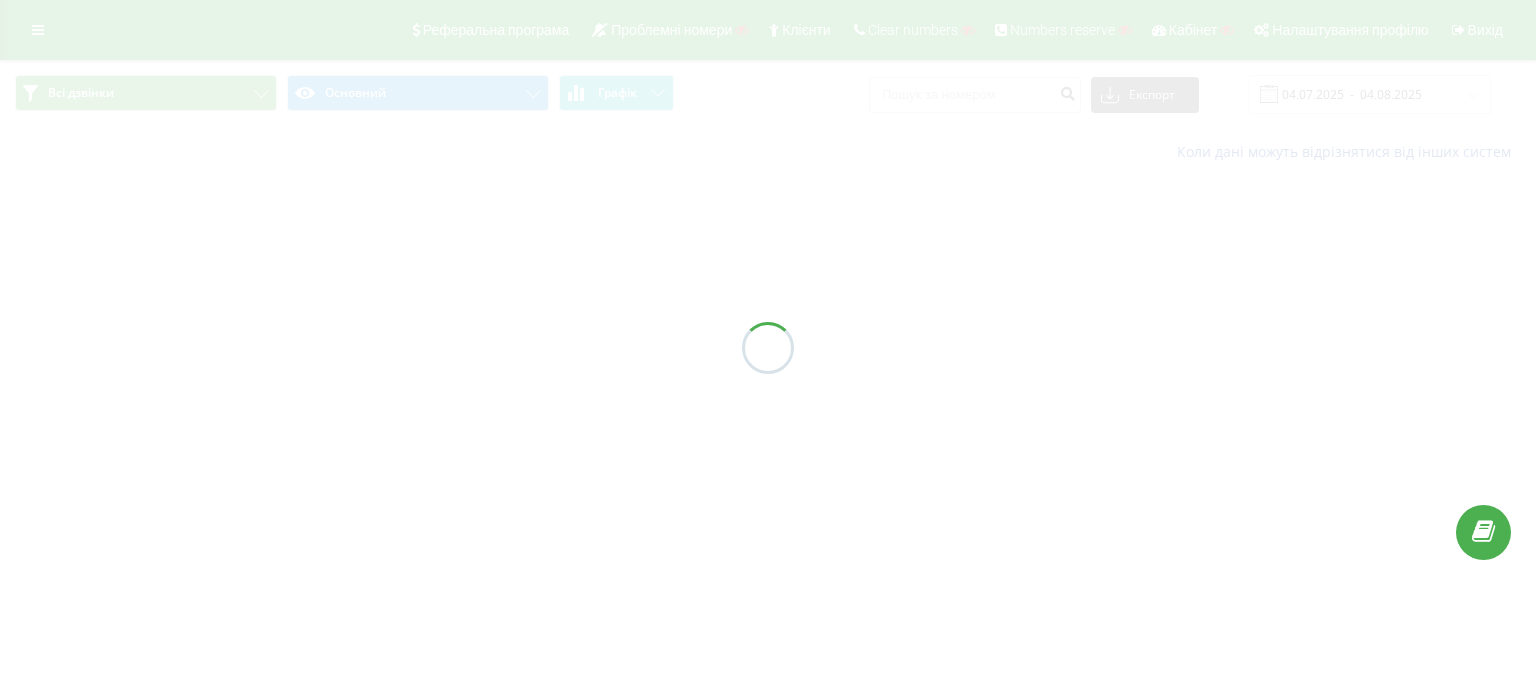 scroll, scrollTop: 0, scrollLeft: 0, axis: both 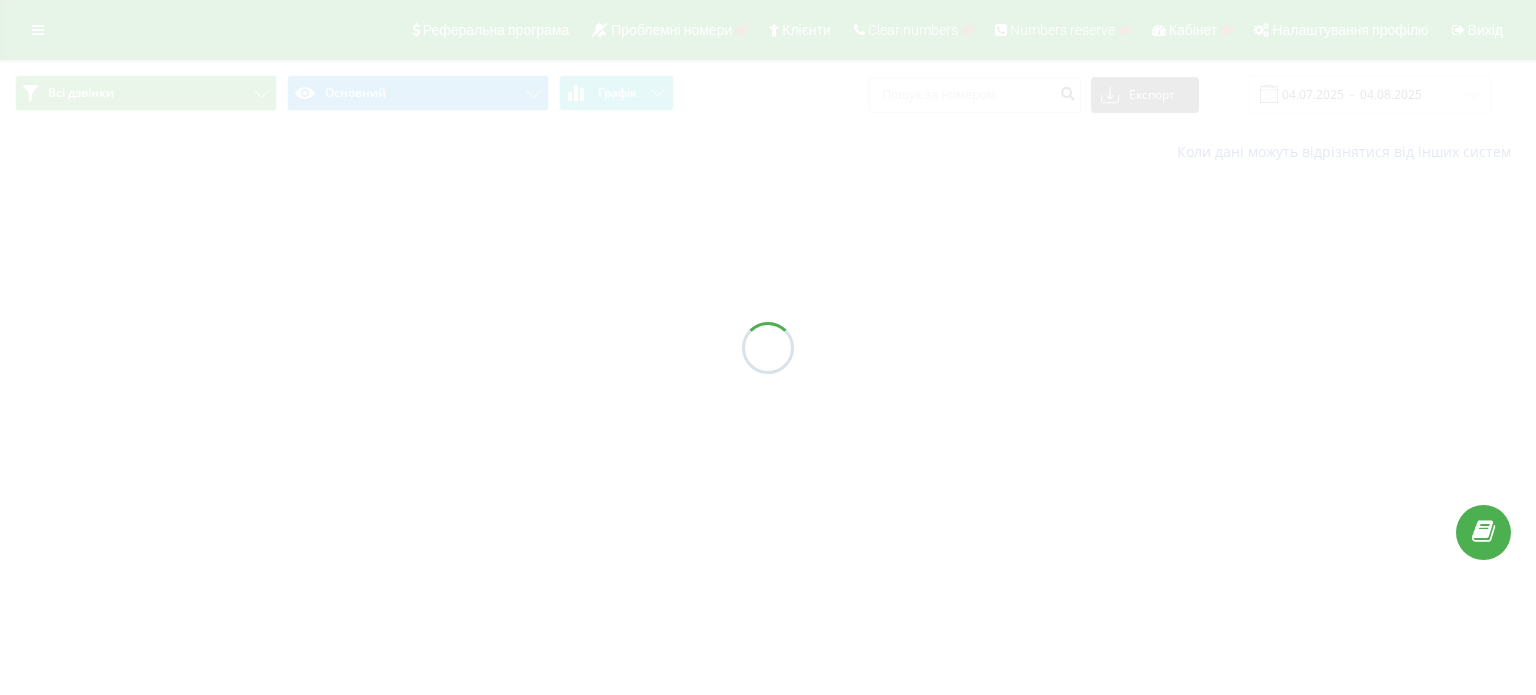 click at bounding box center (768, 347) 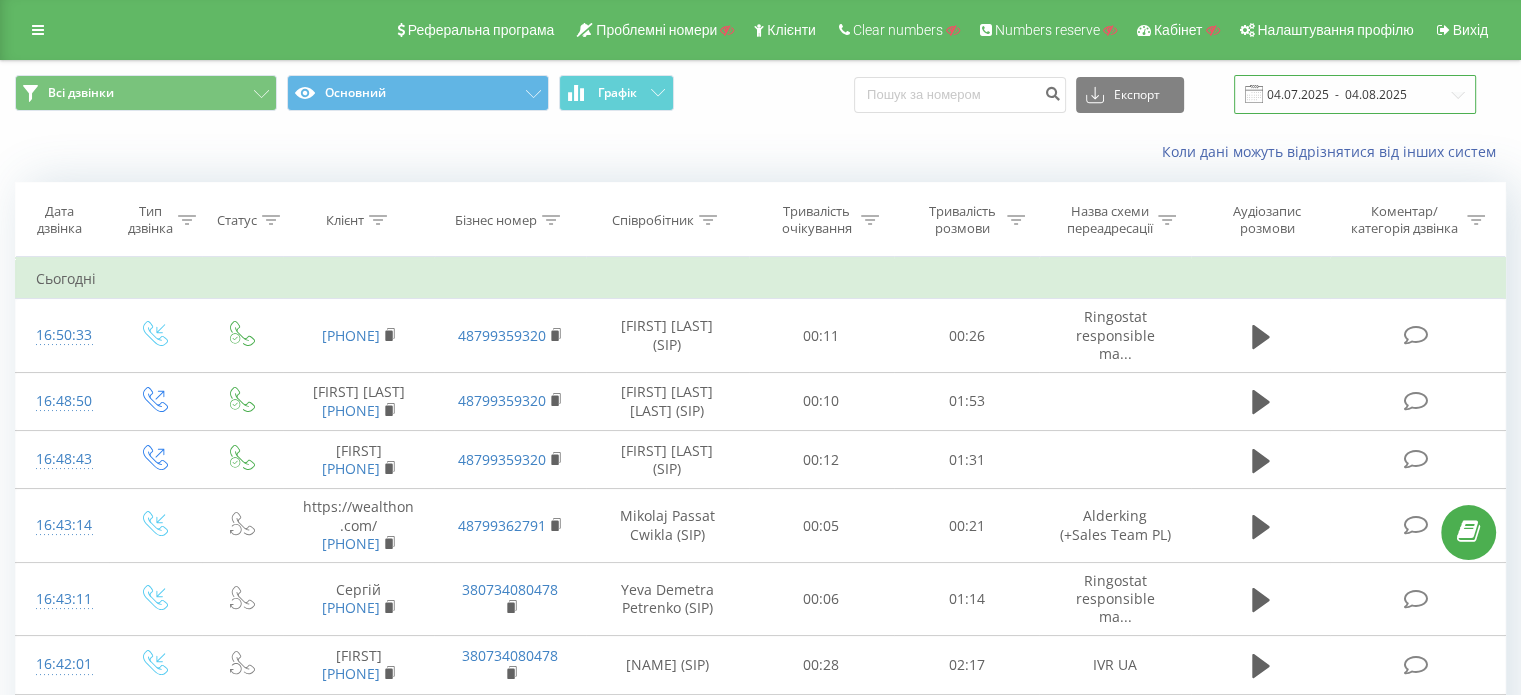 click on "04.07.2025  -  04.08.2025" at bounding box center [1355, 94] 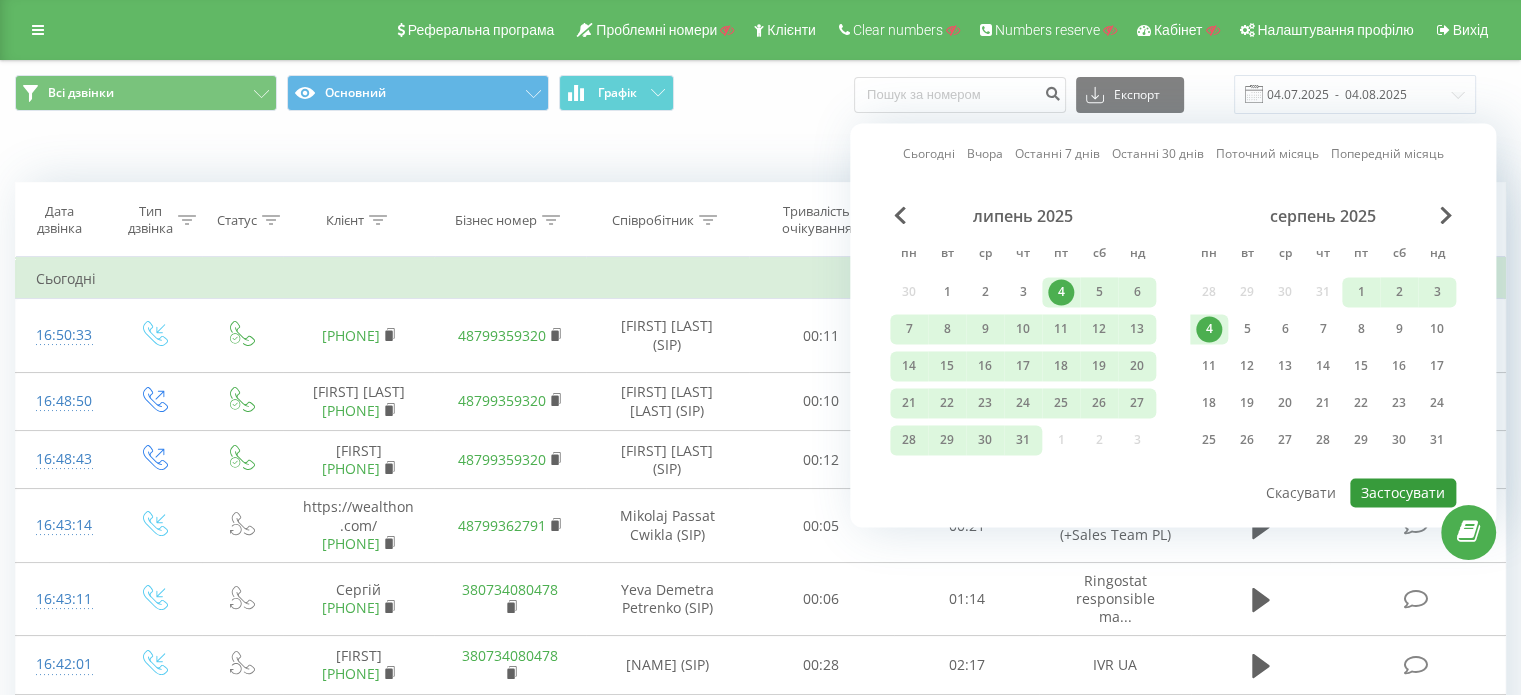 click on "Застосувати" at bounding box center (1403, 492) 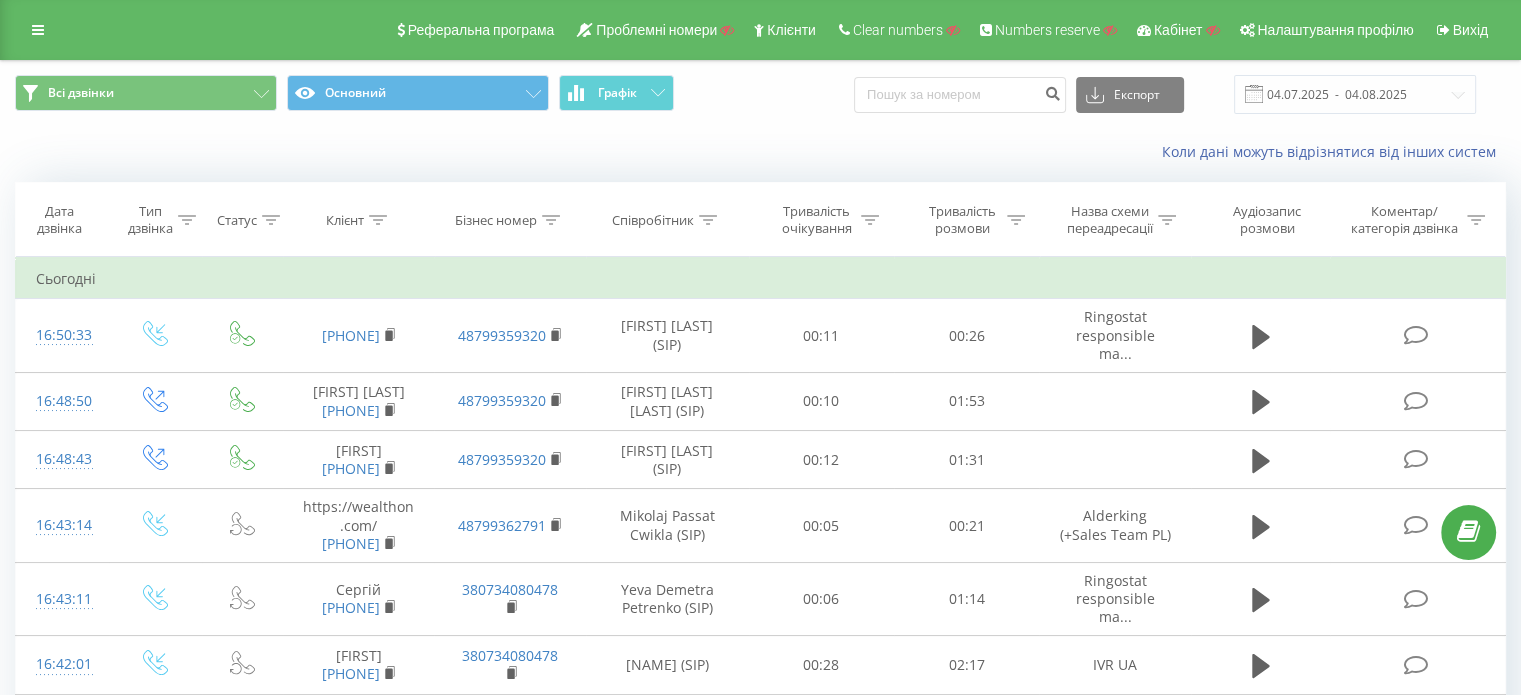click on "Експорт" at bounding box center (1130, 95) 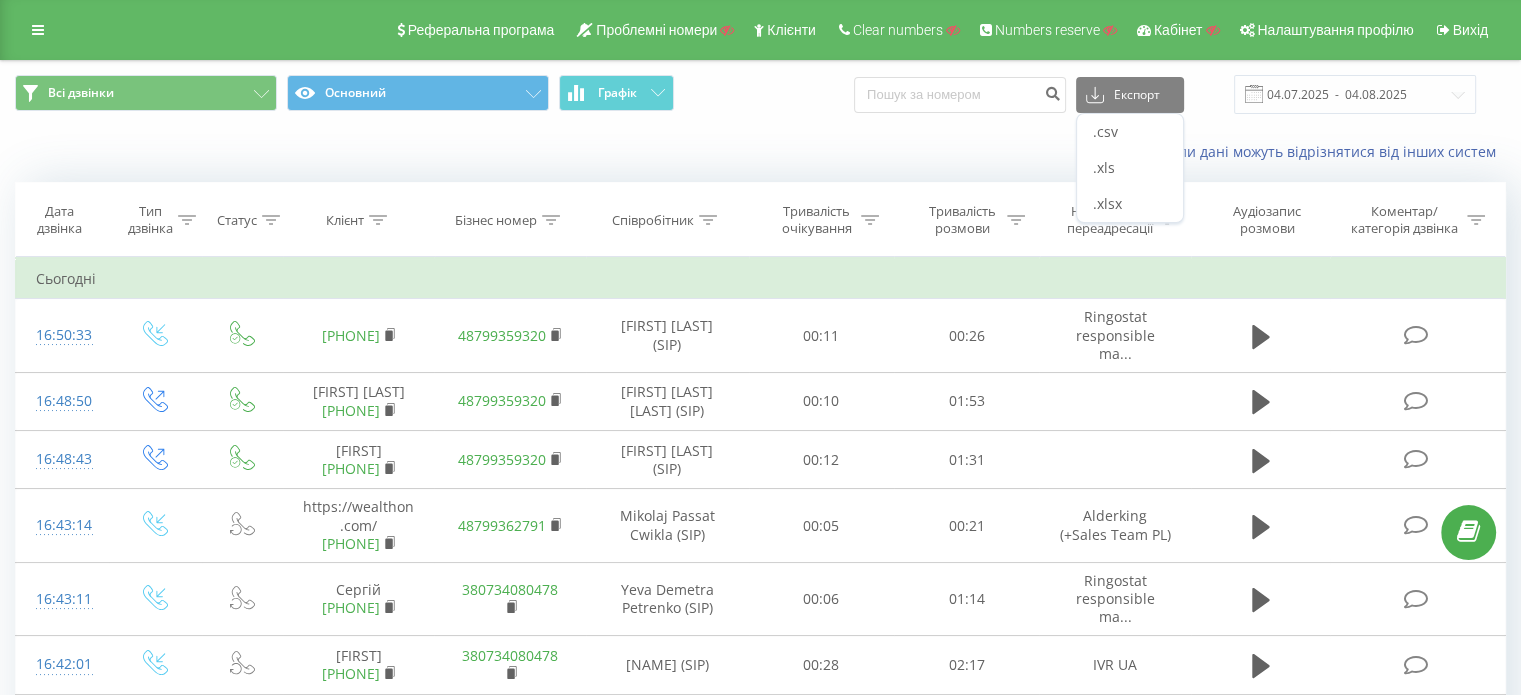 click on "Коли дані можуть відрізнятися вiд інших систем" at bounding box center (760, 152) 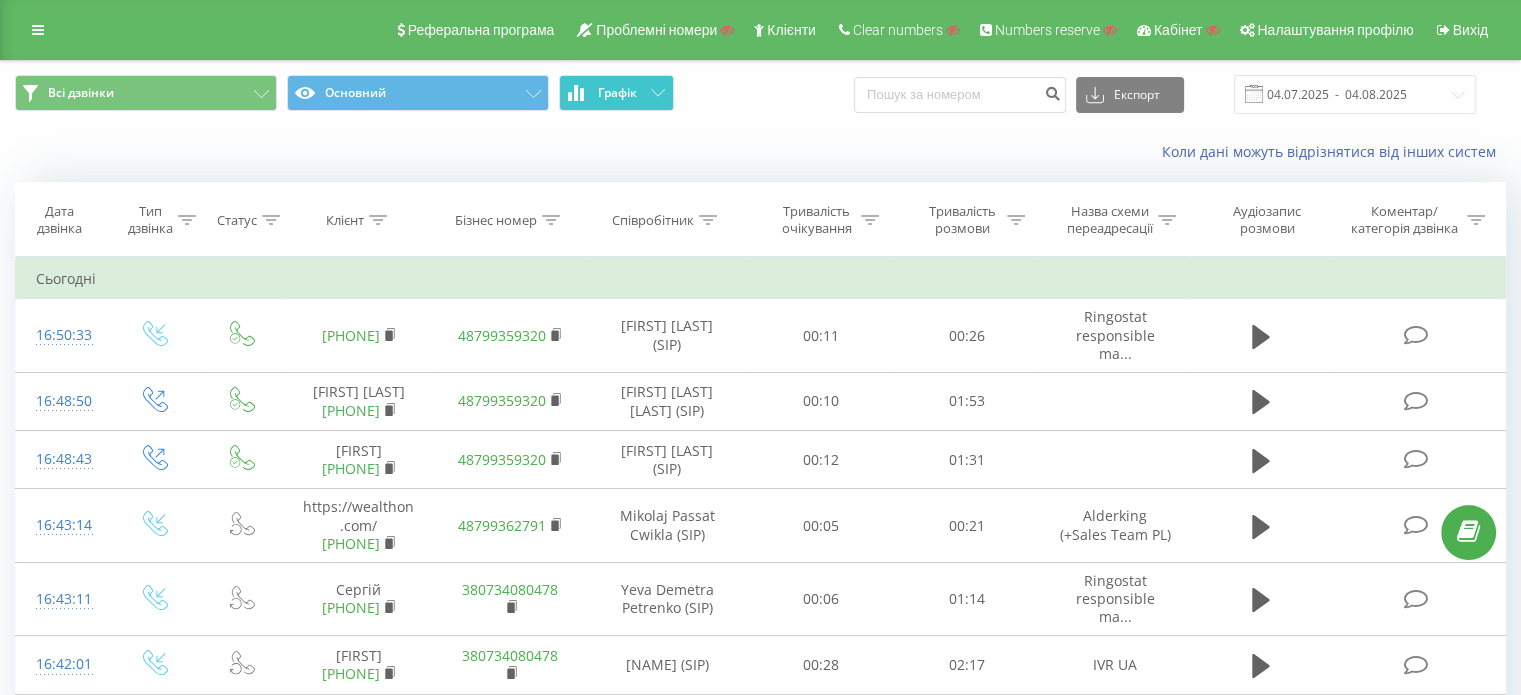 click on "Графік" at bounding box center [616, 93] 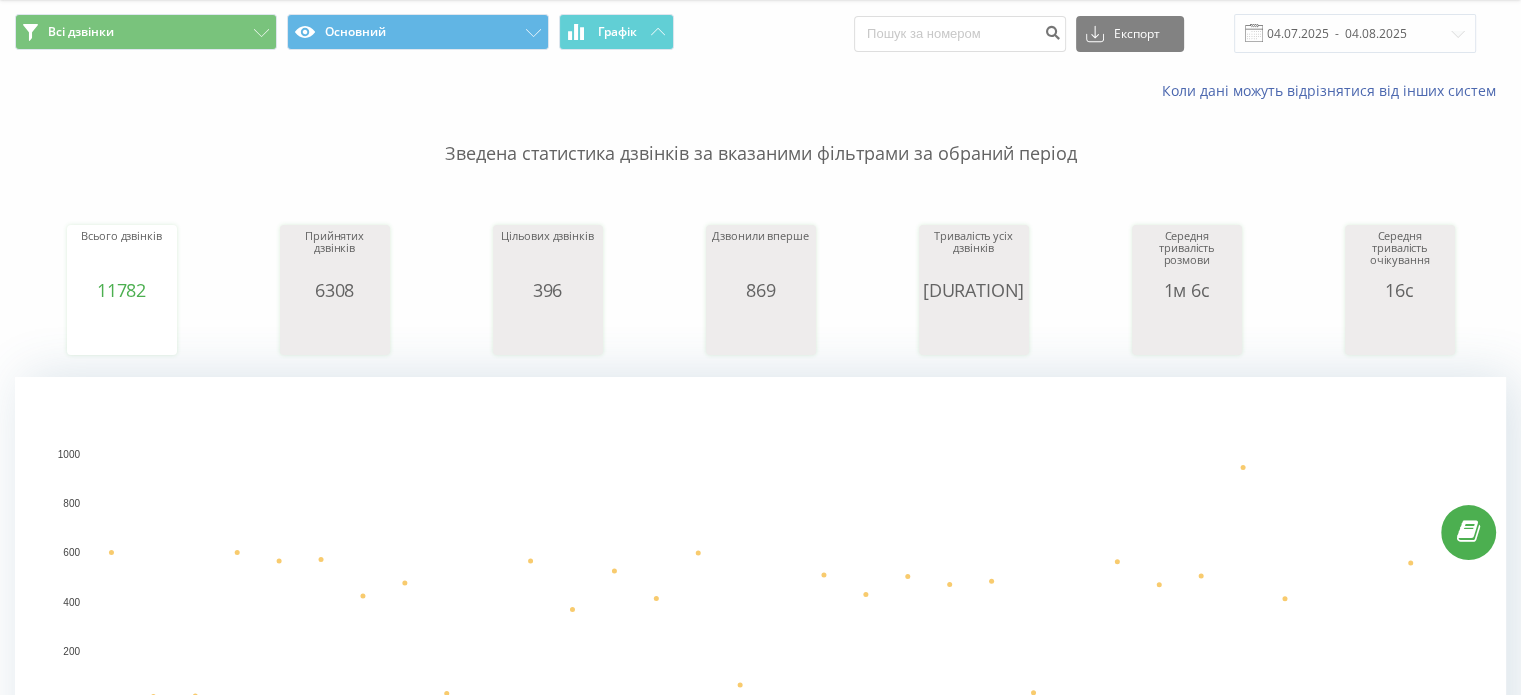 scroll, scrollTop: 0, scrollLeft: 0, axis: both 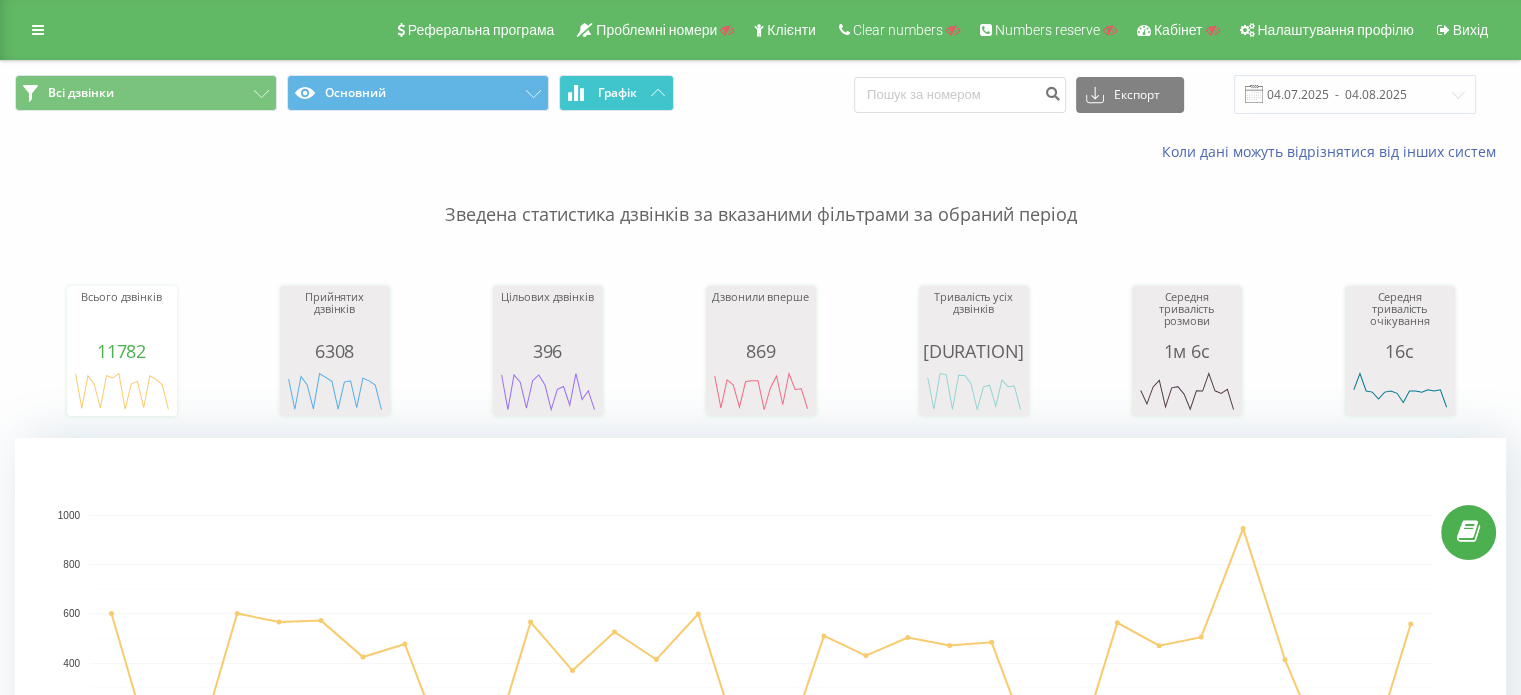 click on "Графік" at bounding box center [616, 93] 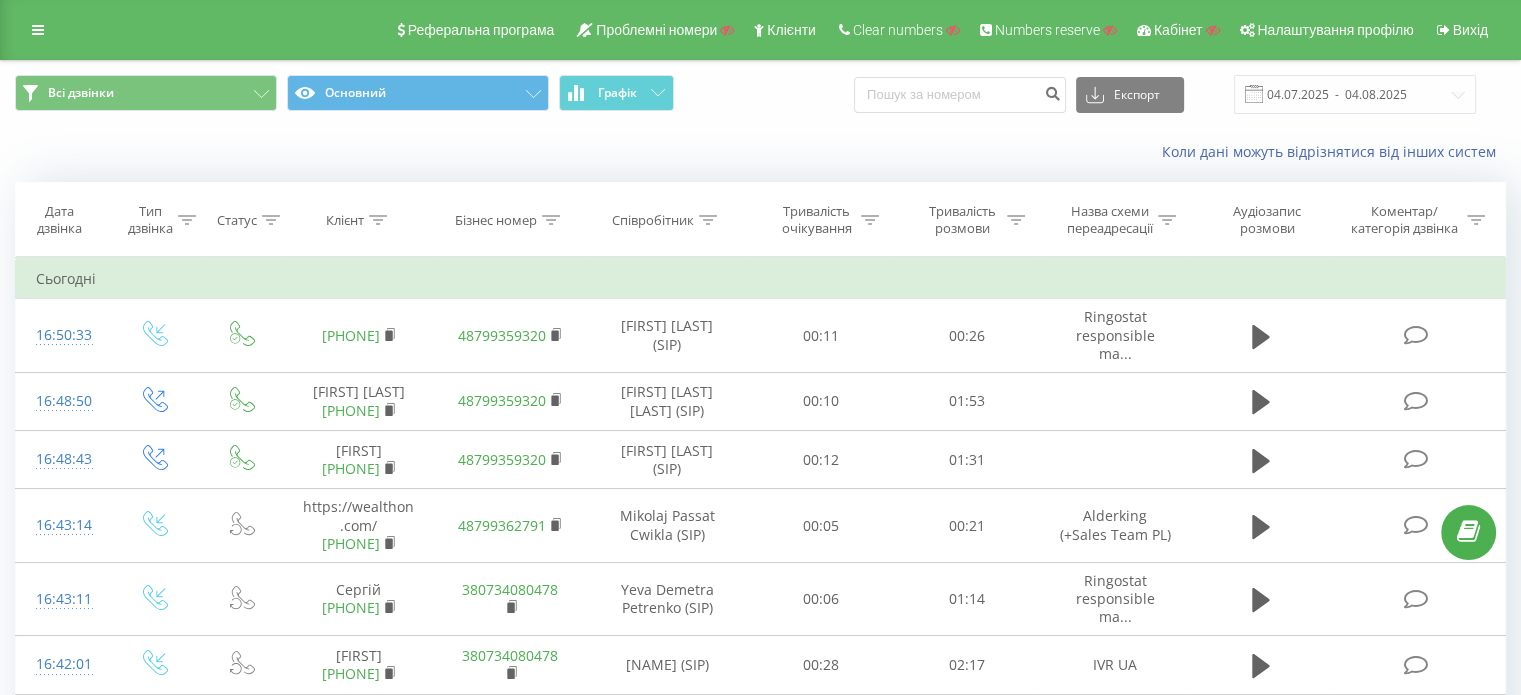 click on "Всі дзвінки Основний Графік" at bounding box center [380, 94] 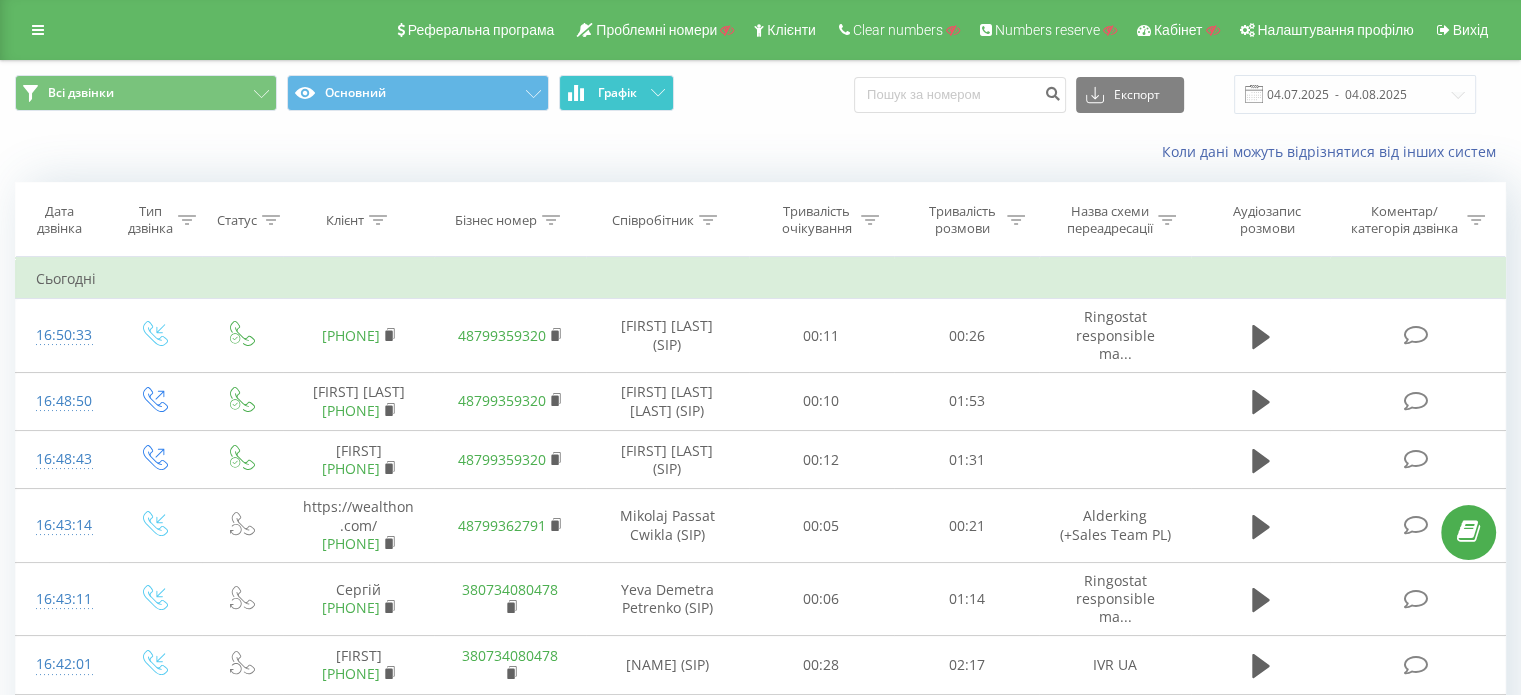 click on "Графік" at bounding box center [616, 93] 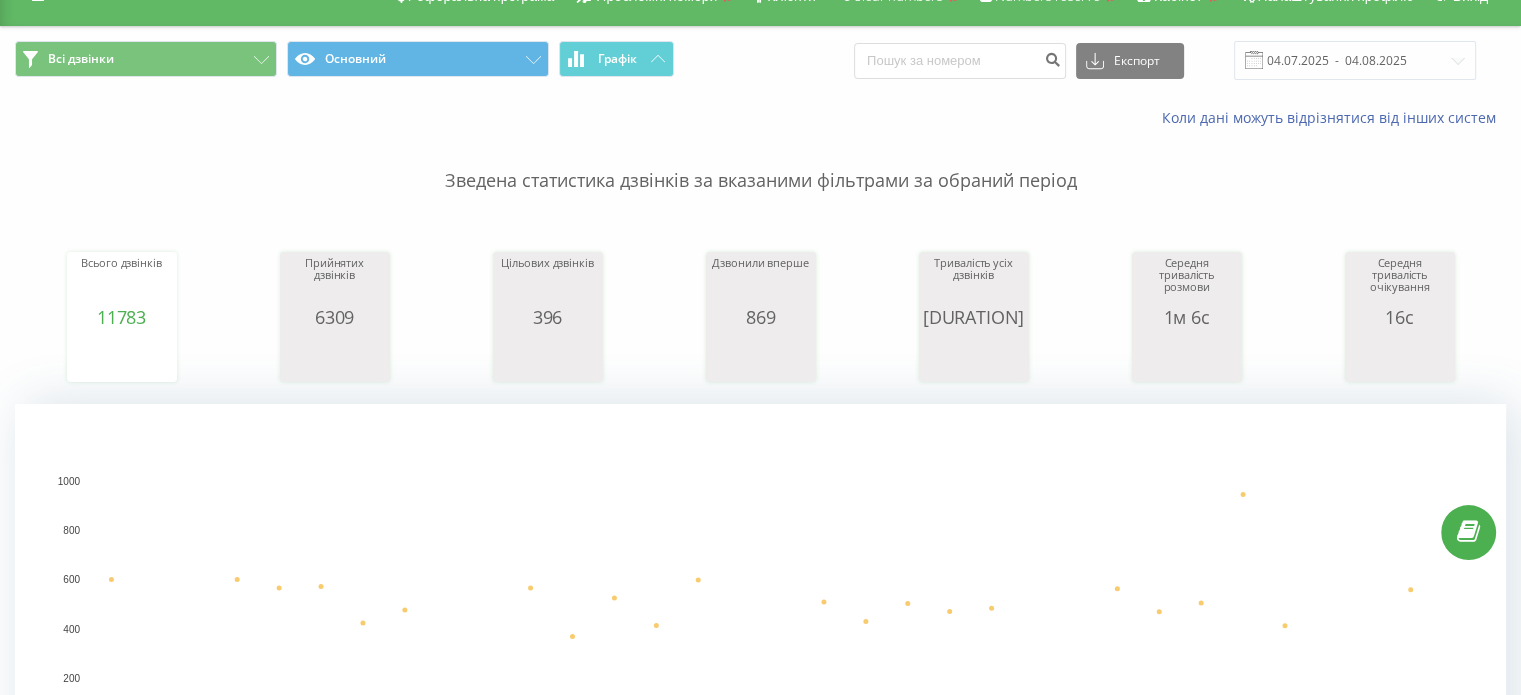 scroll, scrollTop: 0, scrollLeft: 0, axis: both 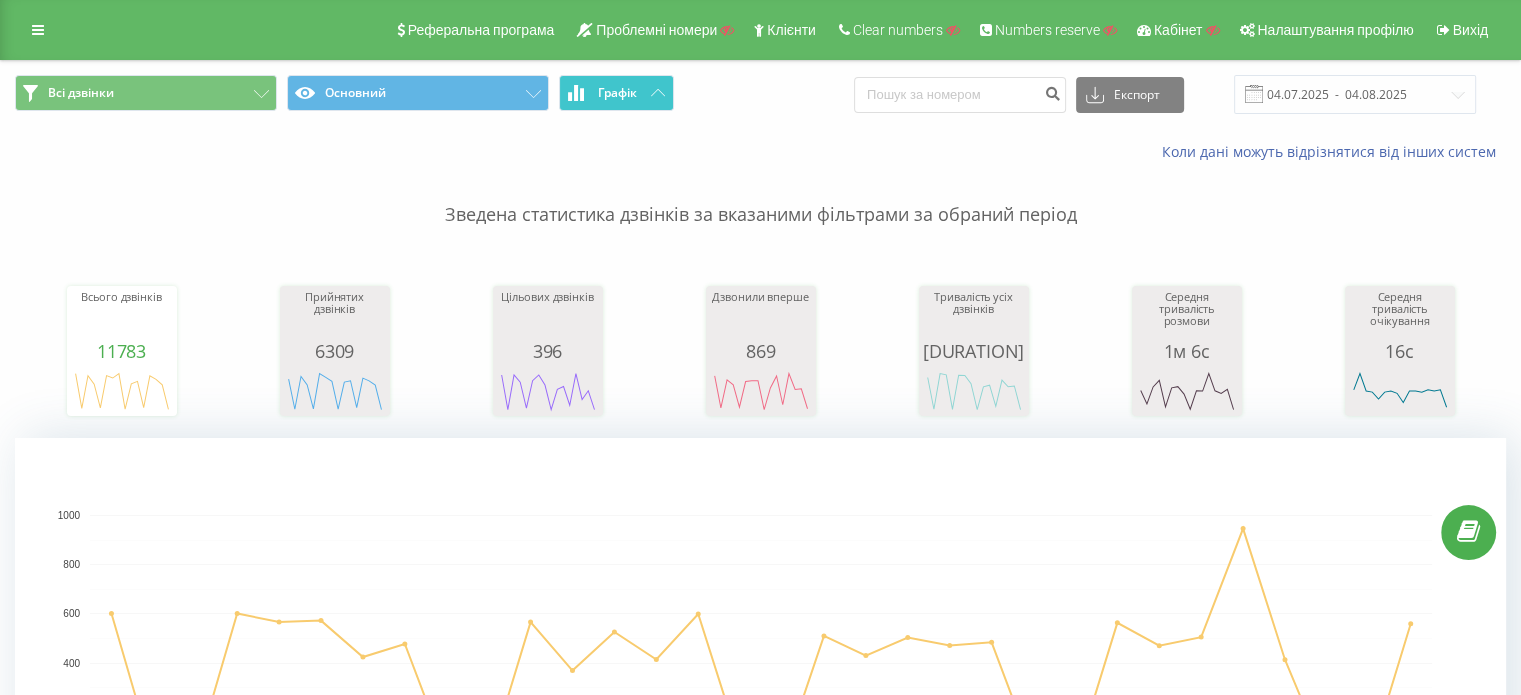 click on "Графік" at bounding box center (616, 93) 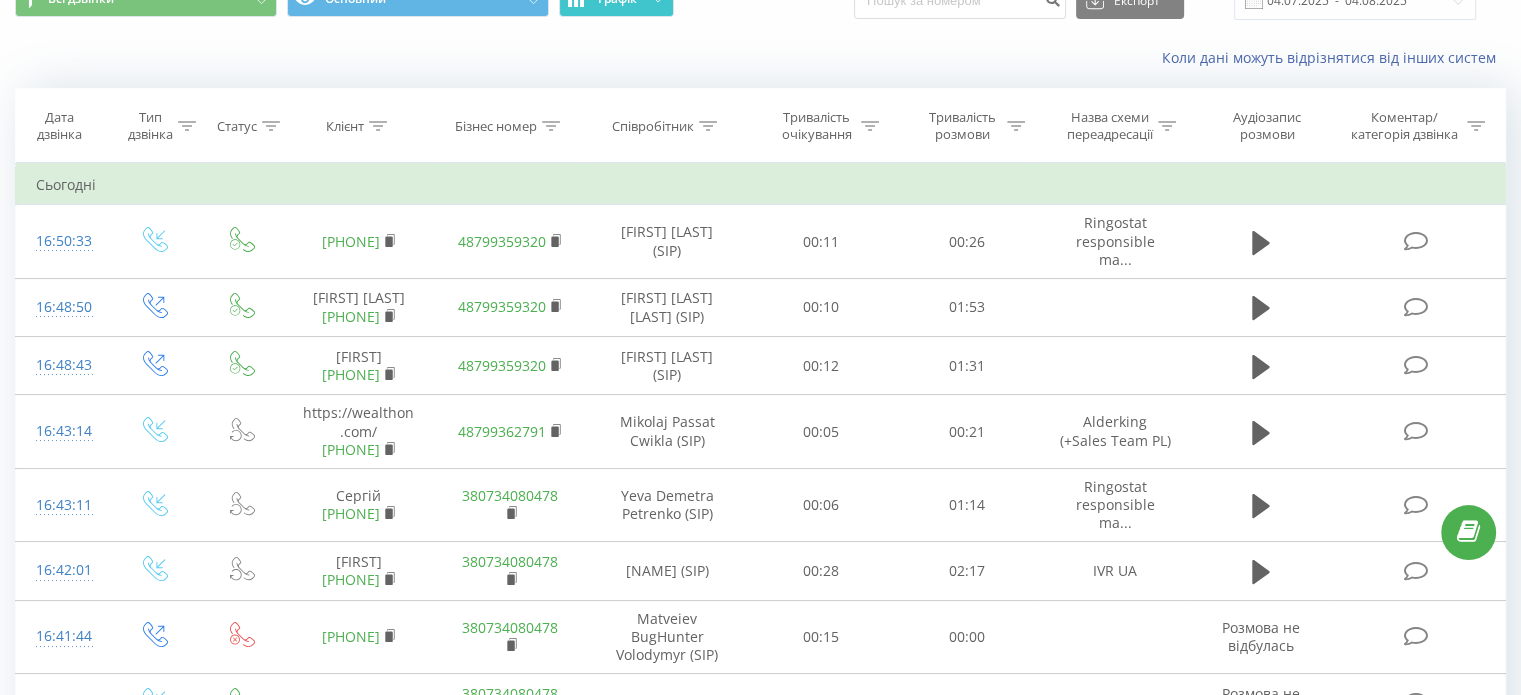 scroll, scrollTop: 0, scrollLeft: 0, axis: both 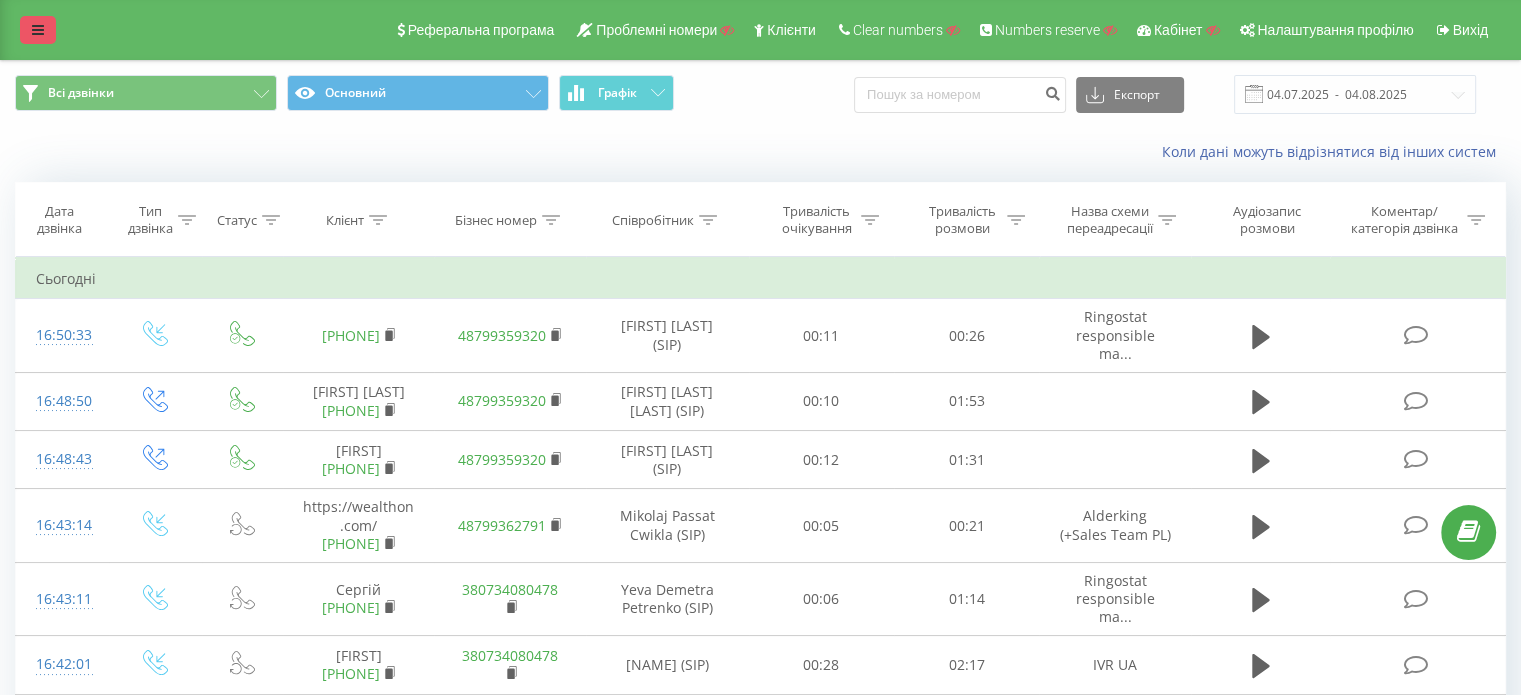 click at bounding box center (38, 30) 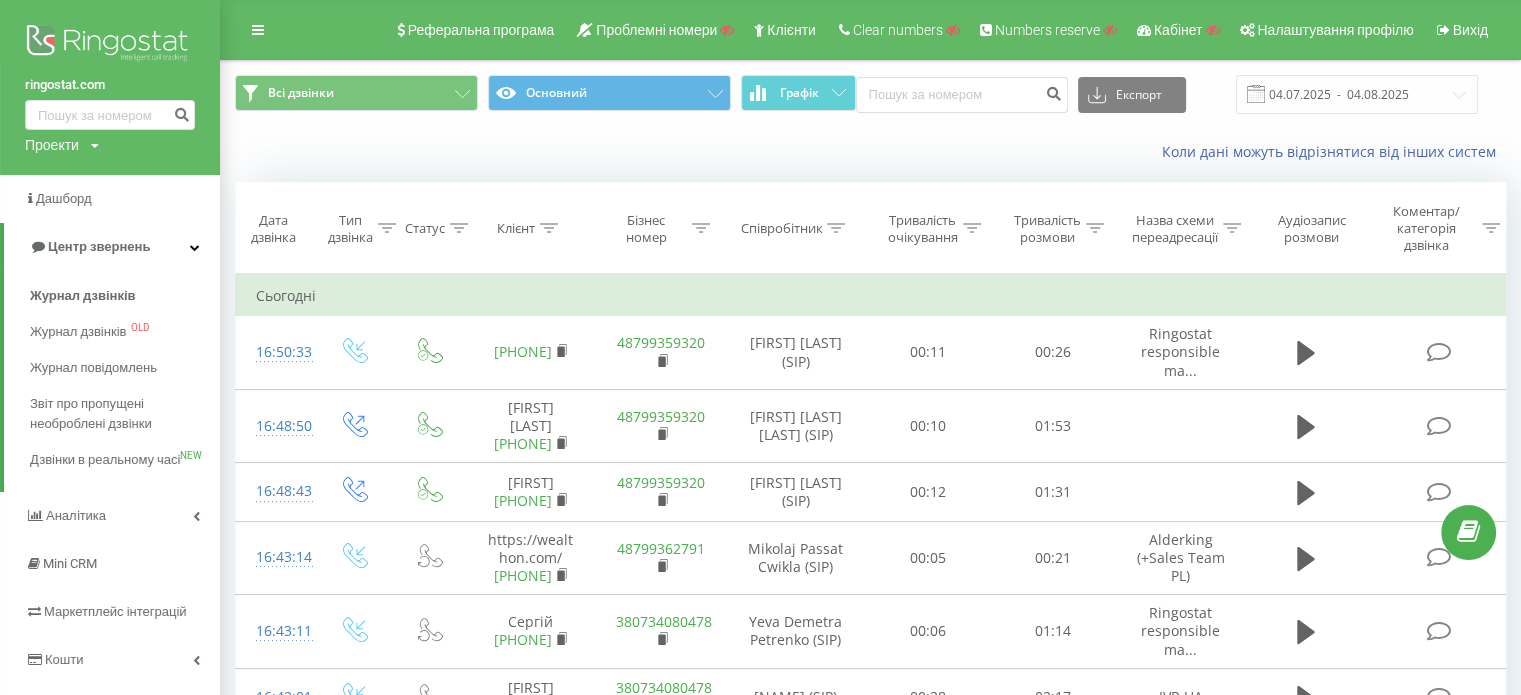 click on "Коли дані можуть відрізнятися вiд інших систем" at bounding box center (870, 152) 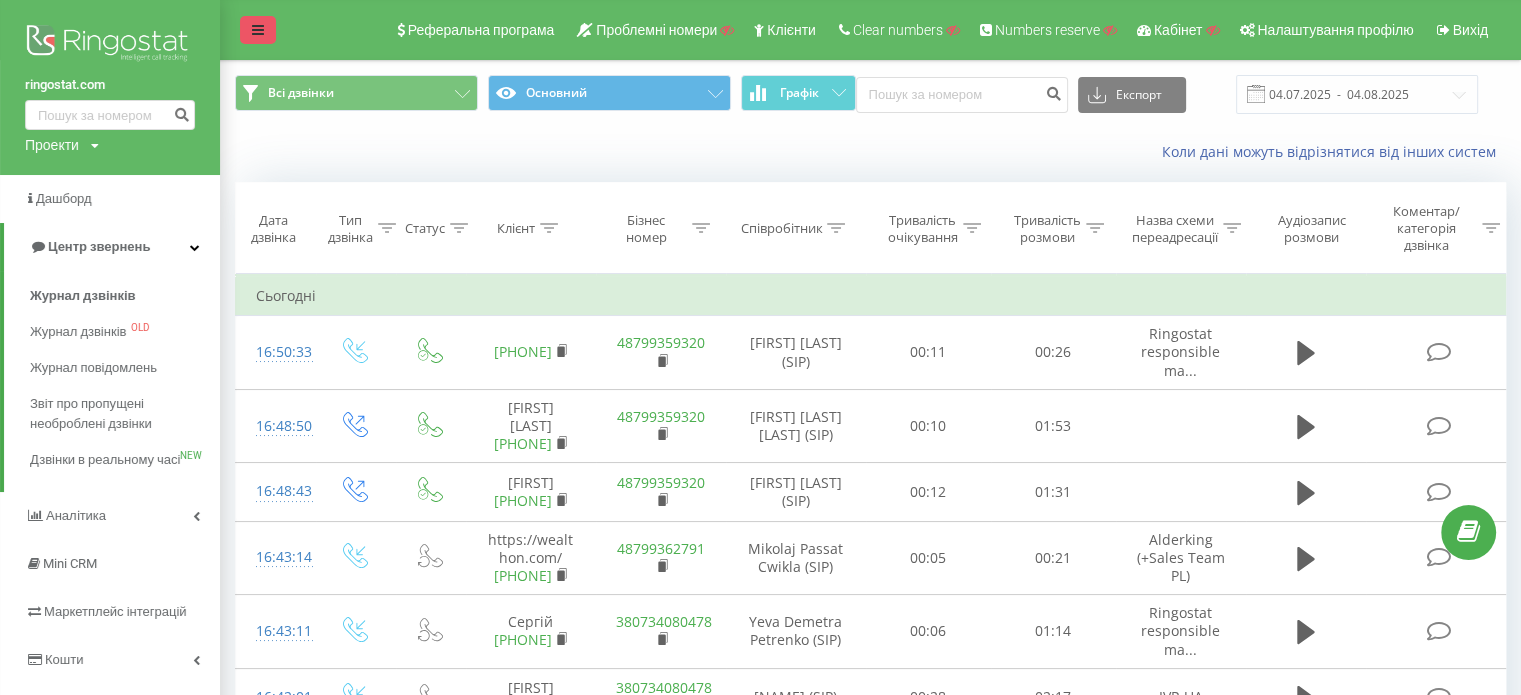 click at bounding box center [258, 30] 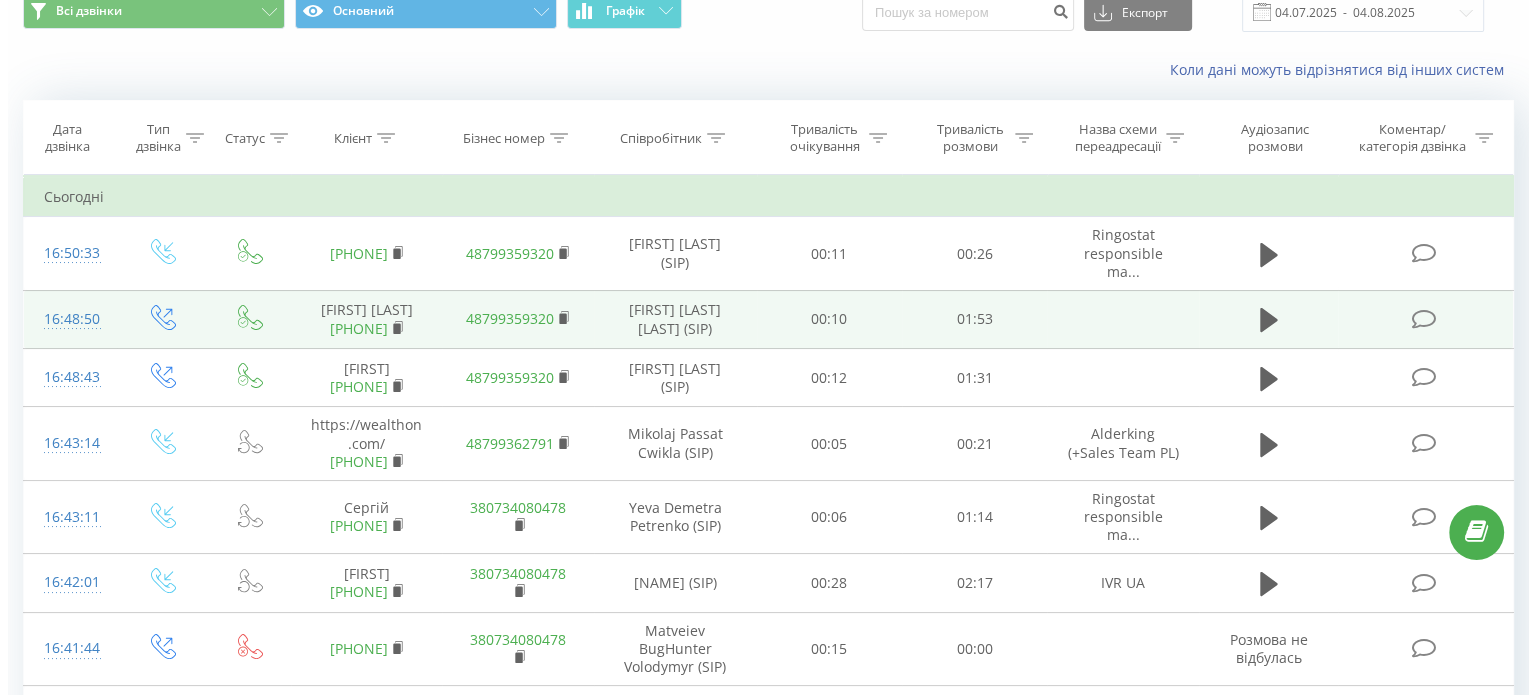 scroll, scrollTop: 100, scrollLeft: 0, axis: vertical 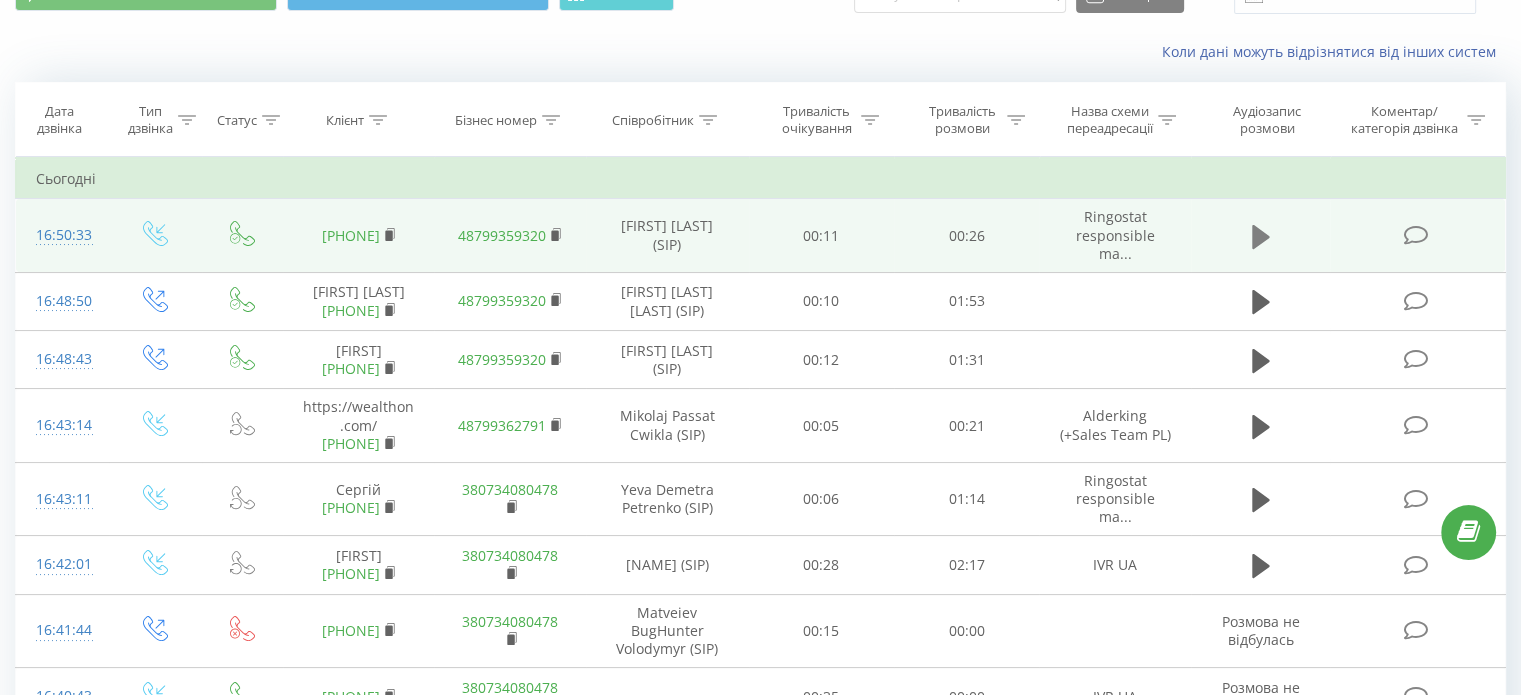 click 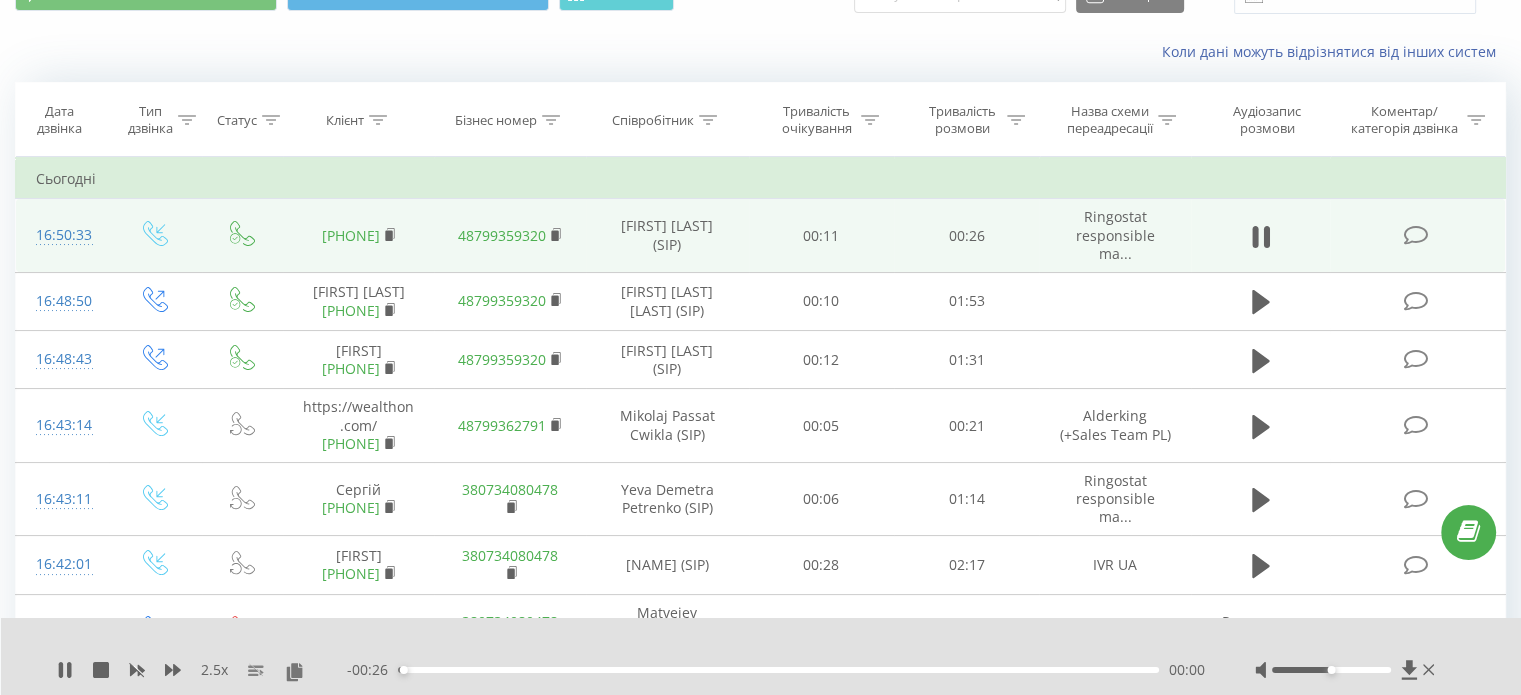 click on "2.5 x  - 00:26 00:00   00:00" at bounding box center (761, 656) 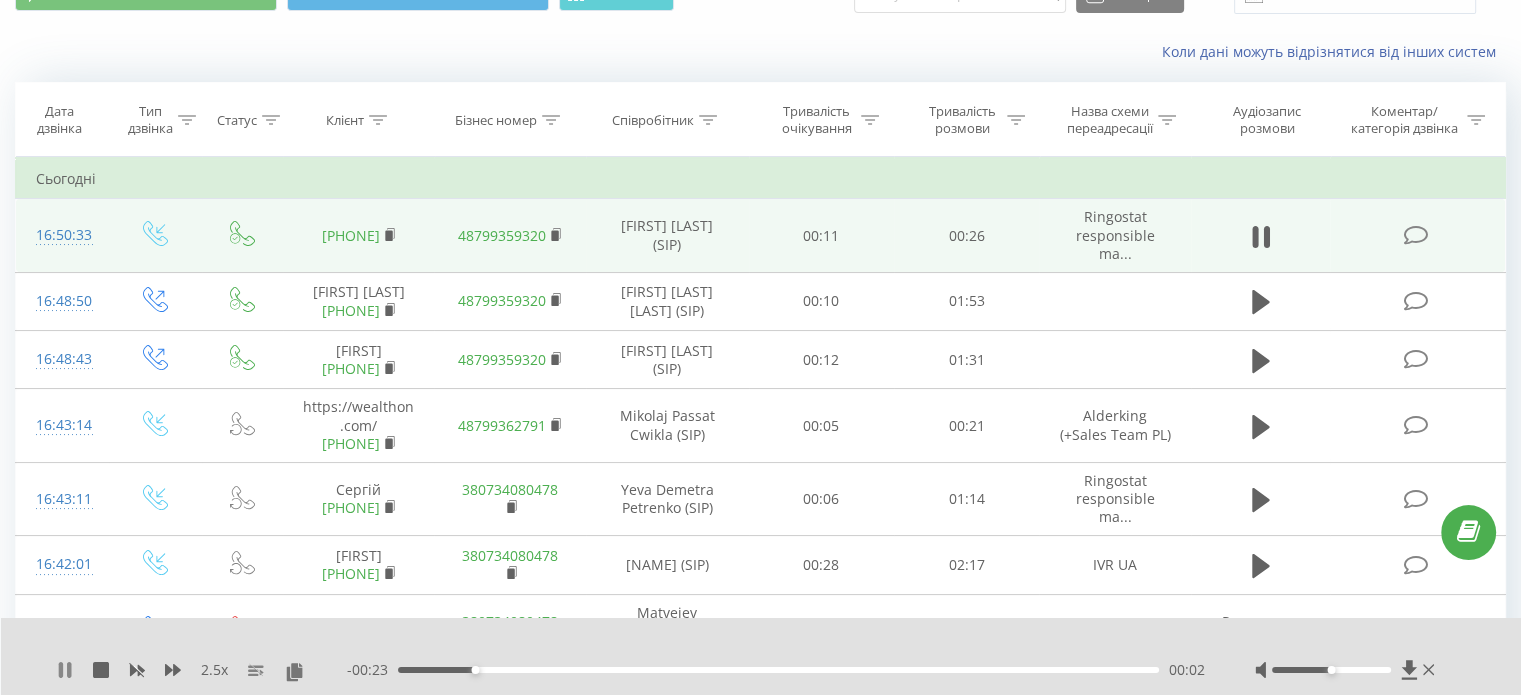 click 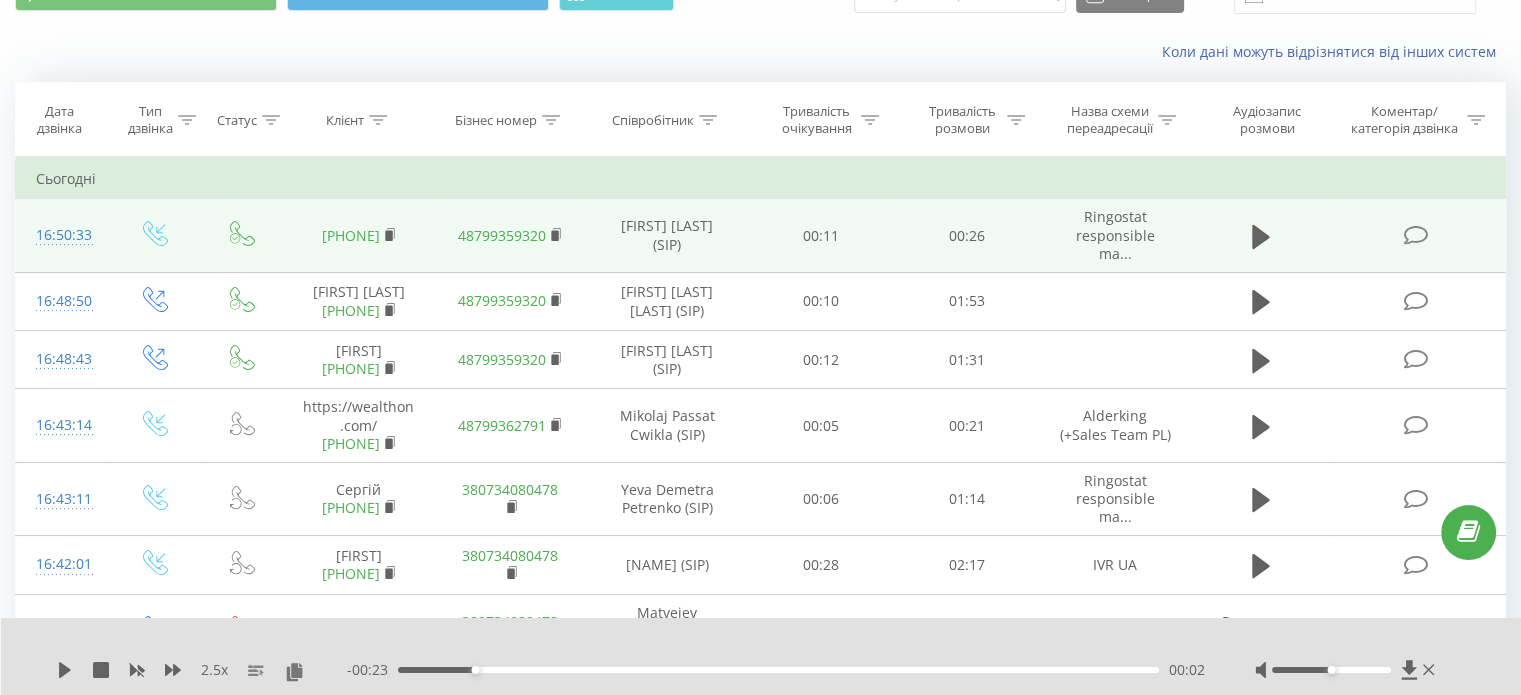 click on "2.5 x" at bounding box center [202, 670] 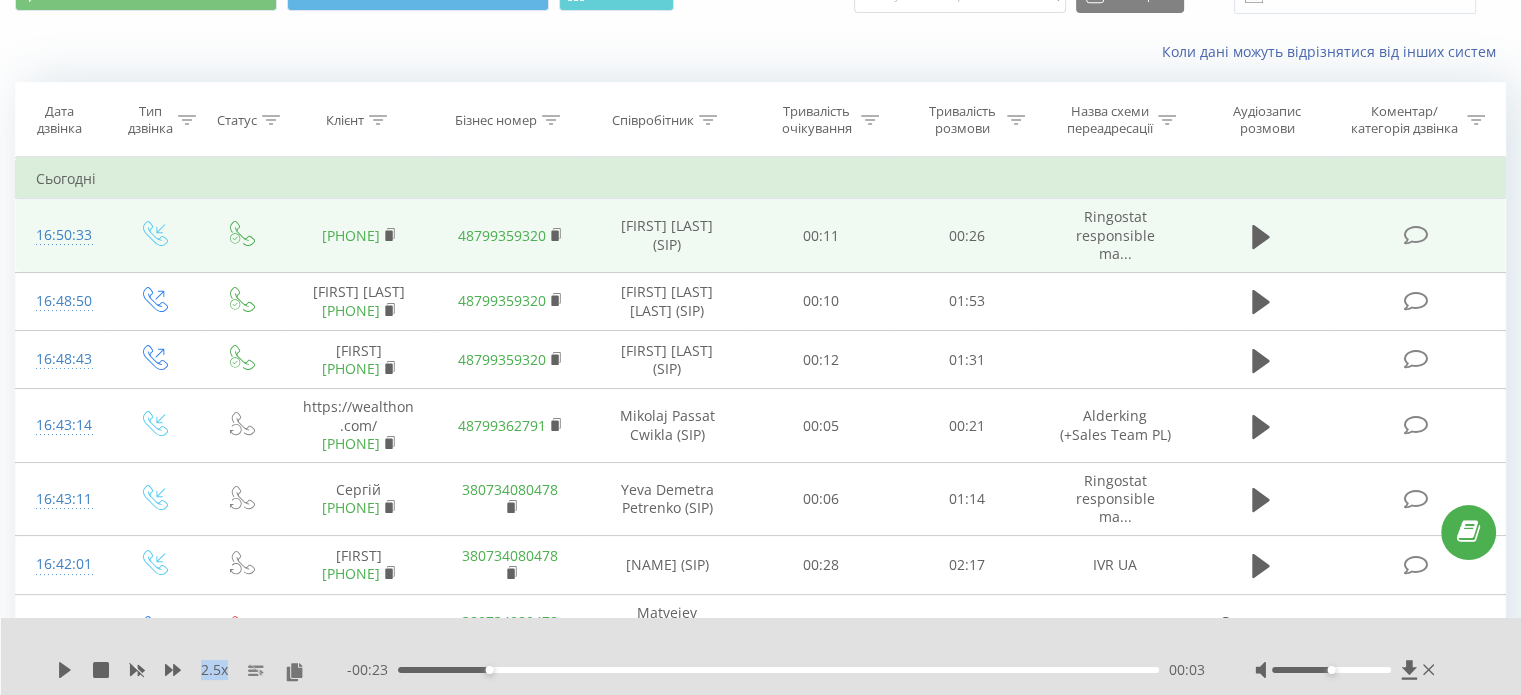 click on "2.5 x" at bounding box center (202, 670) 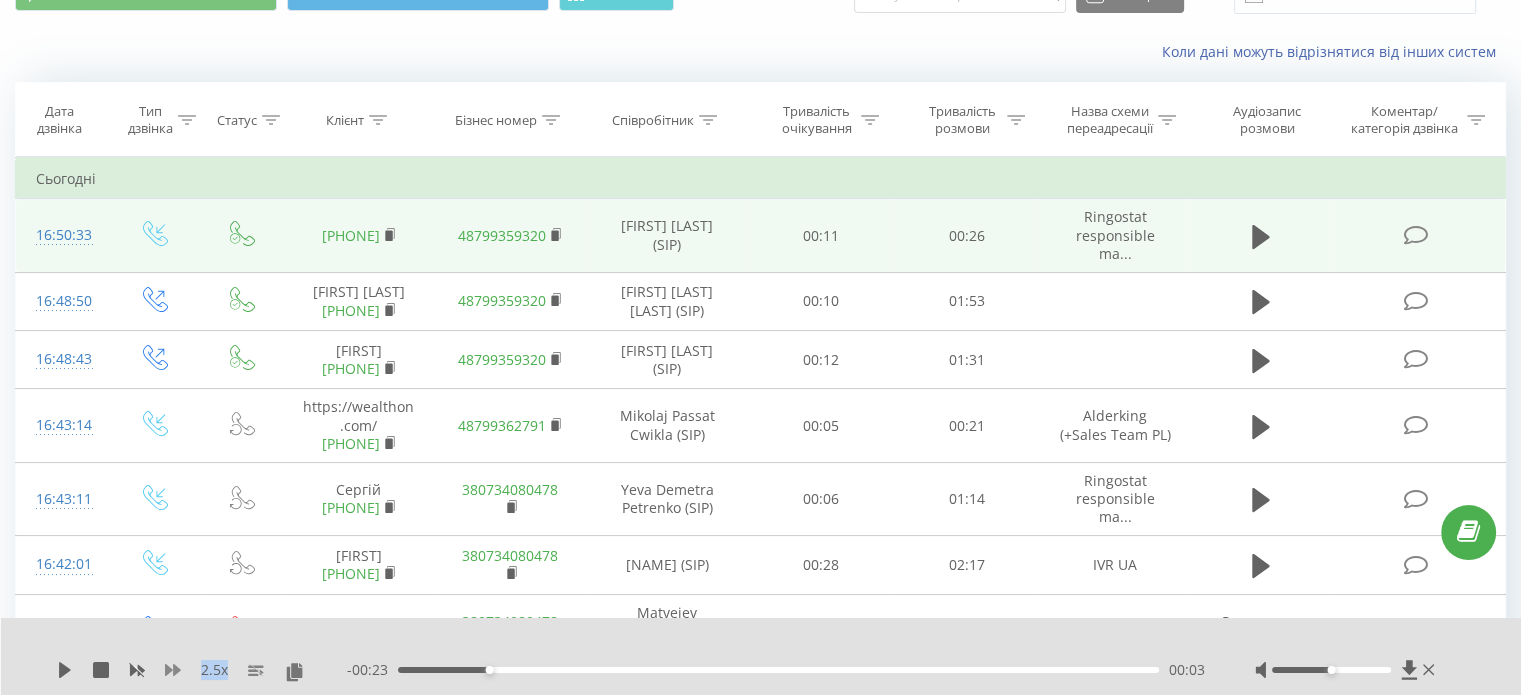 click 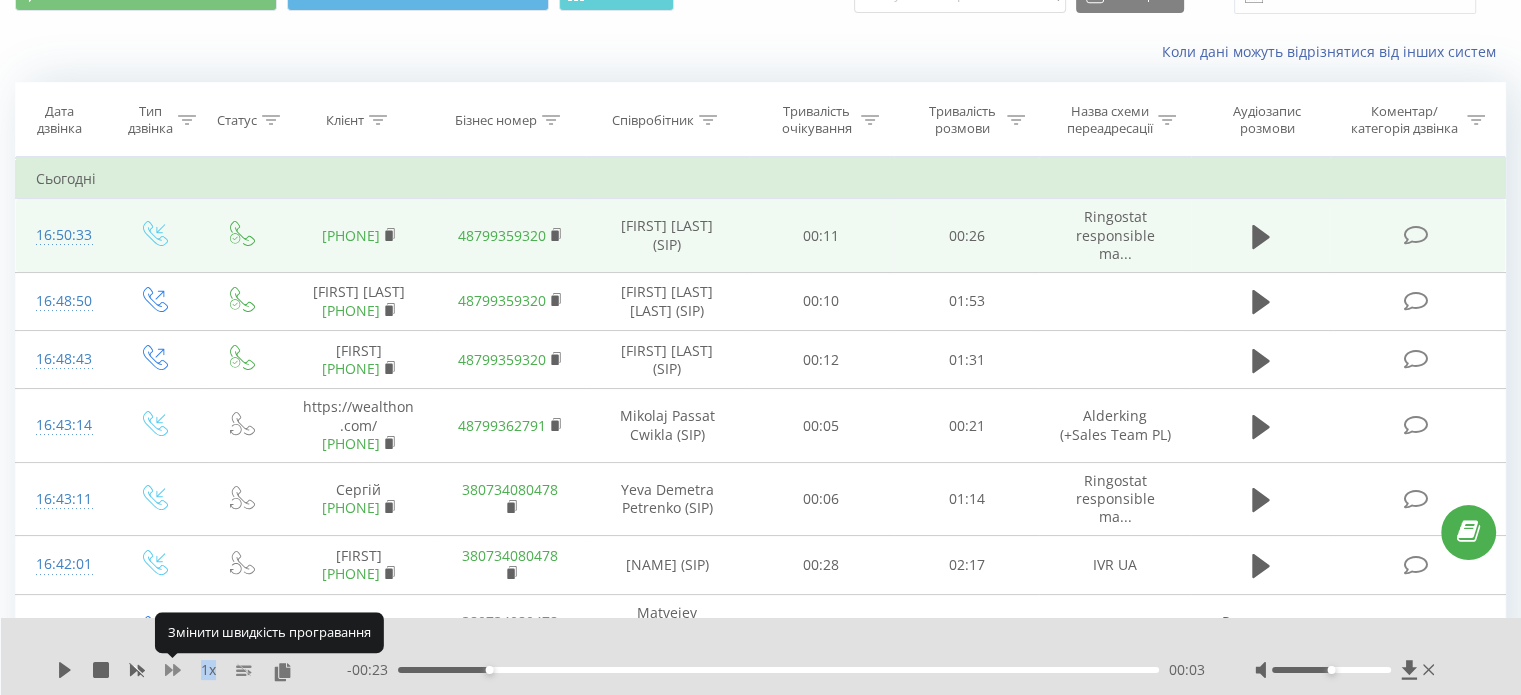 click 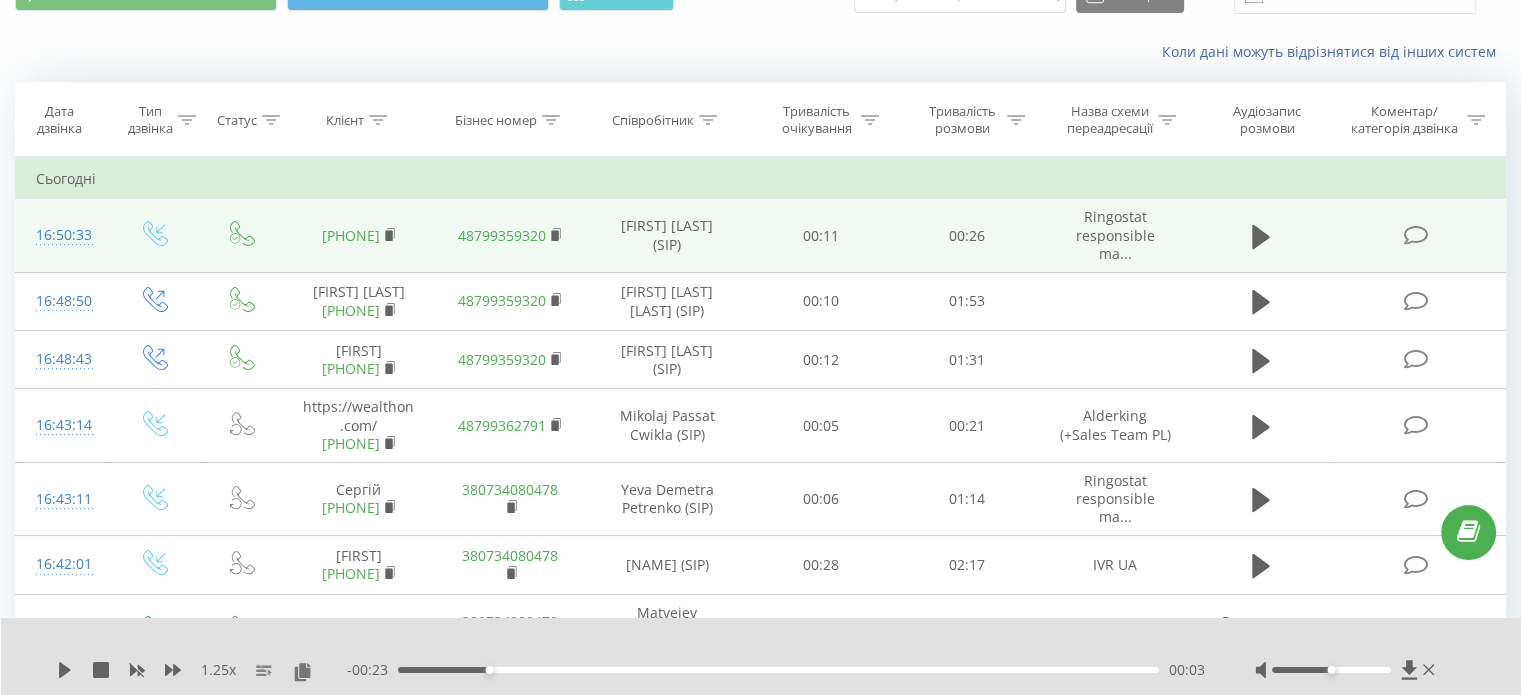 click on "1.25 x" at bounding box center [202, 670] 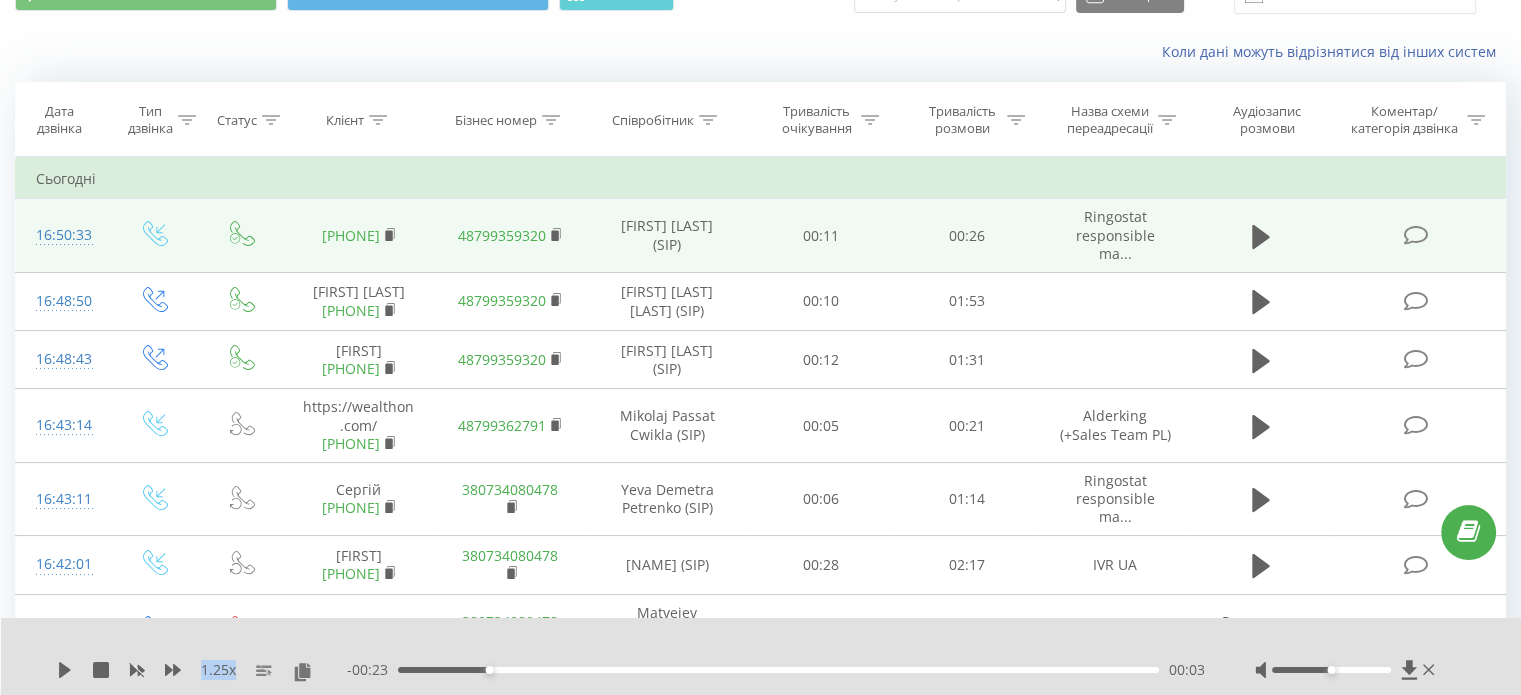 click on "1.25 x" at bounding box center [202, 670] 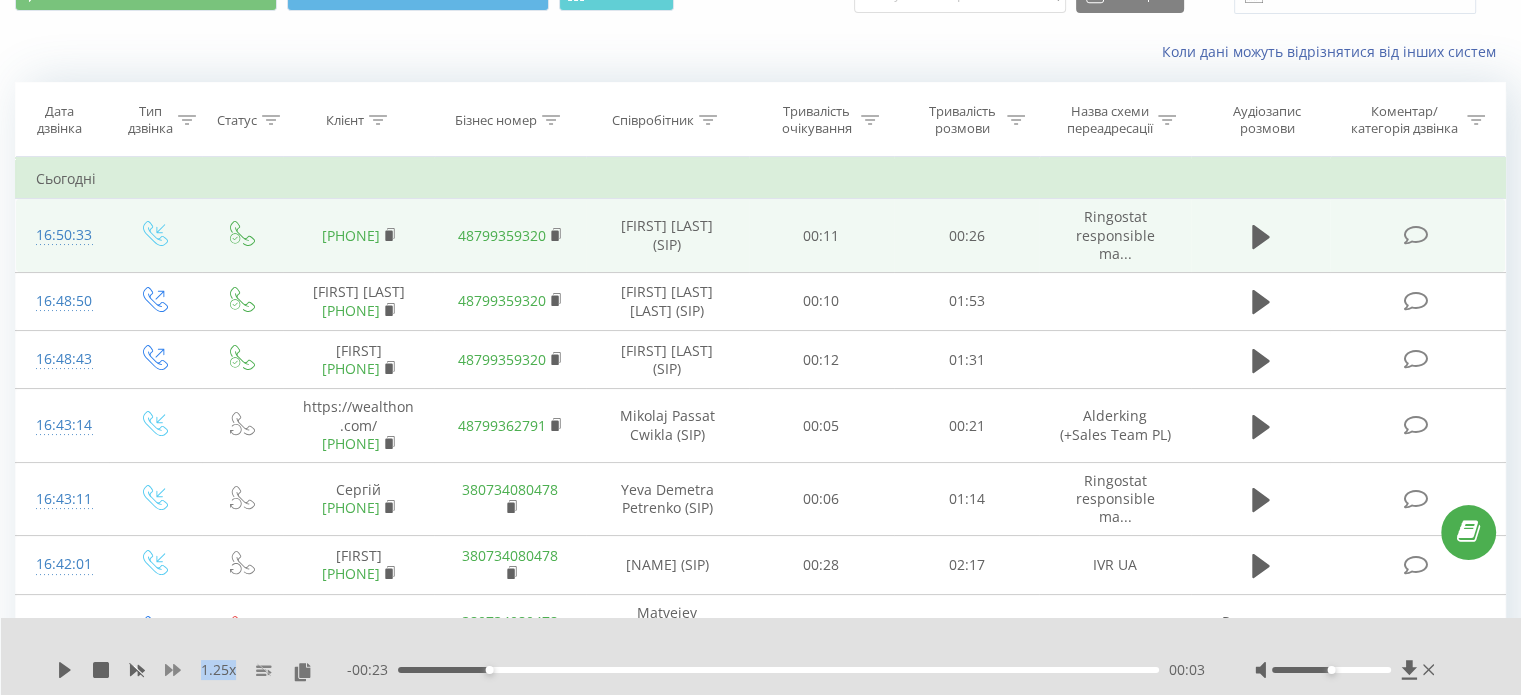 click 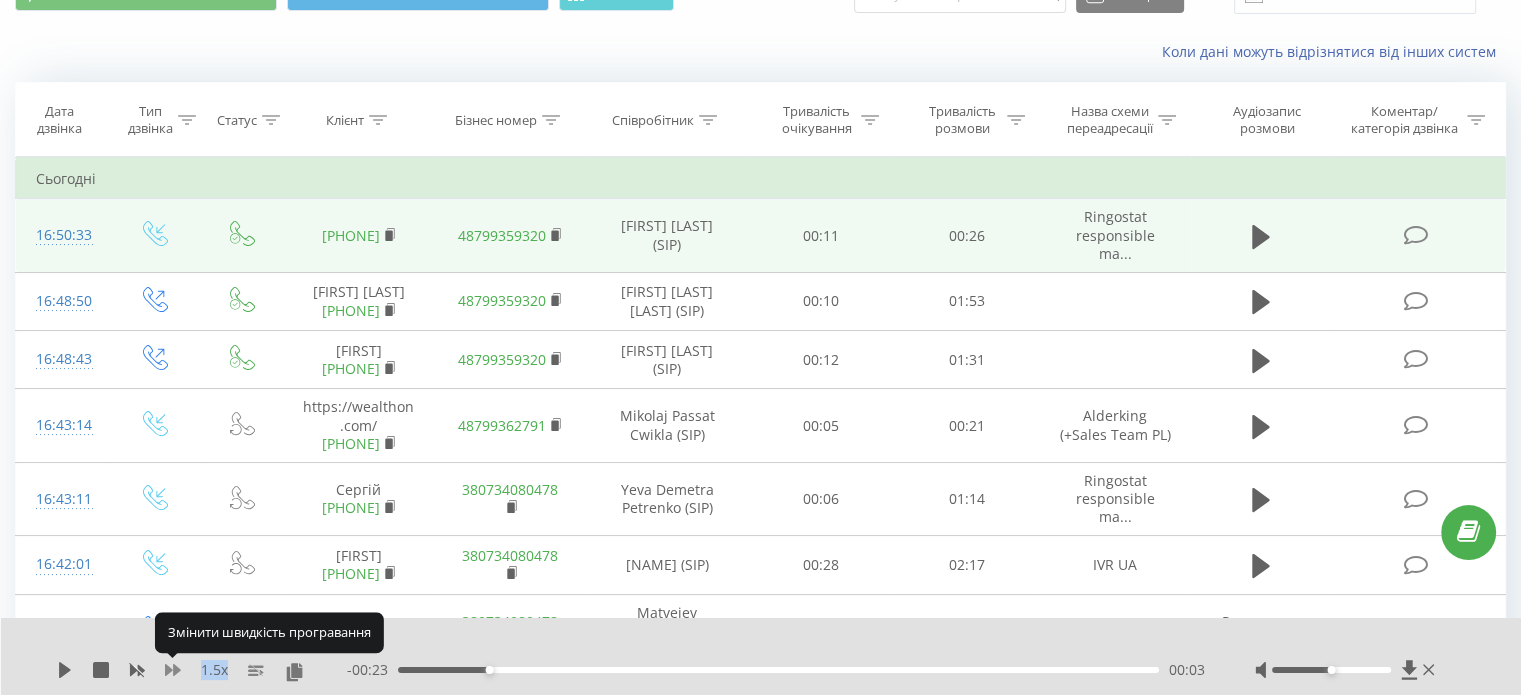 click 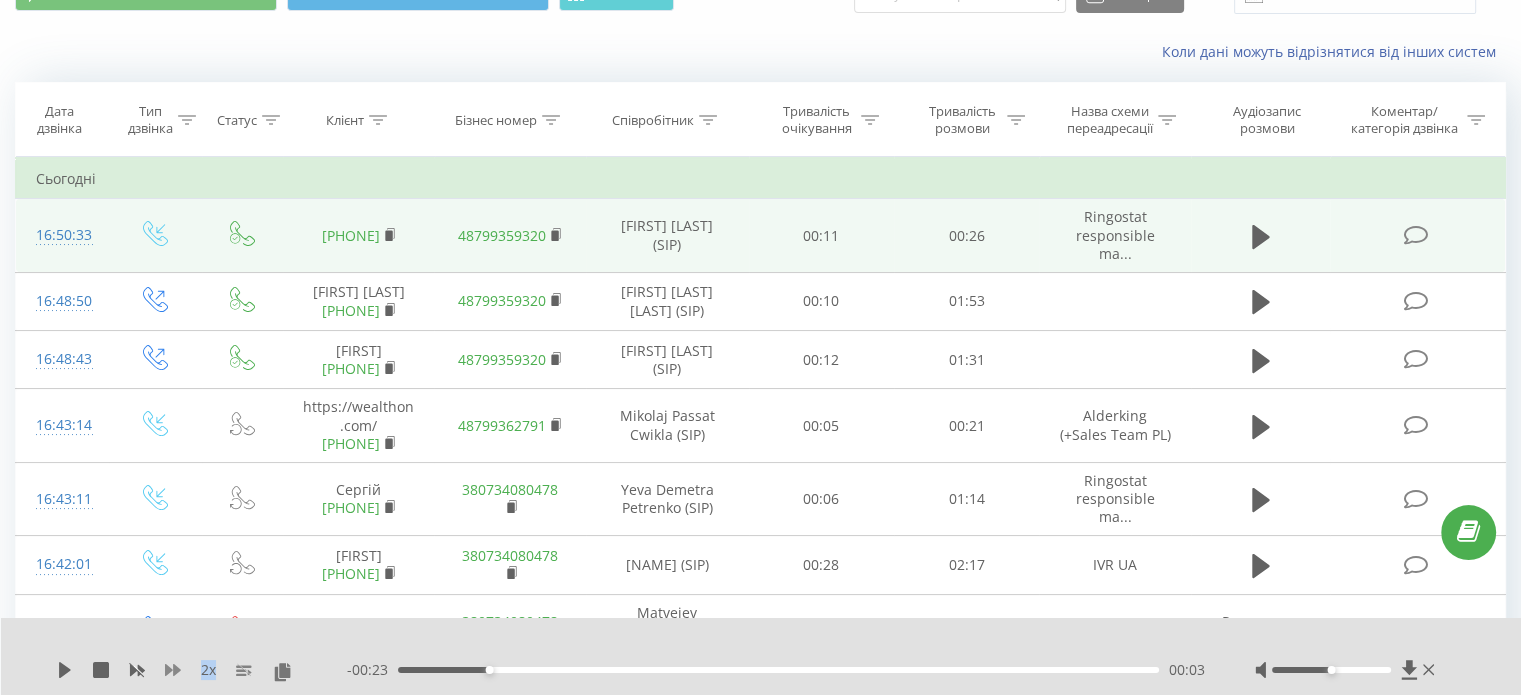 click 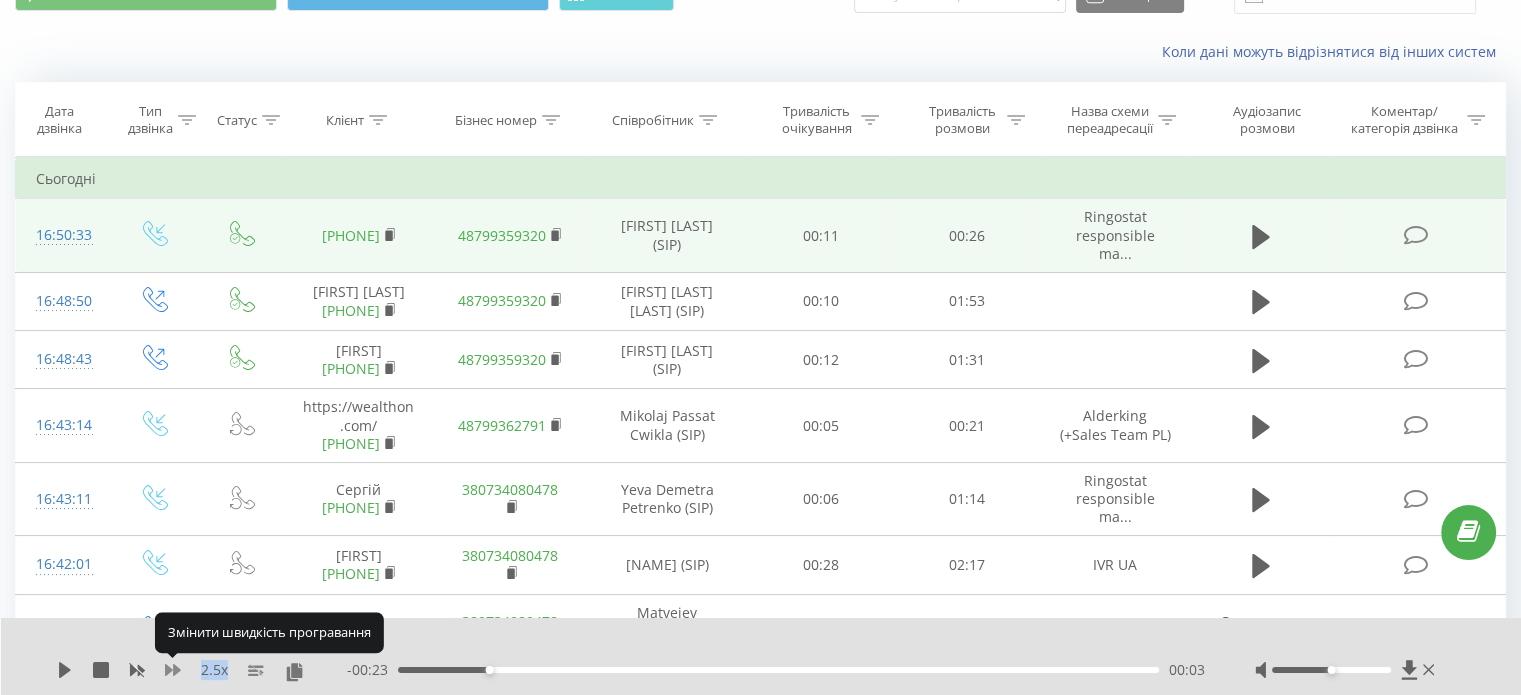 click 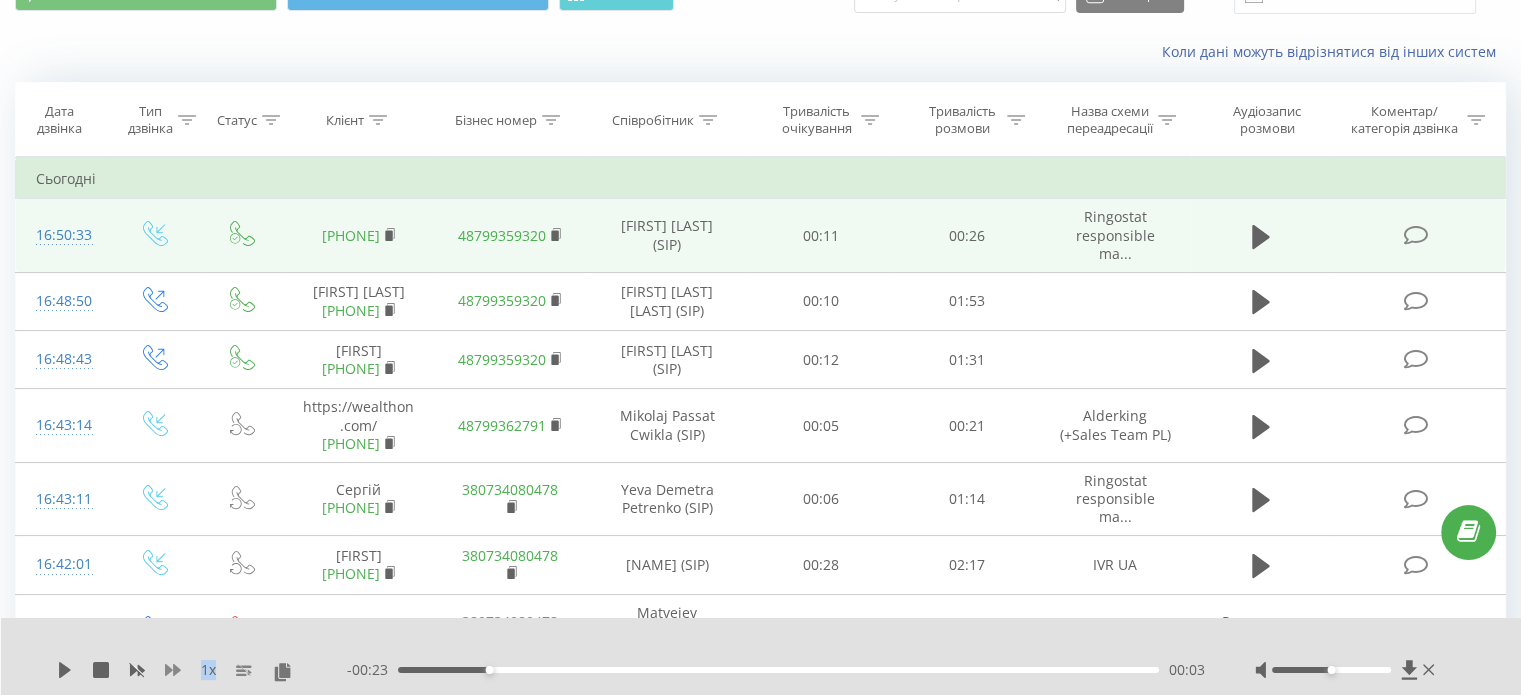click 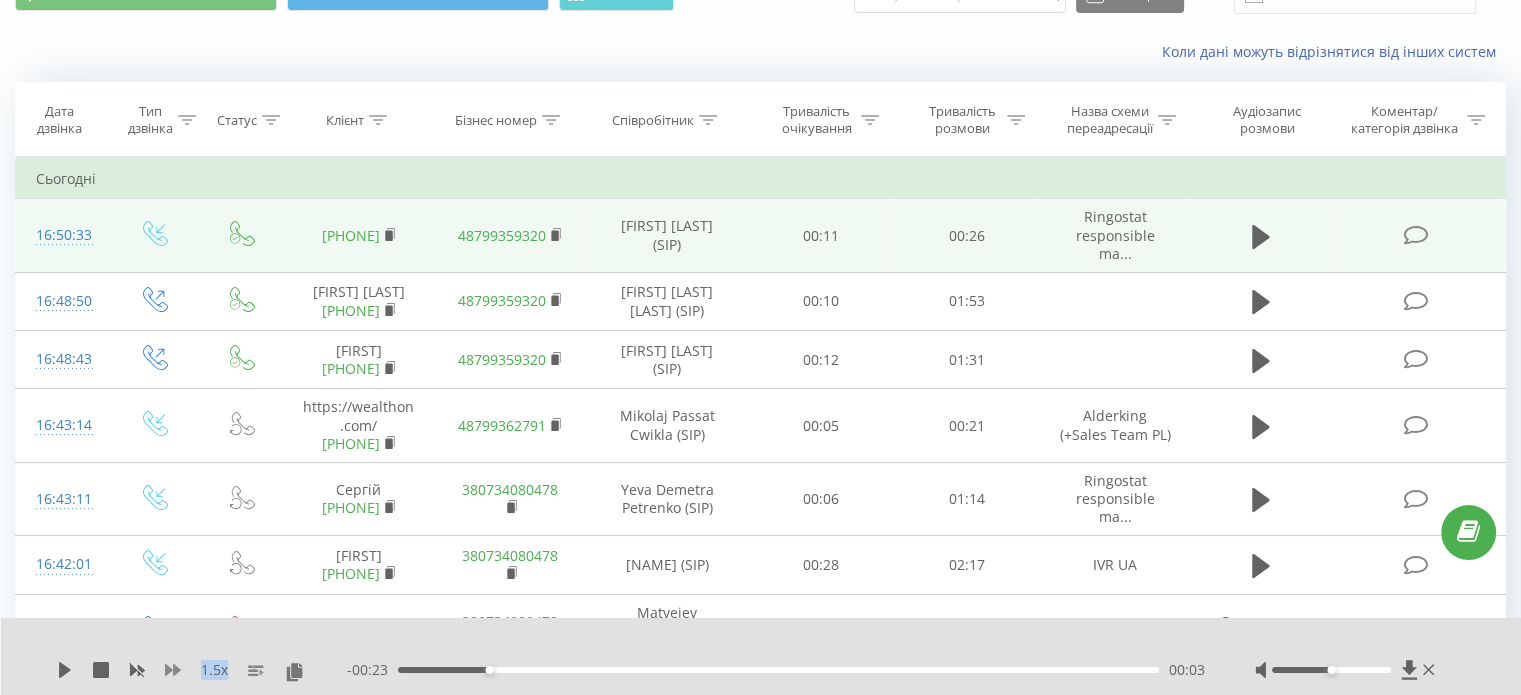 click 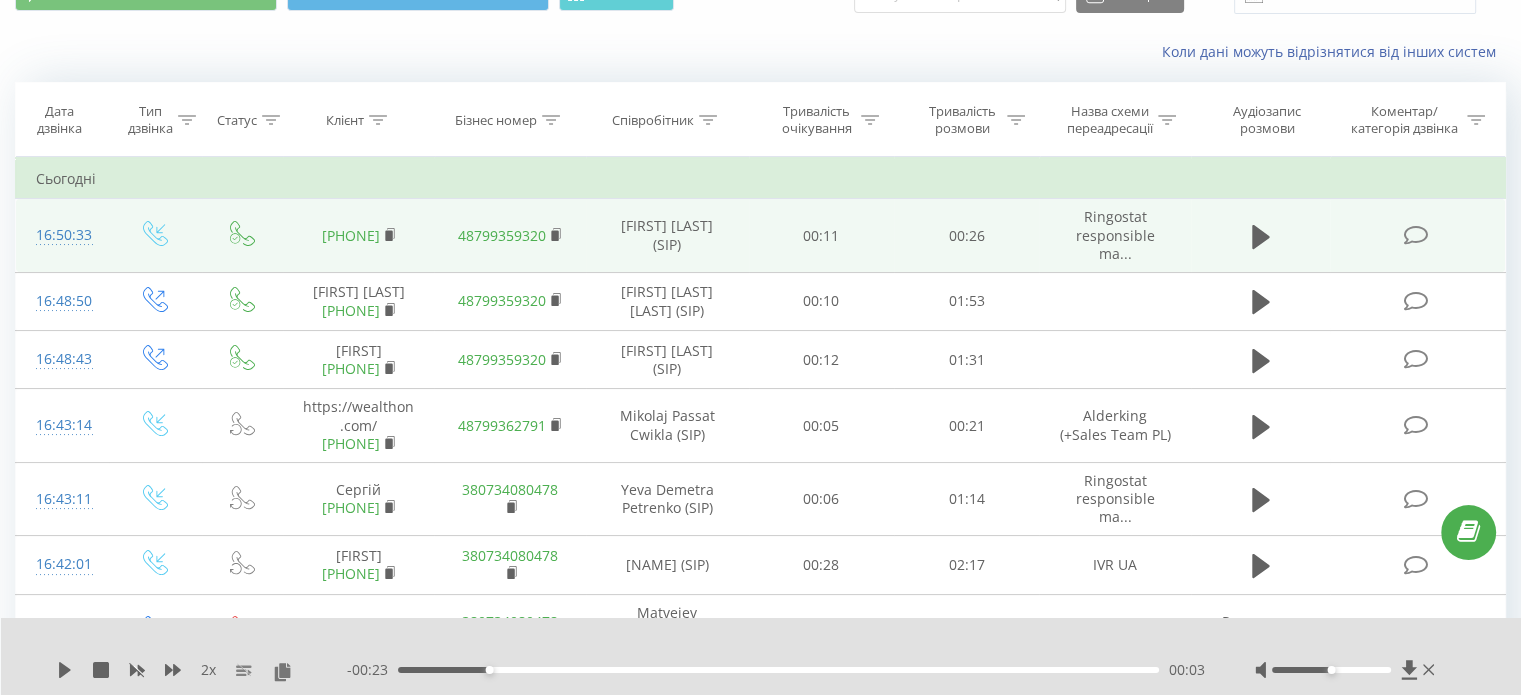 click at bounding box center [1415, 235] 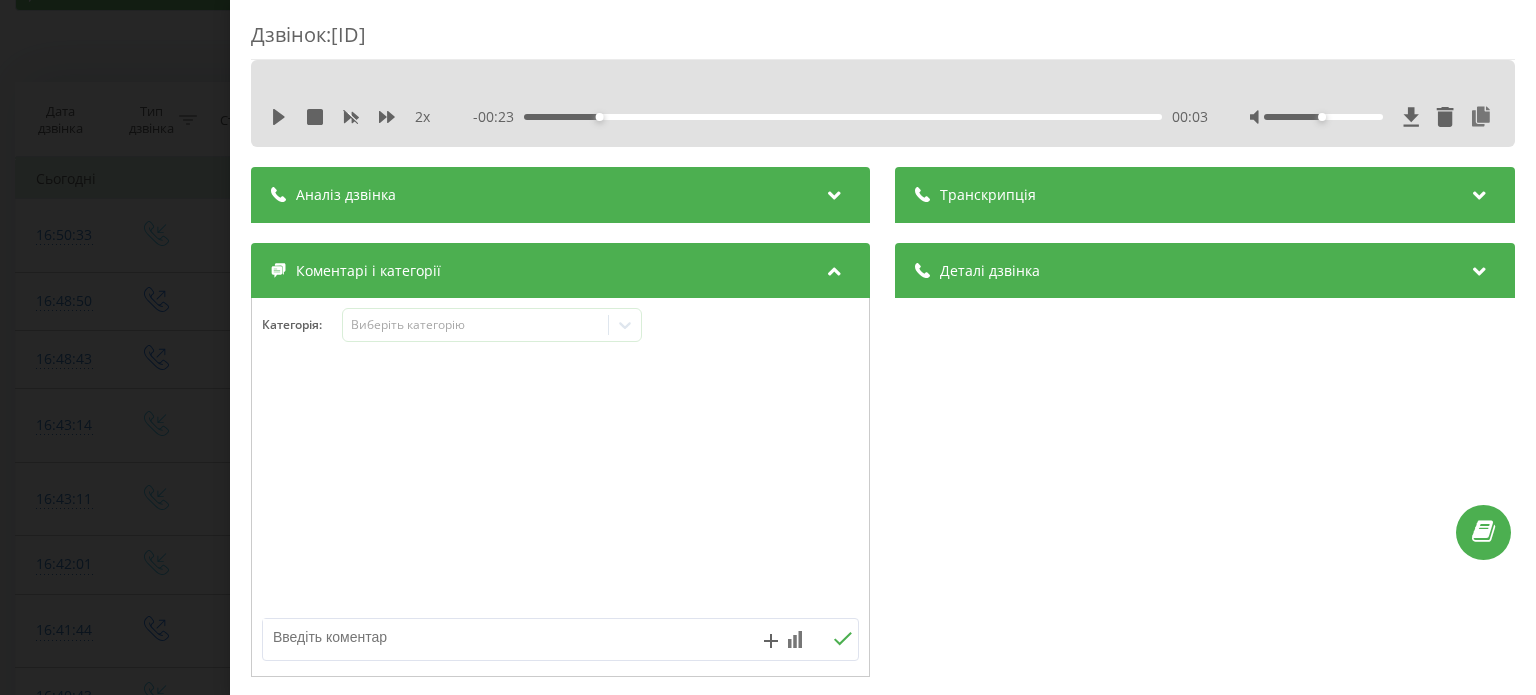 click on "Коментарі і категорії" at bounding box center (560, 271) 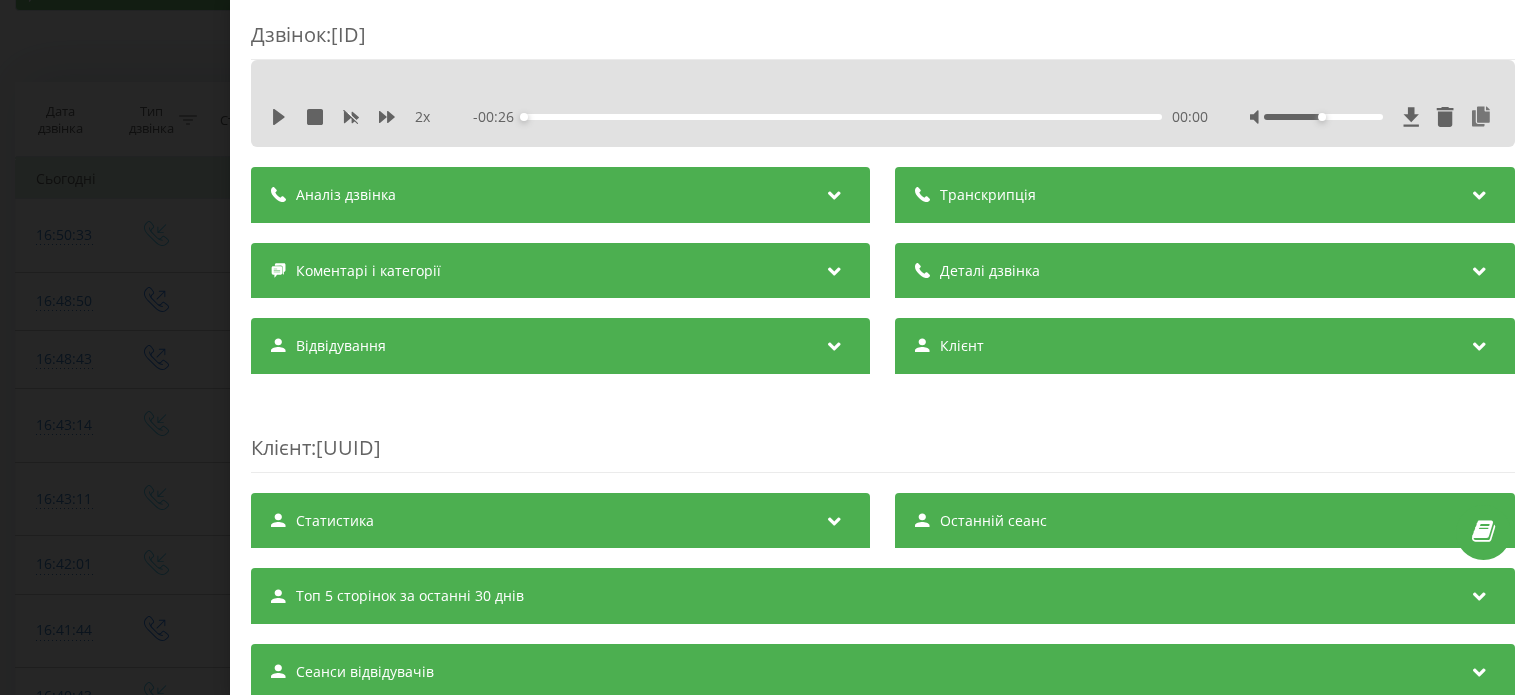 click on "Коментарі і категорії" at bounding box center [560, 271] 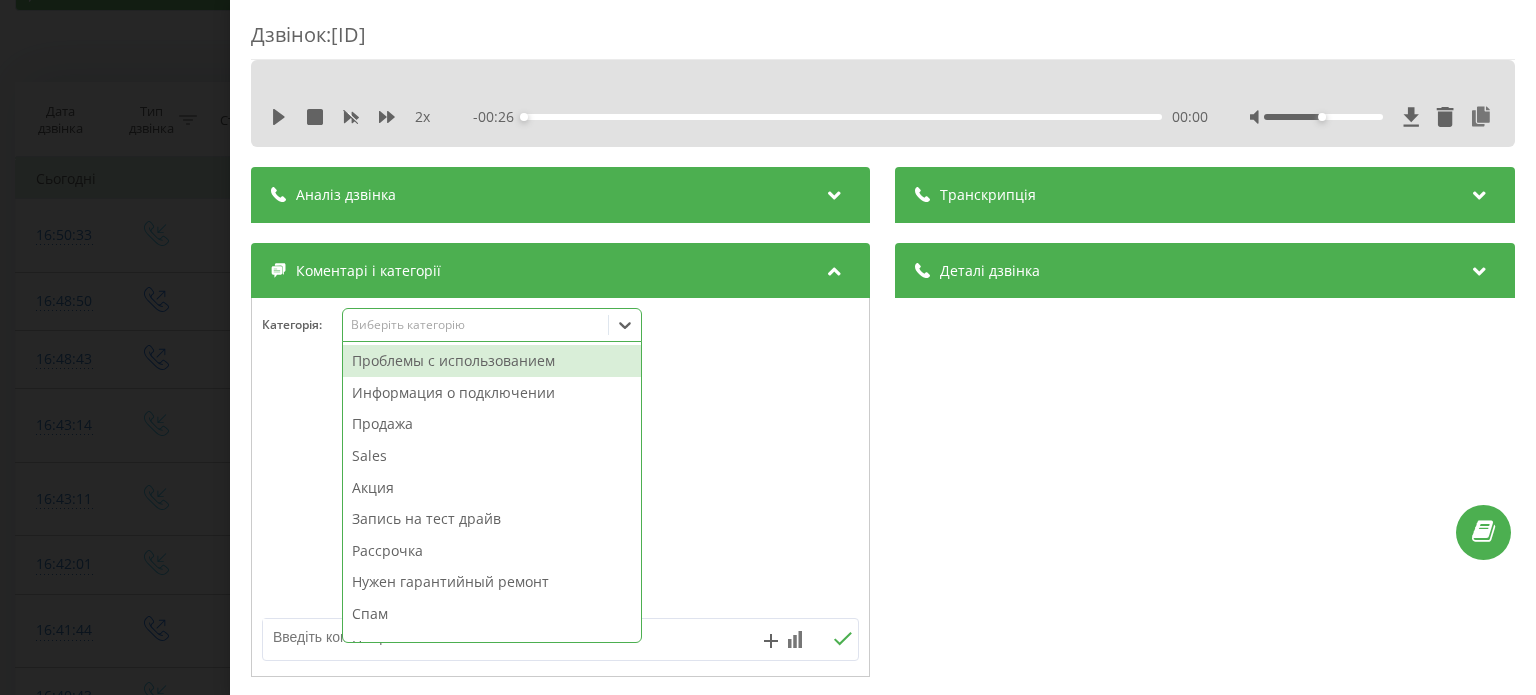 click on "Виберіть категорію" at bounding box center (476, 325) 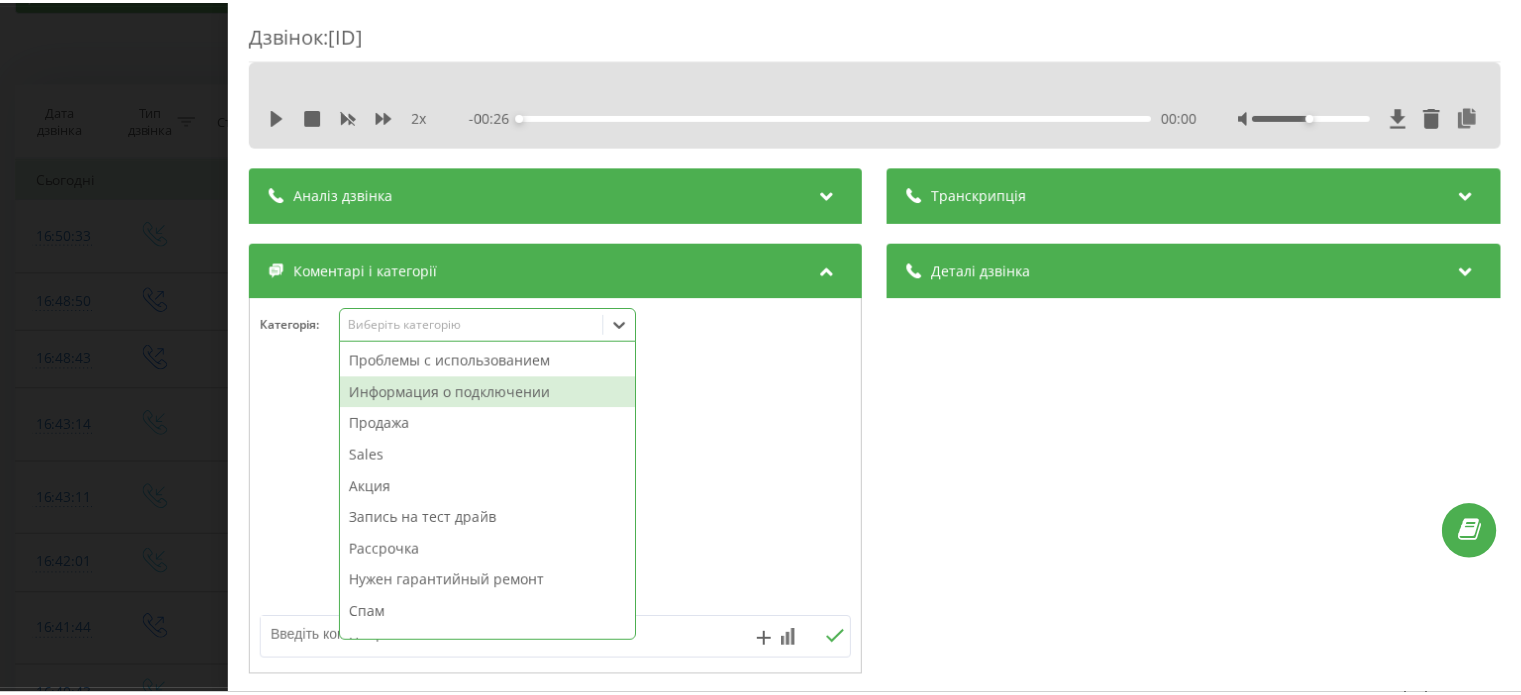 scroll, scrollTop: 53, scrollLeft: 0, axis: vertical 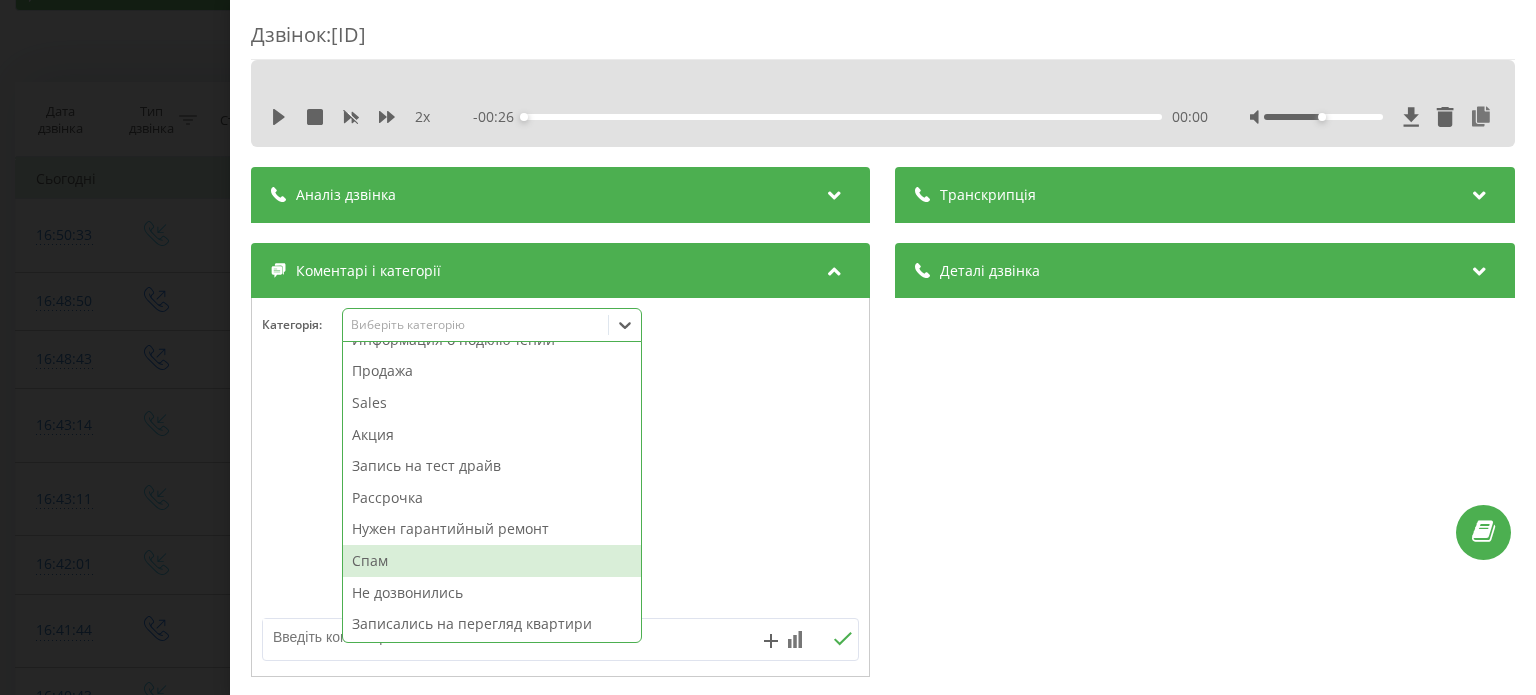 click at bounding box center (560, 488) 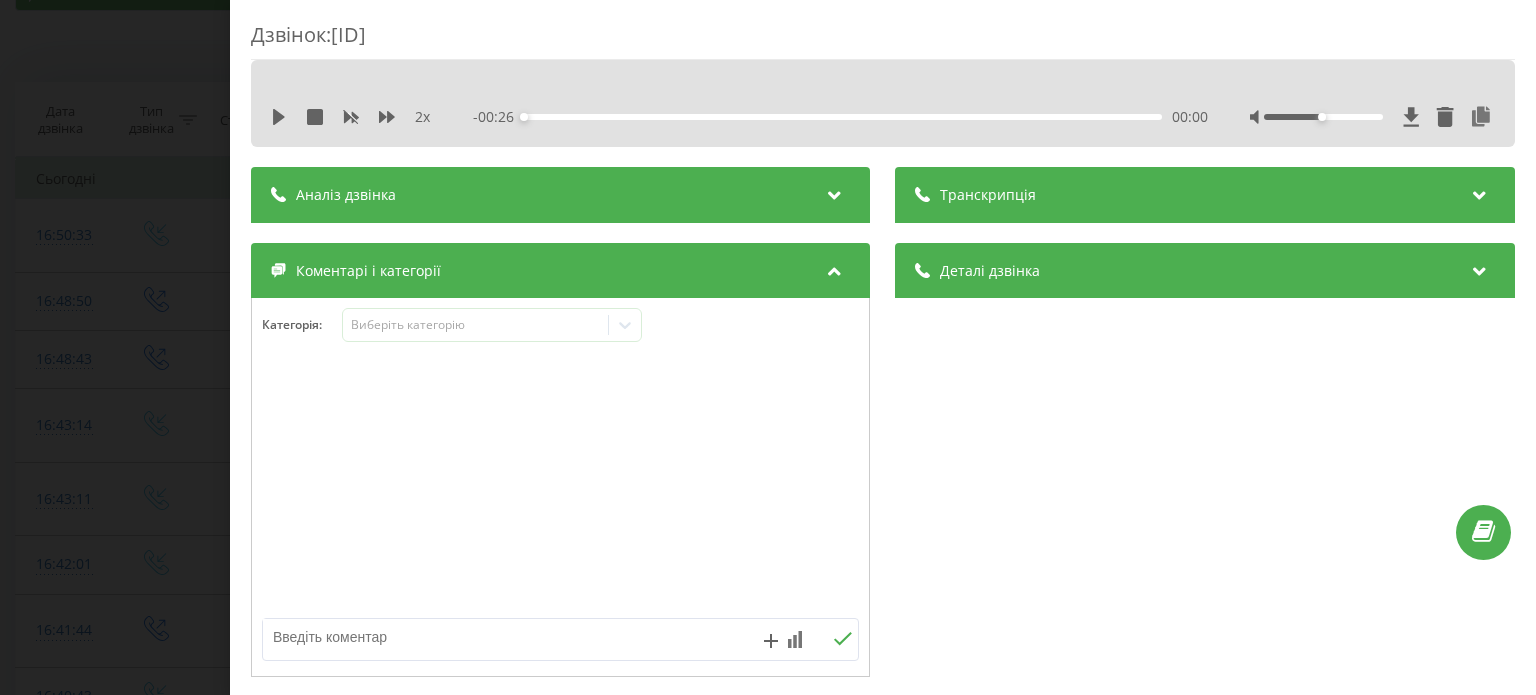 click on "Дзвінок :  ua10_-1754315433.70167   2 x  - 00:26 00:00   00:00   Транскрипція Для AI-аналізу майбутніх дзвінків  налаштуйте та активуйте профіль на сторінці . Якщо профіль вже є і дзвінок відповідає його умовам, оновіть сторінку через 10 хвилин - AI аналізує поточний дзвінок. Аналіз дзвінка Для AI-аналізу майбутніх дзвінків  налаштуйте та активуйте профіль на сторінці . Якщо профіль вже є і дзвінок відповідає його умовам, оновіть сторінку через 10 хвилин - AI аналізує поточний дзвінок. Деталі дзвінка Загальне Дата дзвінка 2025-08-04 16:50:33 Тип дзвінка Вхідний Статус дзвінка Успішний 48579771281 n/a" at bounding box center (768, 347) 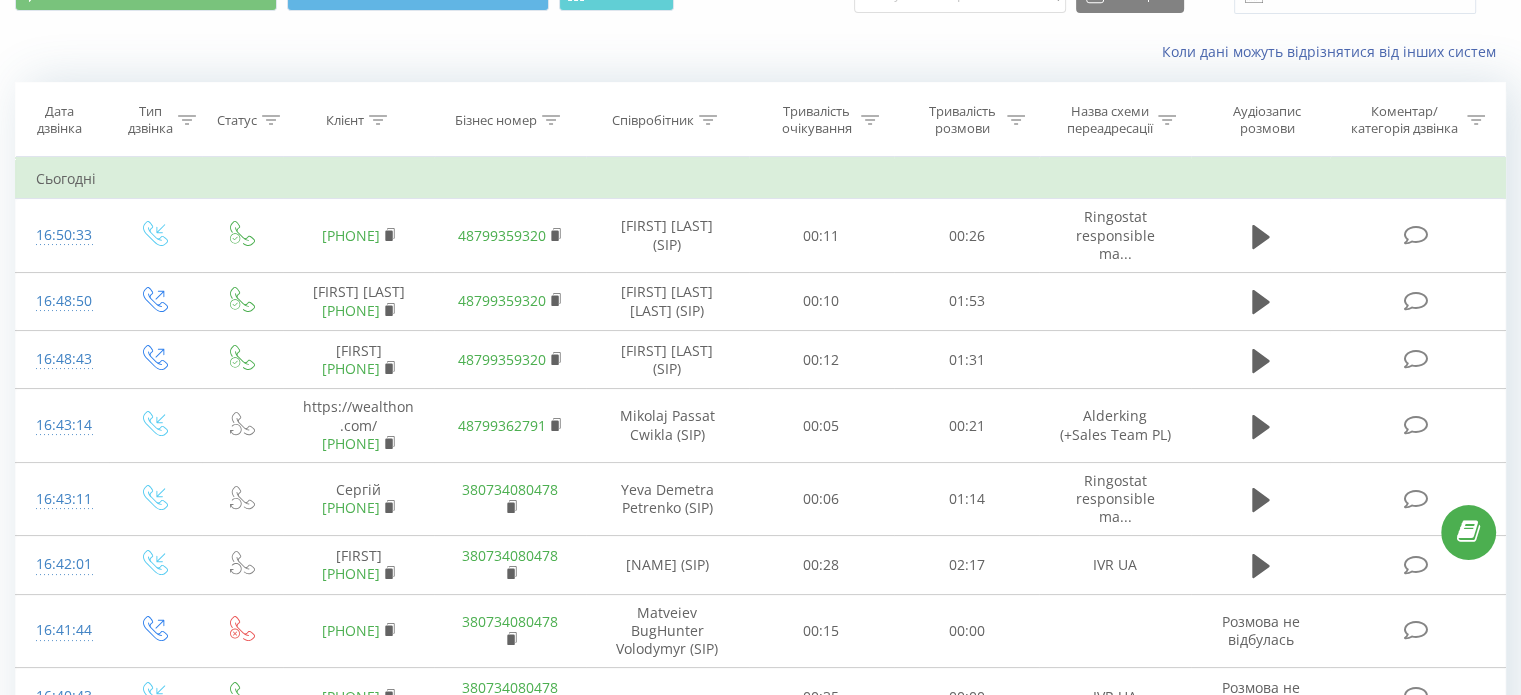 click 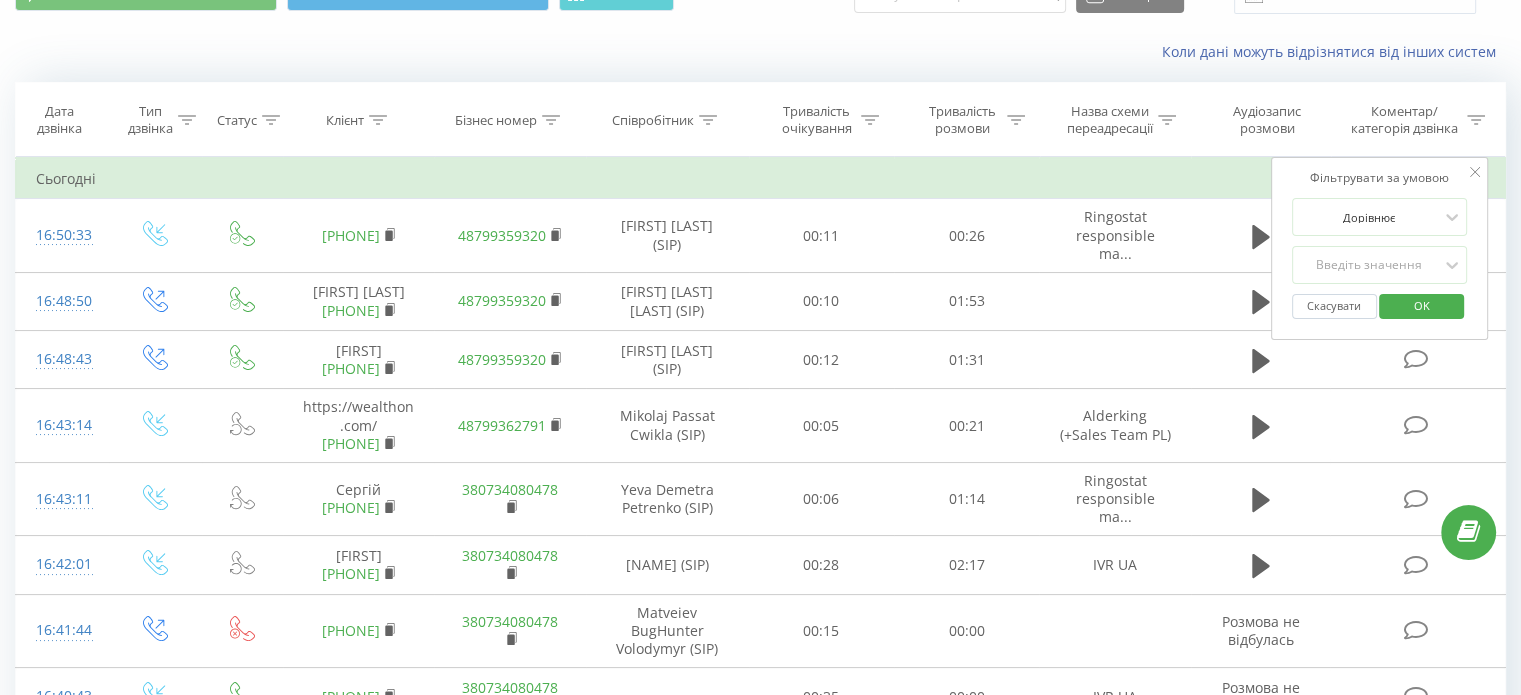 click 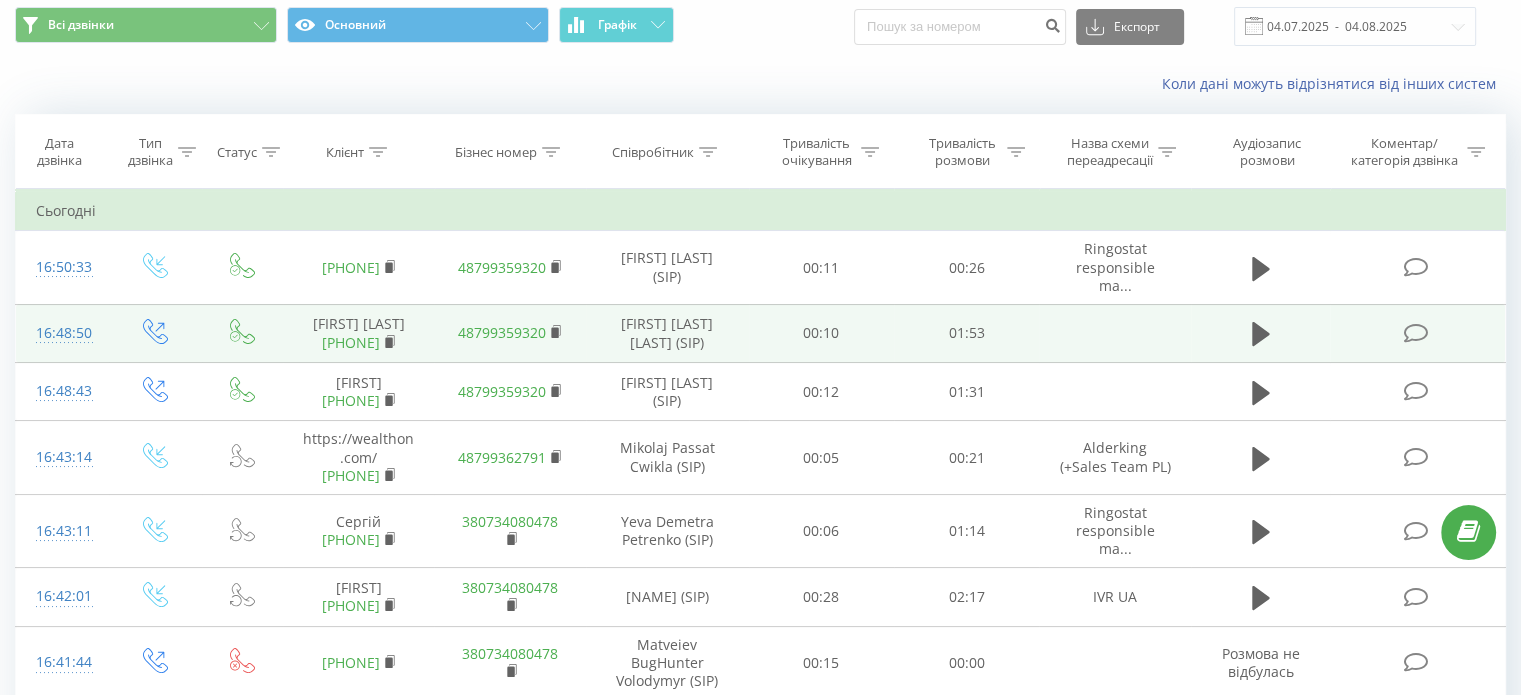 scroll, scrollTop: 0, scrollLeft: 0, axis: both 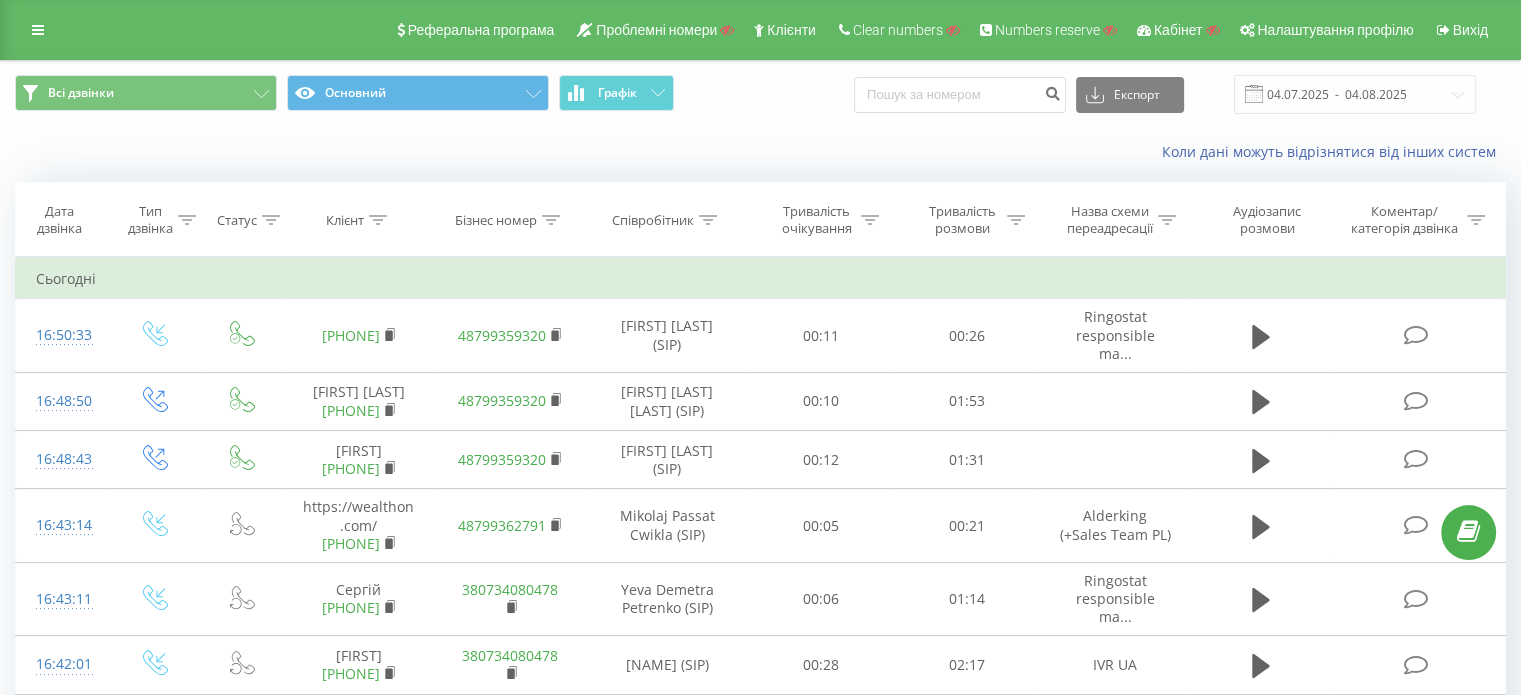 click on "Клієнт" at bounding box center [345, 220] 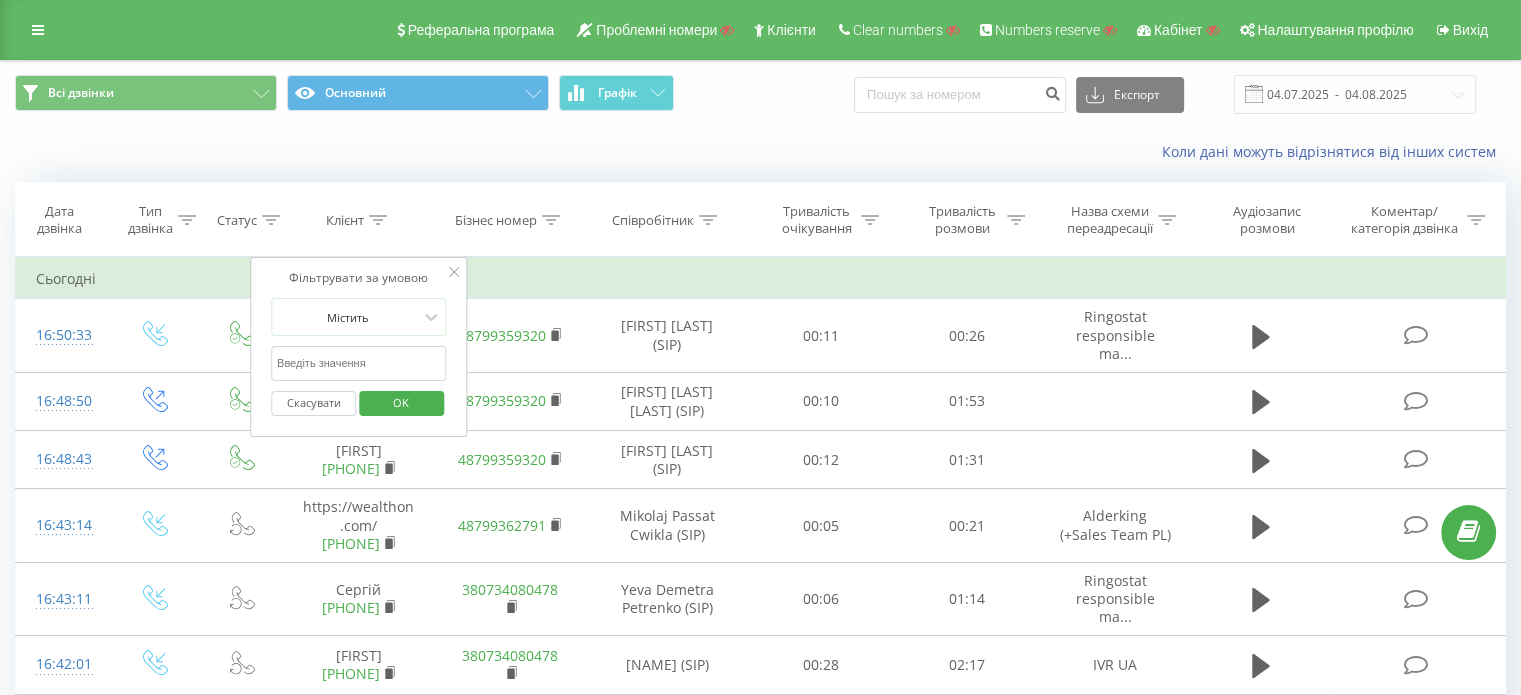 click at bounding box center (359, 363) 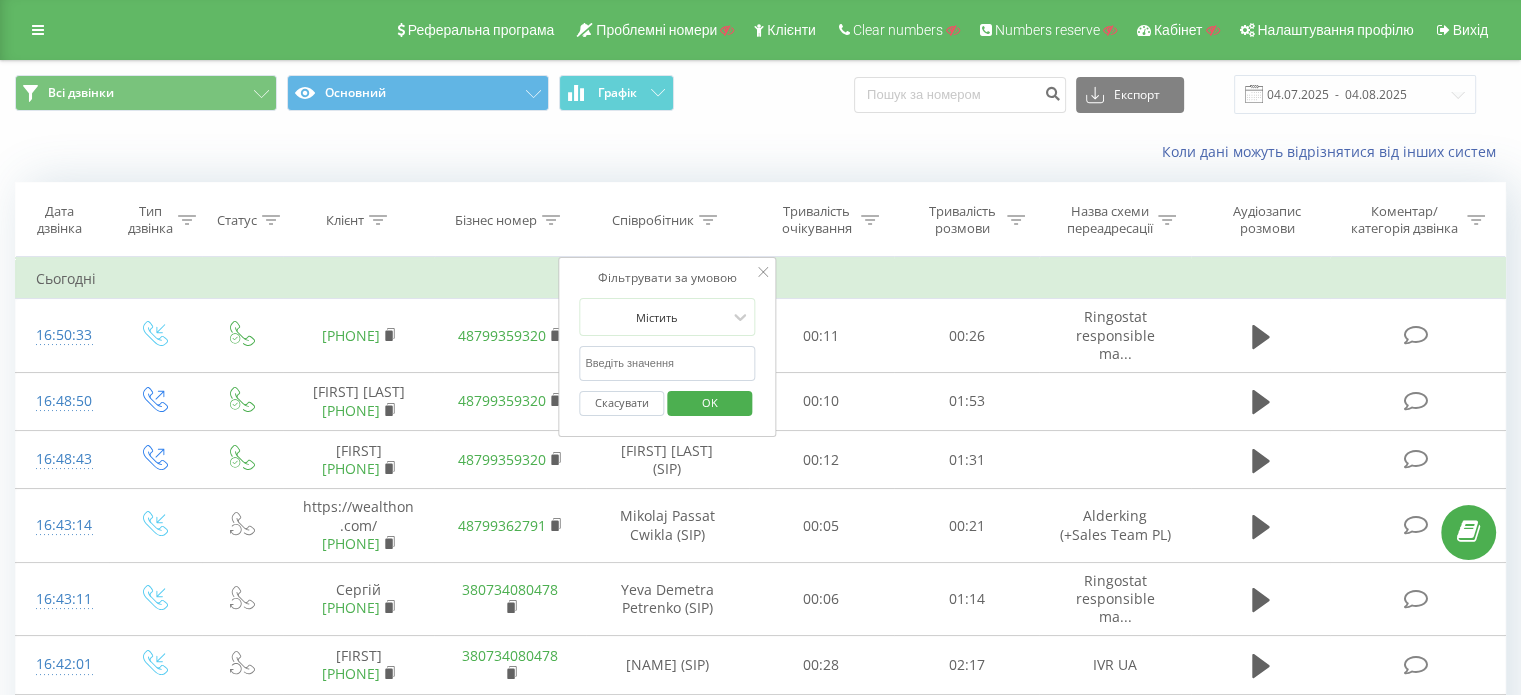 click at bounding box center [667, 363] 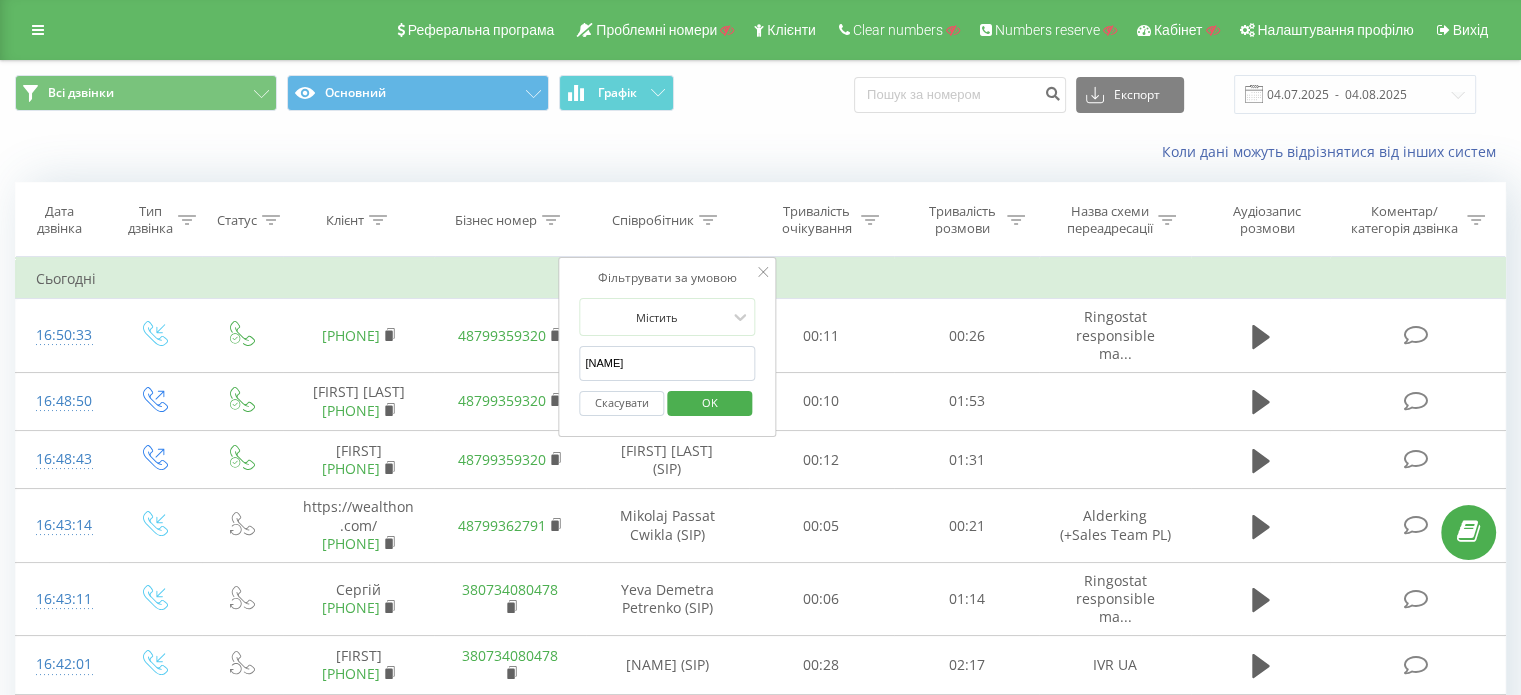 click on "OK" at bounding box center [710, 402] 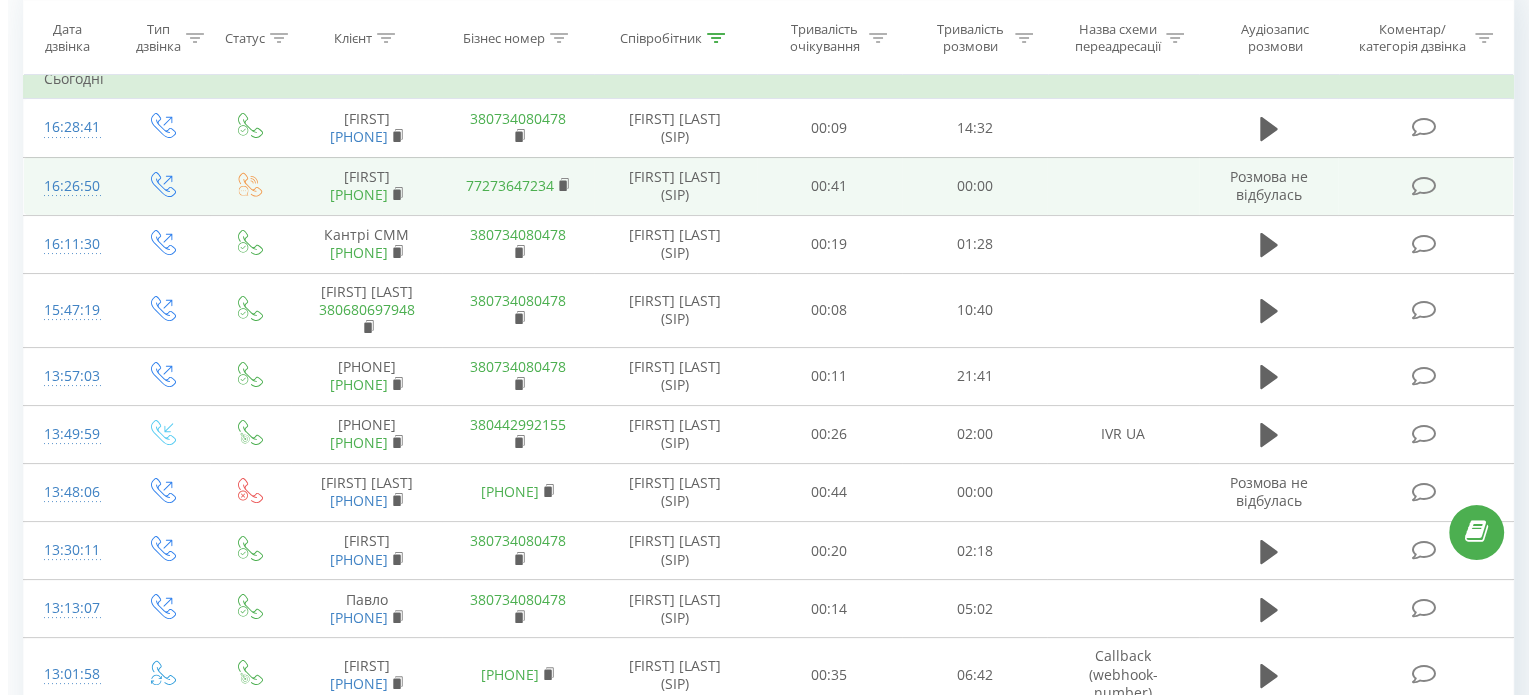 scroll, scrollTop: 0, scrollLeft: 0, axis: both 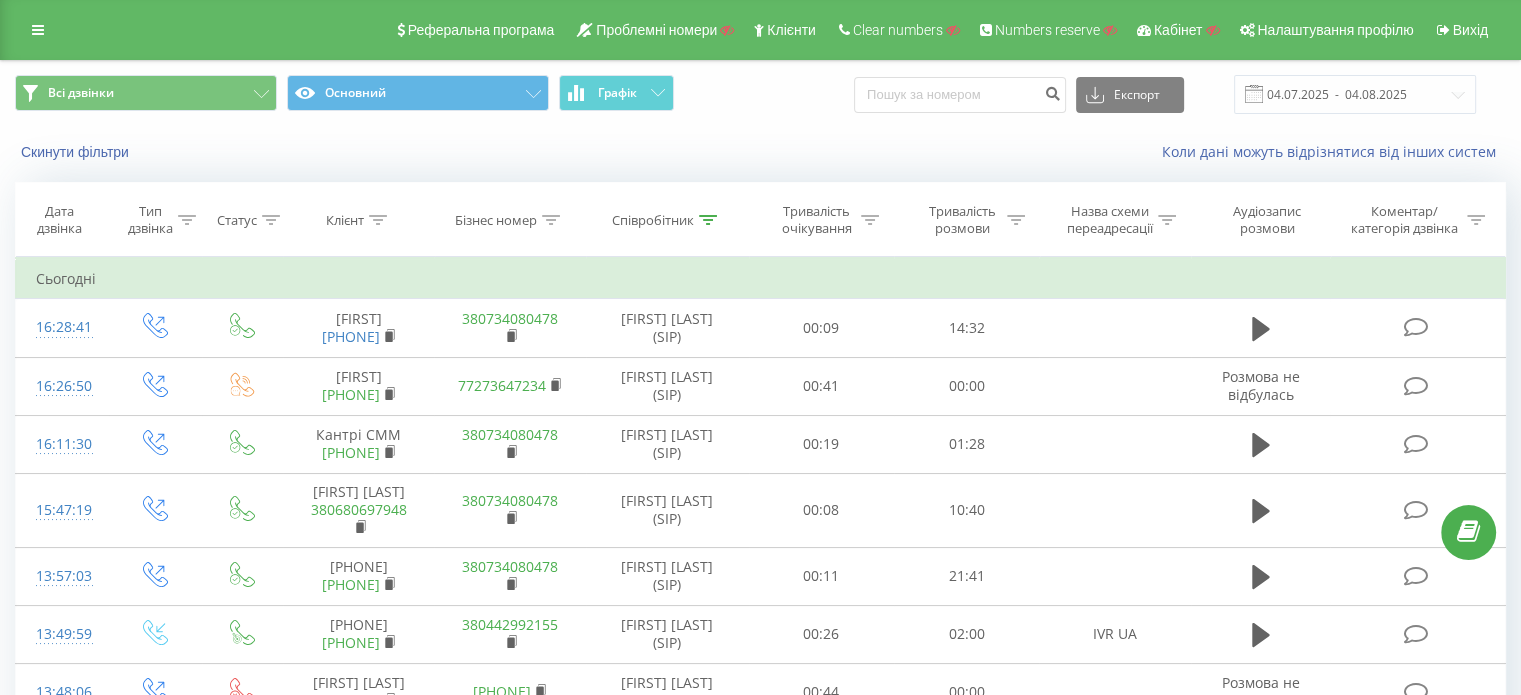 click on "Співробітник" at bounding box center [667, 220] 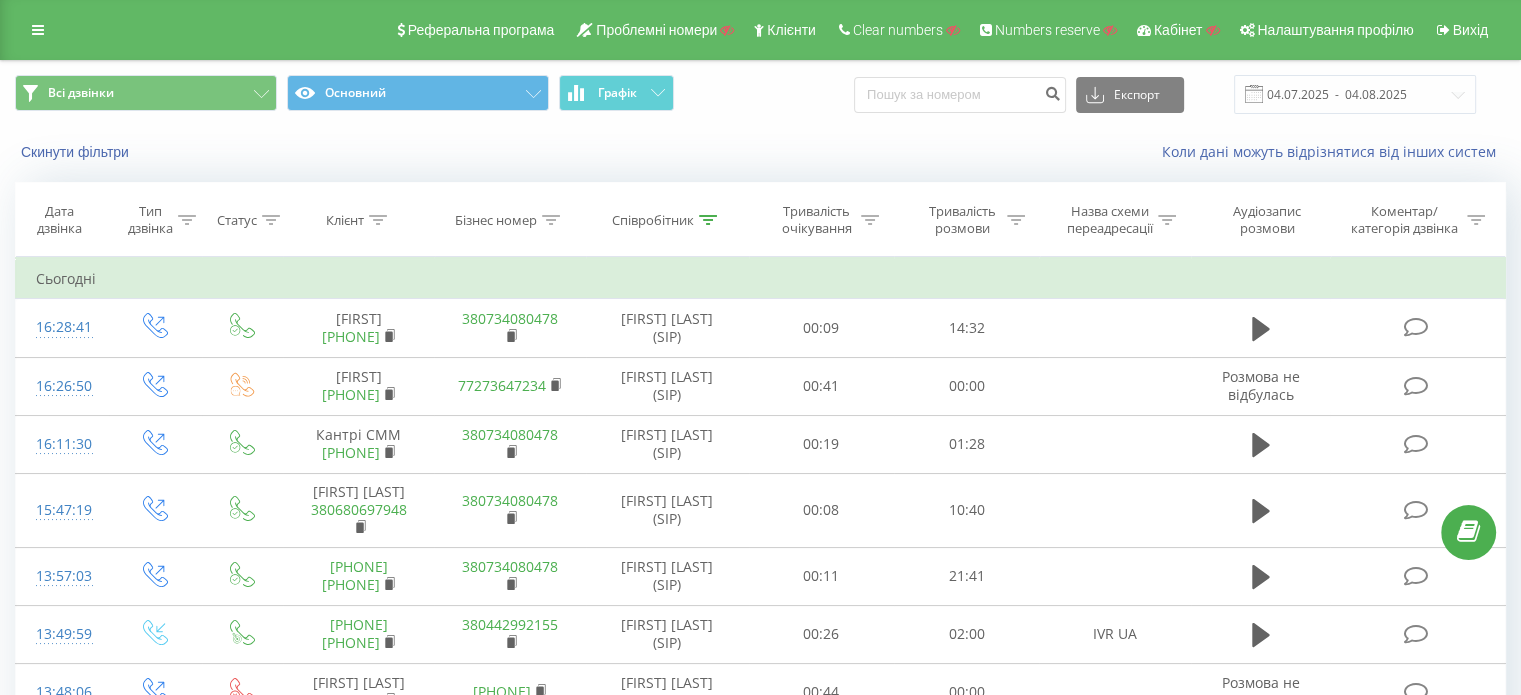 click 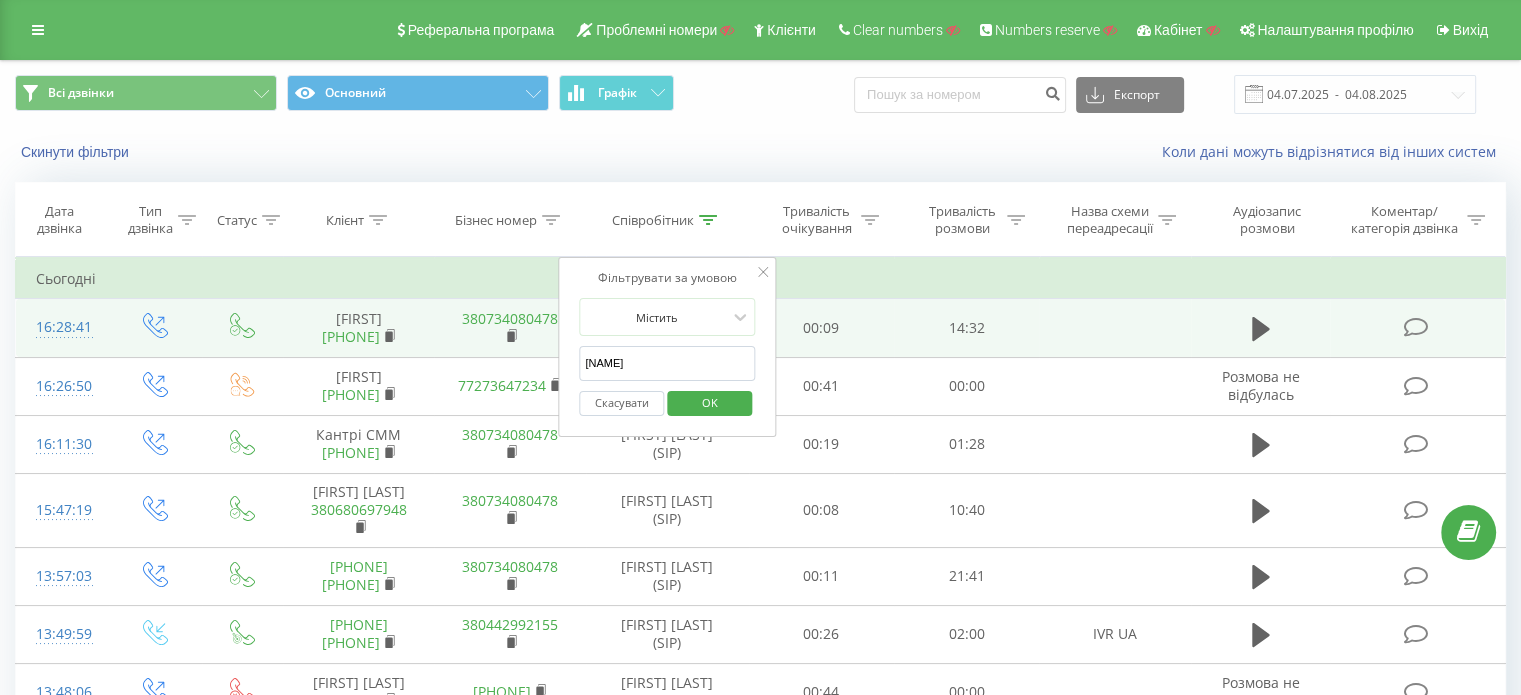 drag, startPoint x: 678, startPoint y: 349, endPoint x: 547, endPoint y: 359, distance: 131.38112 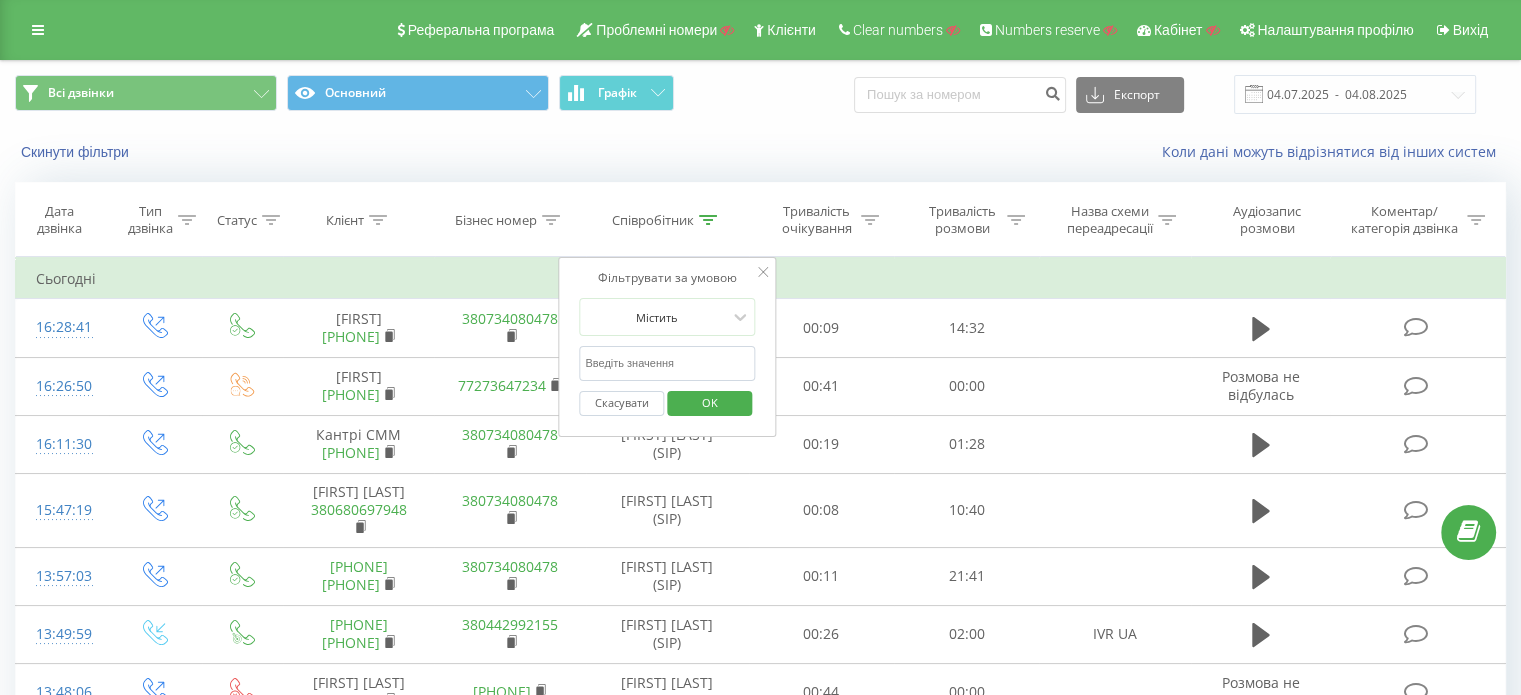 type 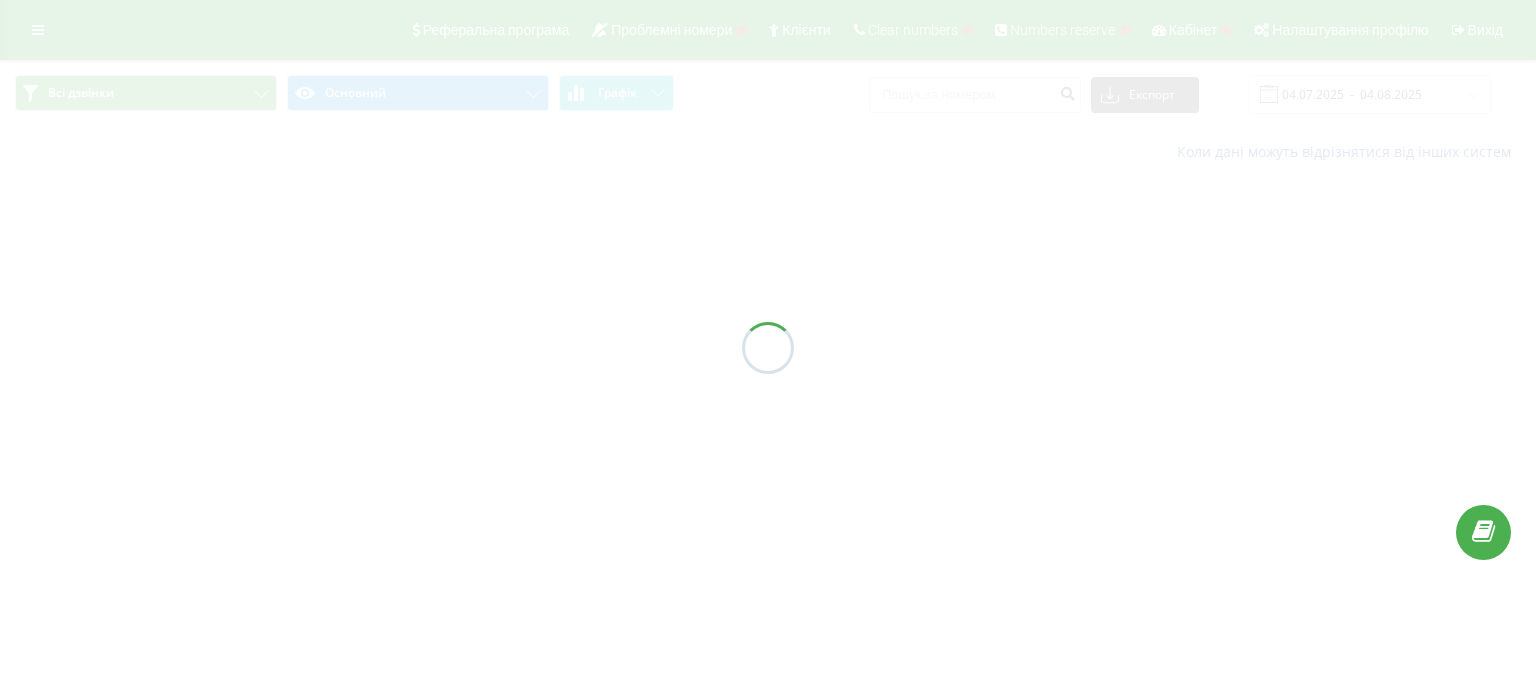 scroll, scrollTop: 0, scrollLeft: 0, axis: both 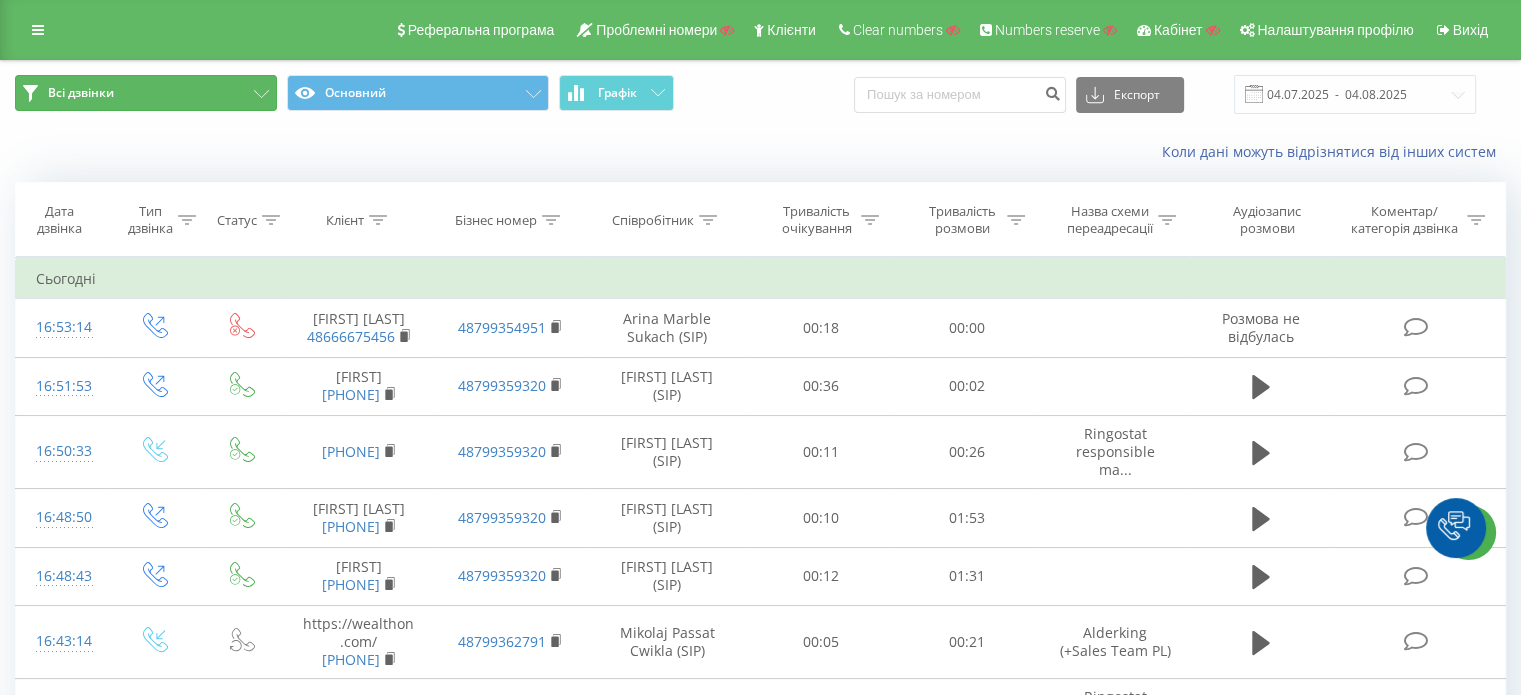 click on "Всі дзвінки" at bounding box center (146, 93) 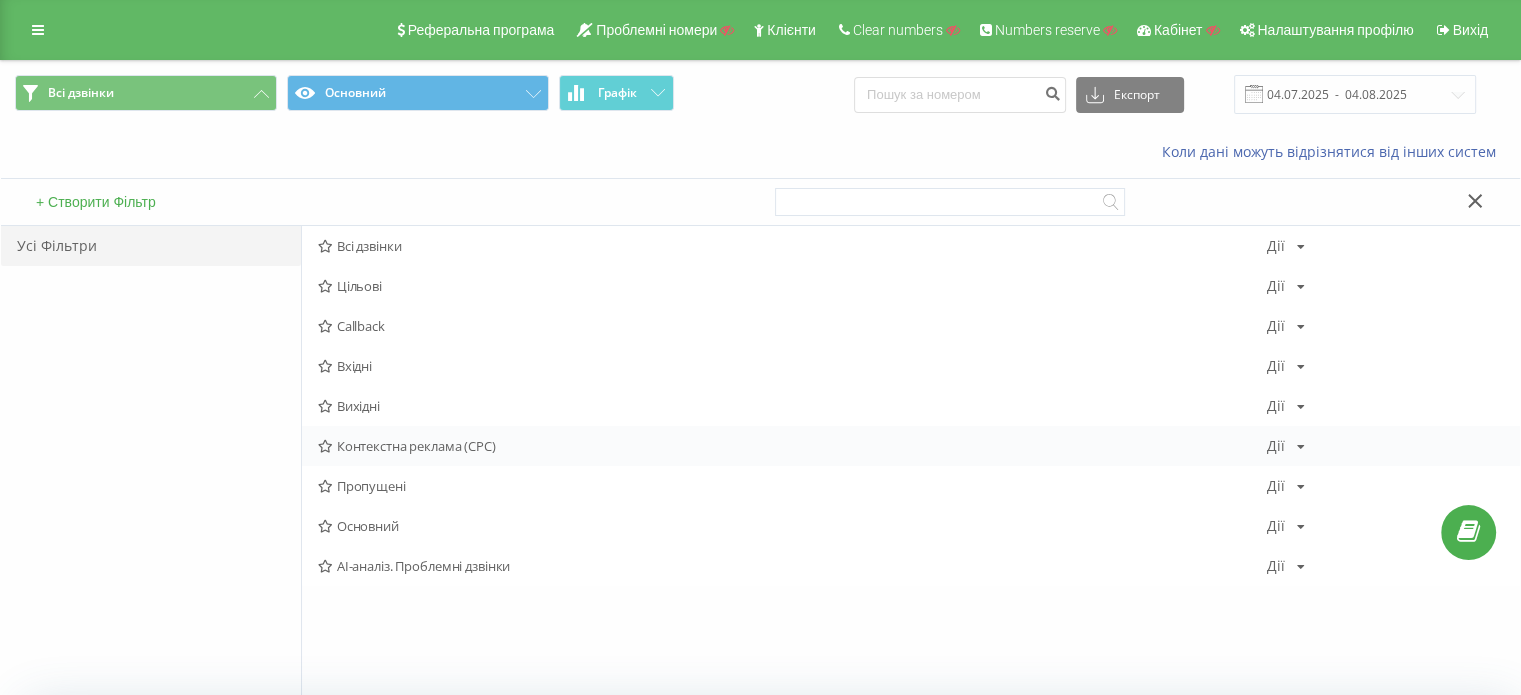 click on "Контекстна реклама (CPC)" at bounding box center (792, 446) 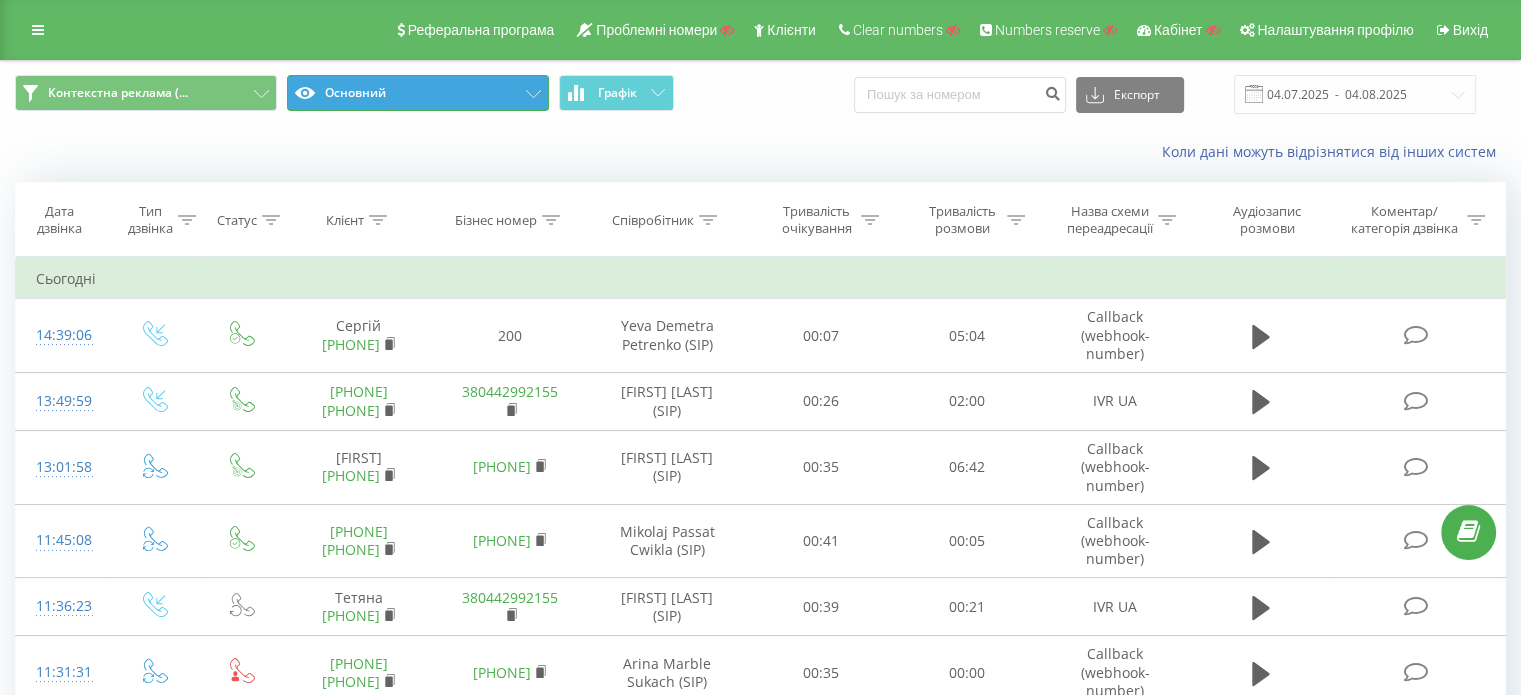 click on "Основний" at bounding box center [418, 93] 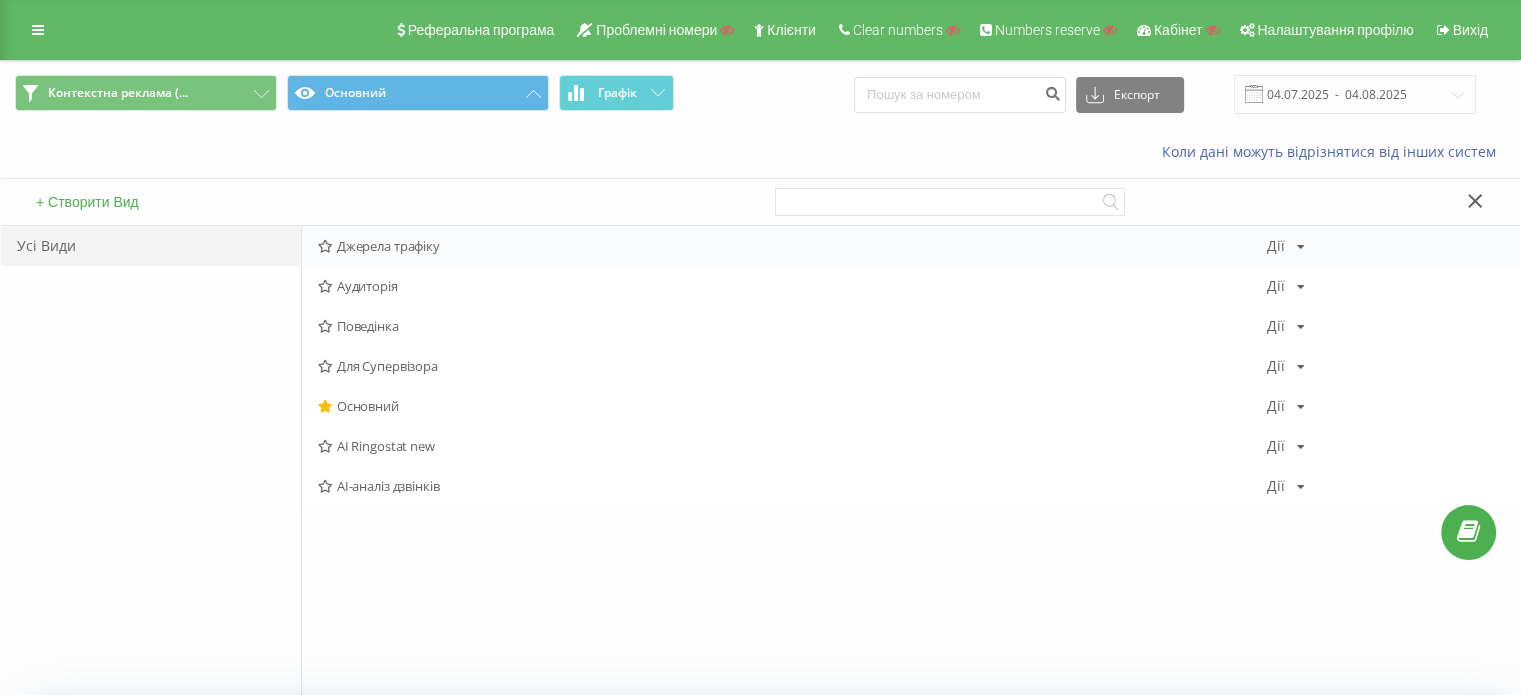 click on "Джерела трафіку" at bounding box center (792, 246) 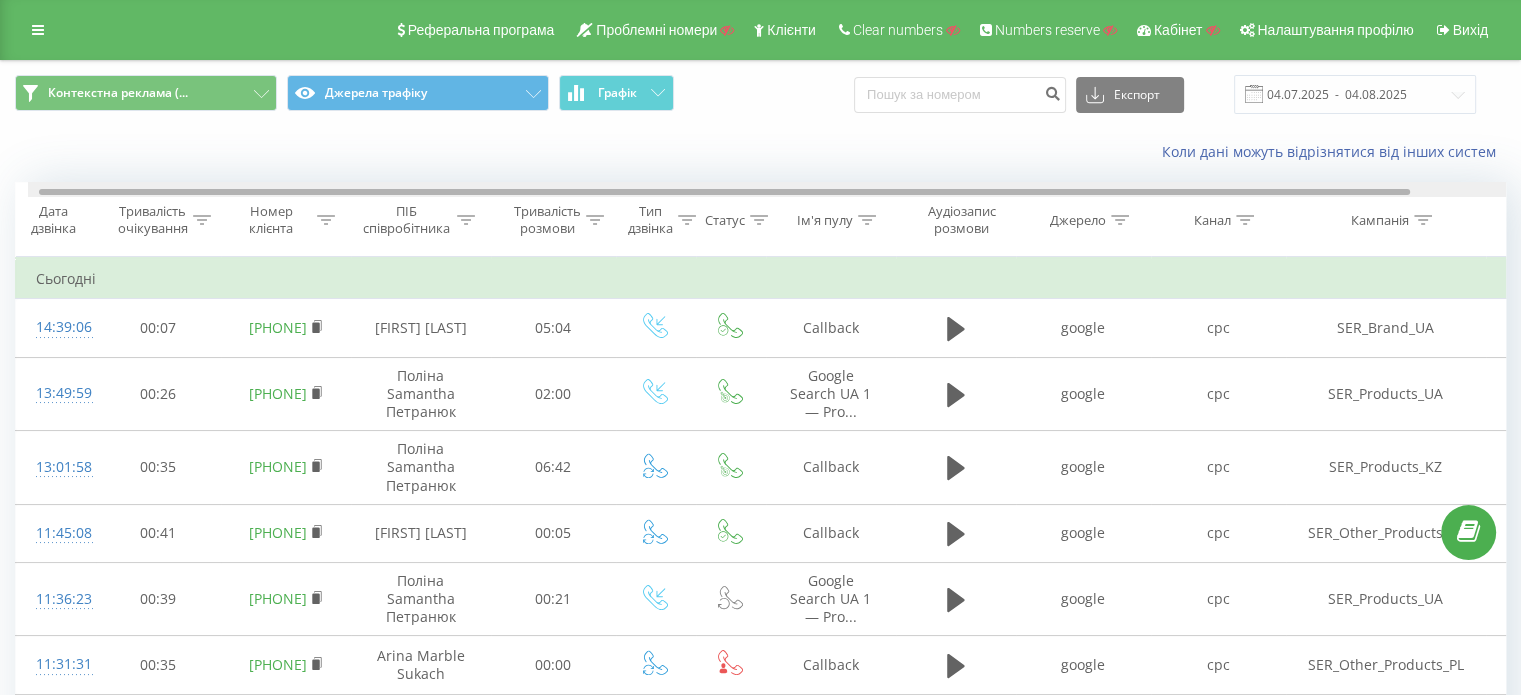 scroll, scrollTop: 0, scrollLeft: 39, axis: horizontal 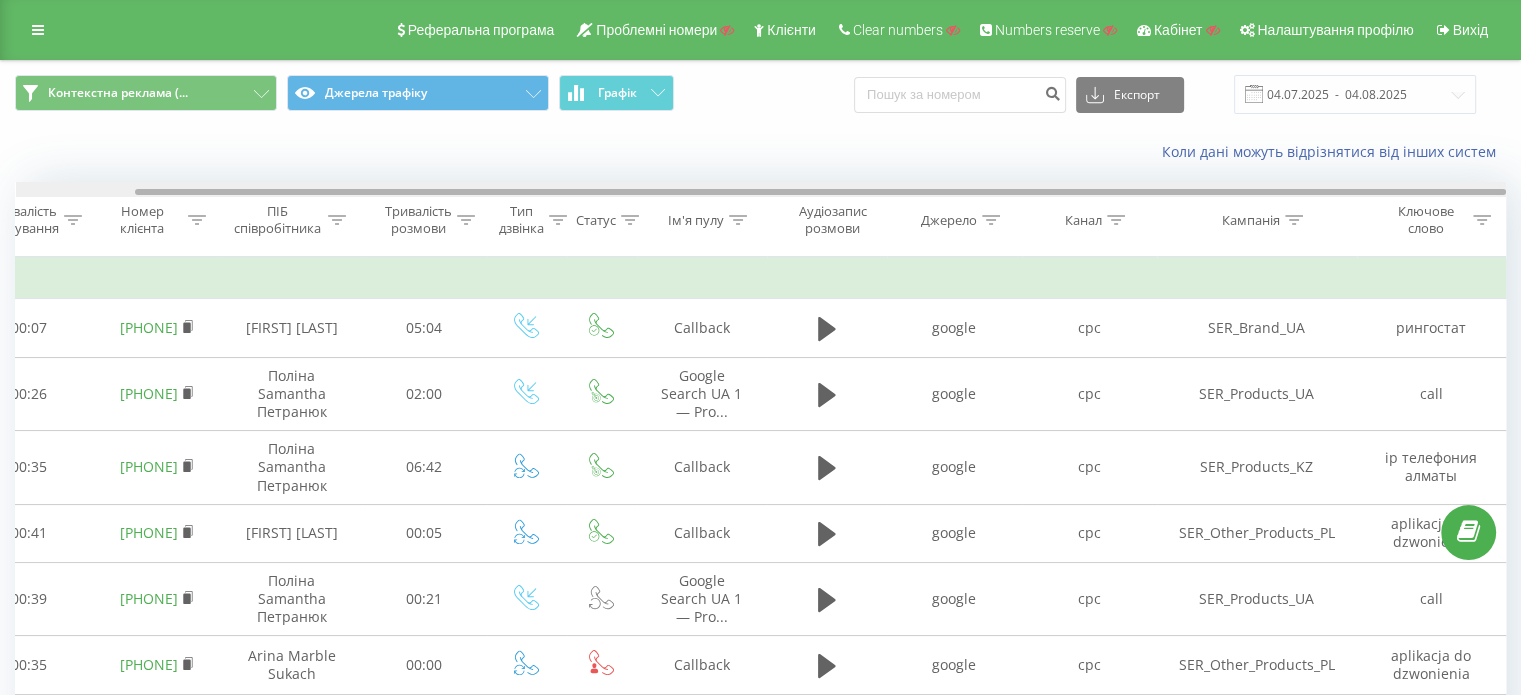 drag, startPoint x: 430, startPoint y: 191, endPoint x: 620, endPoint y: 183, distance: 190.16835 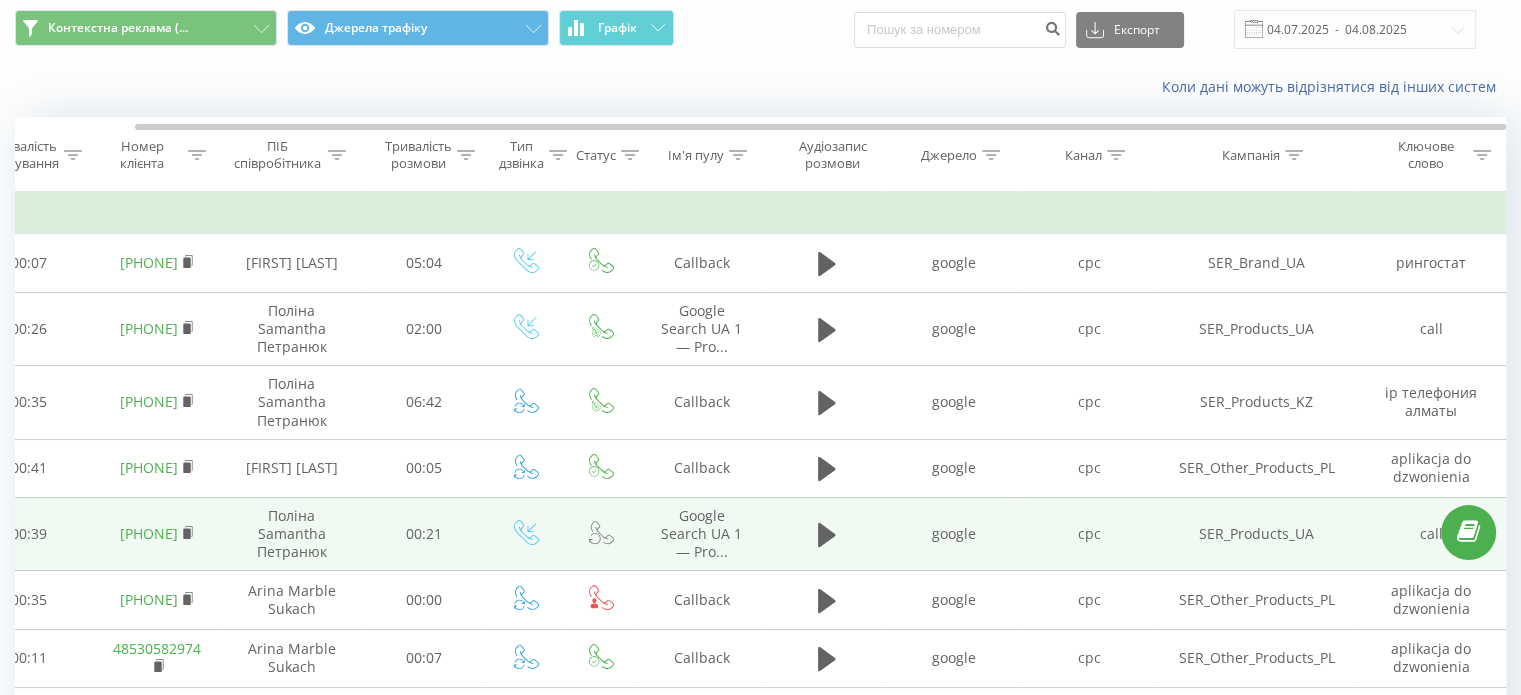 scroll, scrollTop: 0, scrollLeft: 0, axis: both 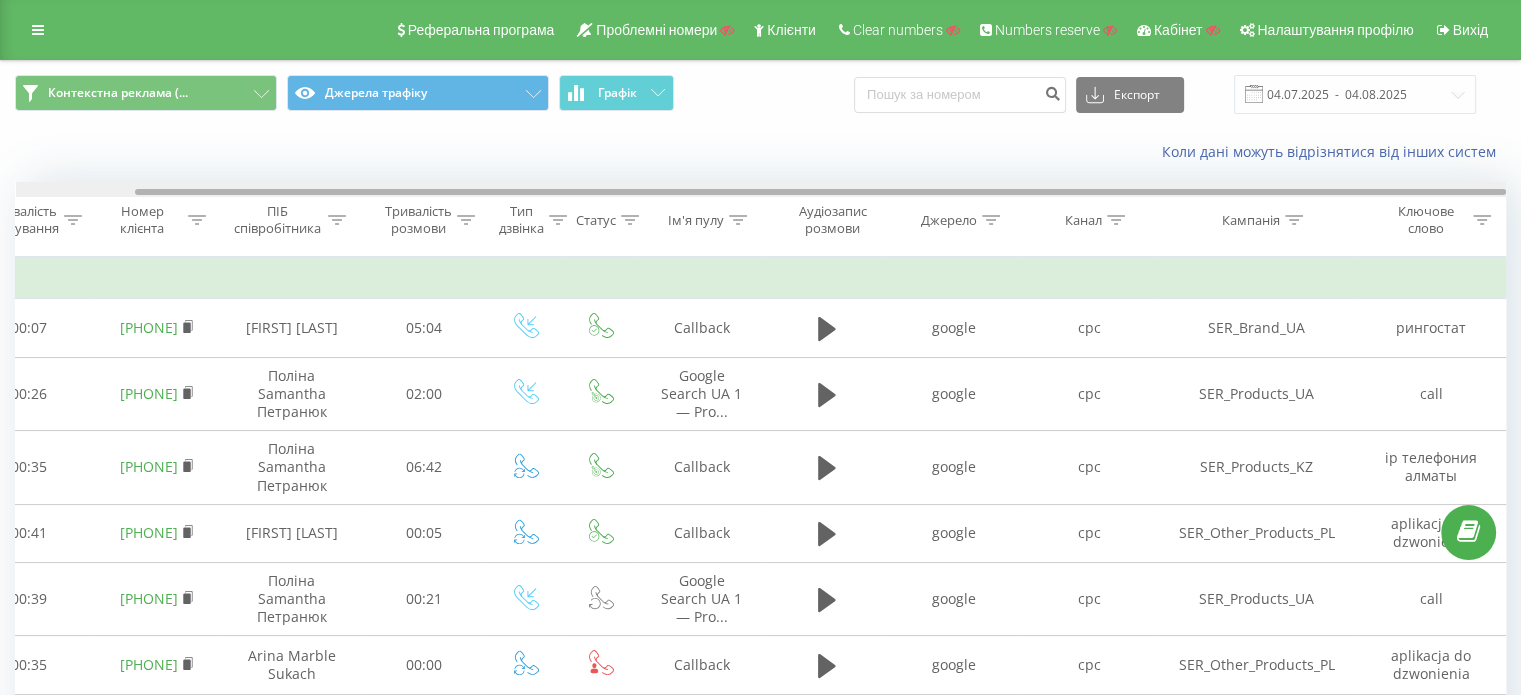 drag, startPoint x: 468, startPoint y: 191, endPoint x: 544, endPoint y: 195, distance: 76.105194 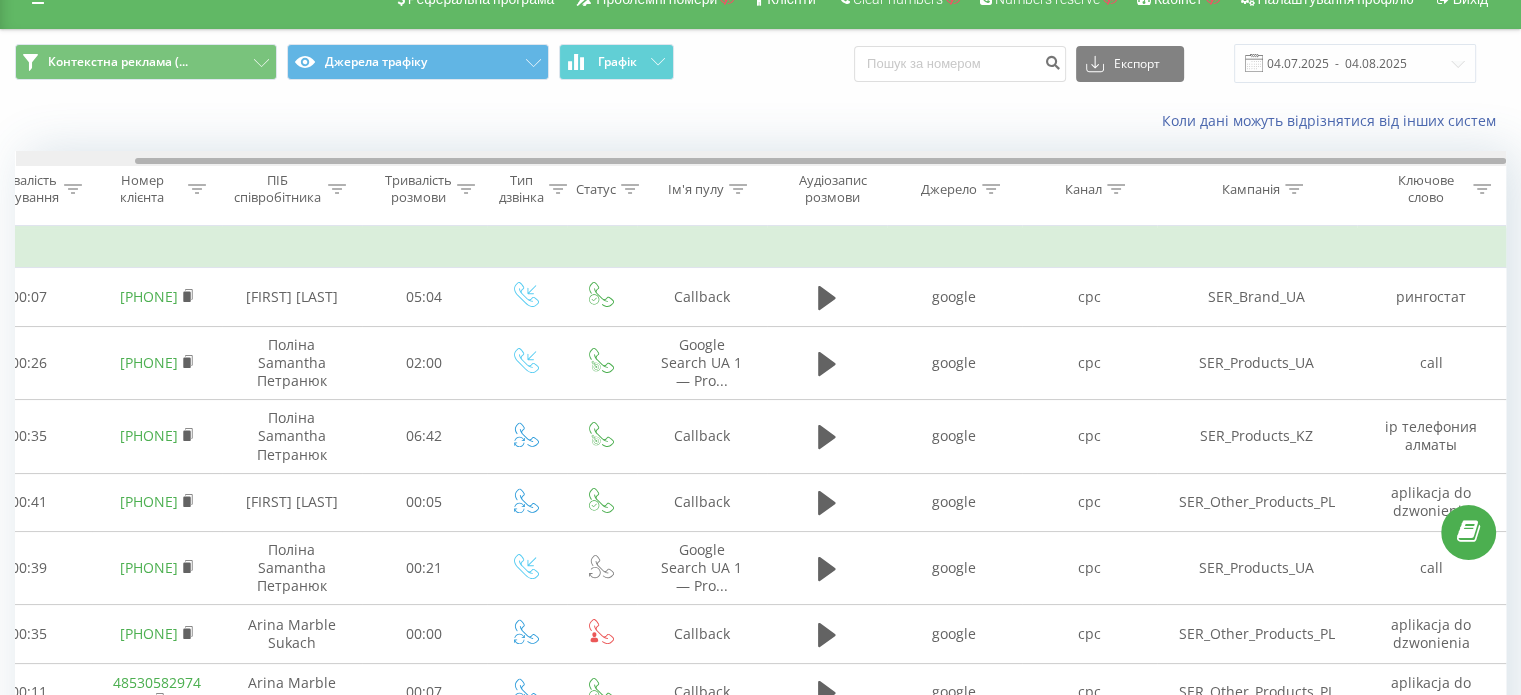 scroll, scrollTop: 0, scrollLeft: 0, axis: both 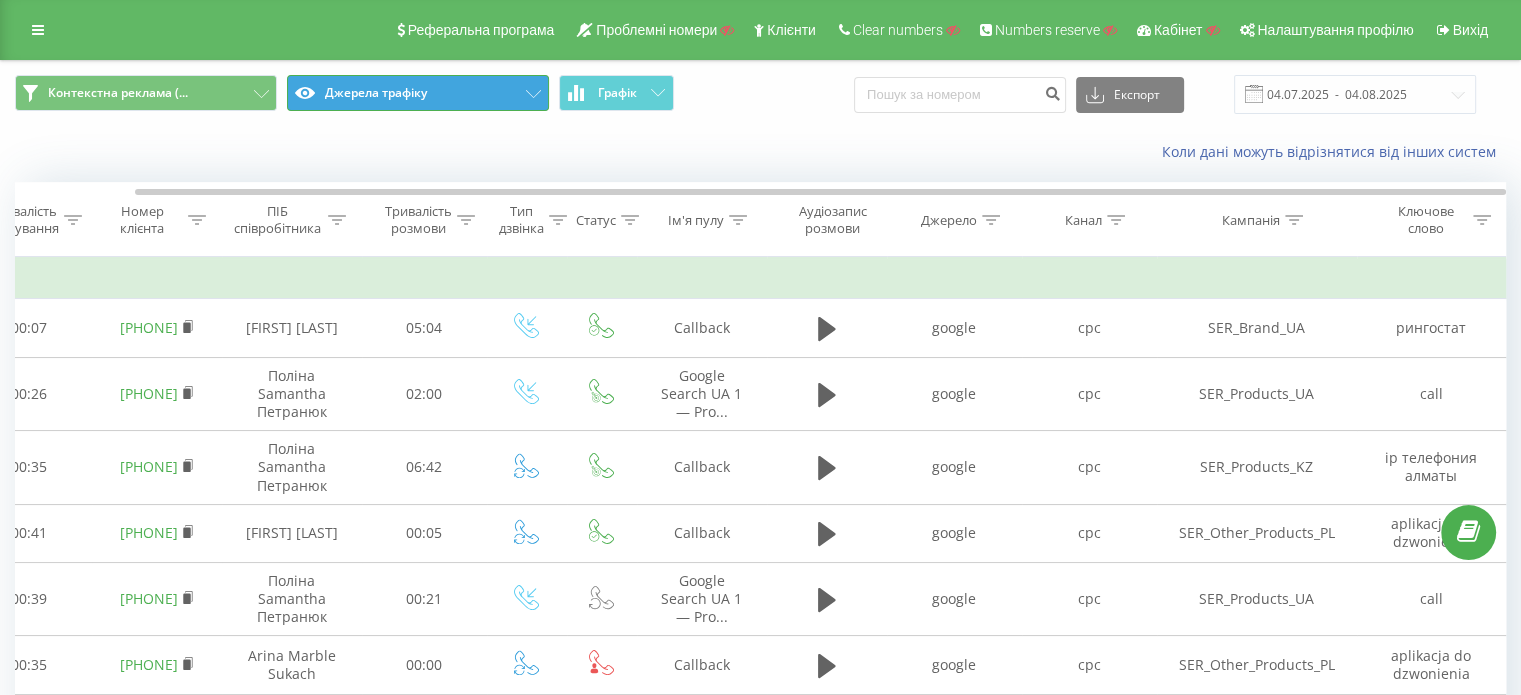 click on "Джерела трафіку" at bounding box center [418, 93] 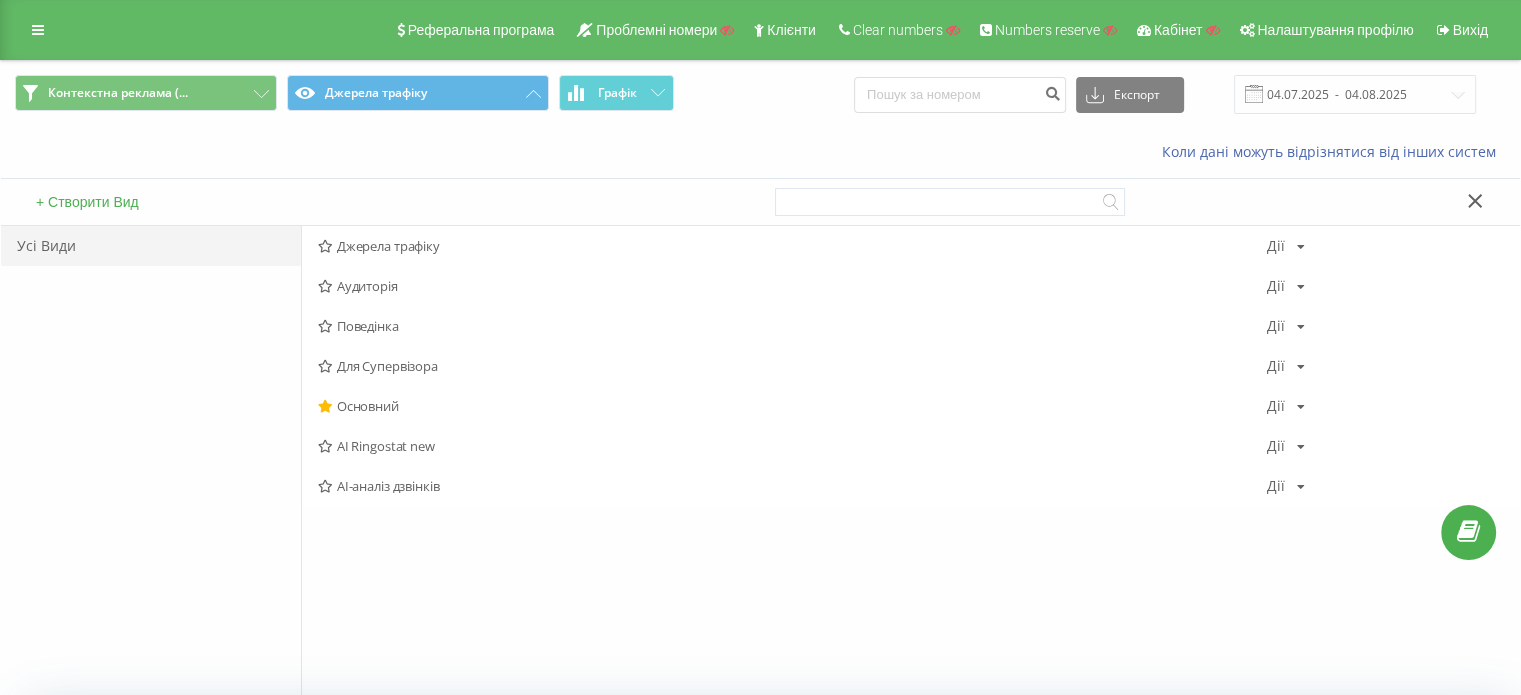 click on "Коли дані можуть відрізнятися вiд інших систем" at bounding box center (760, 152) 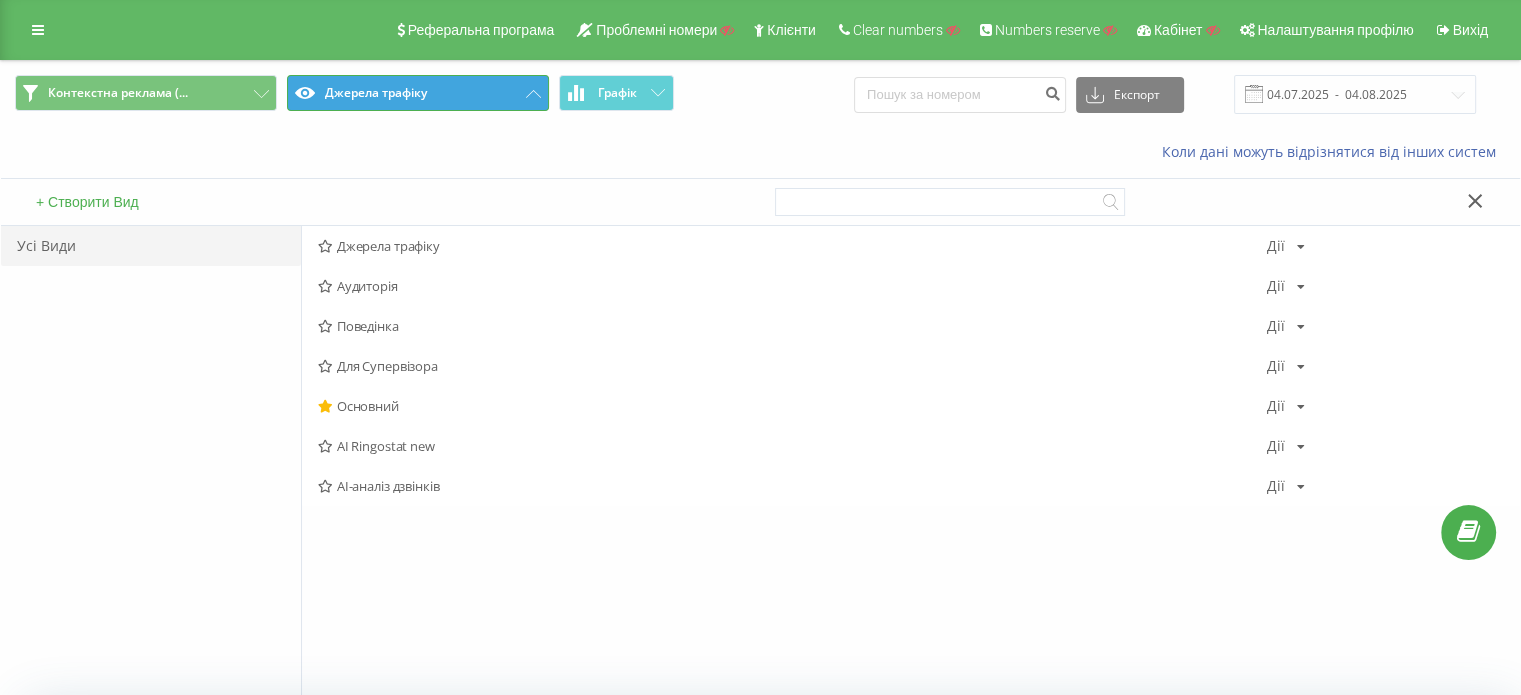 click 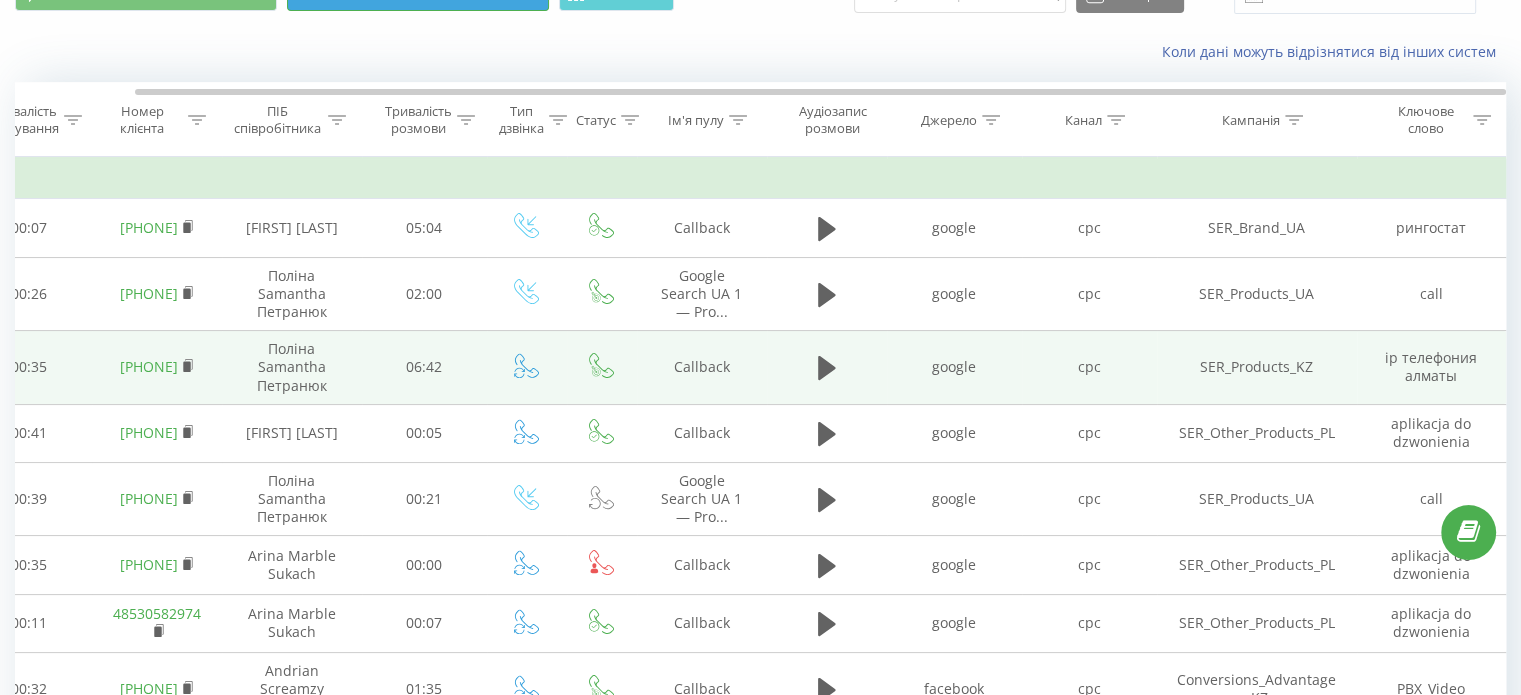 scroll, scrollTop: 0, scrollLeft: 0, axis: both 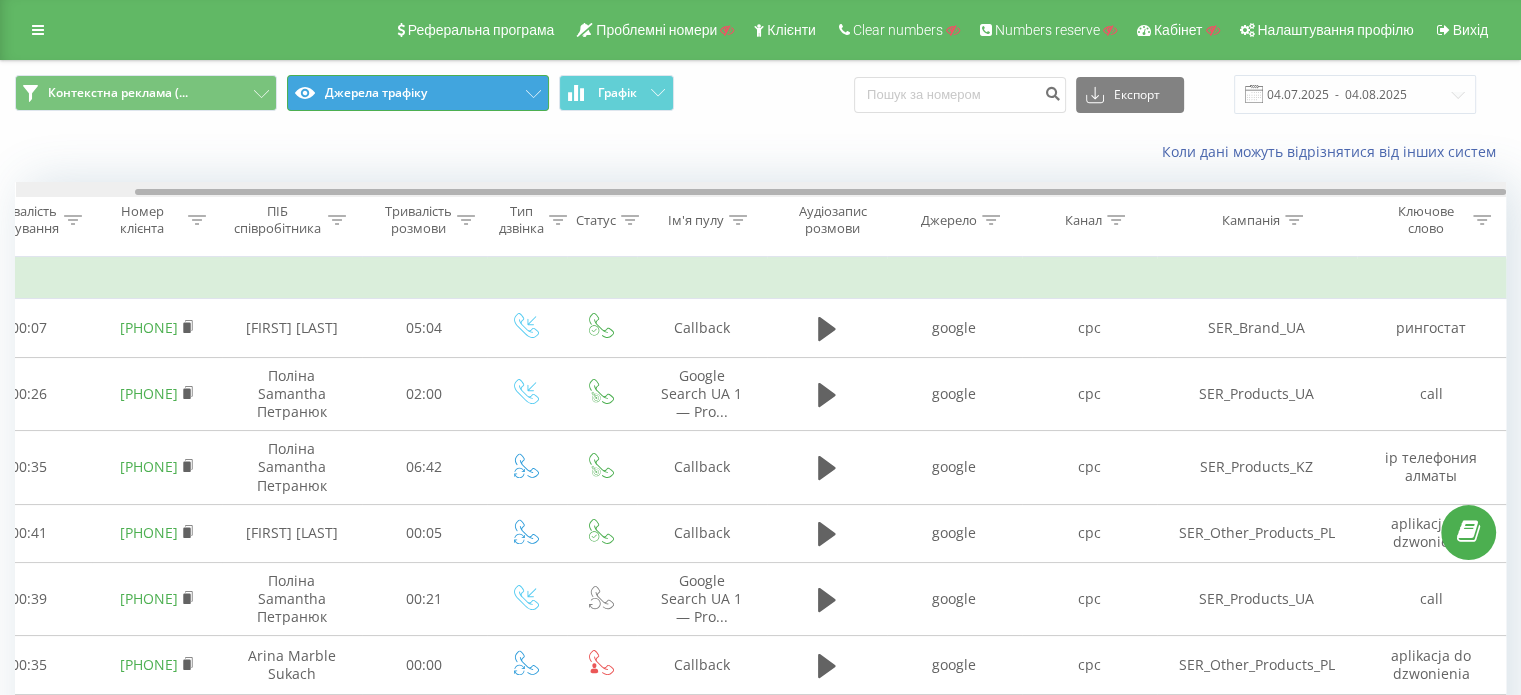 drag, startPoint x: 390, startPoint y: 189, endPoint x: 572, endPoint y: 197, distance: 182.17574 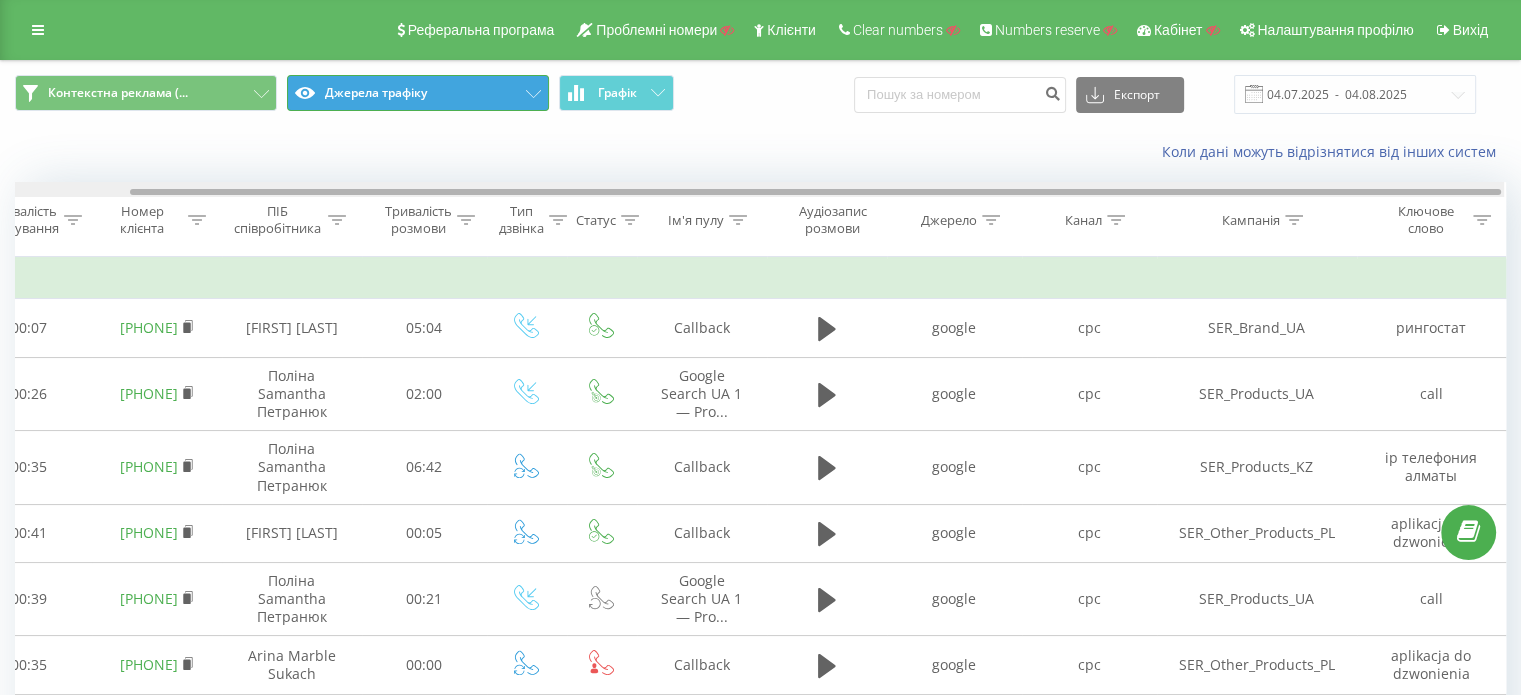 scroll, scrollTop: 0, scrollLeft: 120, axis: horizontal 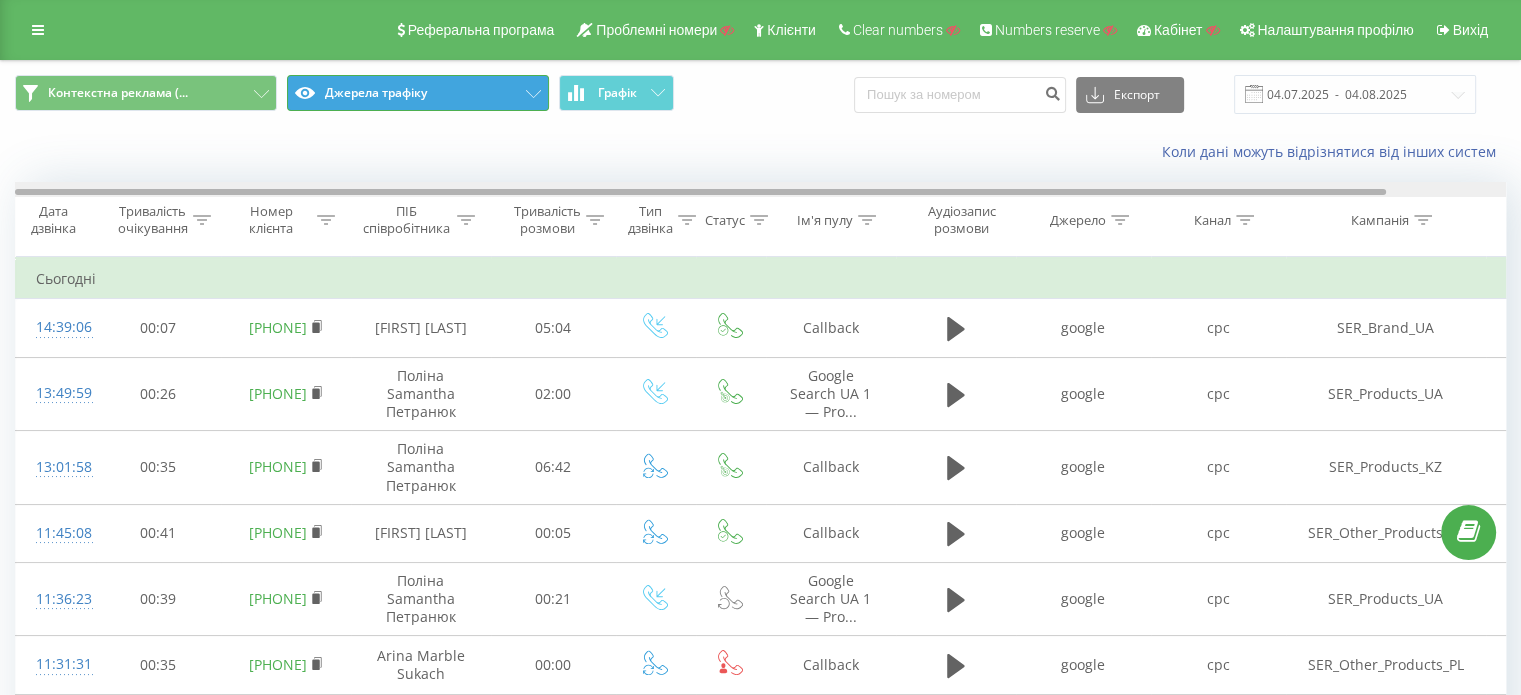 drag, startPoint x: 580, startPoint y: 191, endPoint x: 294, endPoint y: 191, distance: 286 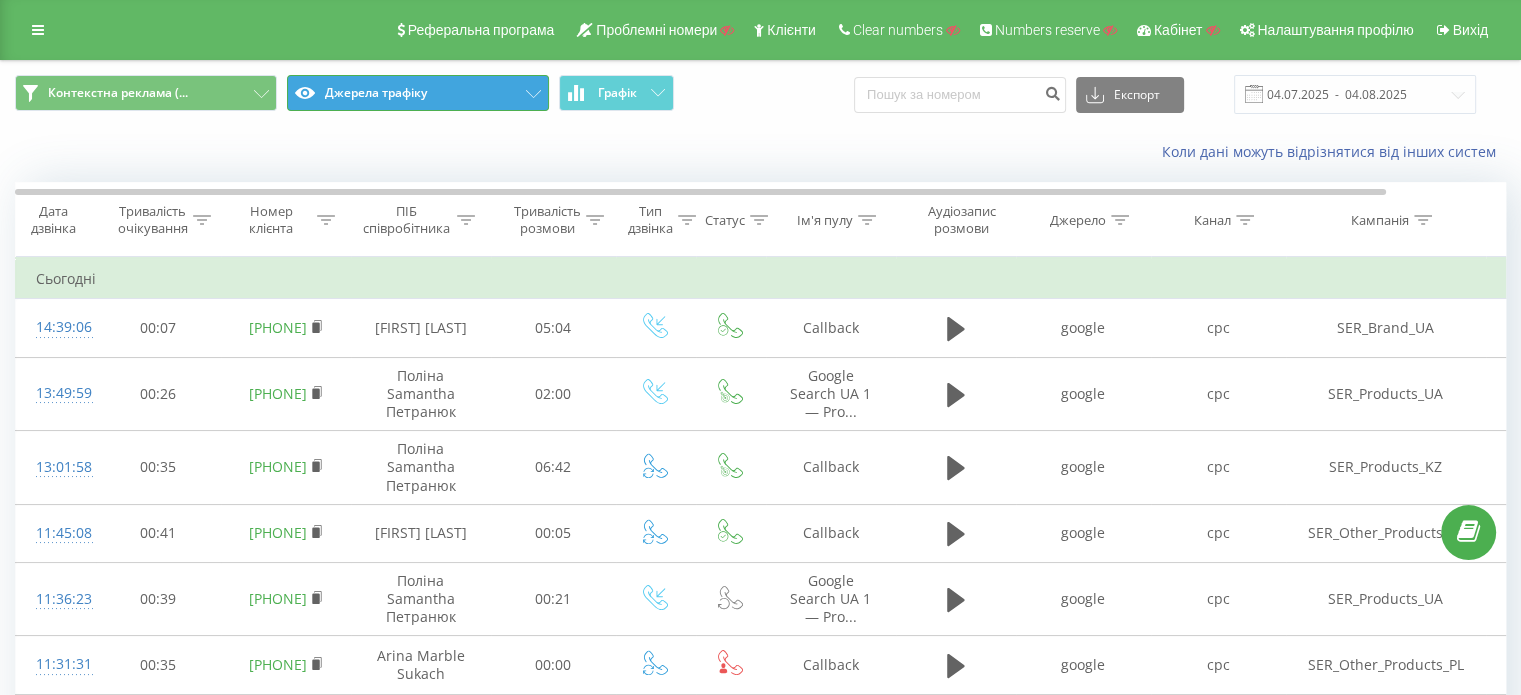 click on "Джерела трафіку" at bounding box center [418, 93] 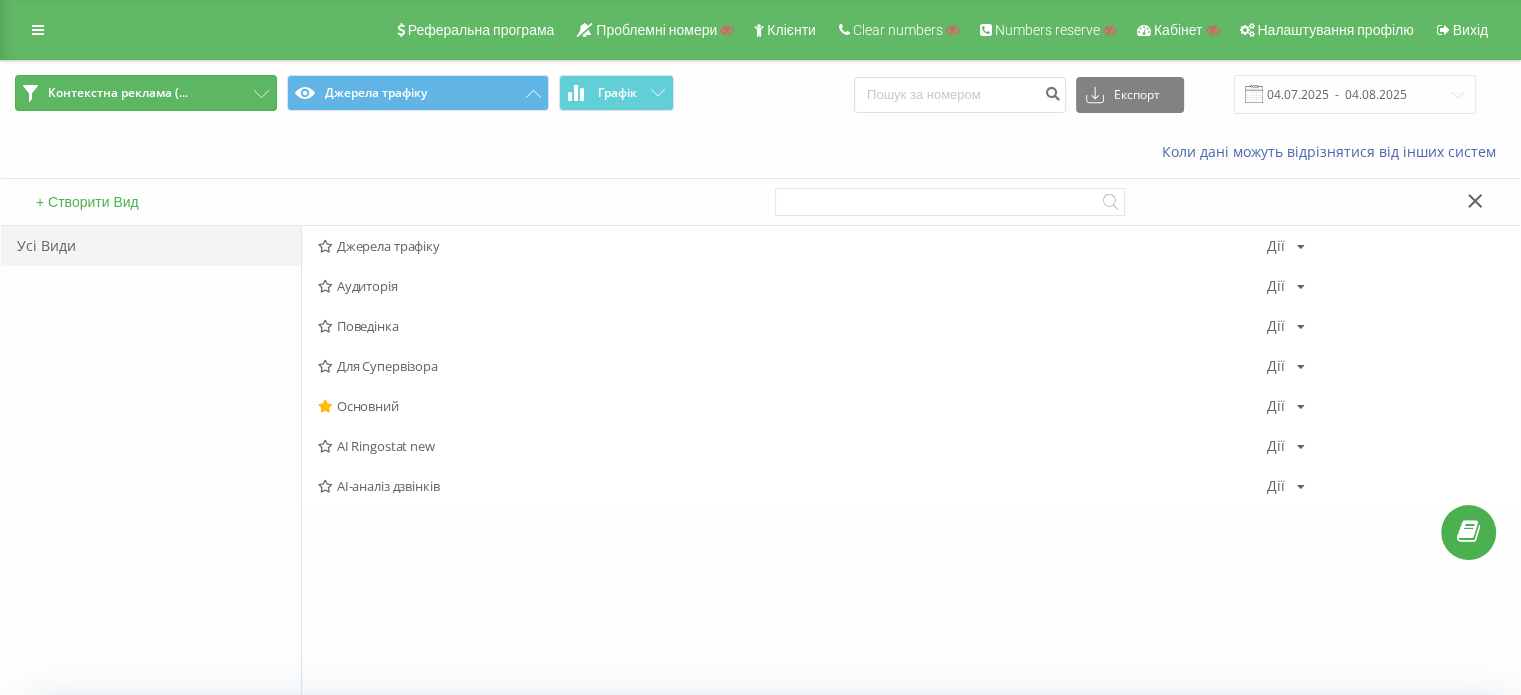 click on "Контекстна реклама (..." at bounding box center [146, 93] 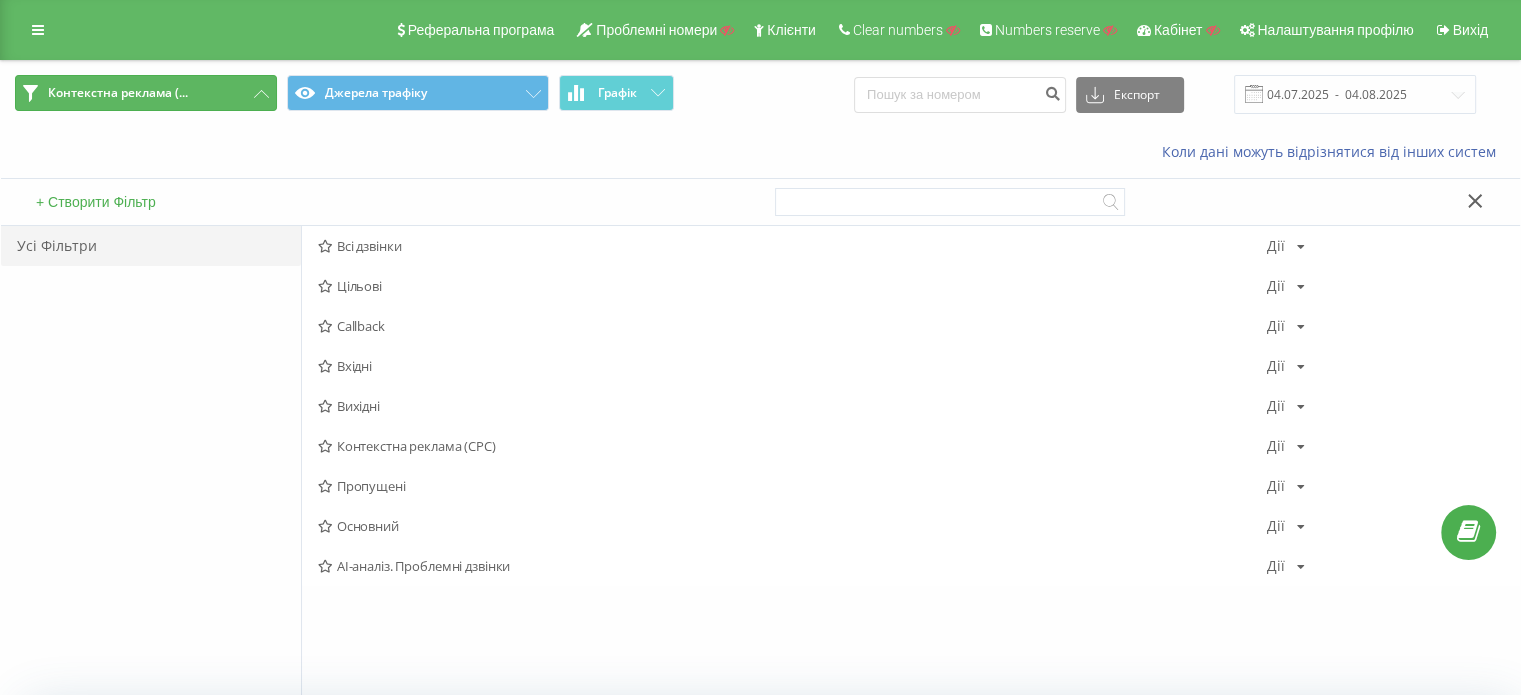 click on "Контекстна реклама (..." at bounding box center (146, 93) 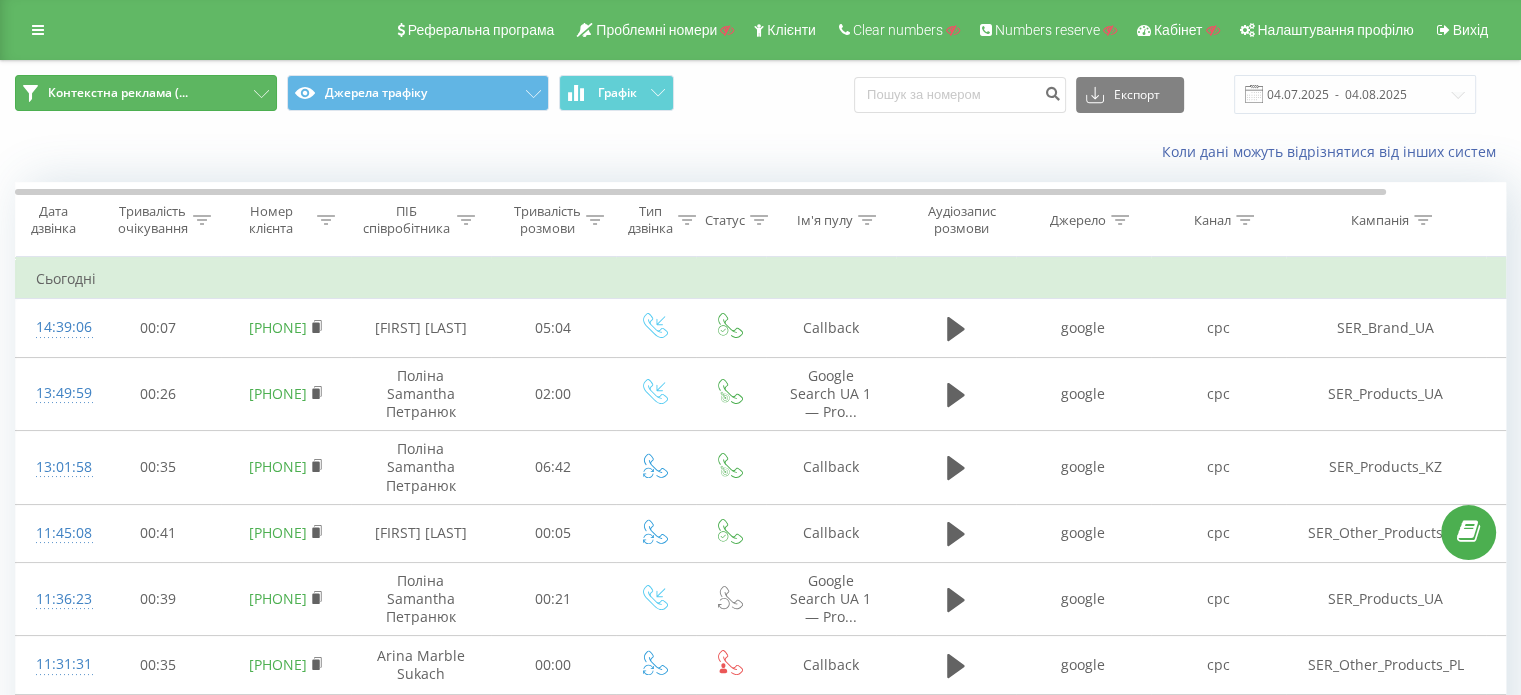 click on "Контекстна реклама (..." at bounding box center (146, 93) 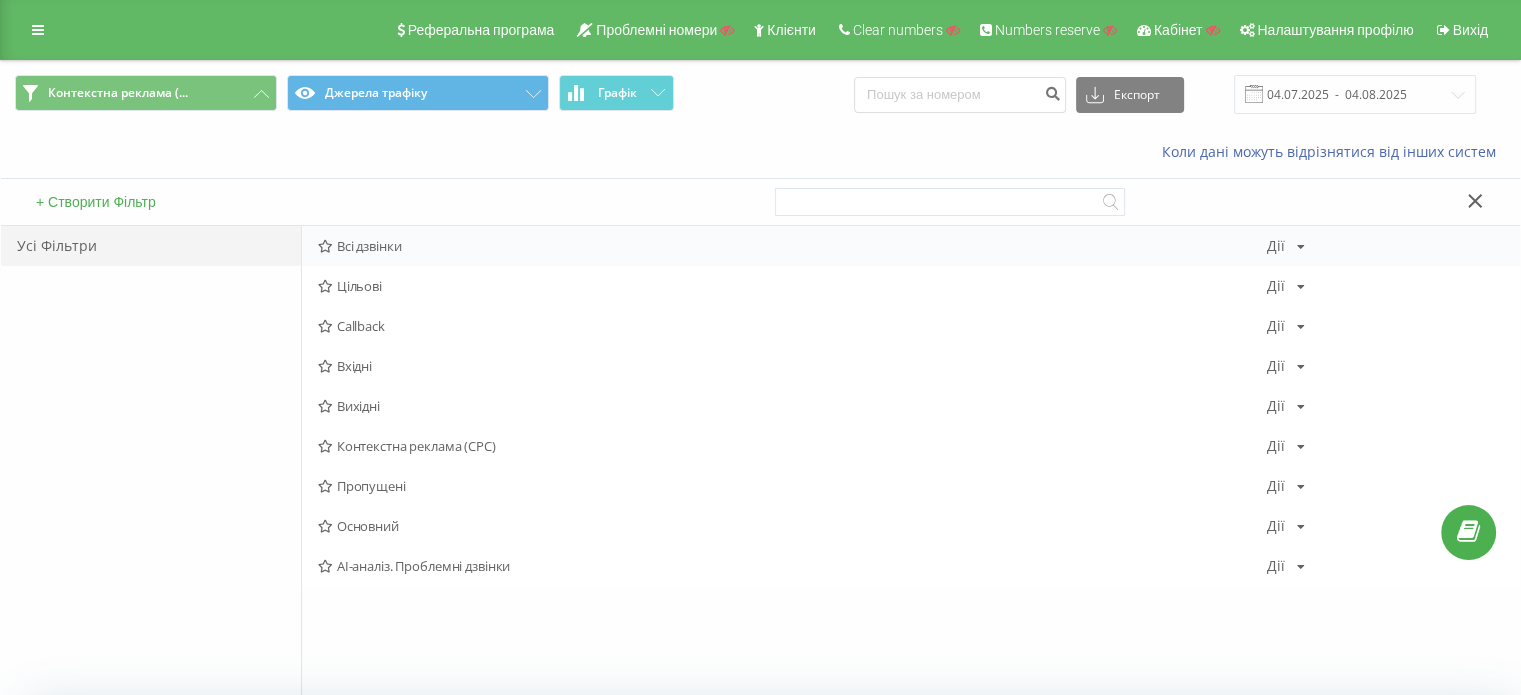 click on "Всі дзвінки Дії Редагувати Копіювати Видалити За замовчуванням Поділитися" at bounding box center (911, 246) 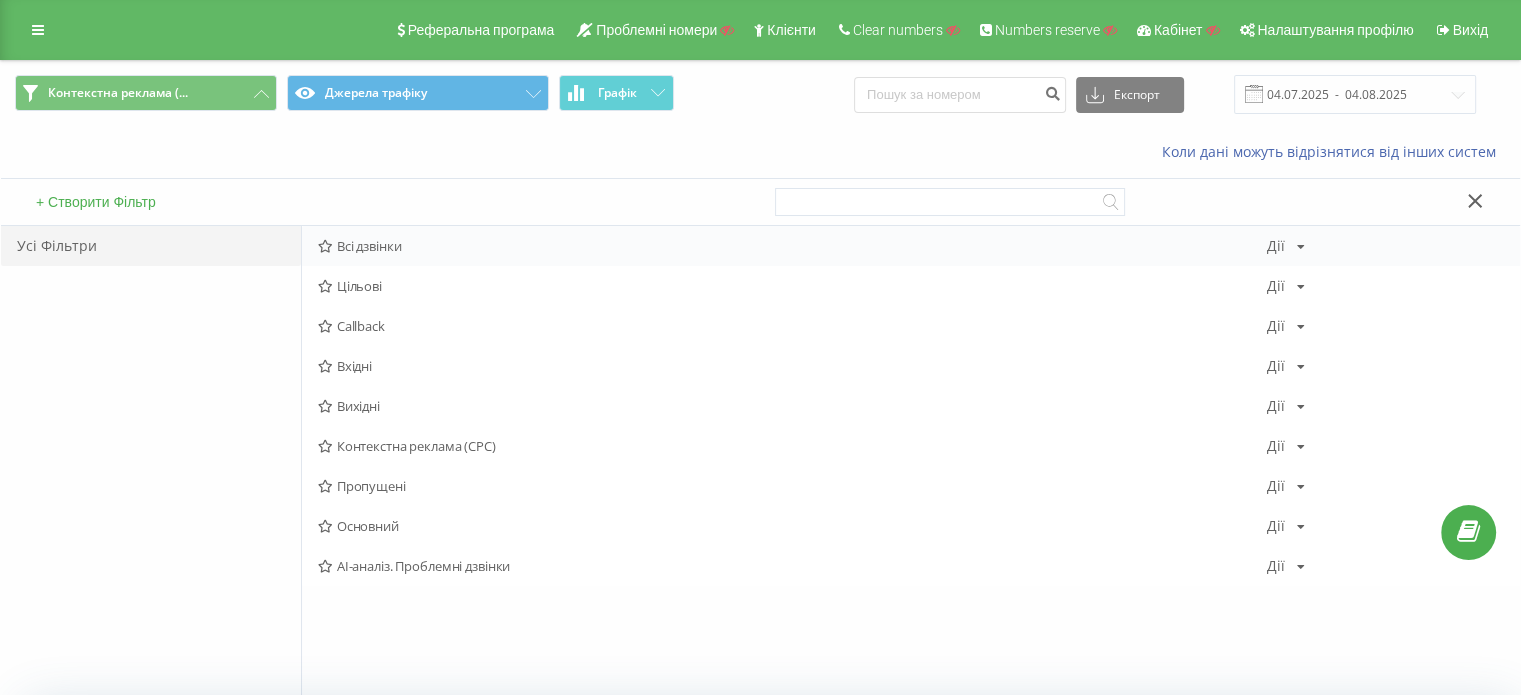 click on "Всі дзвінки" at bounding box center (792, 246) 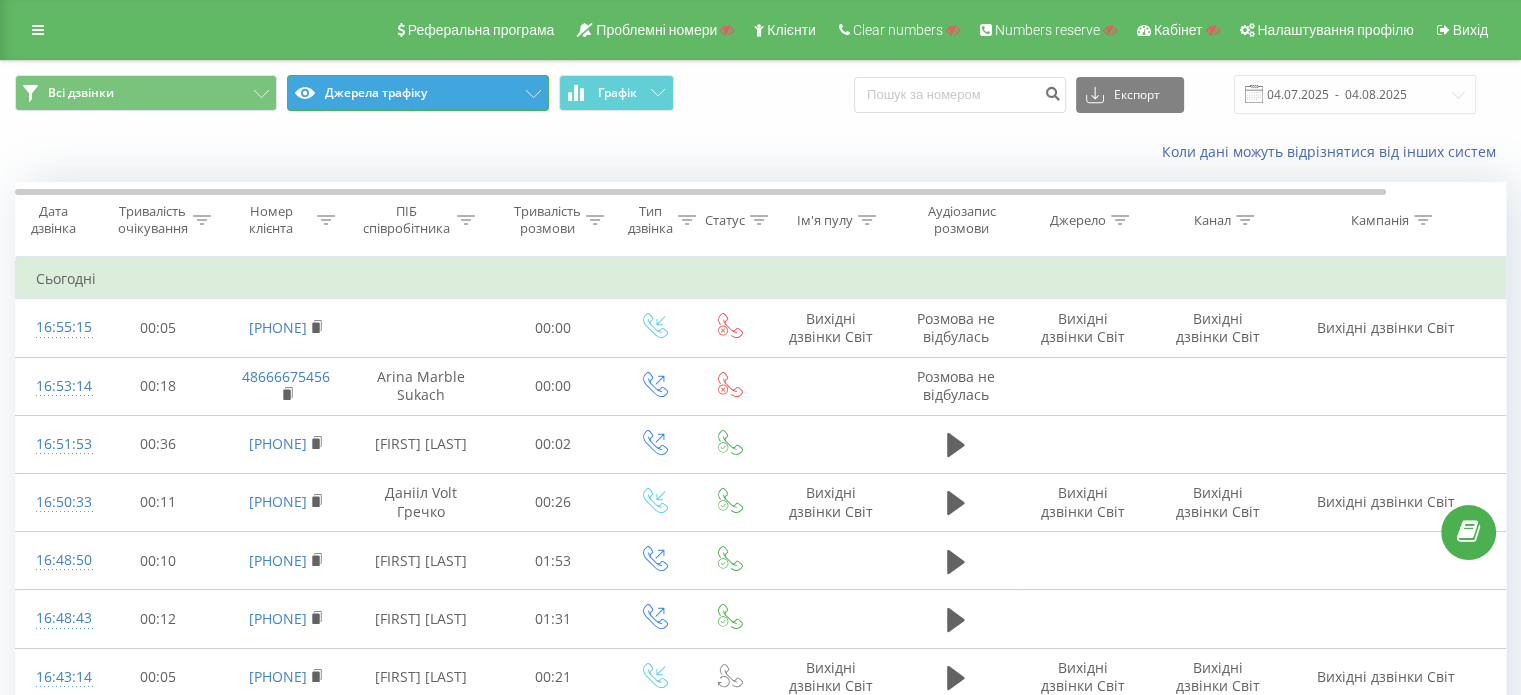 click on "Джерела трафіку" at bounding box center (418, 93) 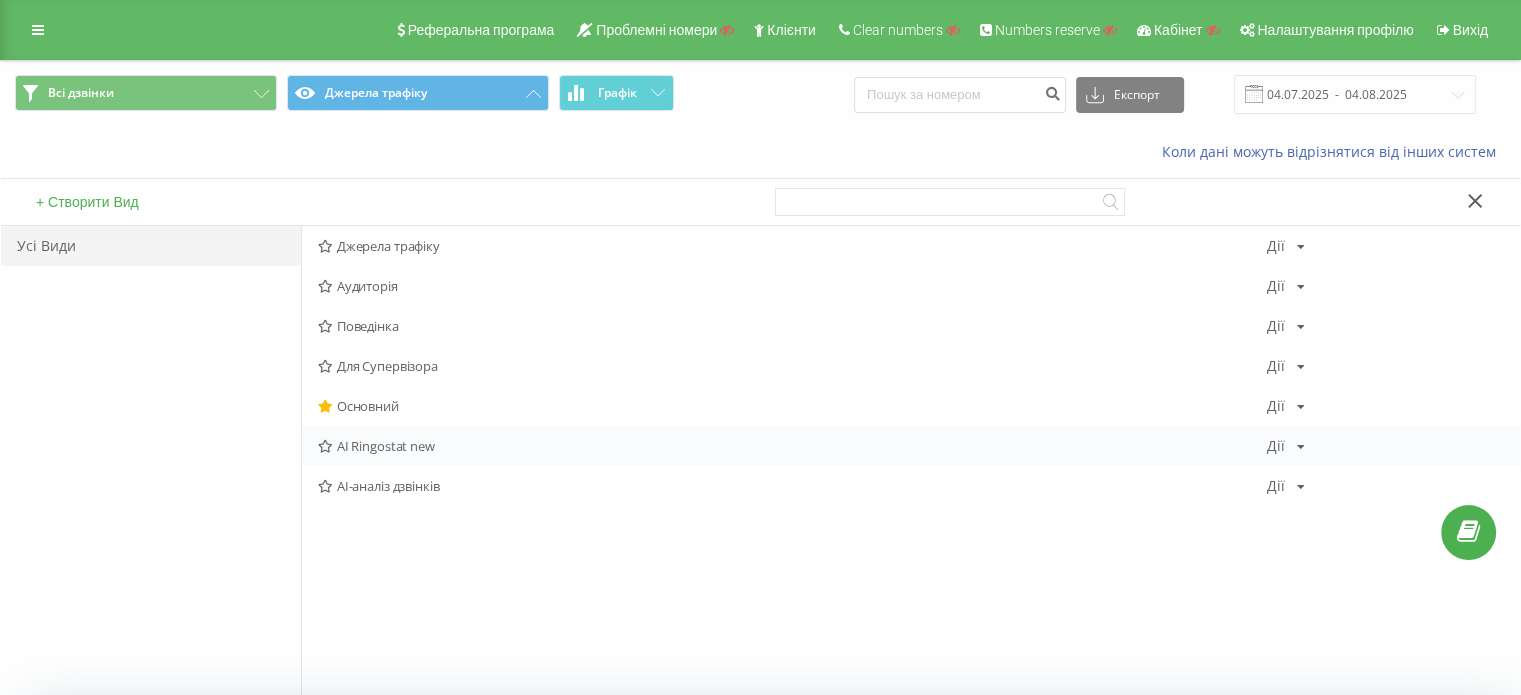 click on "AI Ringostat new" at bounding box center (792, 446) 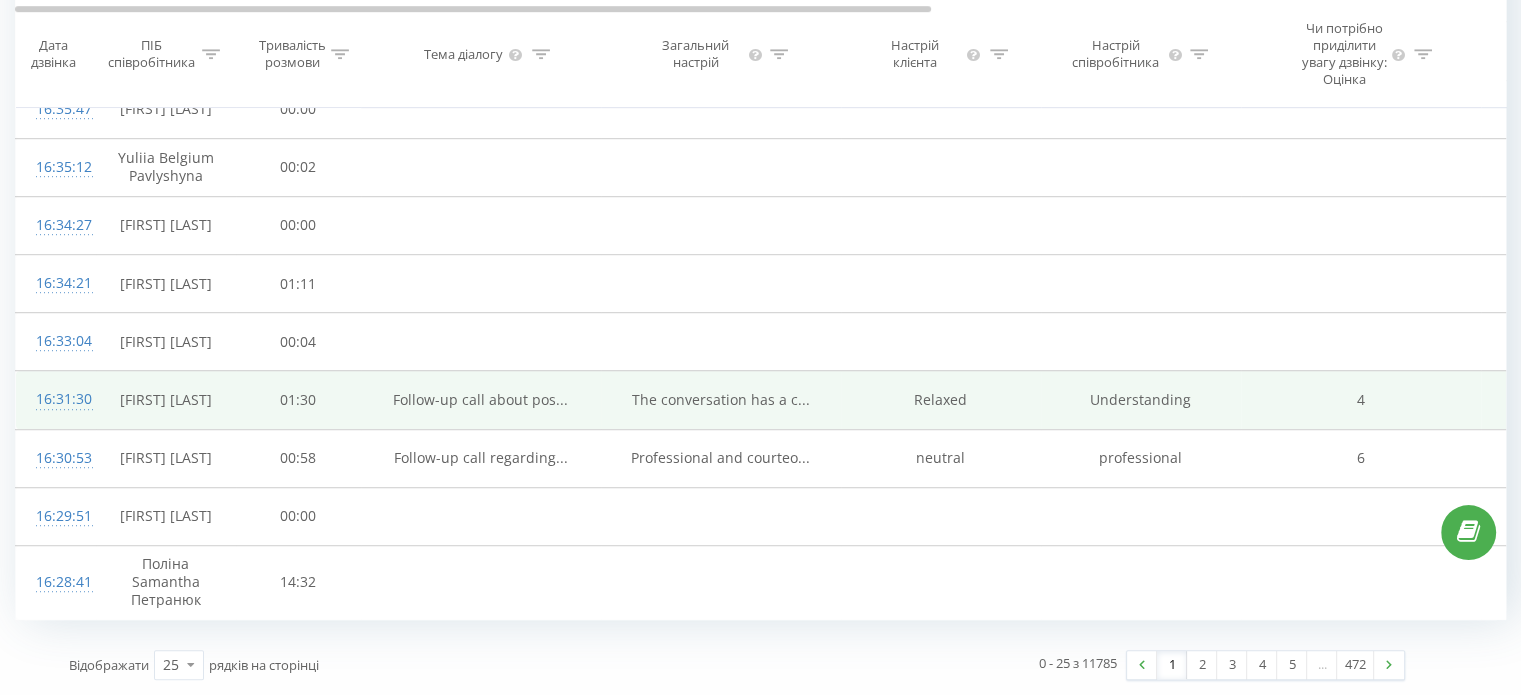 scroll, scrollTop: 1240, scrollLeft: 0, axis: vertical 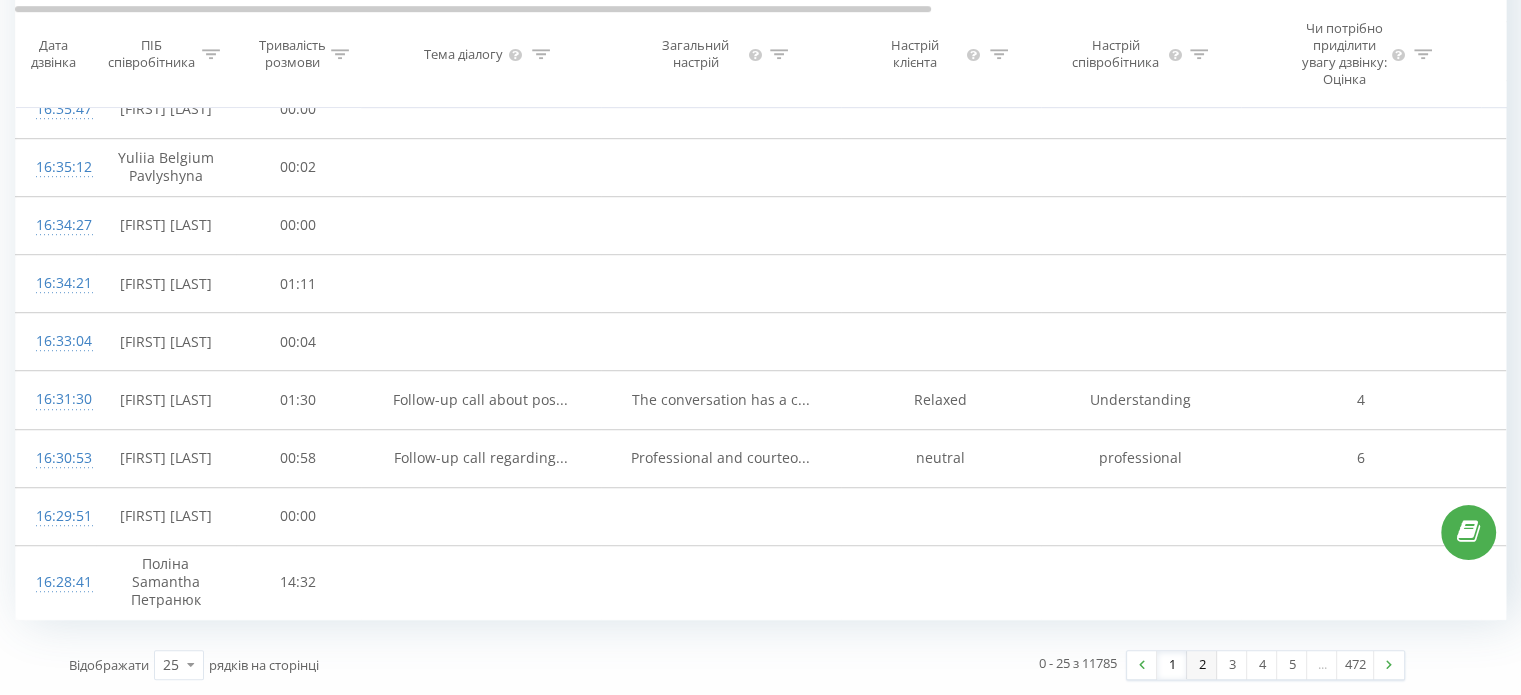 click on "2" at bounding box center (1202, 665) 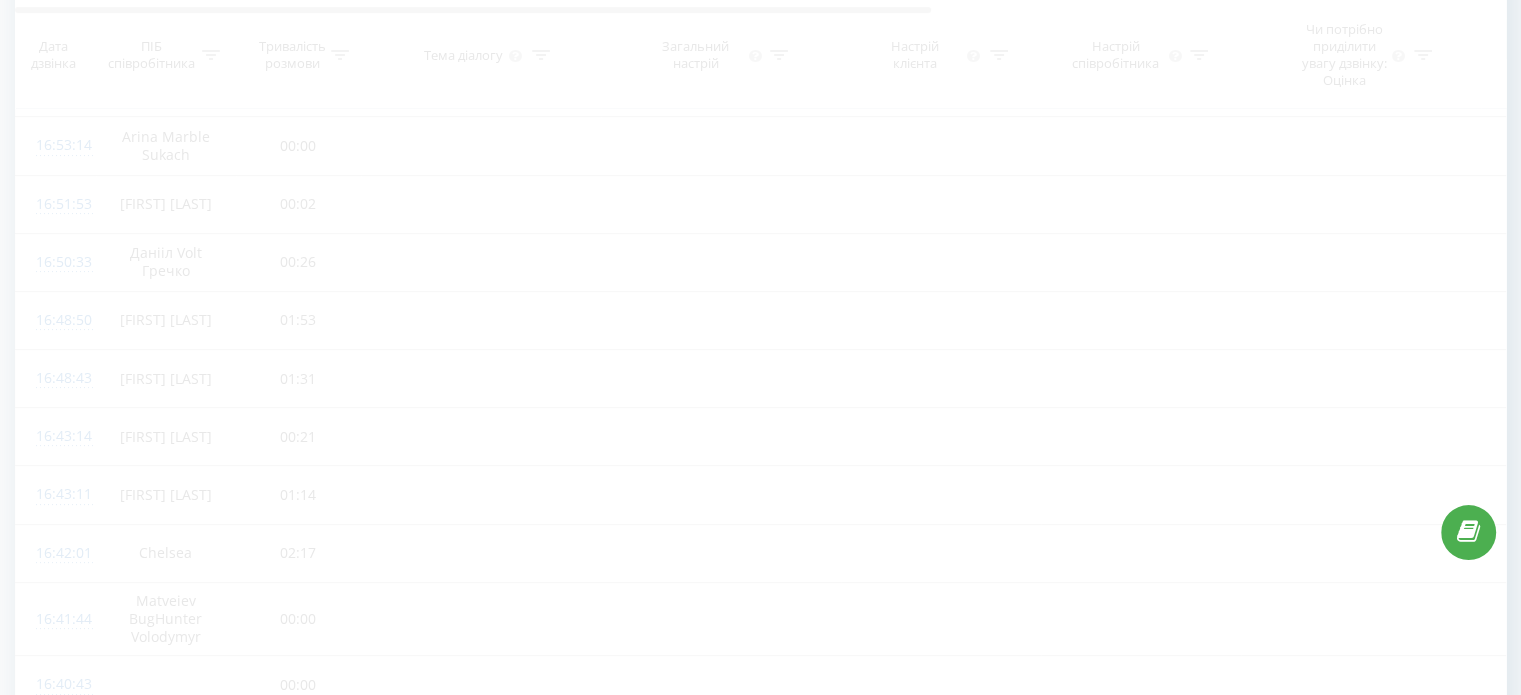 scroll, scrollTop: 132, scrollLeft: 0, axis: vertical 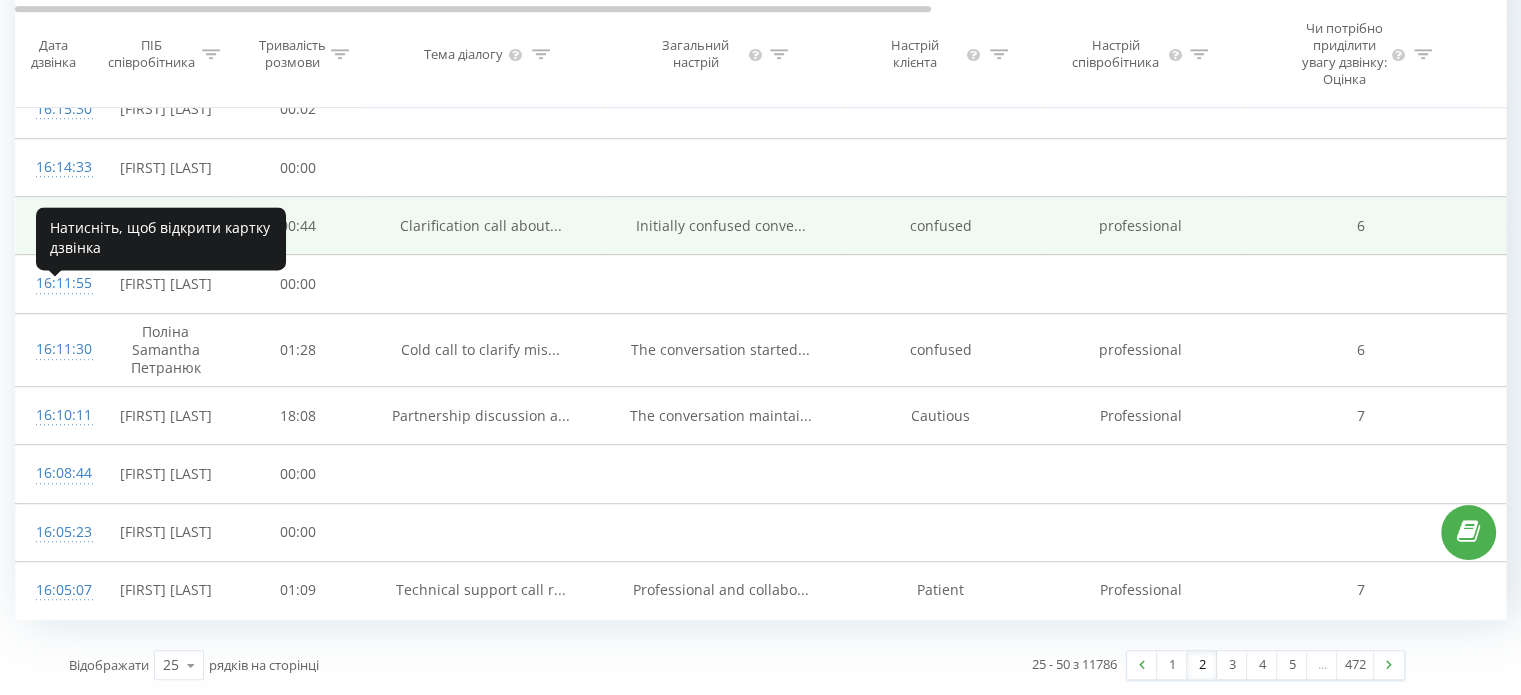 click on "16:13:07" at bounding box center (56, 225) 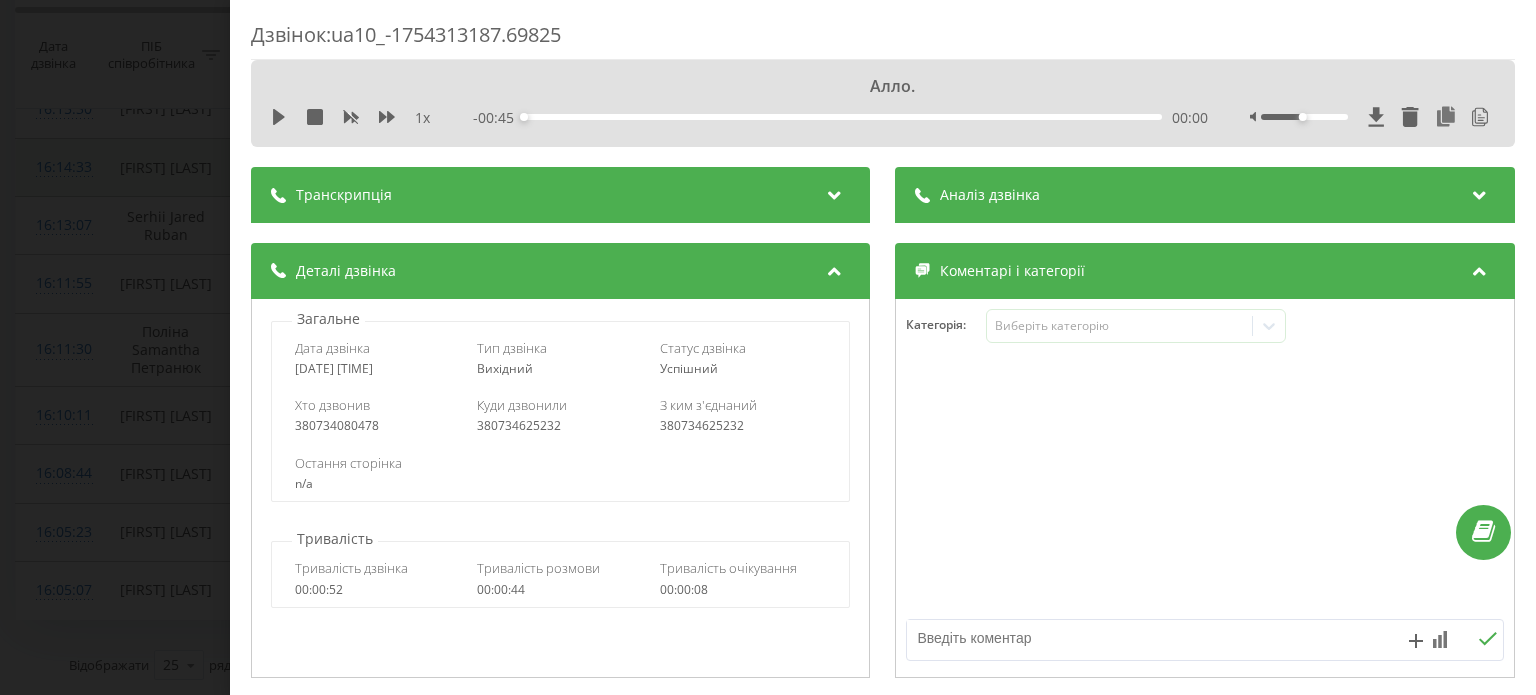 drag, startPoint x: 168, startPoint y: 152, endPoint x: 222, endPoint y: 172, distance: 57.58472 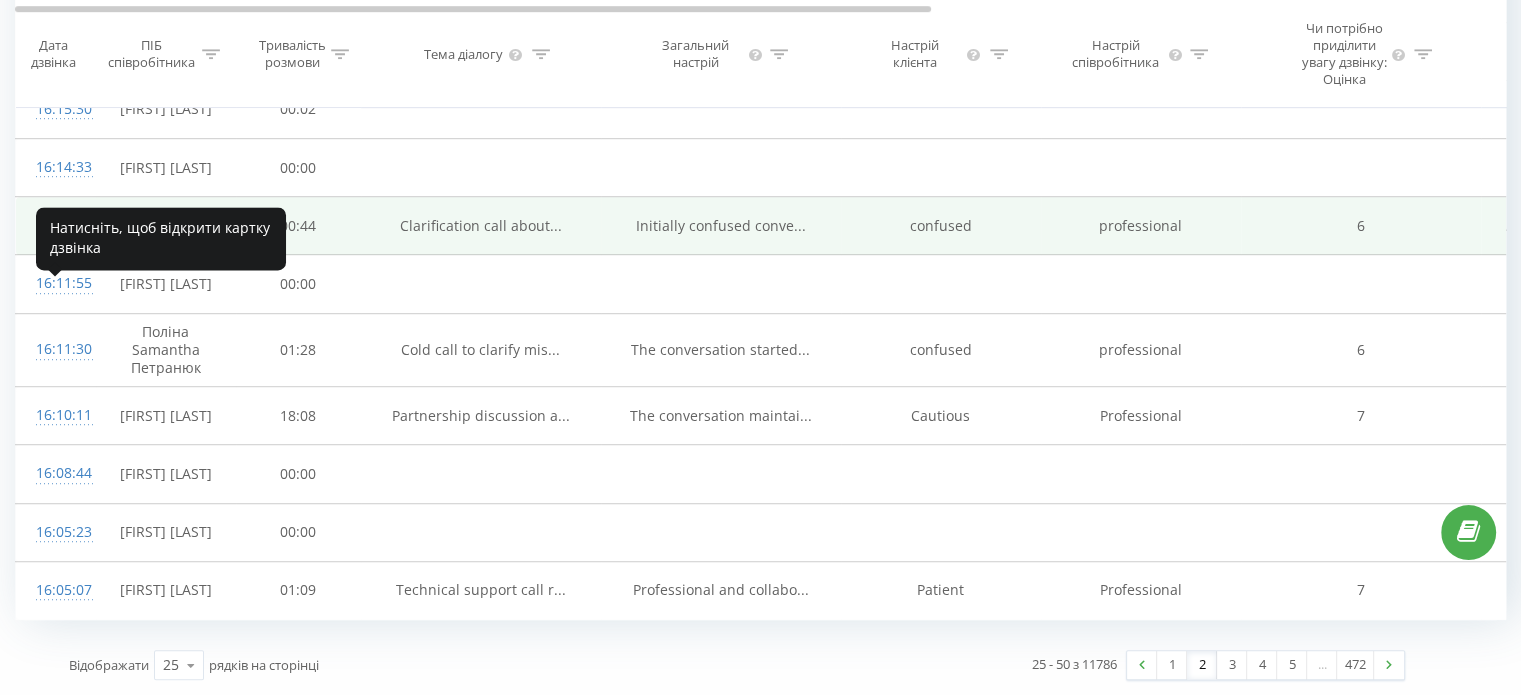 click on "16:13:07" at bounding box center [56, 225] 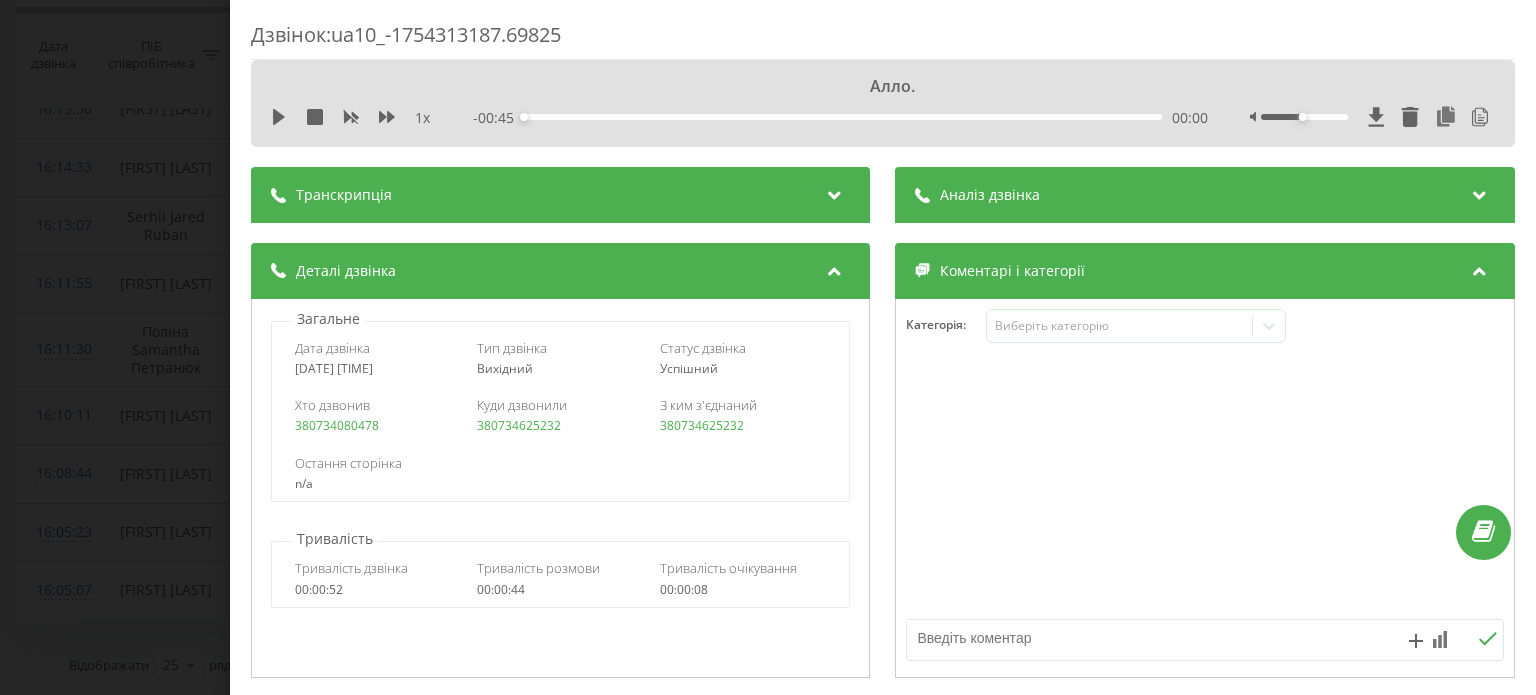 click on "Транскрипція" at bounding box center (560, 195) 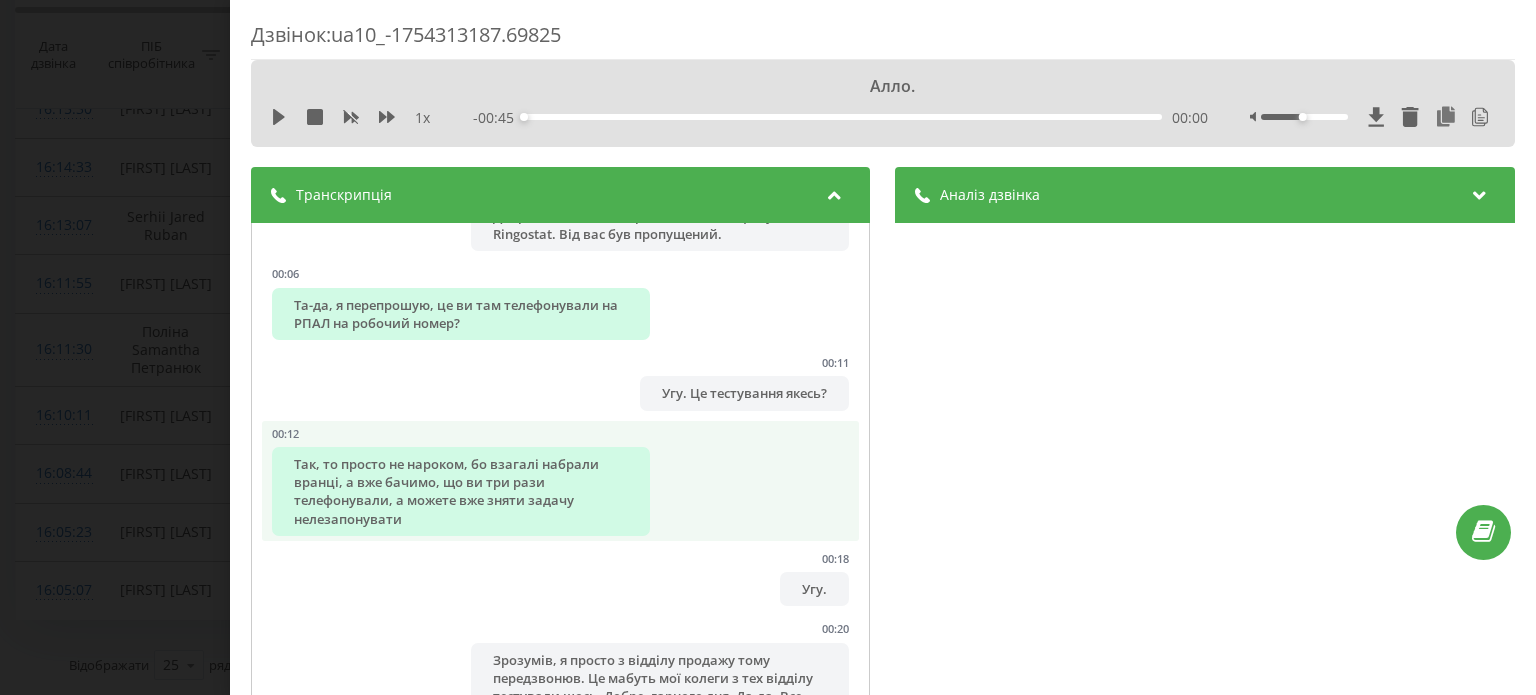 scroll, scrollTop: 167, scrollLeft: 0, axis: vertical 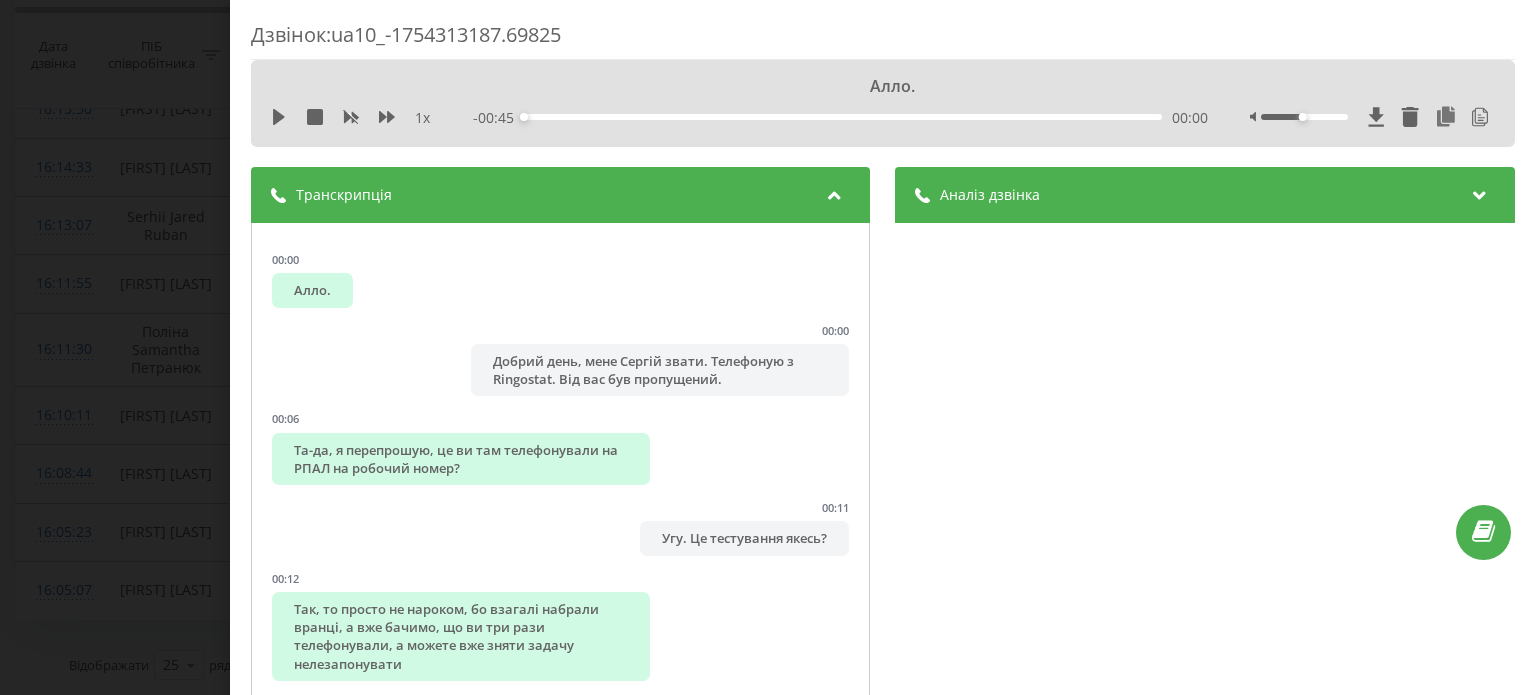 click on "Аналіз дзвінка" at bounding box center [1205, 195] 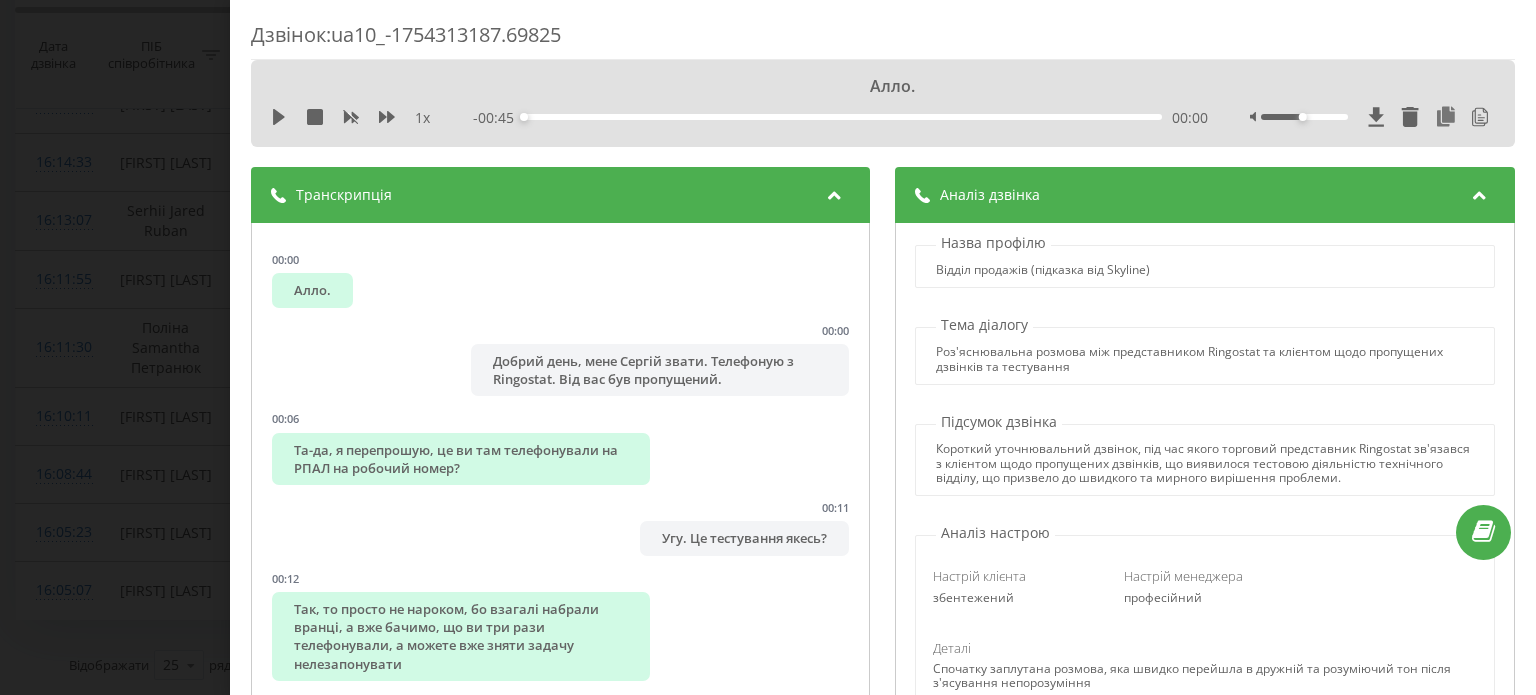 click on "Дзвінок :  ua10_-1754313187.69825 Алло.   1  х -  00:45 00:00   00:00   Транскрипція 00:00 Алло. 00:00 Добрий день, мене Сергій звати. Телефоную з Ringostat. Від вас був пропущений. 00:06 Та-да, я перепрошую, це ви там телефонували на РПАЛ на робочий номер? 00:11 Угу. Це тестування якесь? 00:12 Так, то просто не нароком, бо взагалі набрали вранці, а вже бачимо, що ви три рази телефонували, а можете вже зняти задачу нелезапонувати 00:18 Слухай. 00:20 00:24 Аналіз дзвінка Назва профілю Відділ продажів (підказка від Skyline) Тема діалогу Підсумок дзвінка Аналіз настрою Настрій клієнта збентежений Настрій менеджера 6 :" at bounding box center (883, 347) 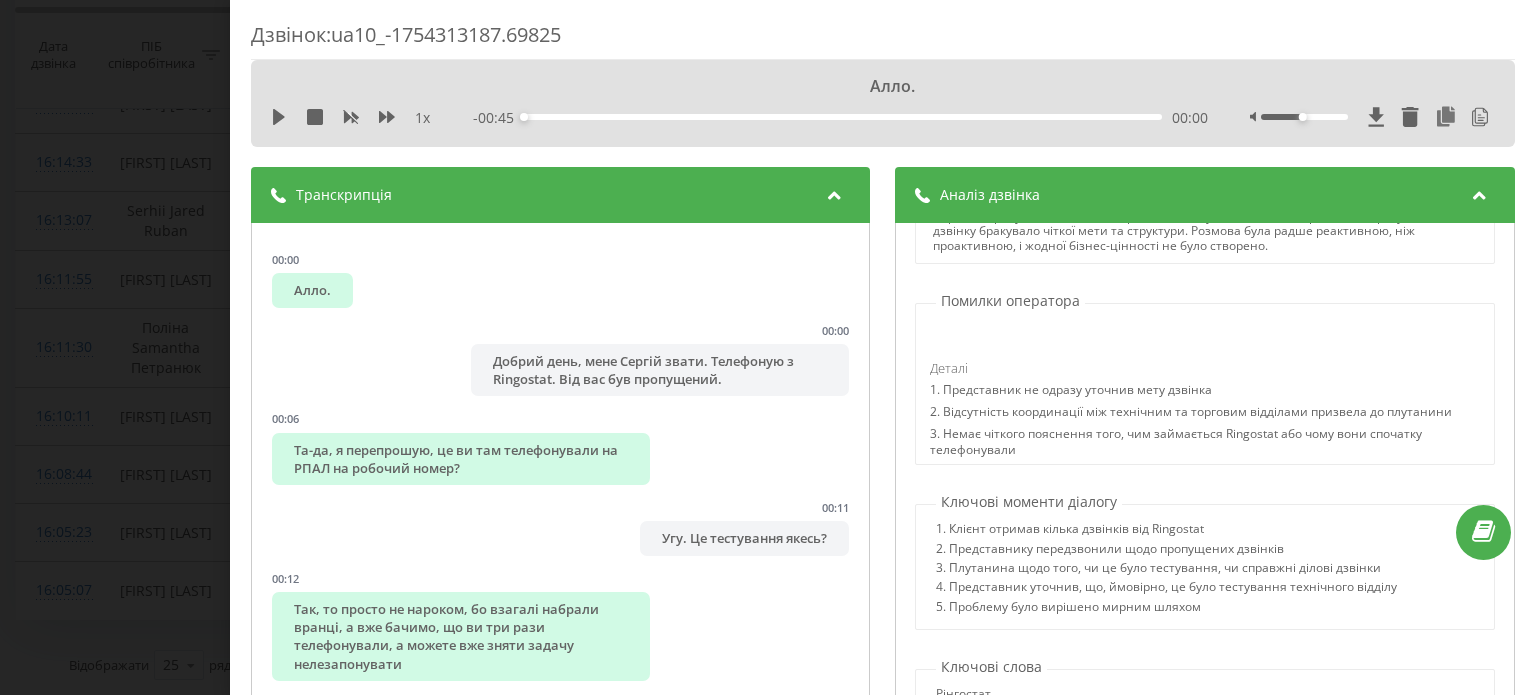 scroll, scrollTop: 1081, scrollLeft: 0, axis: vertical 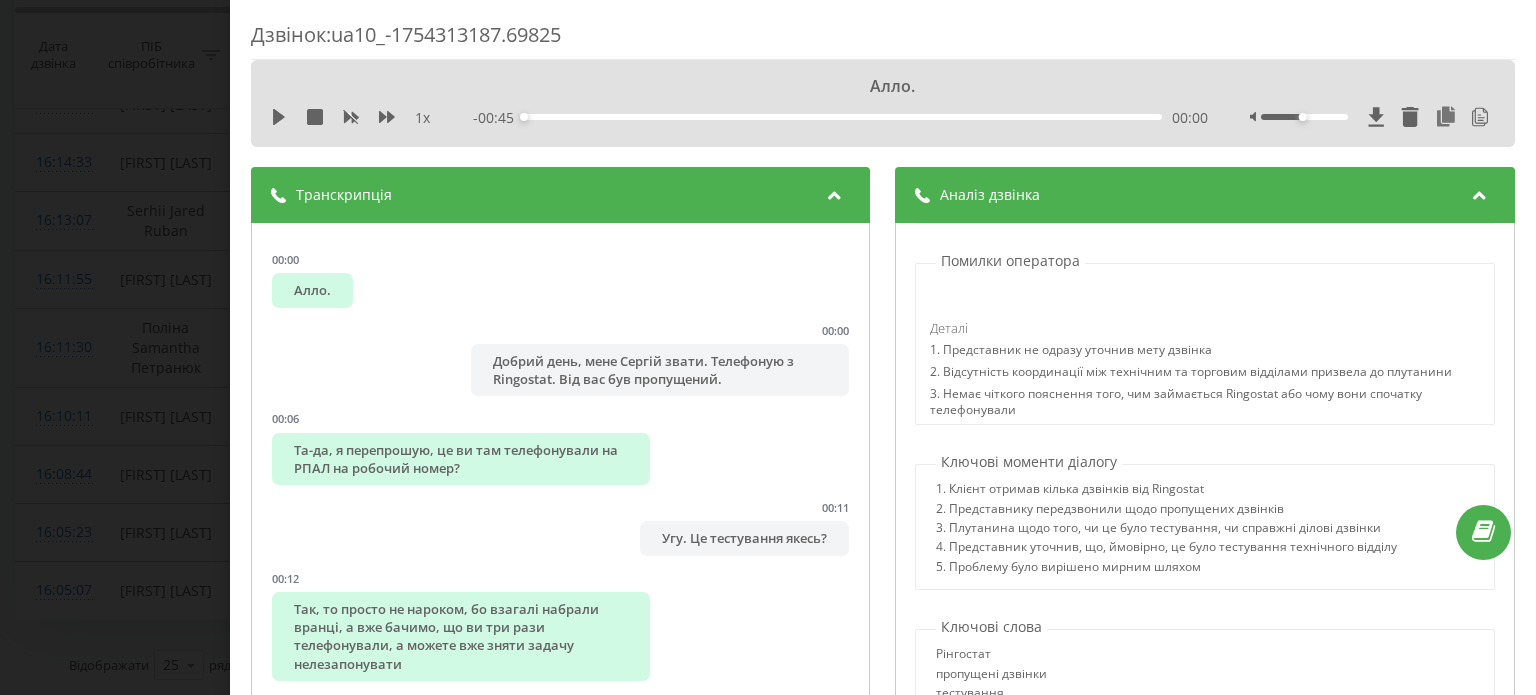 click on "Дзвінок :  ua10_-1754313187.69825 Алло.   1  х -  00:45 00:00   00:00   Транскрипція 00:00 Алло. 00:00 Добрий день, мене Сергій звати. Телефоную з Ringostat. Від вас був пропущений. 00:06 Та-да, я перепрошую, це ви там телефонували на РПАЛ на робочий номер? 00:11 Угу. Це тестування якесь? 00:12 Так, то просто не нароком, бо взагалі набрали вранці, а вже бачимо, що ви три рази телефонували, а можете вже зняти задачу нелезапонувати 00:18 Слухай. 00:20 00:24 Аналіз дзвінка Назва профілю Відділ продажів (підказка від Skyline) Тема діалогу Підсумок дзвінка Аналіз настрою Настрій клієнта збентежений Настрій менеджера 6 :" at bounding box center (768, 347) 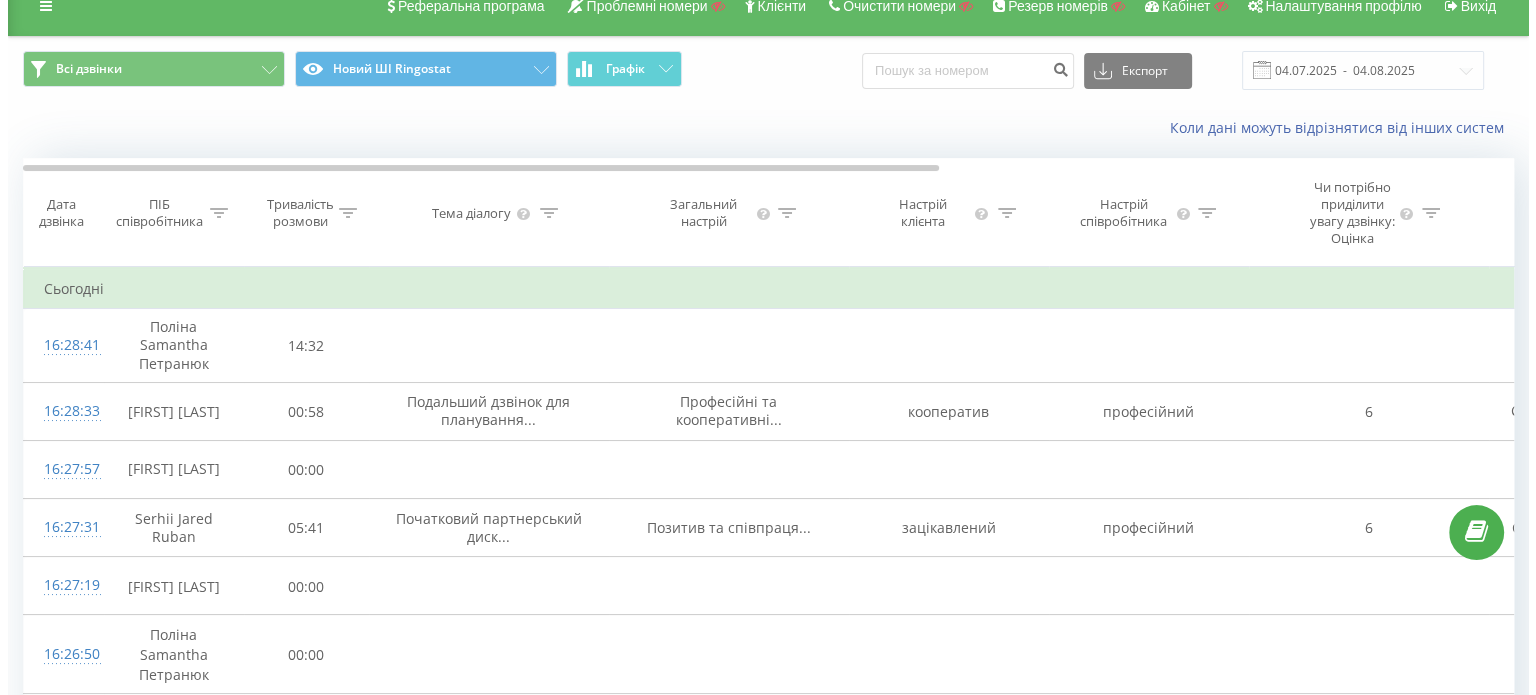 scroll, scrollTop: 0, scrollLeft: 0, axis: both 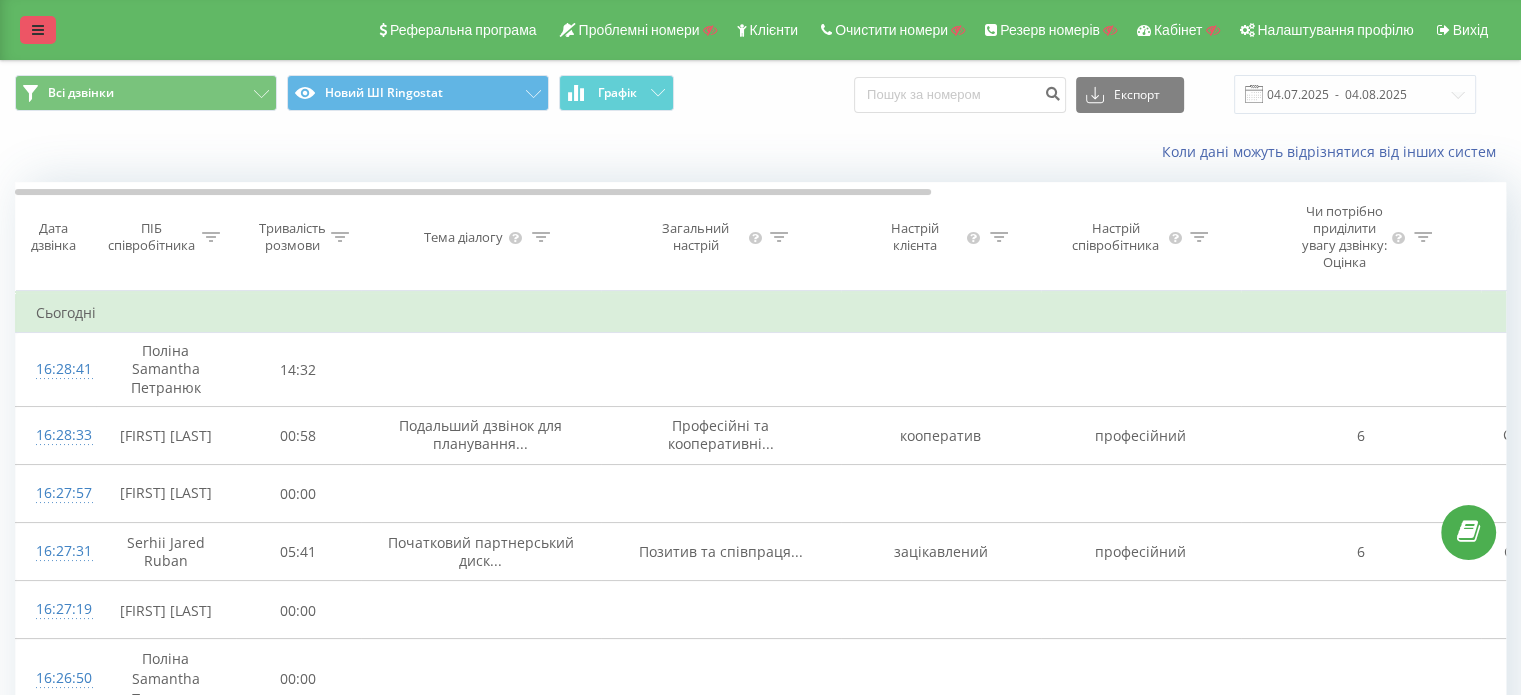 click at bounding box center [38, 30] 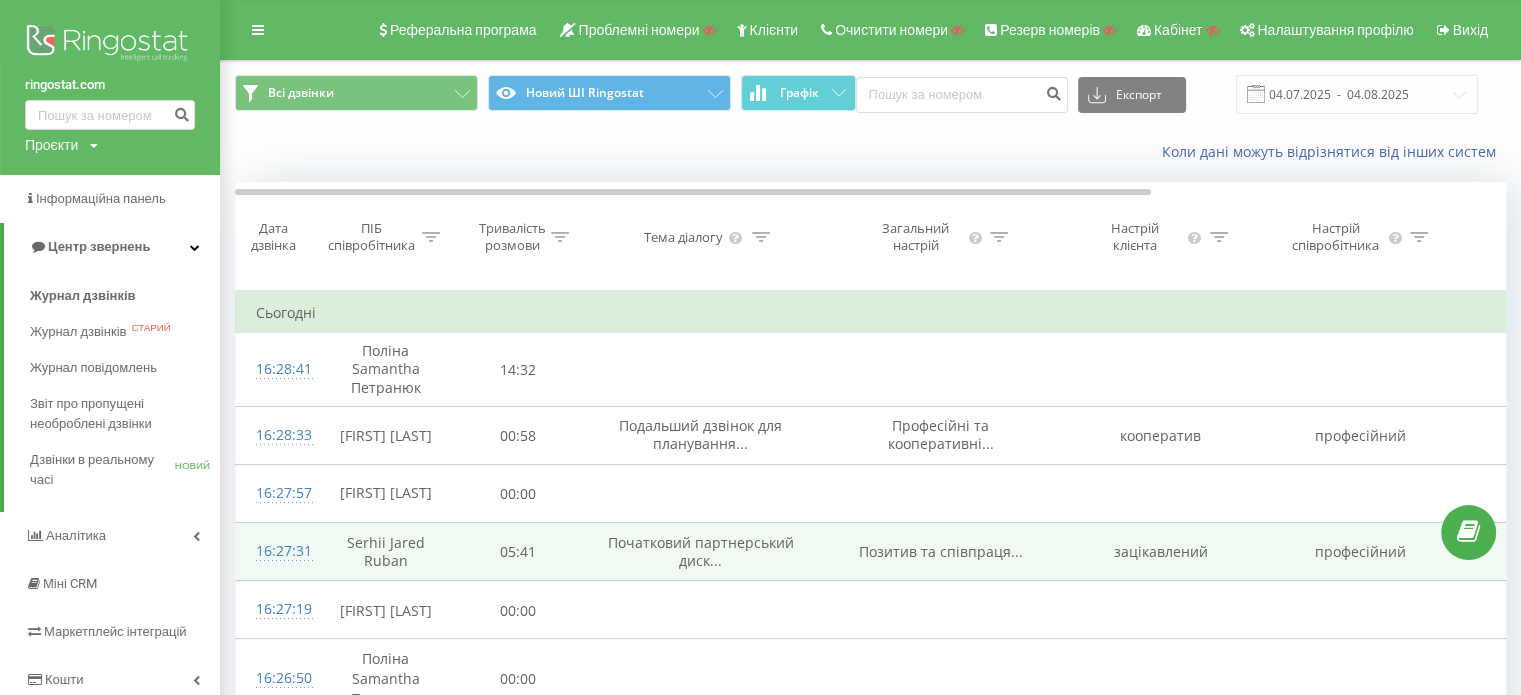 click on "16:27:31" at bounding box center (284, 550) 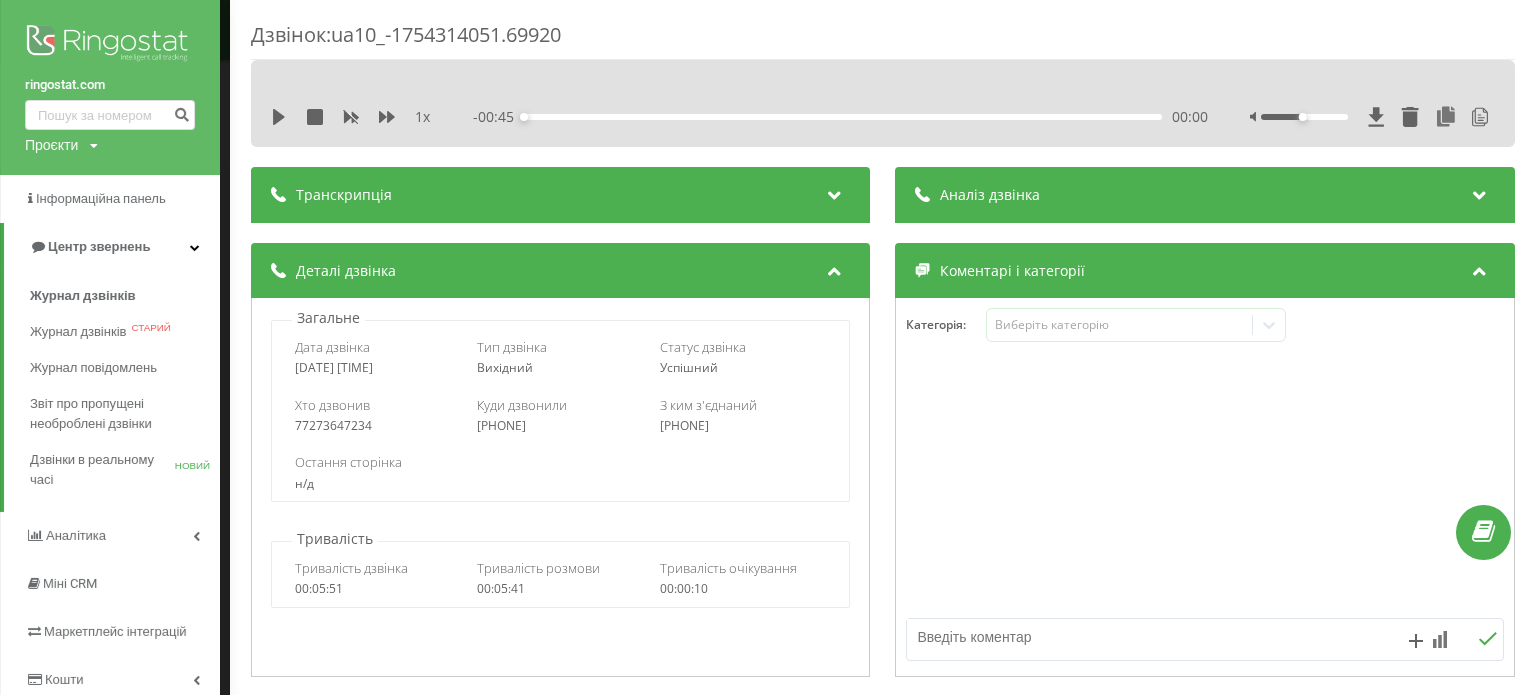 click on "Аналіз дзвінка" at bounding box center [1205, 195] 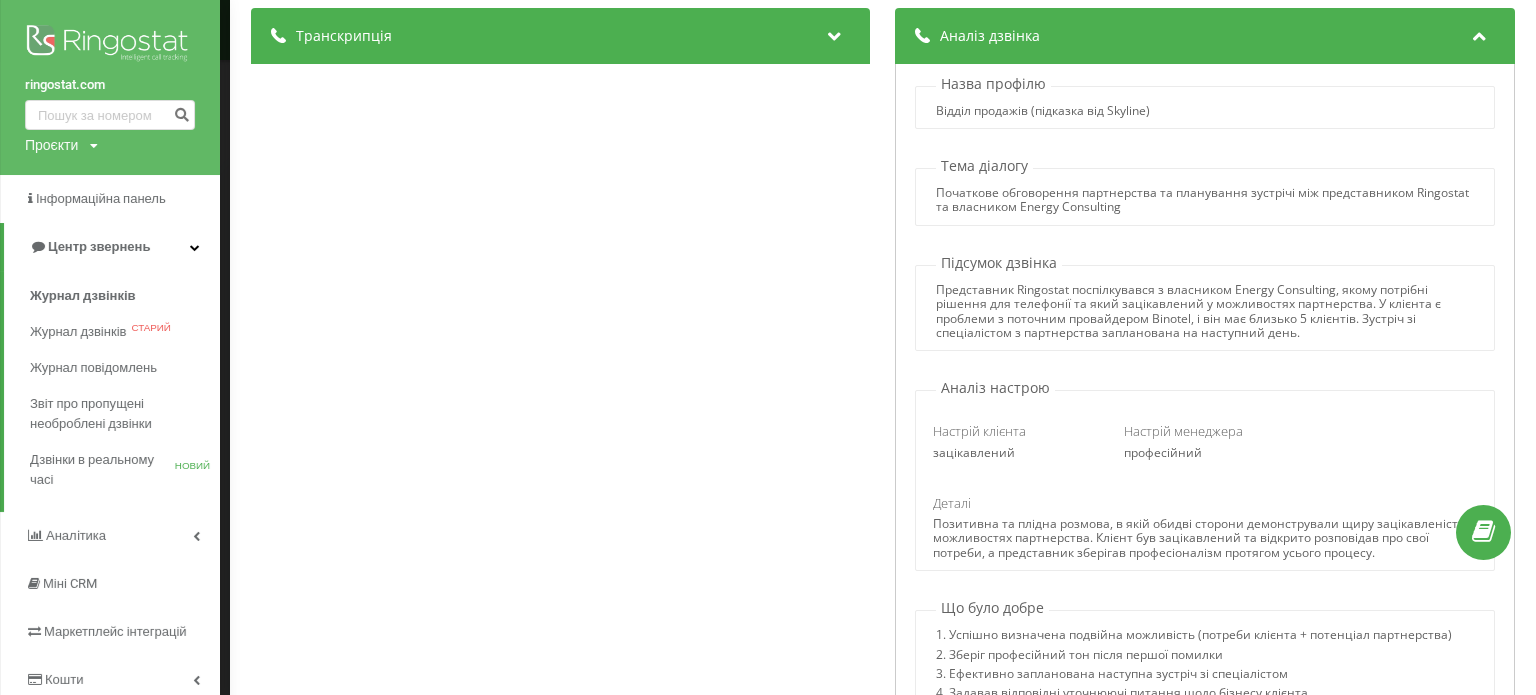scroll, scrollTop: 300, scrollLeft: 0, axis: vertical 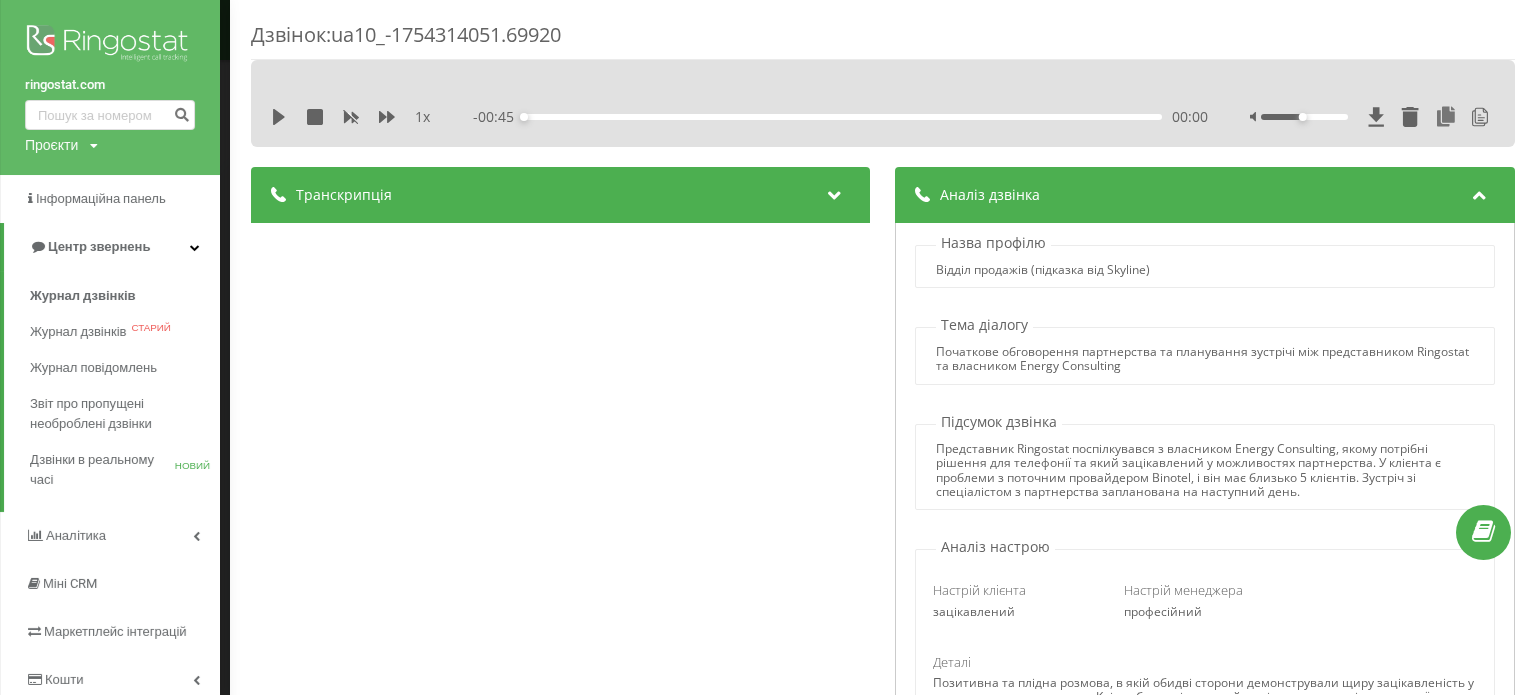 click on "ringostat.com Проєкти Пошук" at bounding box center (110, 87) 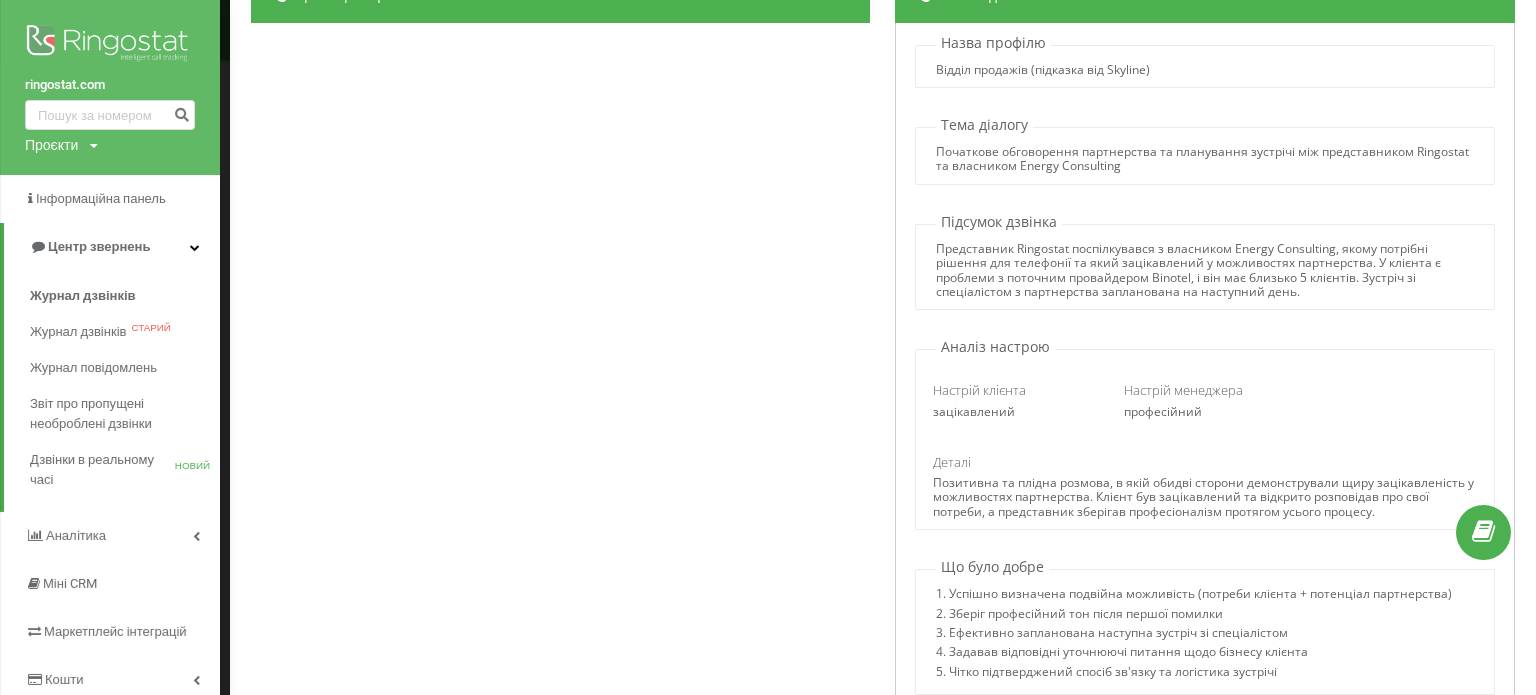 click on "Транскрипція 00:03 Добрый вечер. 00:03 Алло, 00:04 Это Сергей Зрингастад. 00:04 да, здравствуйте. 00:08 Откуда? 00:09 Рингастад, платформа Virtual Telephone. 00:11 Прингастад, ага. 00:12 Да, здравствуйте. 00:13 RWS, правильно? 00:13 Вы получаются с другой стороны звоните, да? 00:16 Я удаленно работаю, но у нас офис волматы. 00:20 А вам неудобно сейчас разговаривать? 00:23 А... 00:24 Не, нормально. 00:25 Просто потому, что вы букву Е не выговариваете уже понятно. 00:29 Что вы не сказали сам. 00:30 Я просто удаленно работаю, нанятый сотрудник. 00:33 Все, окей. 00:34 Ага. 00:35 Букву Е в вашем алфавите нет, я так понял, да? 00:37 Есть." at bounding box center (560, 345) 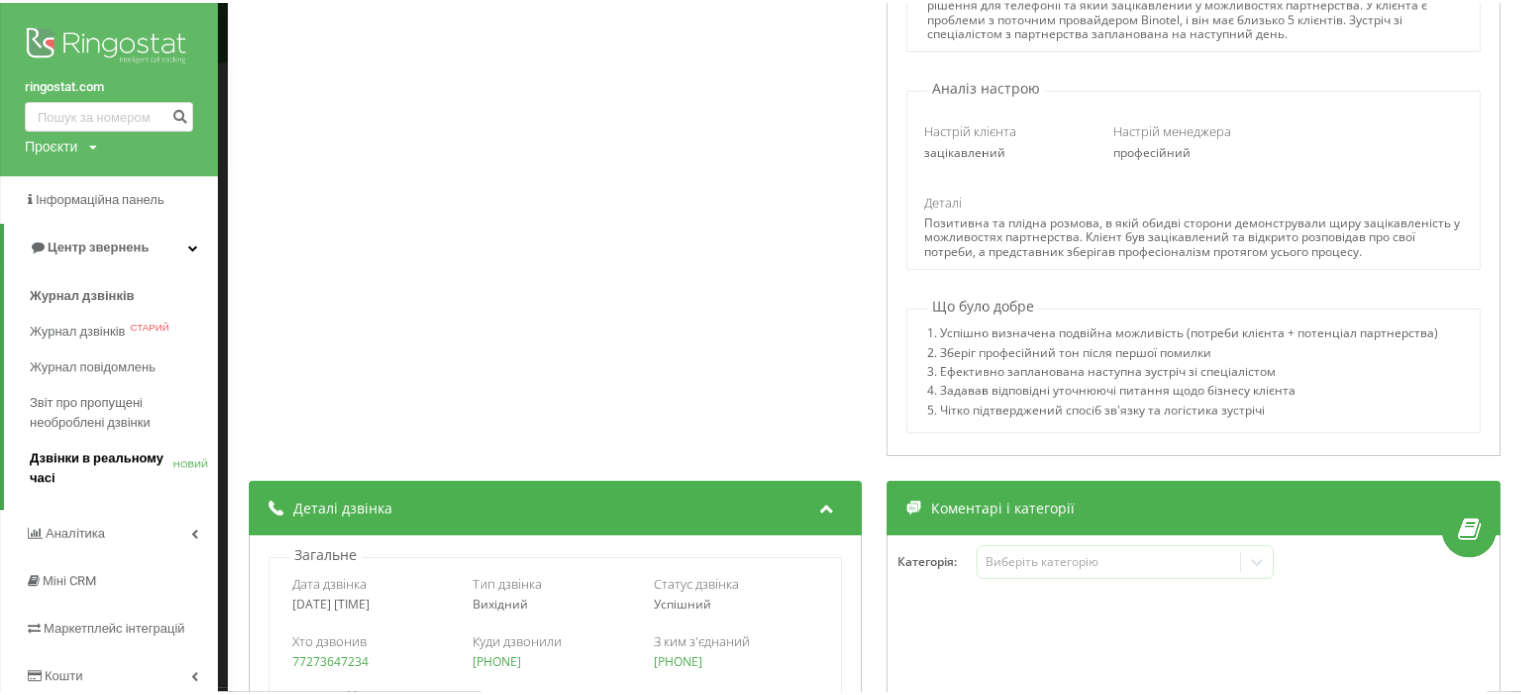 scroll, scrollTop: 700, scrollLeft: 0, axis: vertical 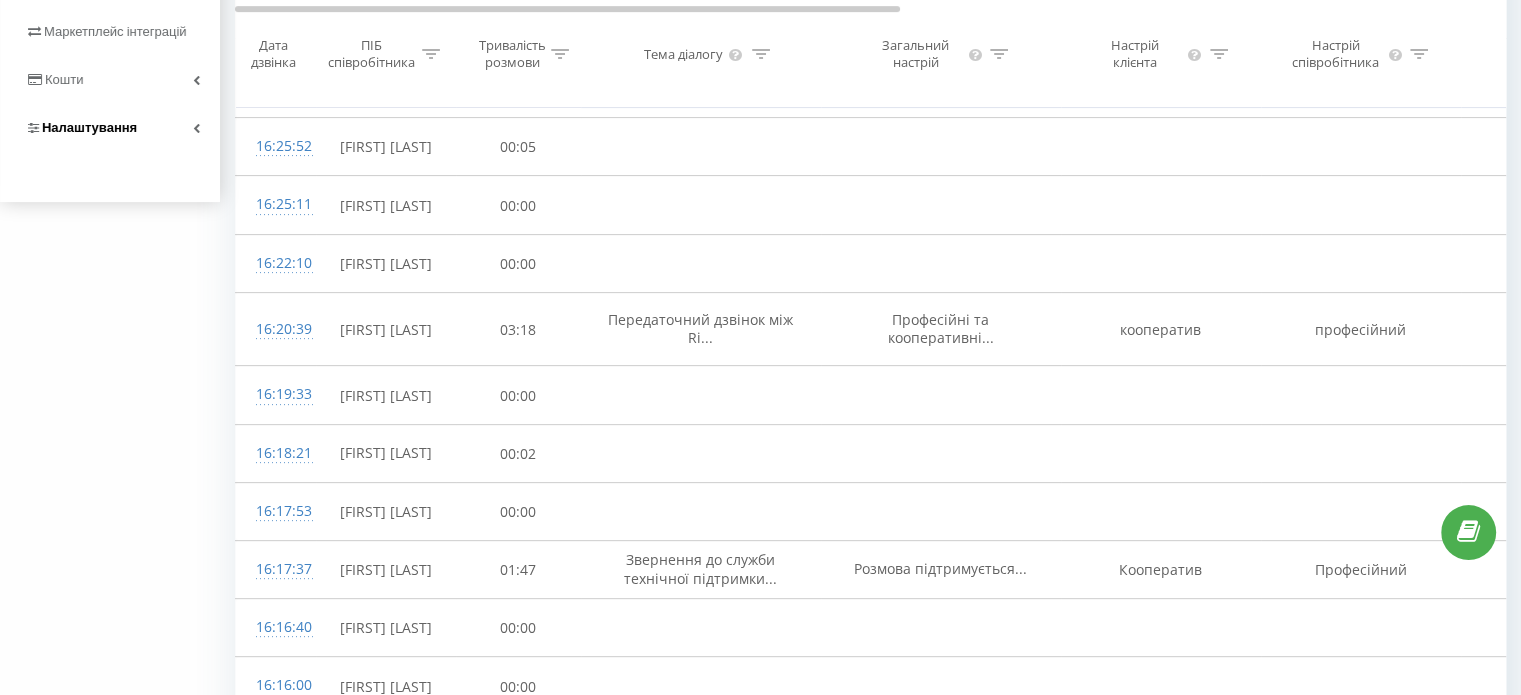click on "Налаштування" at bounding box center [89, 127] 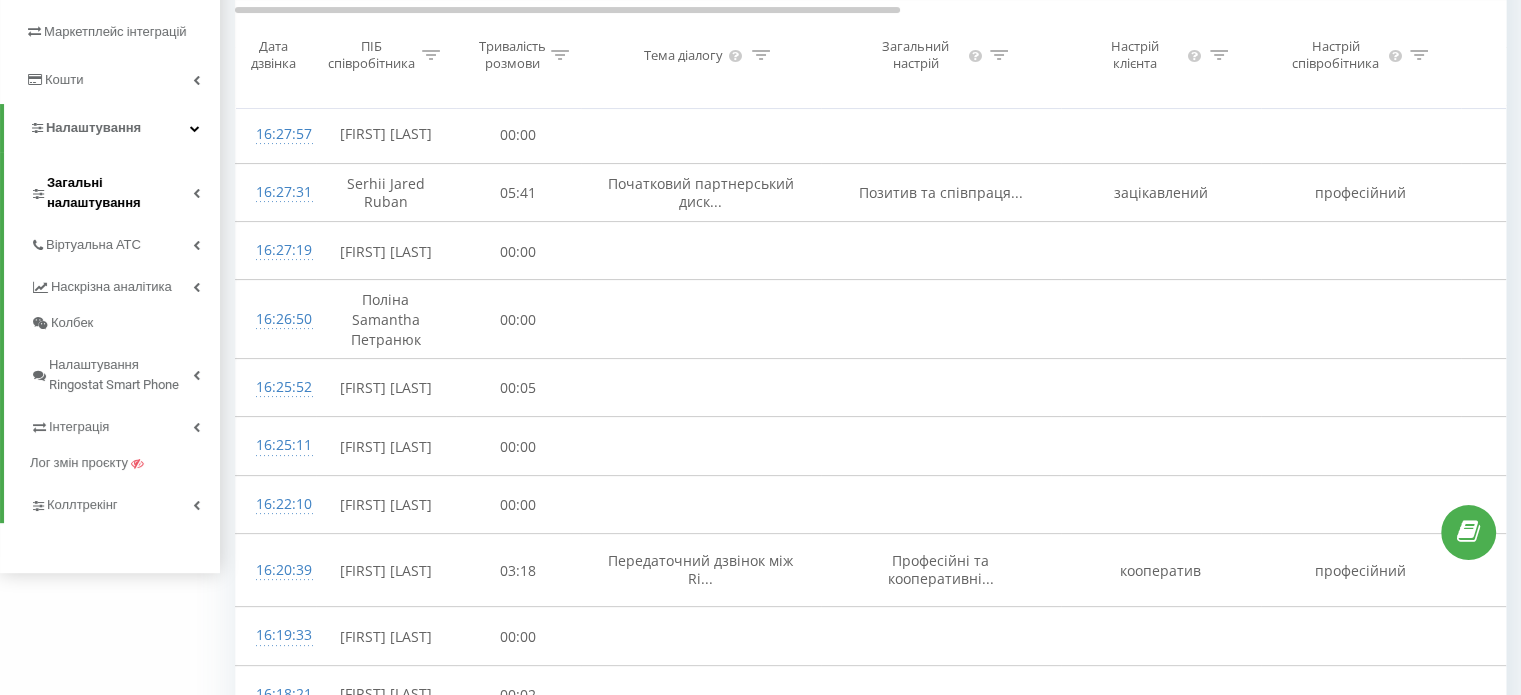 click on "Загальні налаштування" at bounding box center (120, 193) 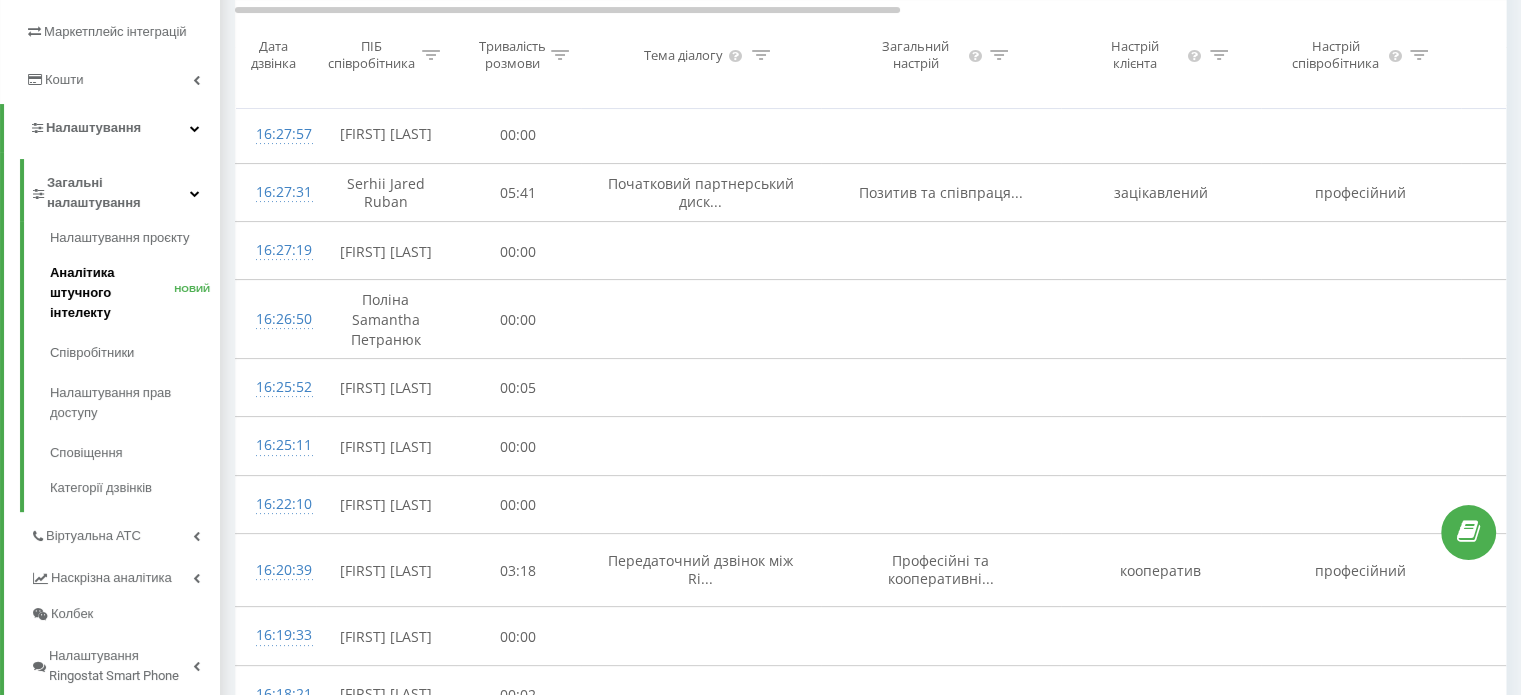 click on "Аналітика штучного інтелекту" at bounding box center [82, 292] 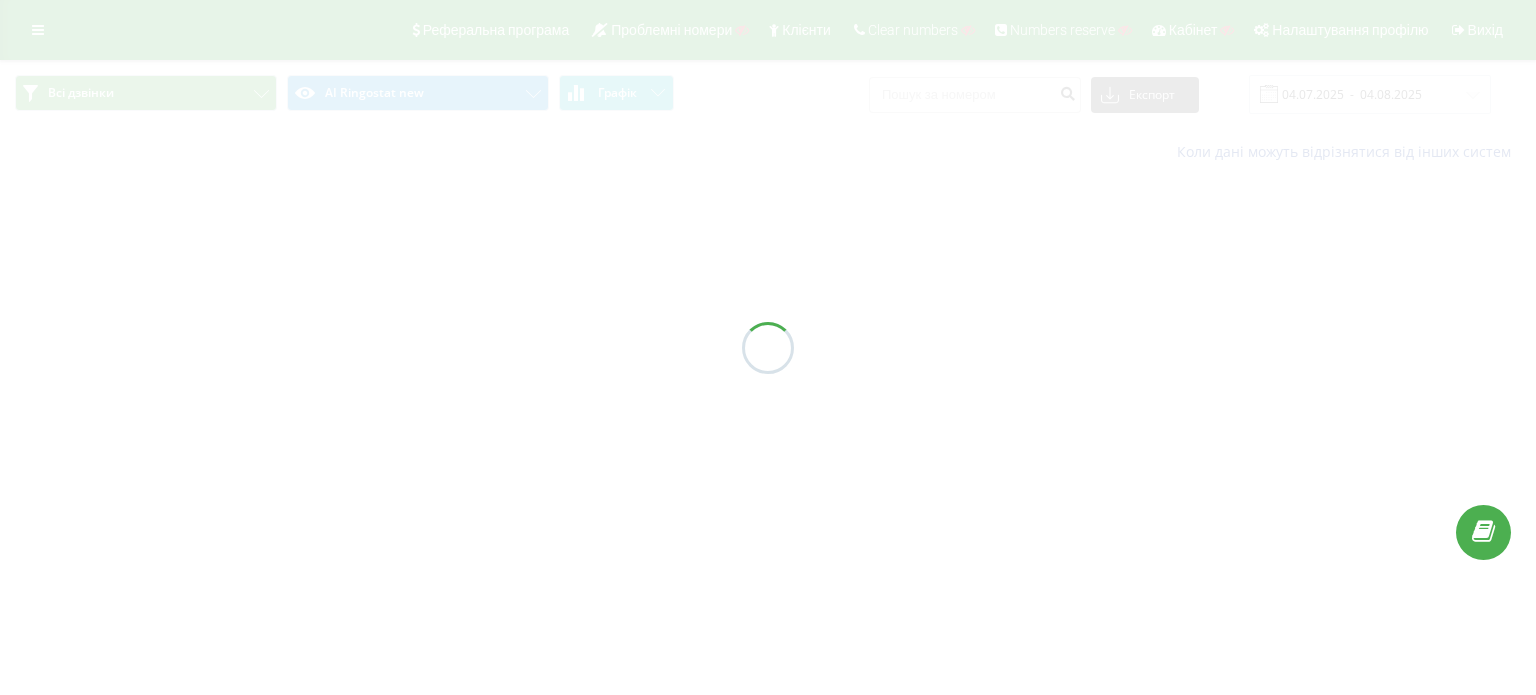 scroll, scrollTop: 0, scrollLeft: 0, axis: both 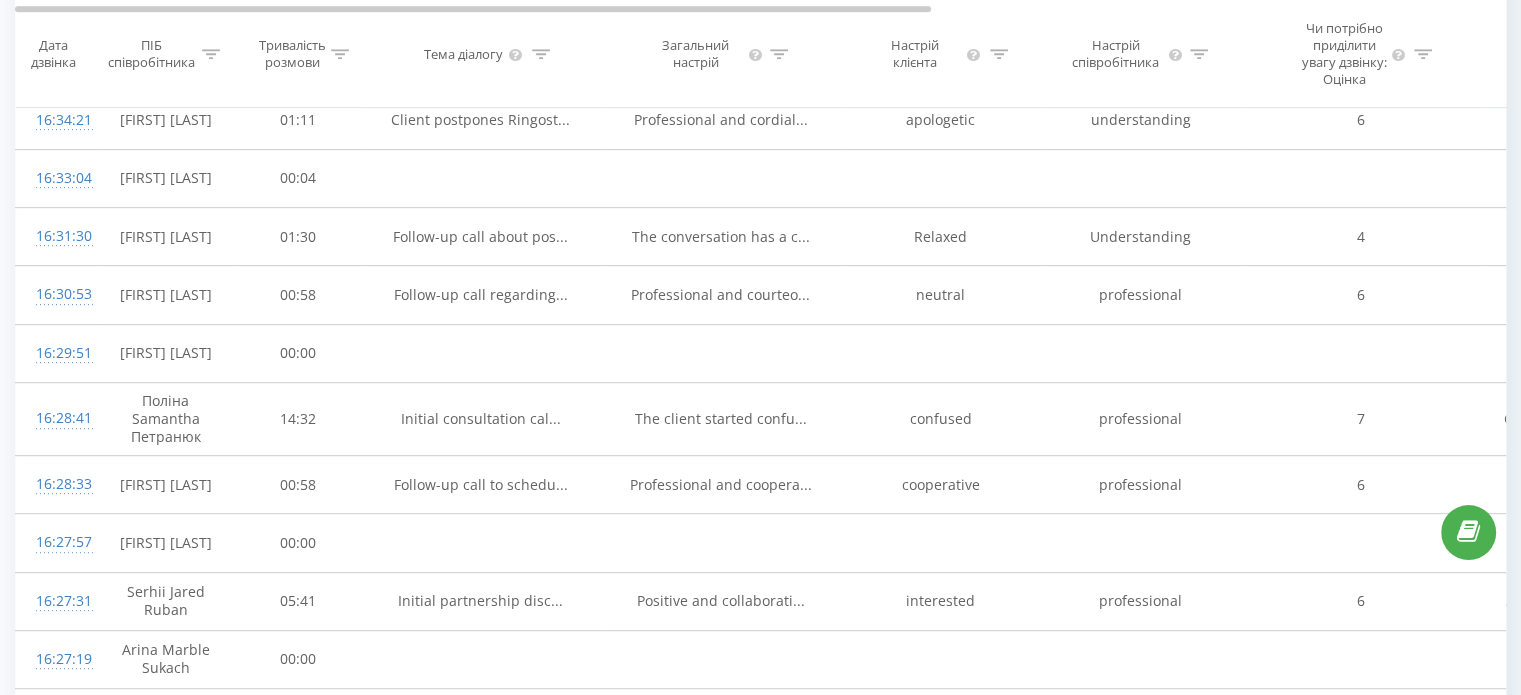 click on "ПІБ співробітника" at bounding box center [152, 55] 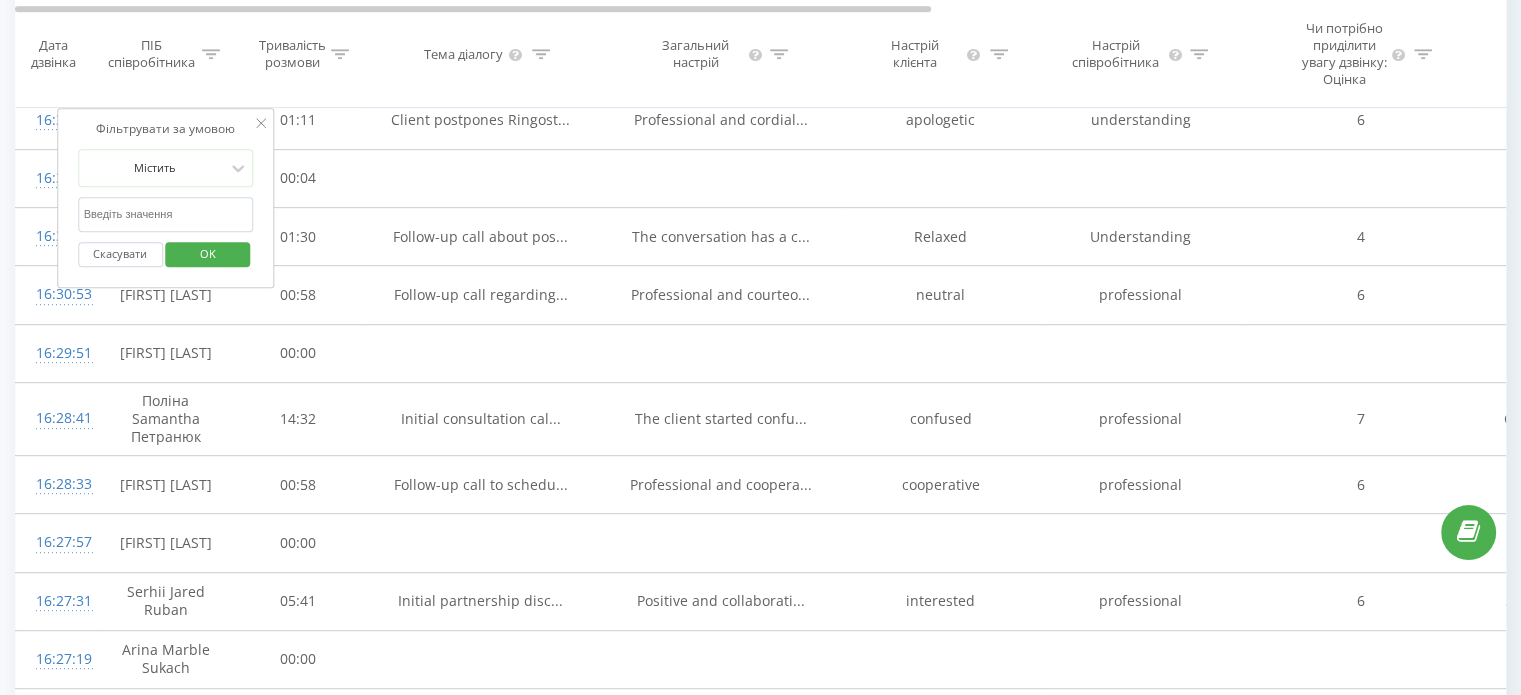 click at bounding box center [166, 214] 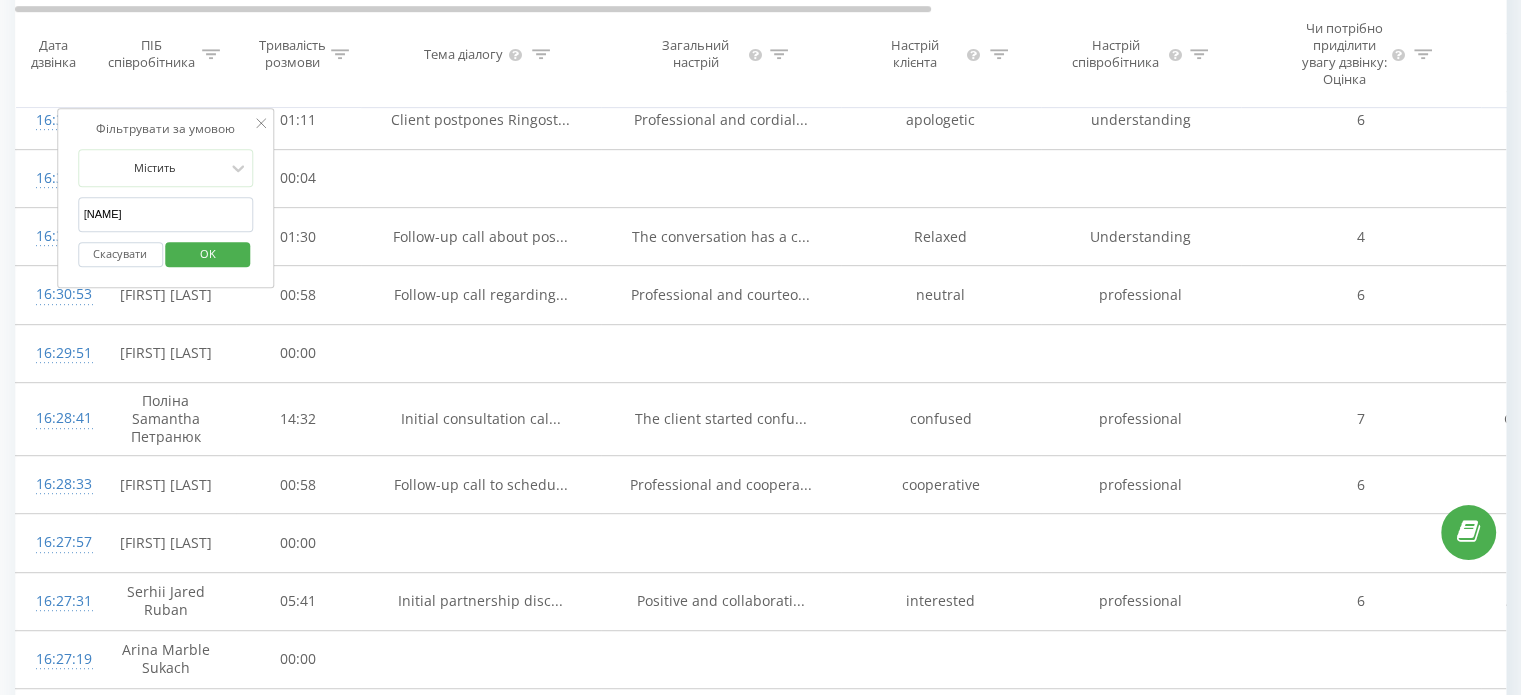 click on "OK" at bounding box center [208, 253] 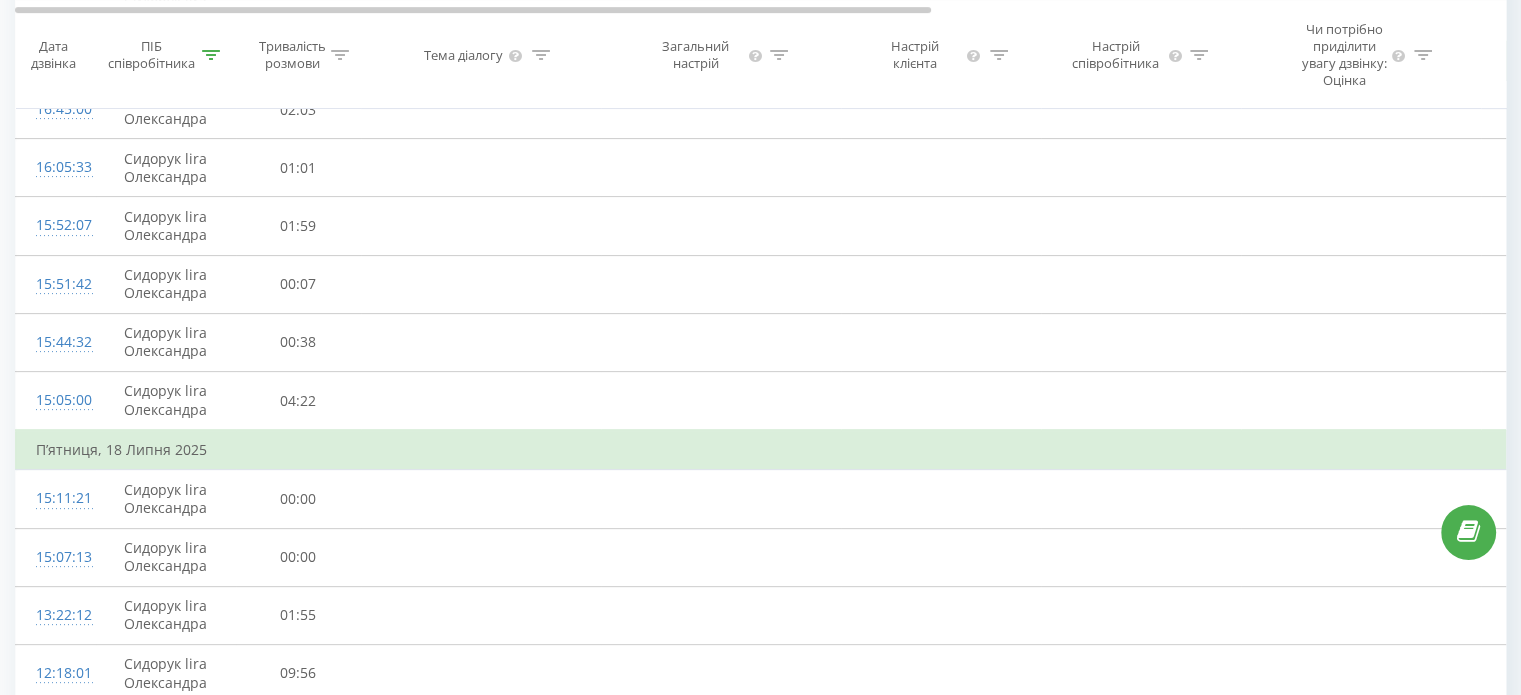 scroll, scrollTop: 317, scrollLeft: 0, axis: vertical 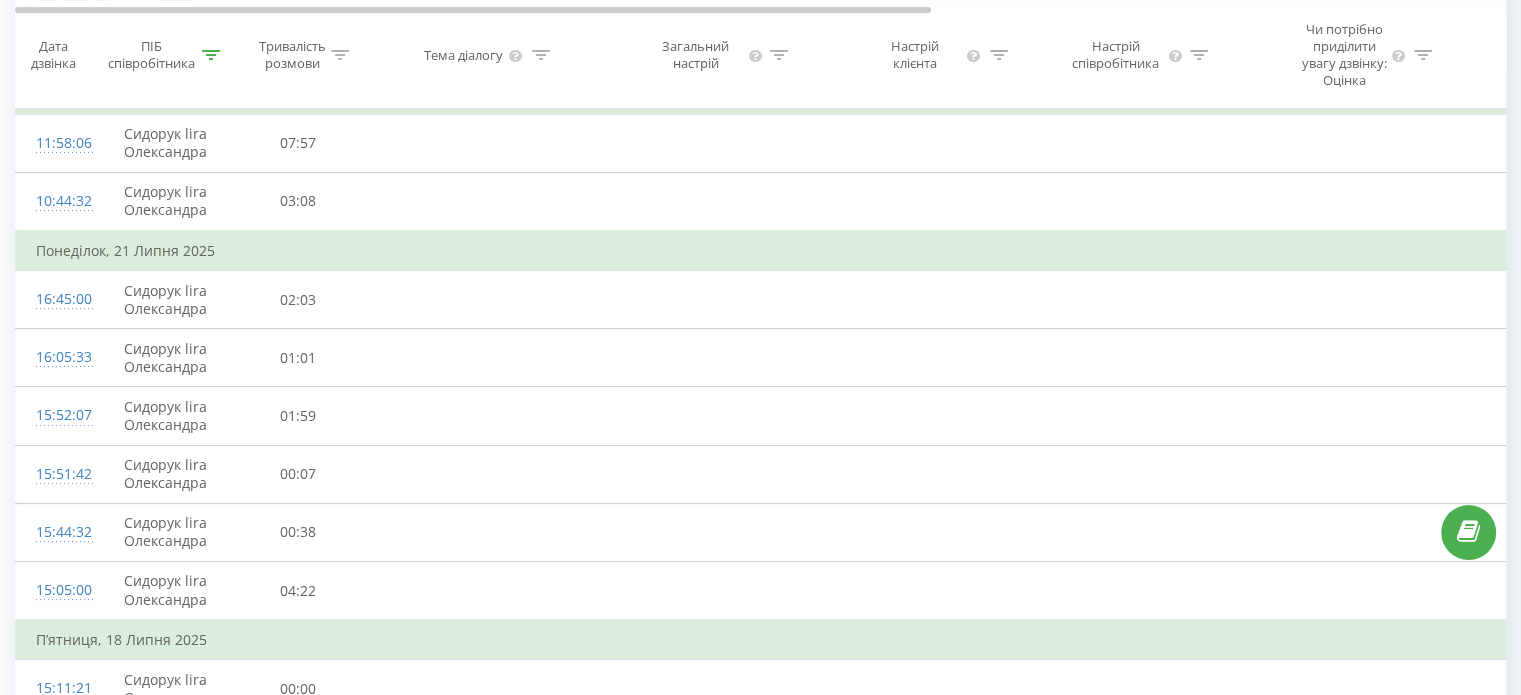 click on "ПІБ співробітника" at bounding box center (152, 55) 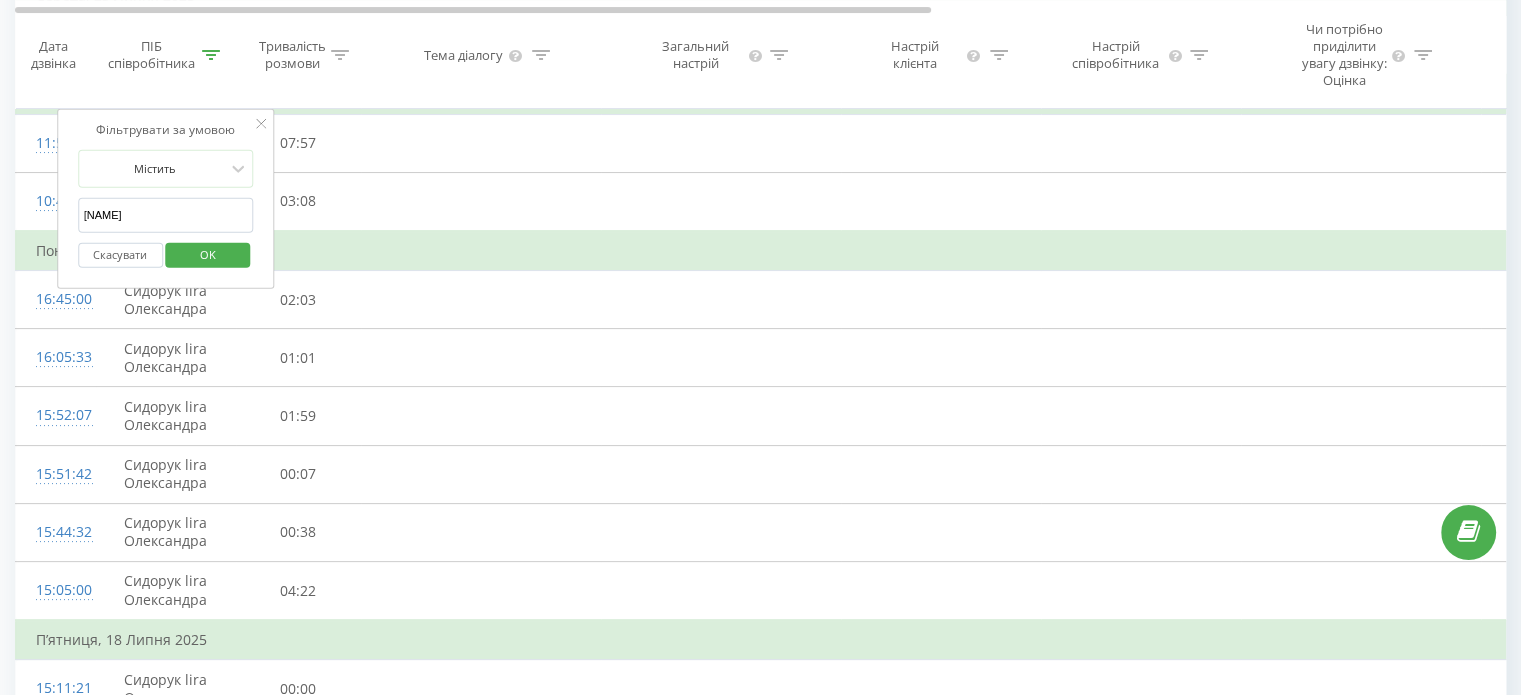 drag, startPoint x: 161, startPoint y: 222, endPoint x: 73, endPoint y: 223, distance: 88.005684 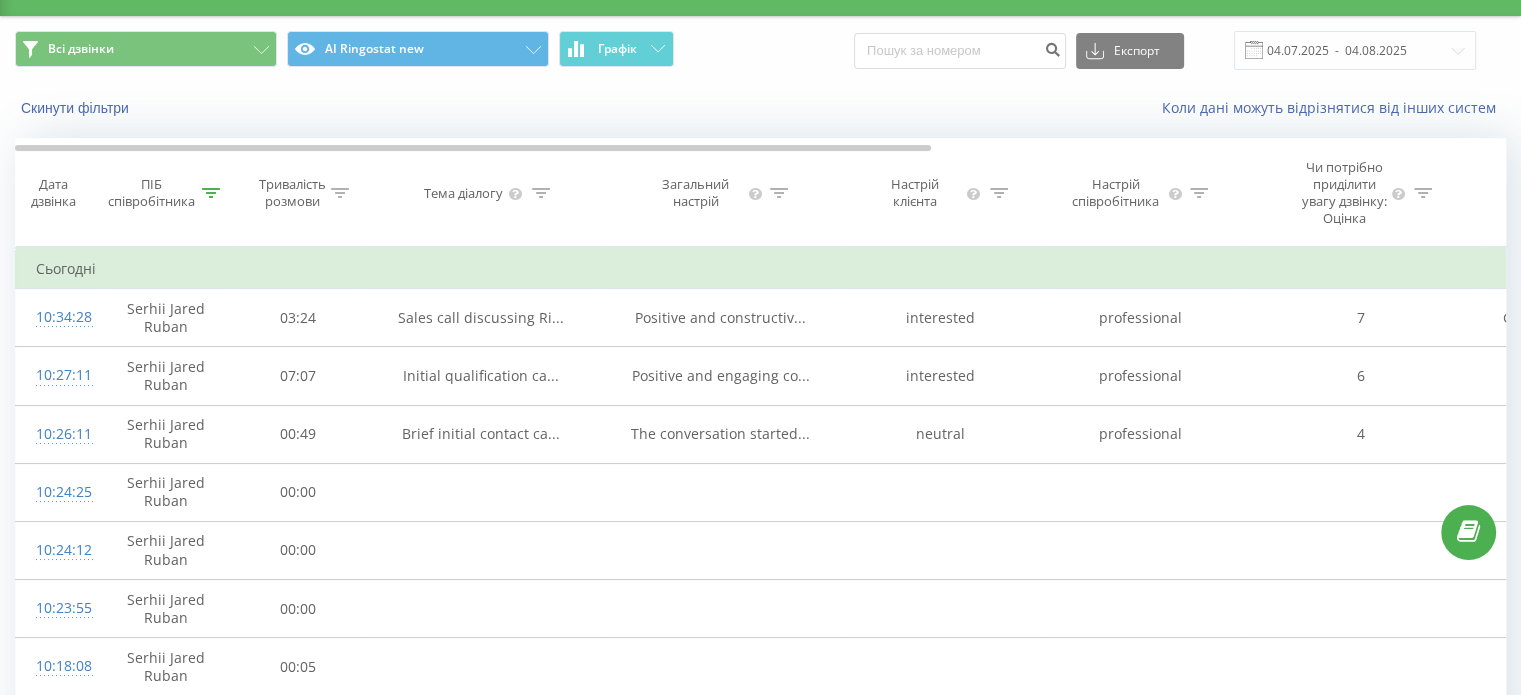 scroll, scrollTop: 0, scrollLeft: 0, axis: both 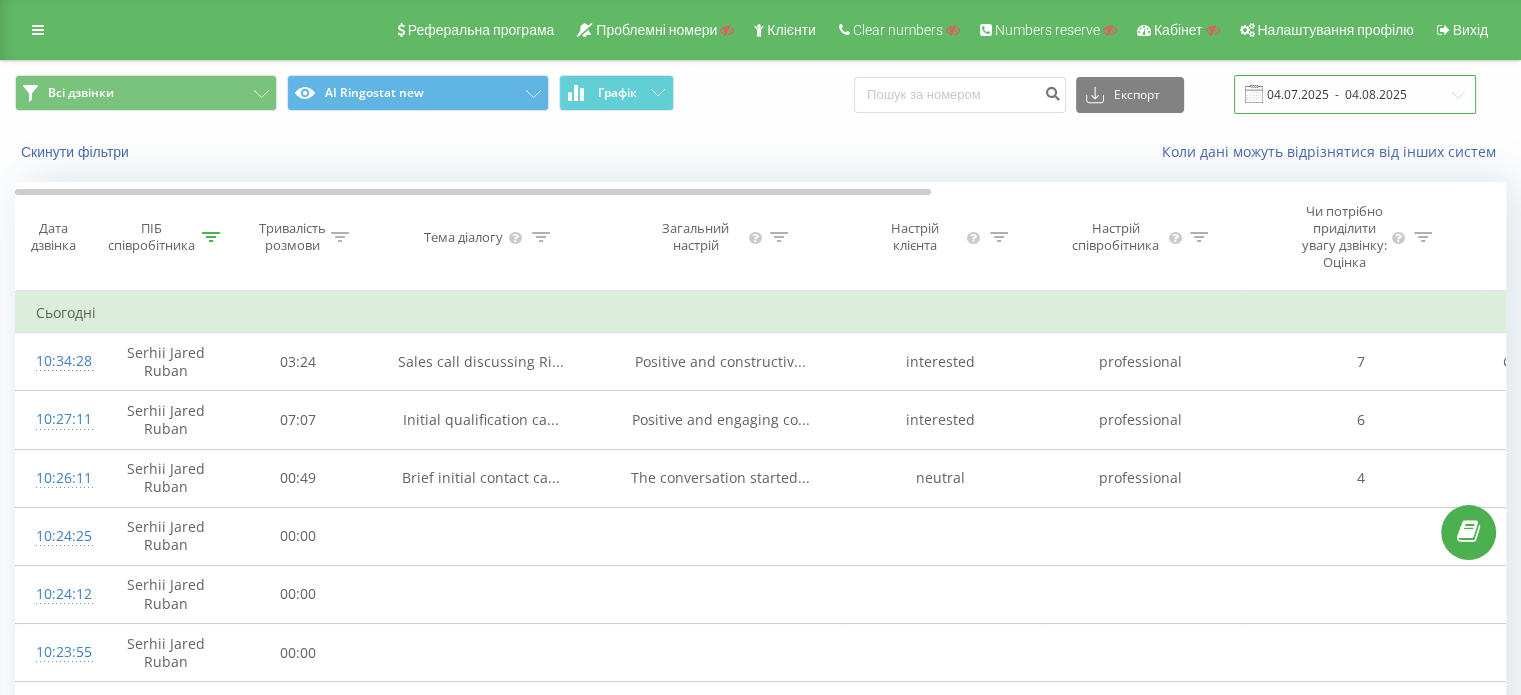 click on "04.07.2025  -  04.08.2025" at bounding box center [1355, 94] 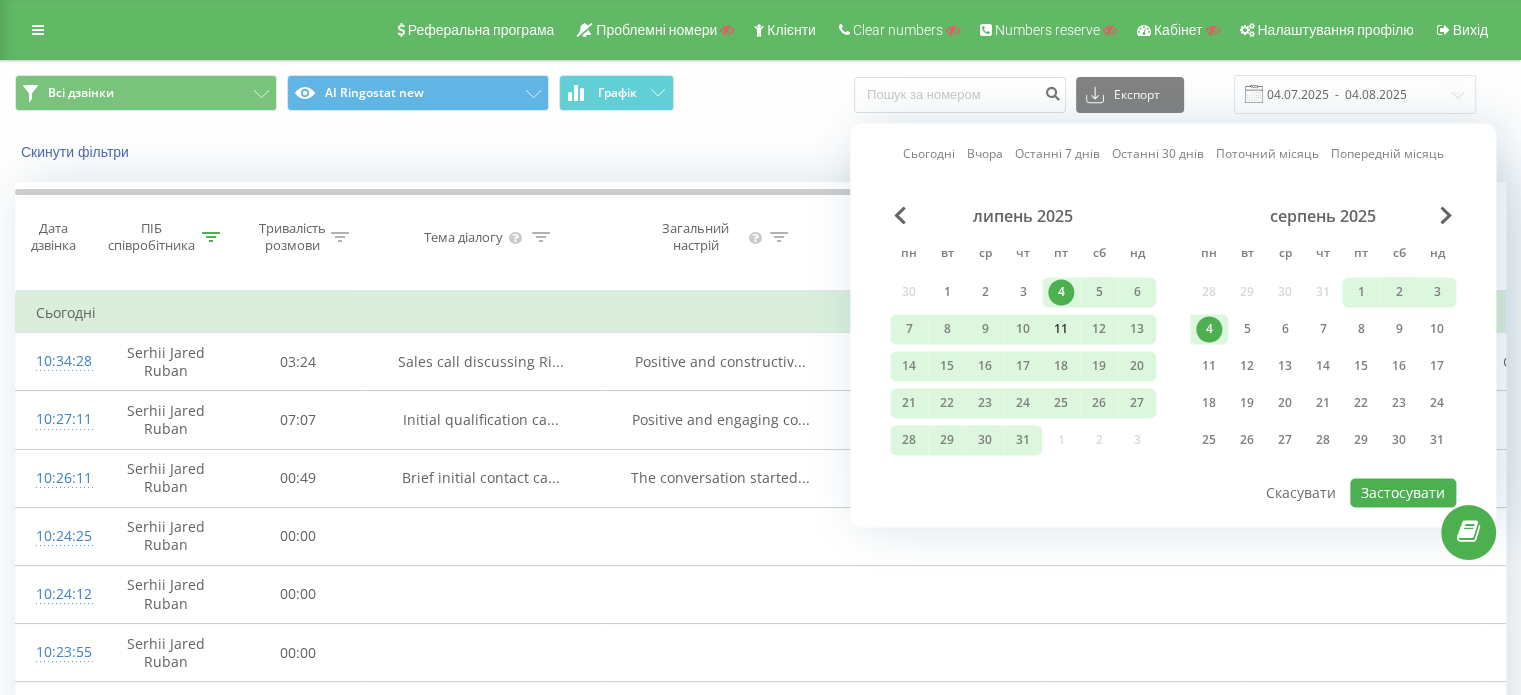click on "11" at bounding box center [1061, 329] 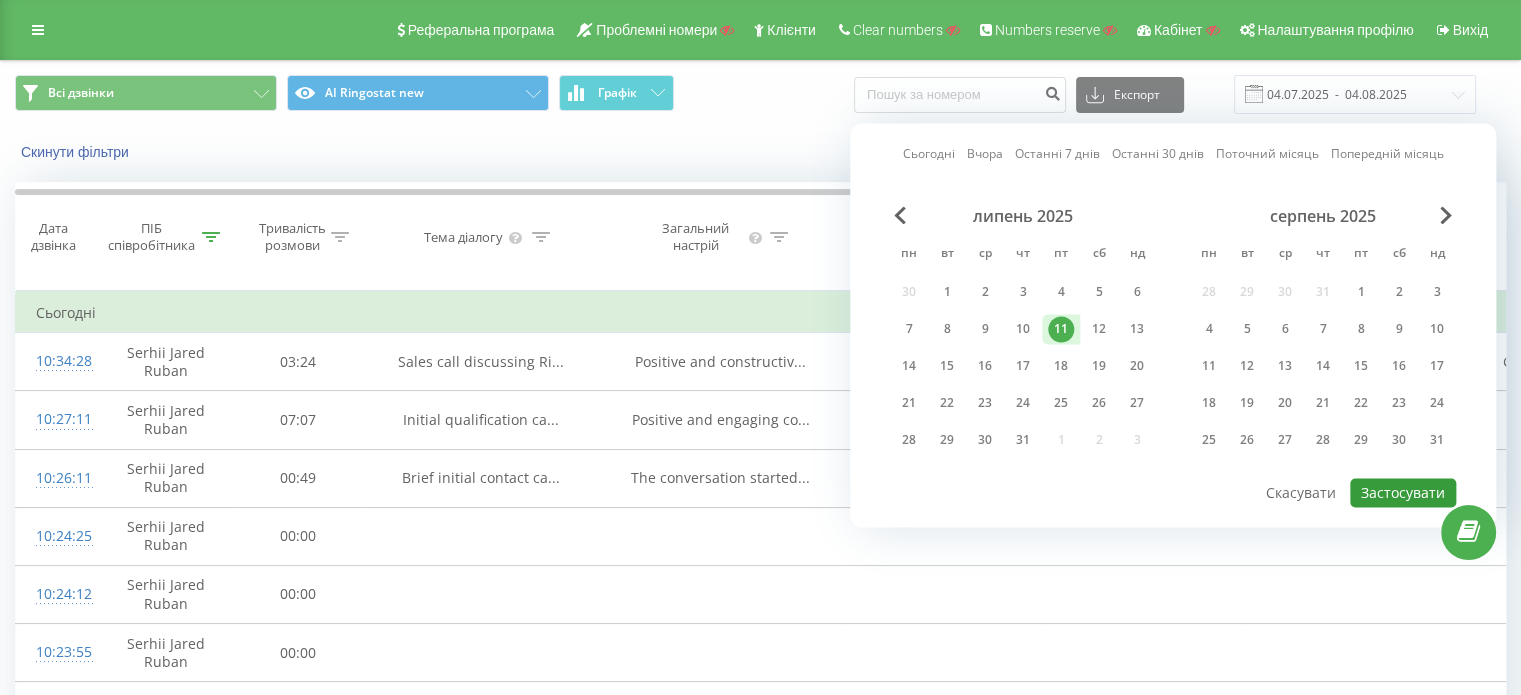 click on "Застосувати" at bounding box center [1403, 492] 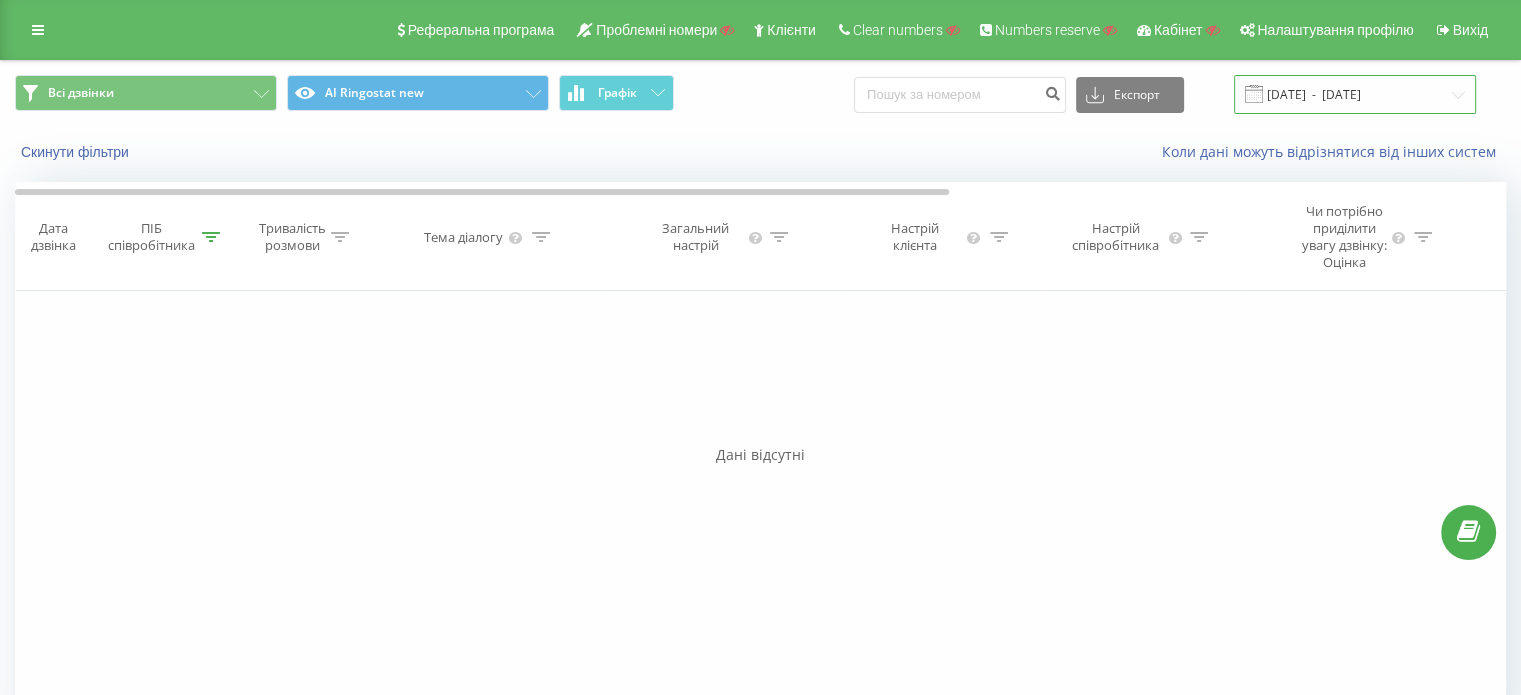 click on "11.07.2025  -  11.07.2025" at bounding box center (1355, 94) 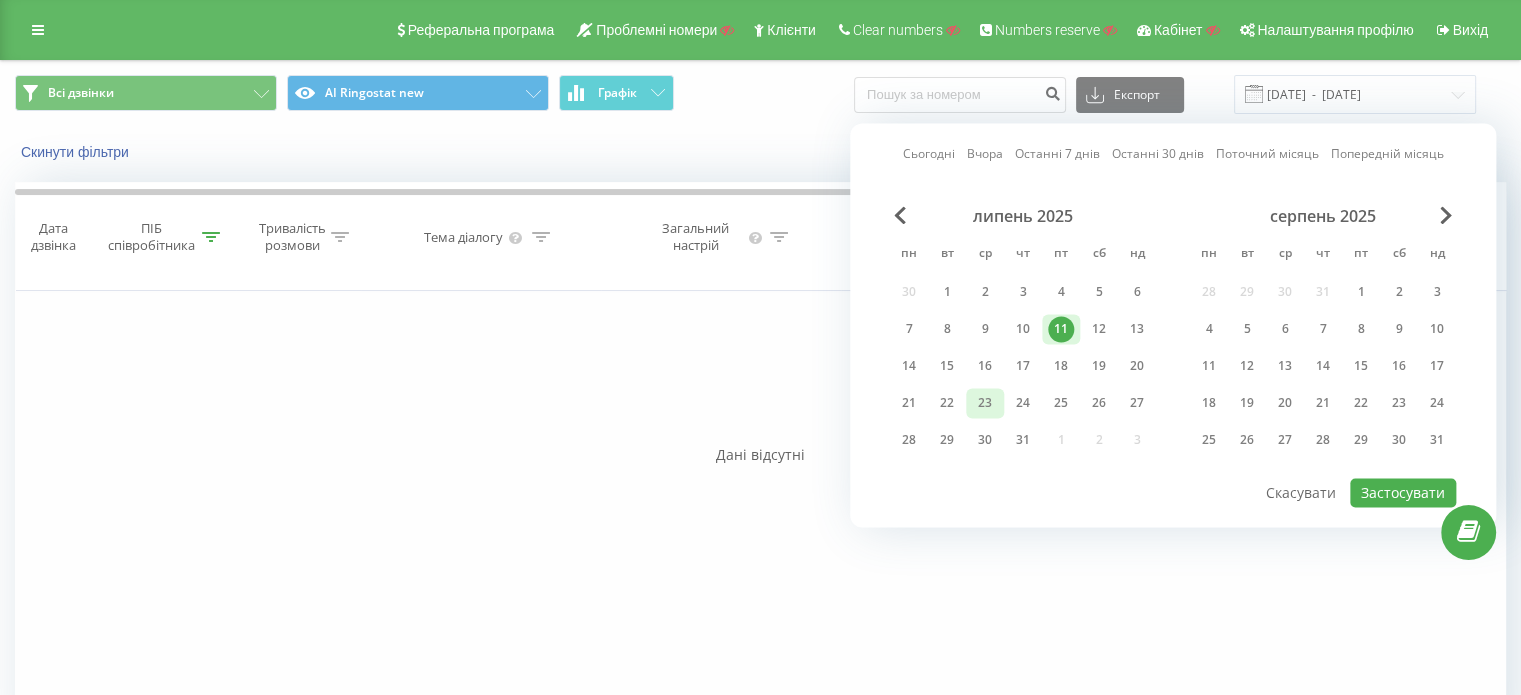 click on "23" at bounding box center [985, 403] 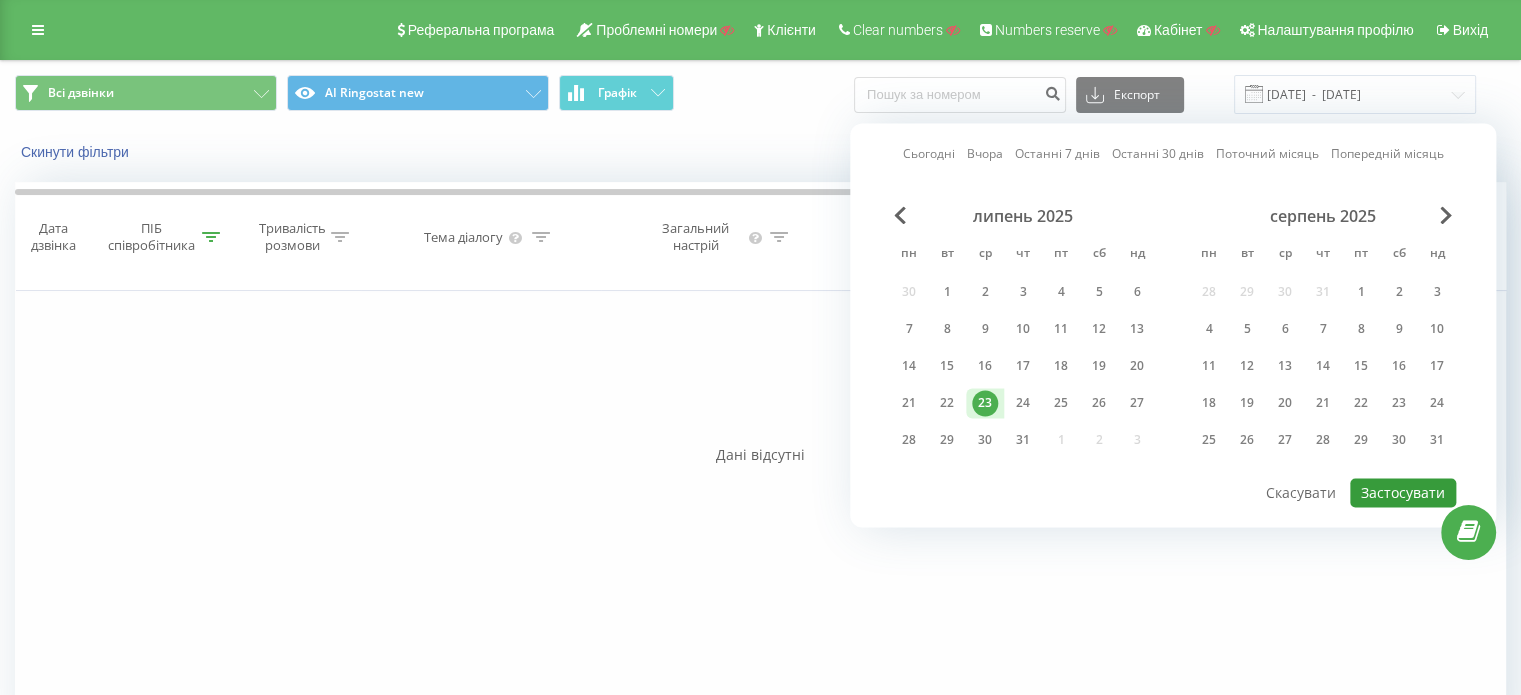 click on "Застосувати" at bounding box center (1403, 492) 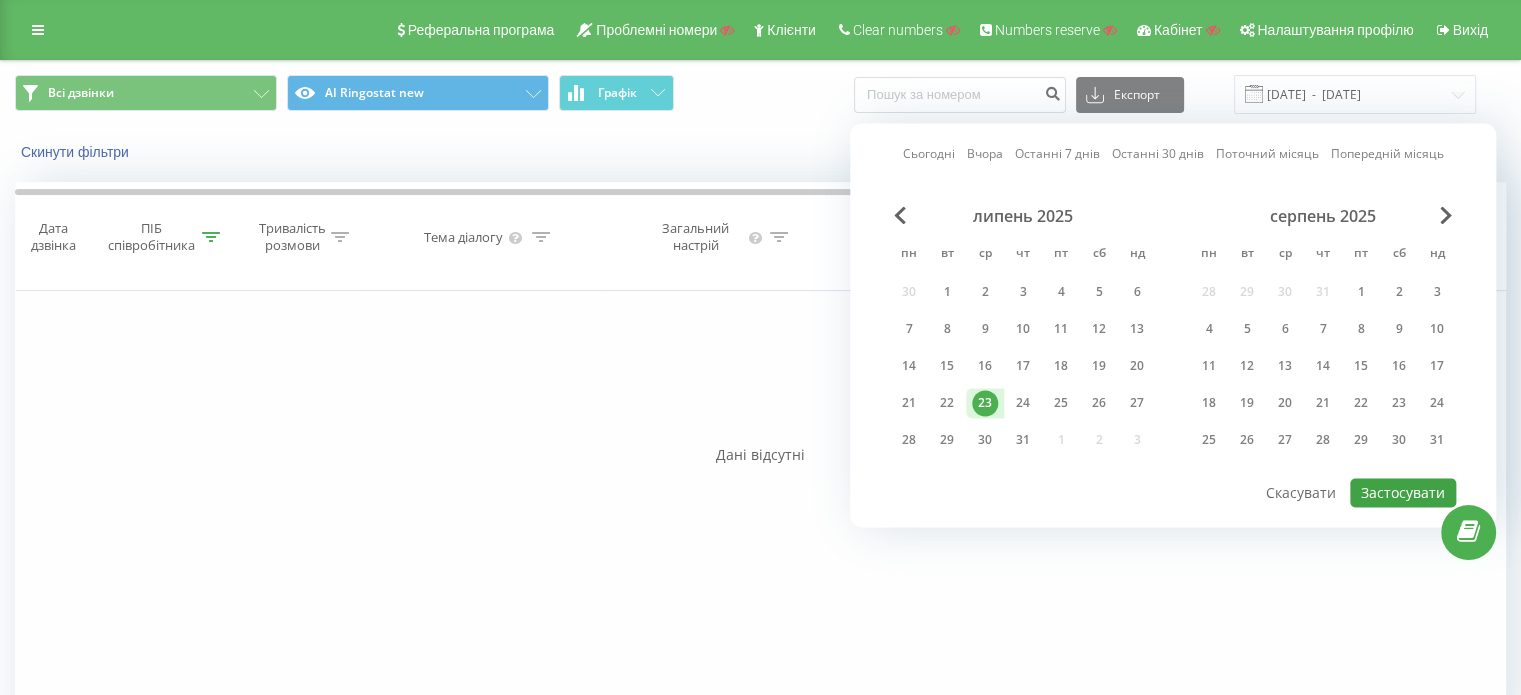 type on "23.07.2025  -  23.07.2025" 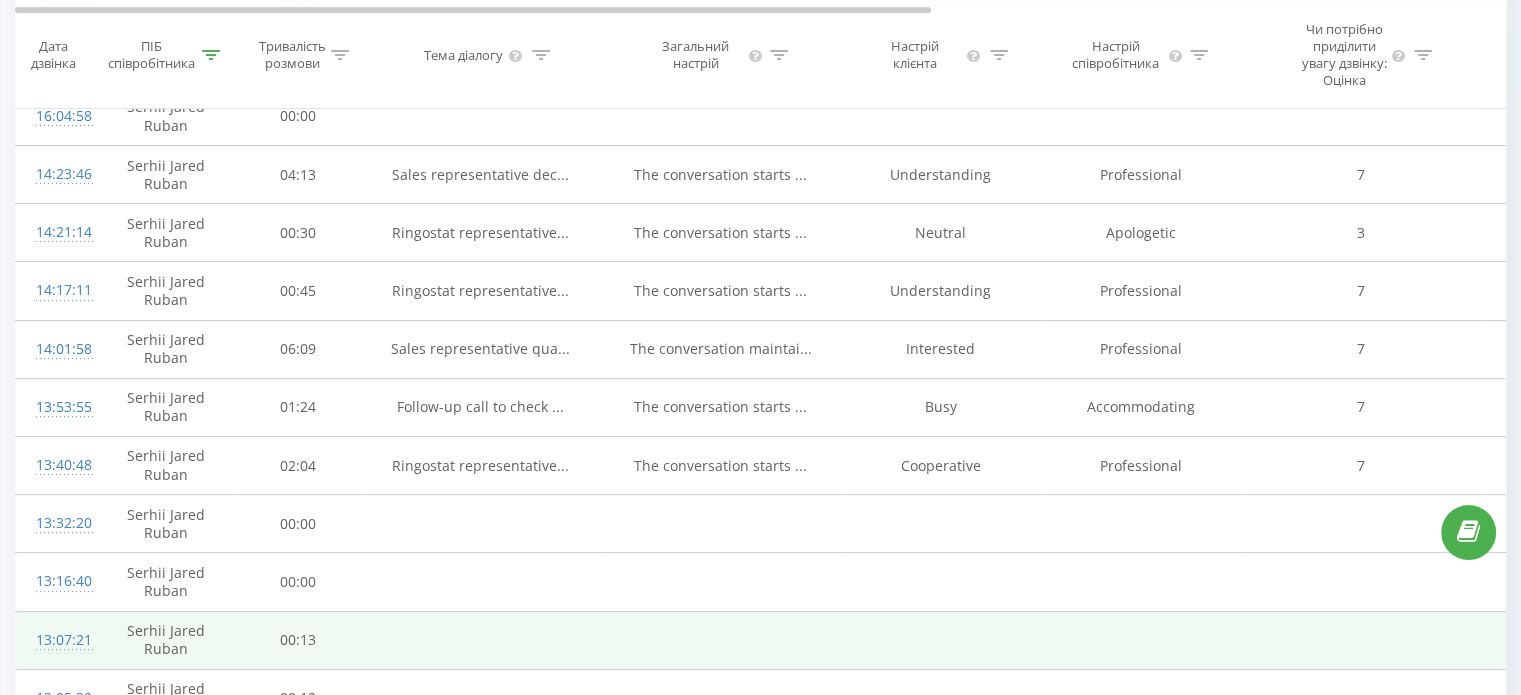 scroll, scrollTop: 0, scrollLeft: 0, axis: both 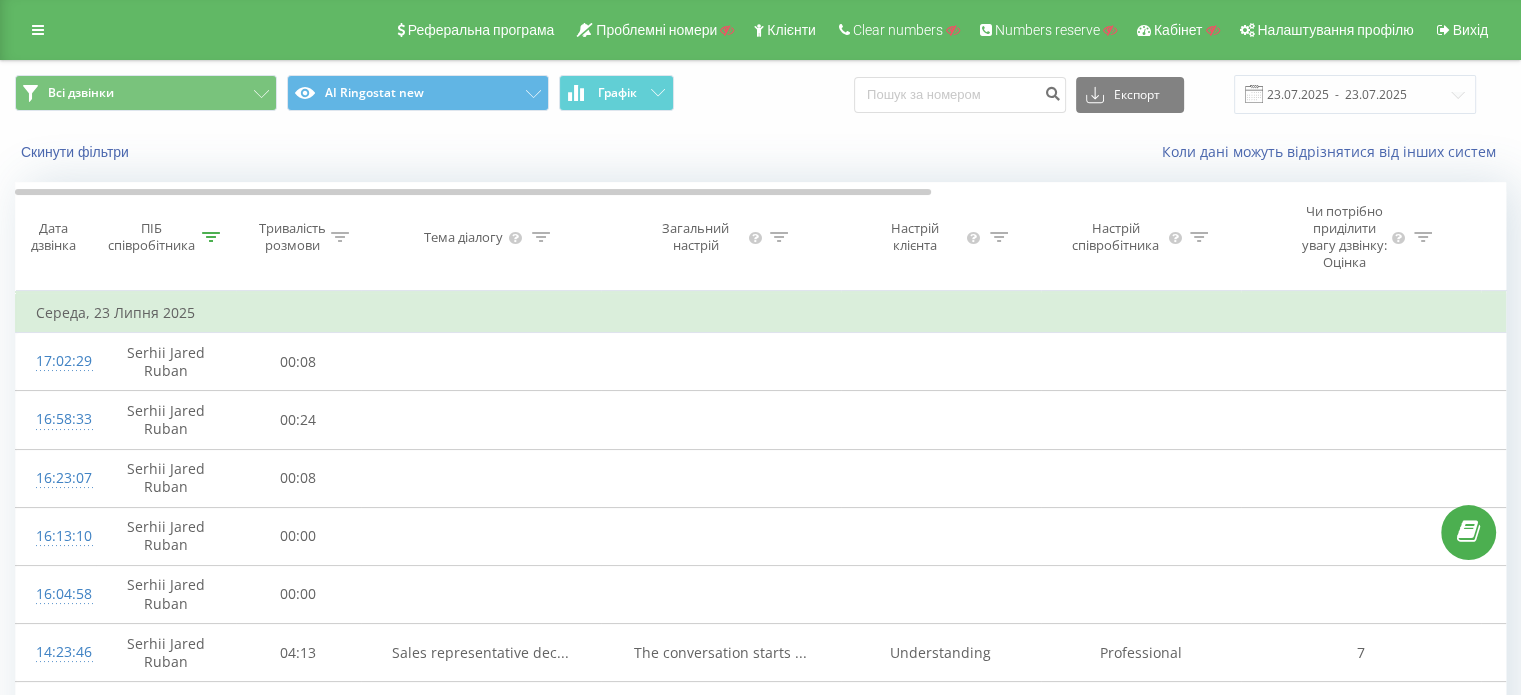 click at bounding box center [211, 237] 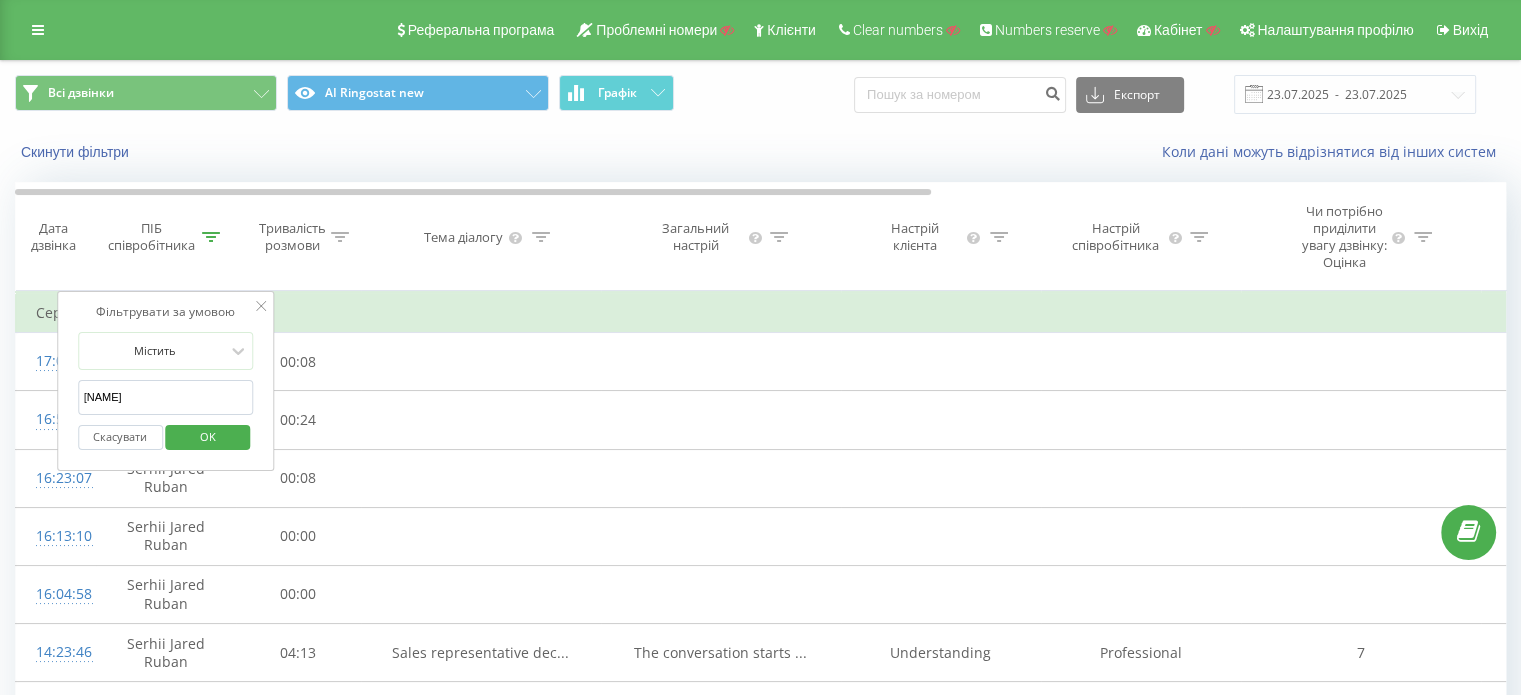 drag, startPoint x: 156, startPoint y: 419, endPoint x: 64, endPoint y: 421, distance: 92.021736 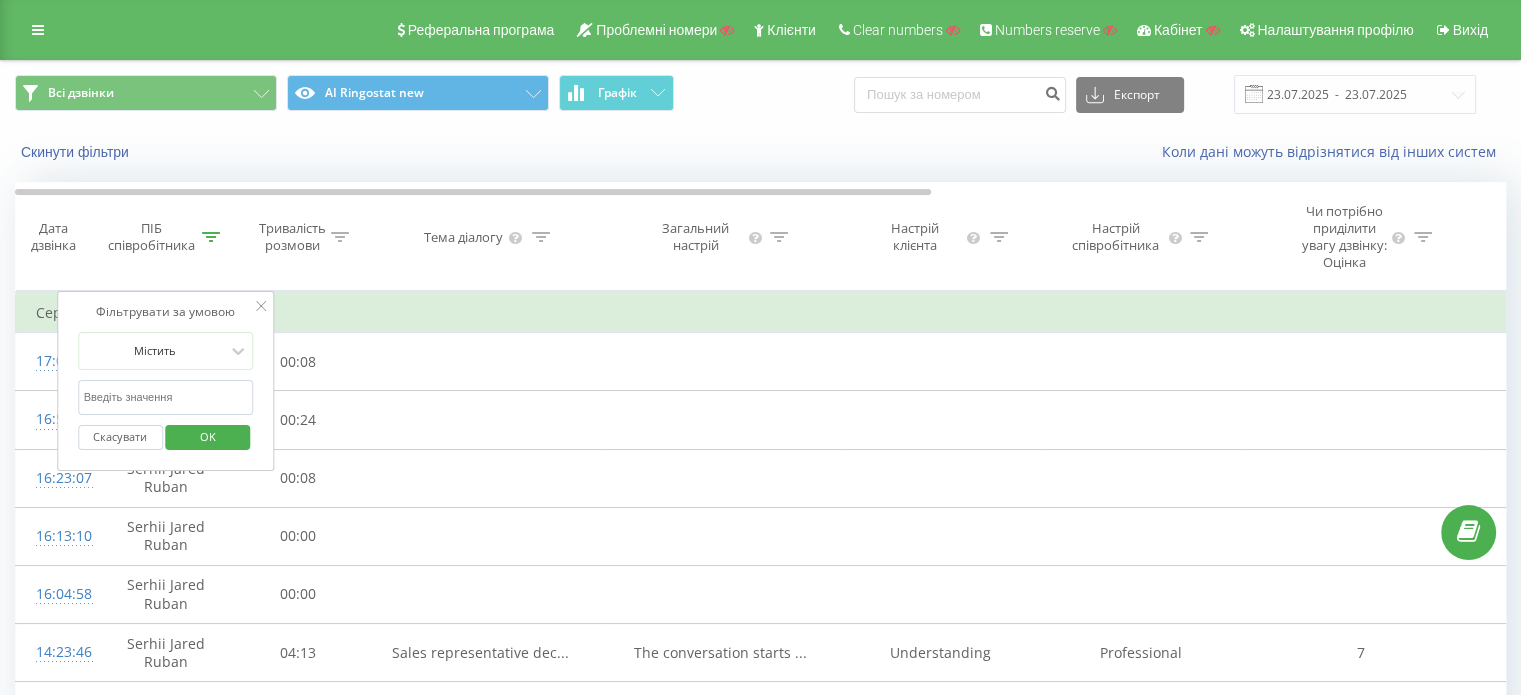 type 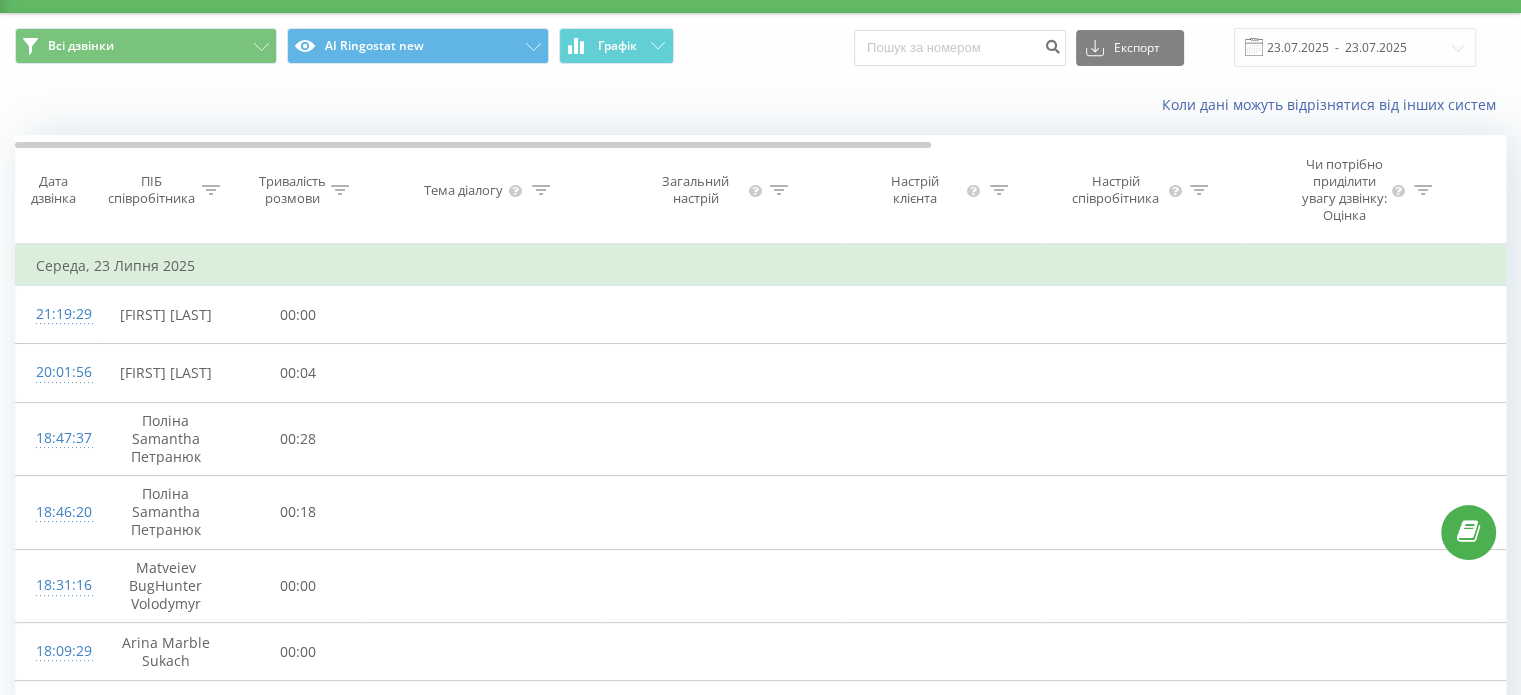 scroll, scrollTop: 0, scrollLeft: 0, axis: both 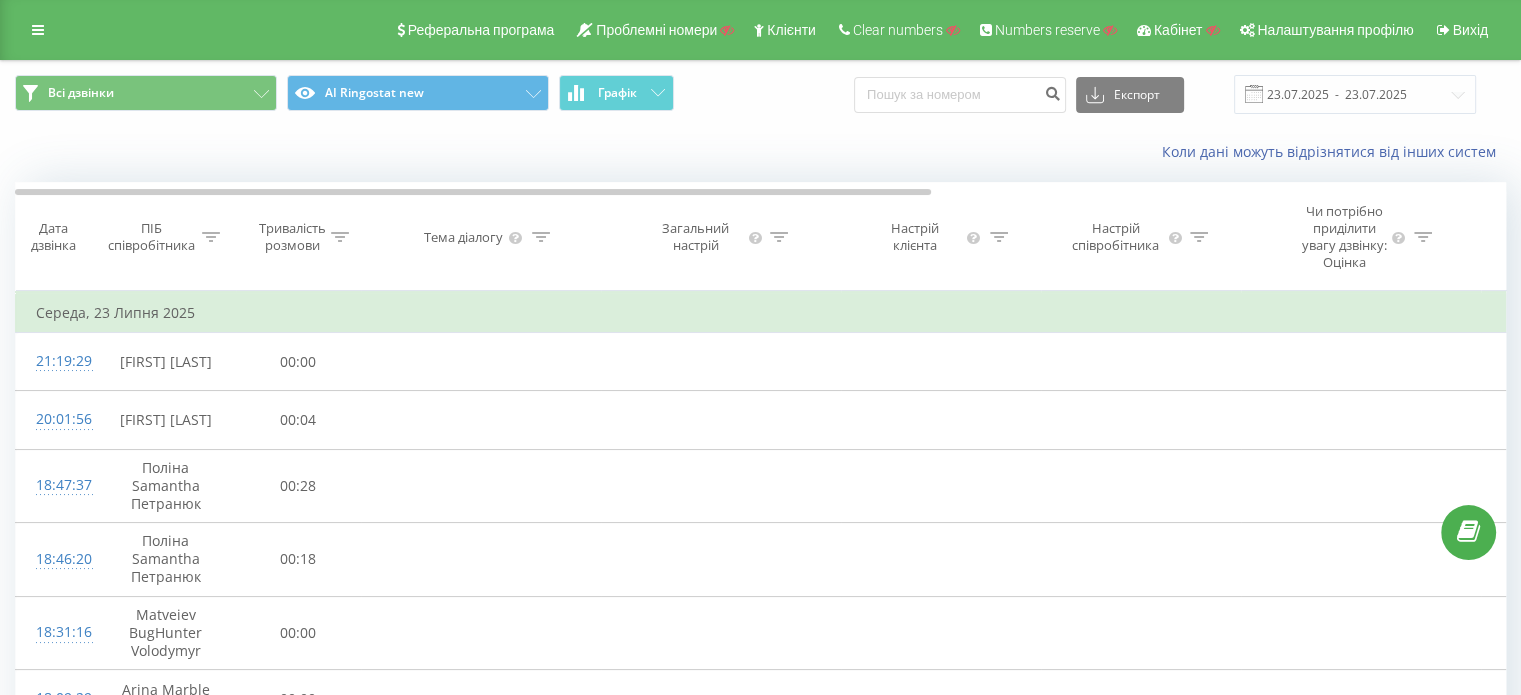 click on "Реферальна програма Проблемні номери Клієнти Clear numbers Numbers reserve Кабінет Налаштування профілю Вихід" at bounding box center [760, 30] 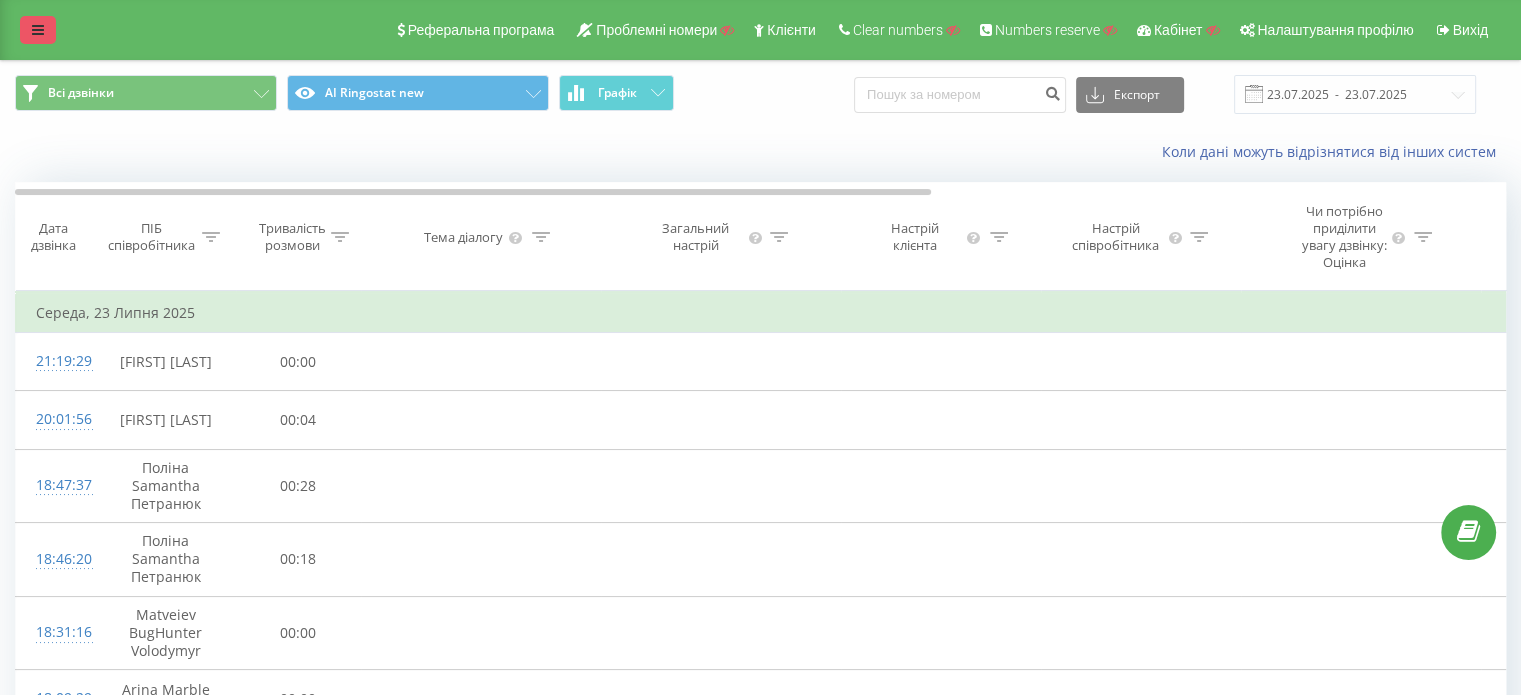 click at bounding box center (38, 30) 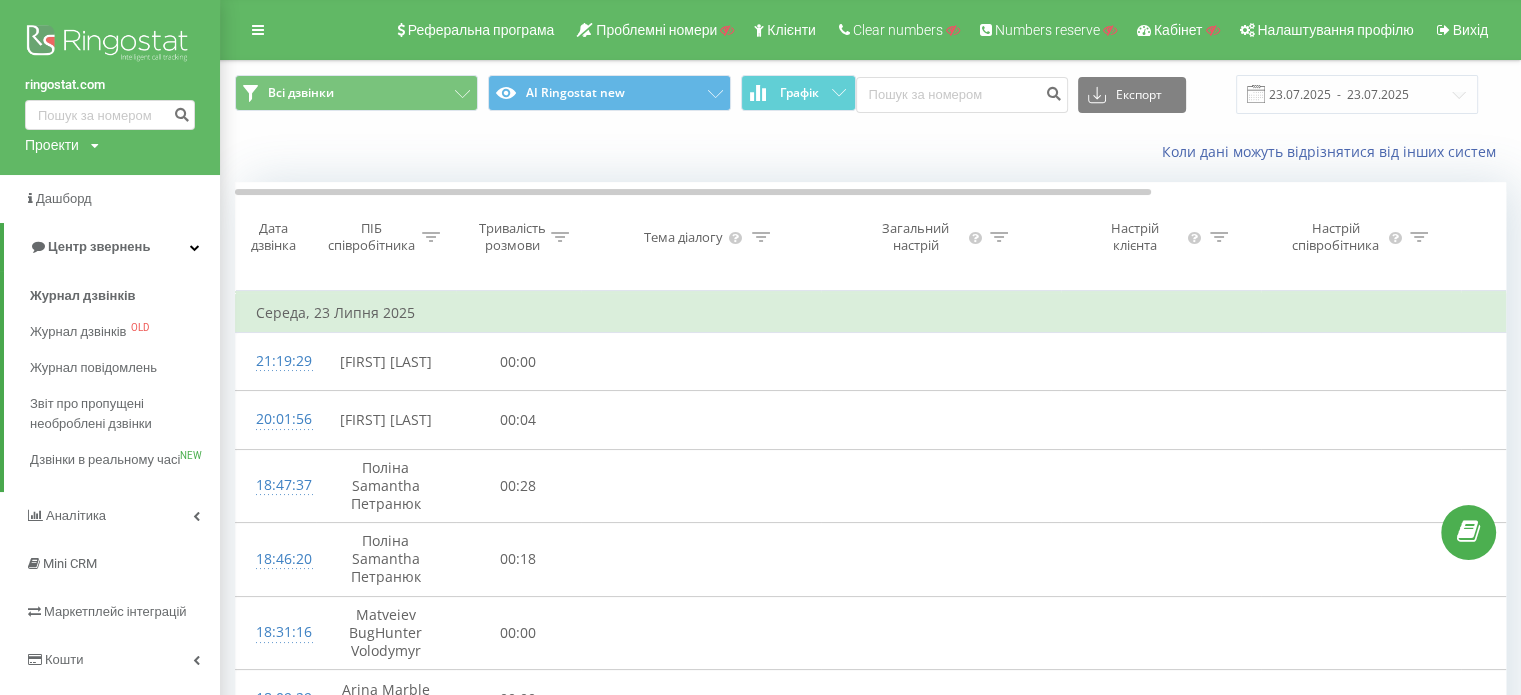 scroll, scrollTop: 0, scrollLeft: 0, axis: both 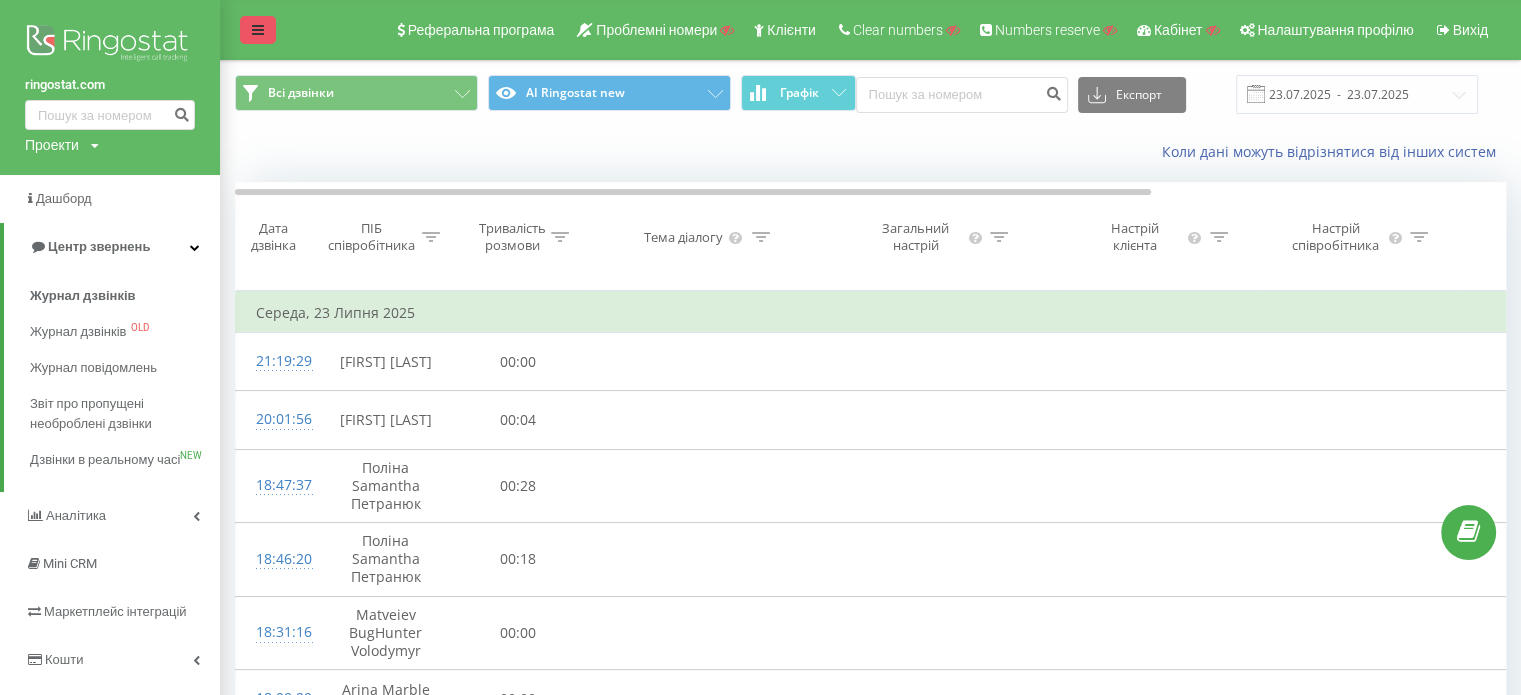 click at bounding box center [258, 30] 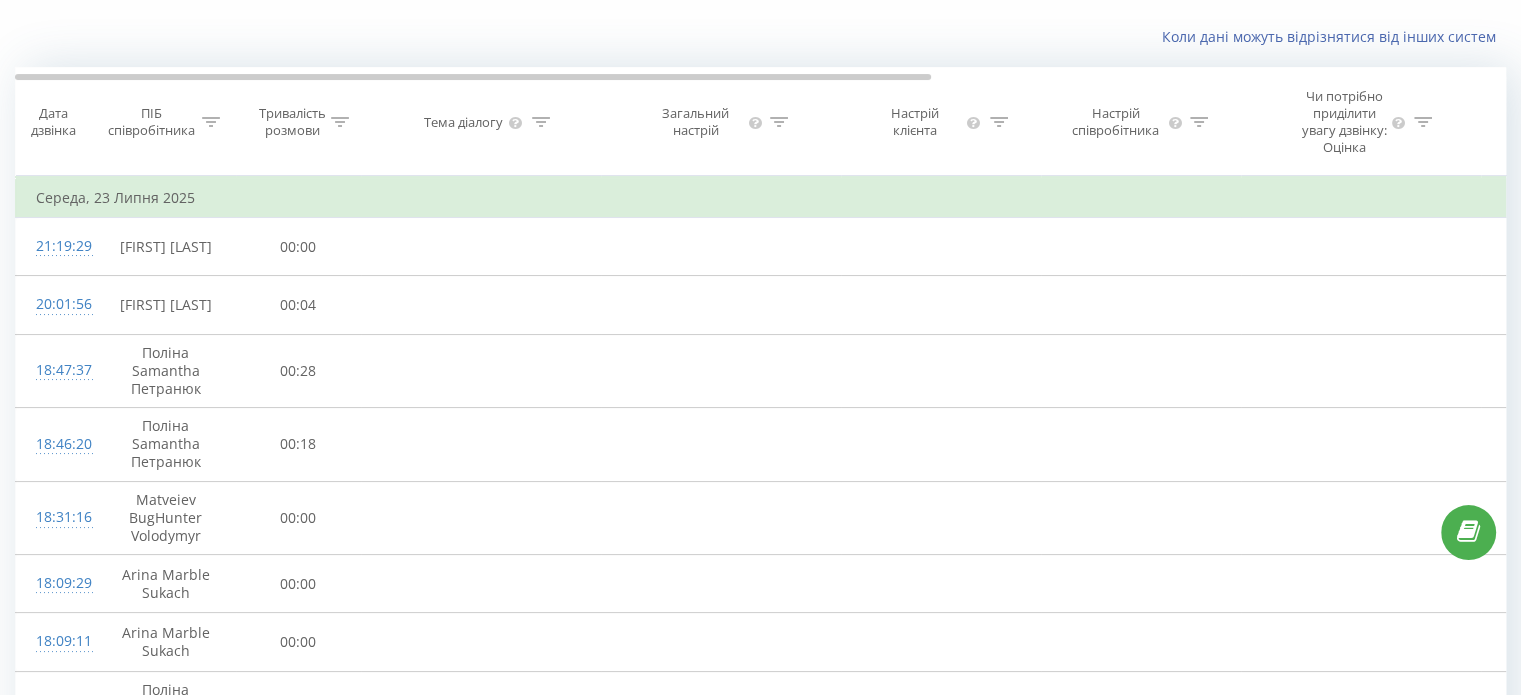 scroll, scrollTop: 0, scrollLeft: 0, axis: both 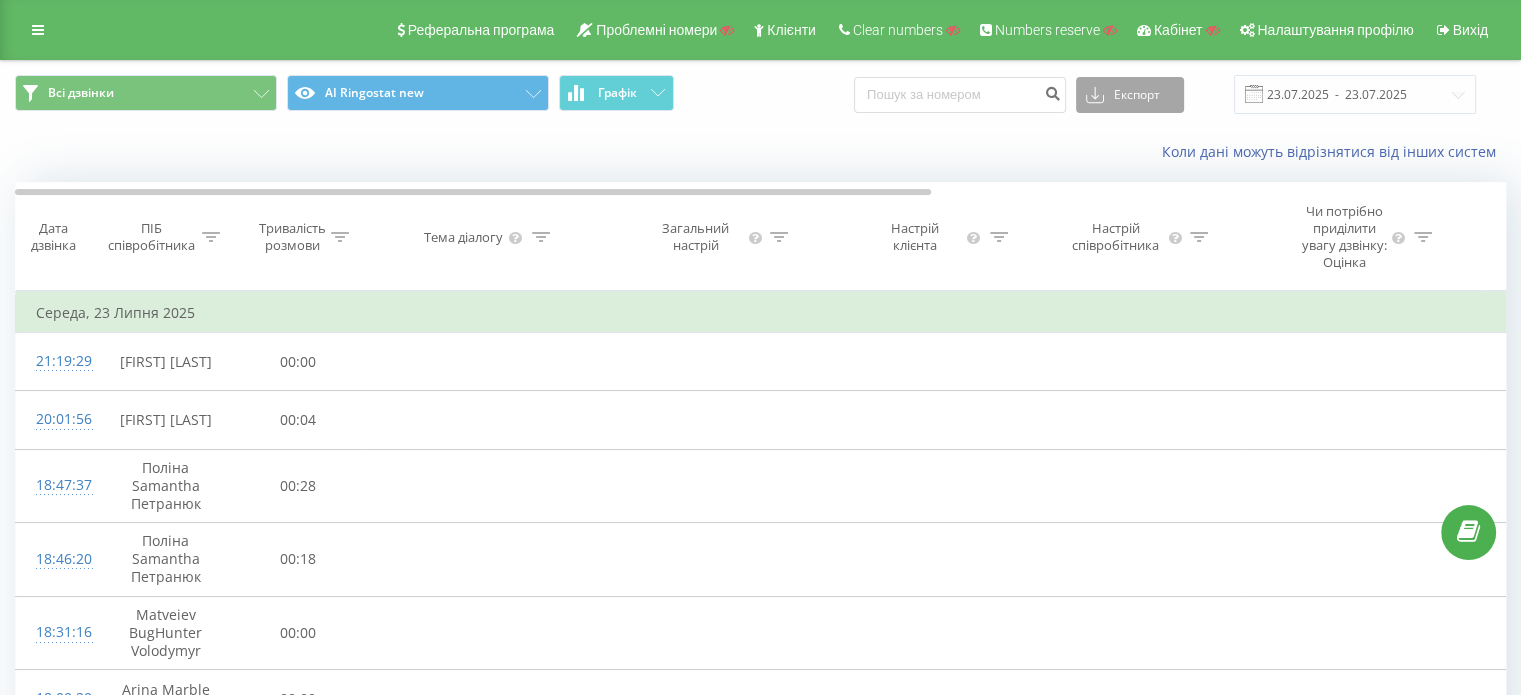 click on "Експорт" at bounding box center (1130, 95) 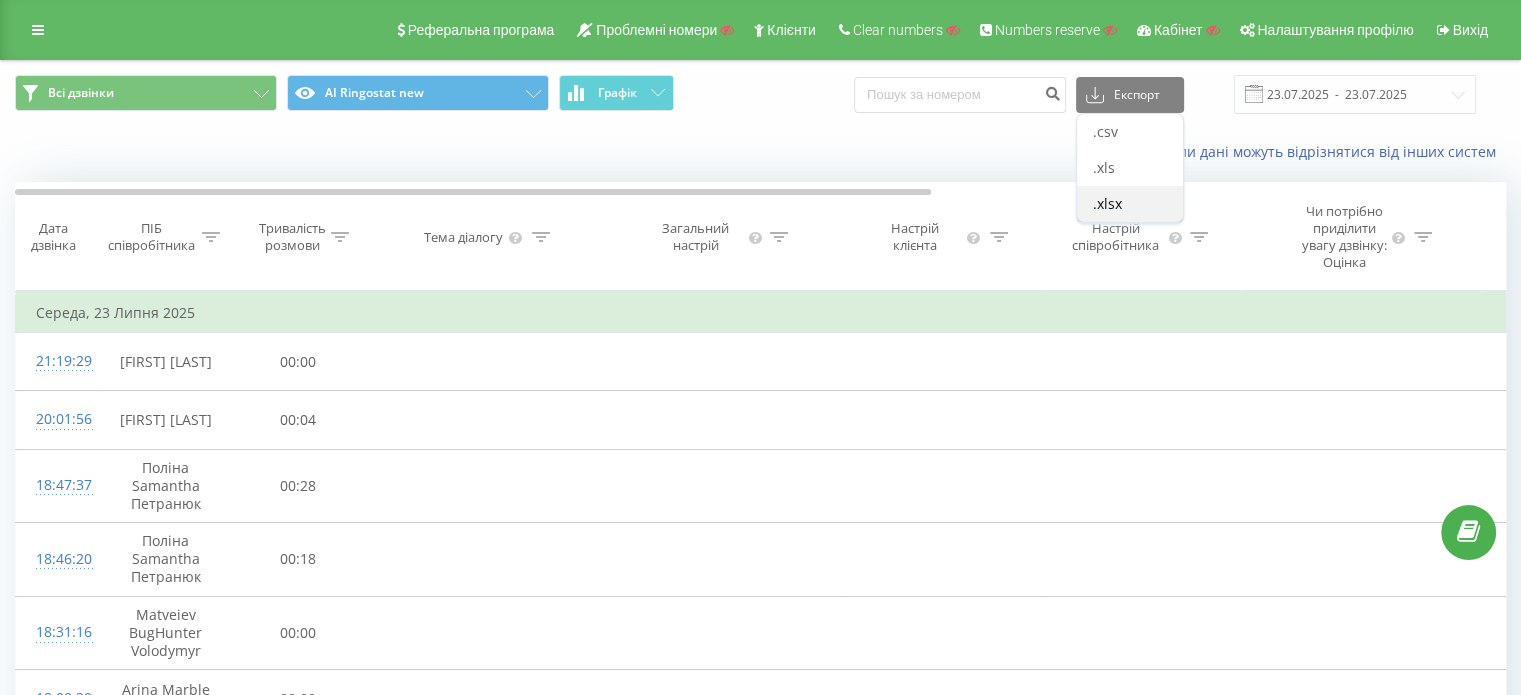 click on ".xlsx" at bounding box center [1107, 203] 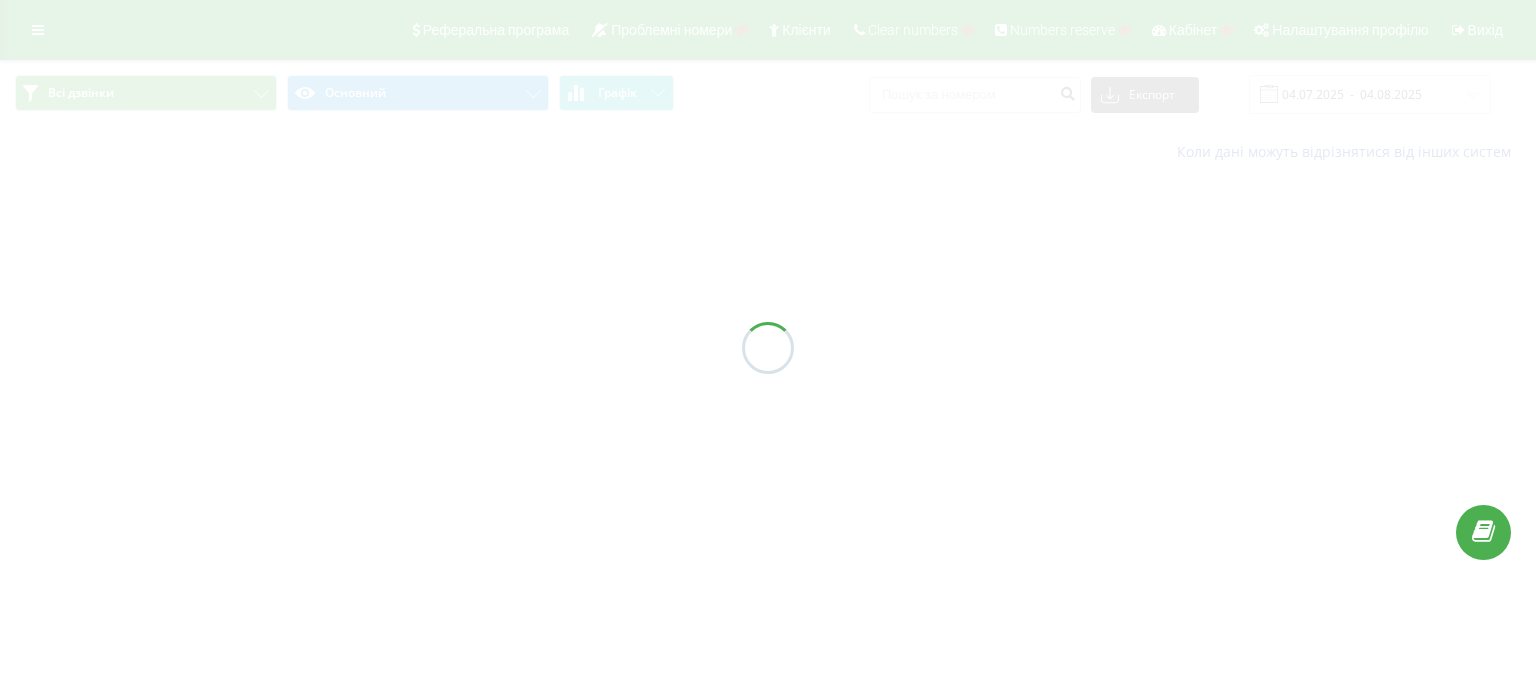 scroll, scrollTop: 0, scrollLeft: 0, axis: both 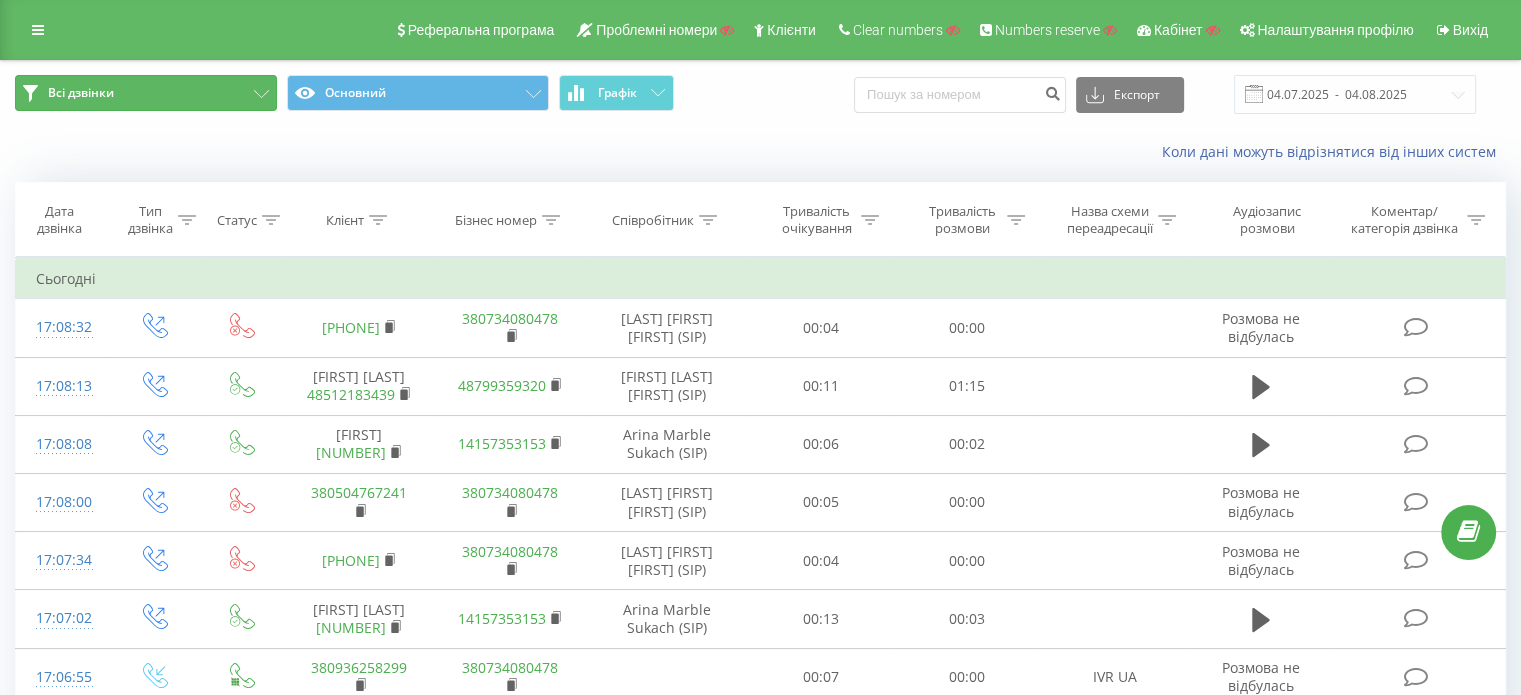 click on "Всі дзвінки" at bounding box center (146, 93) 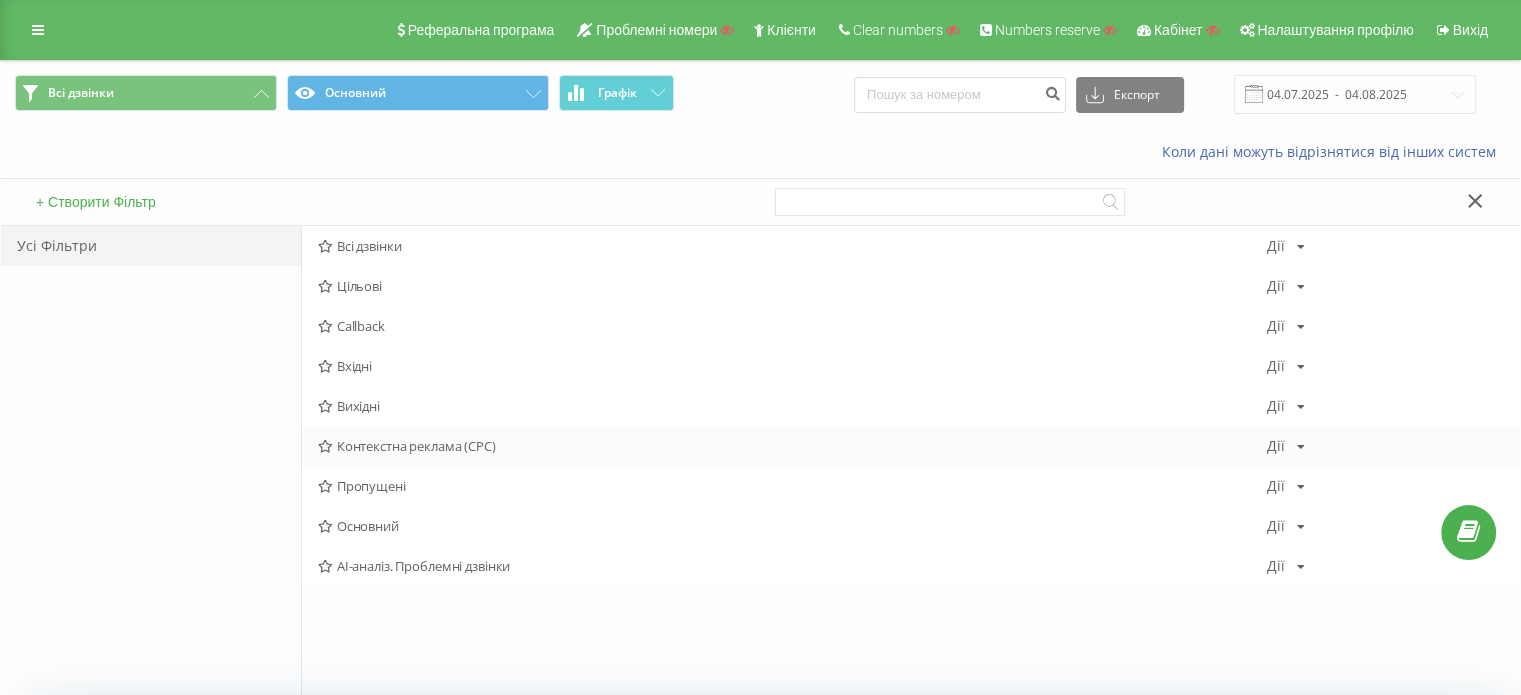 click on "Контекстна реклама (CPC)" at bounding box center (792, 446) 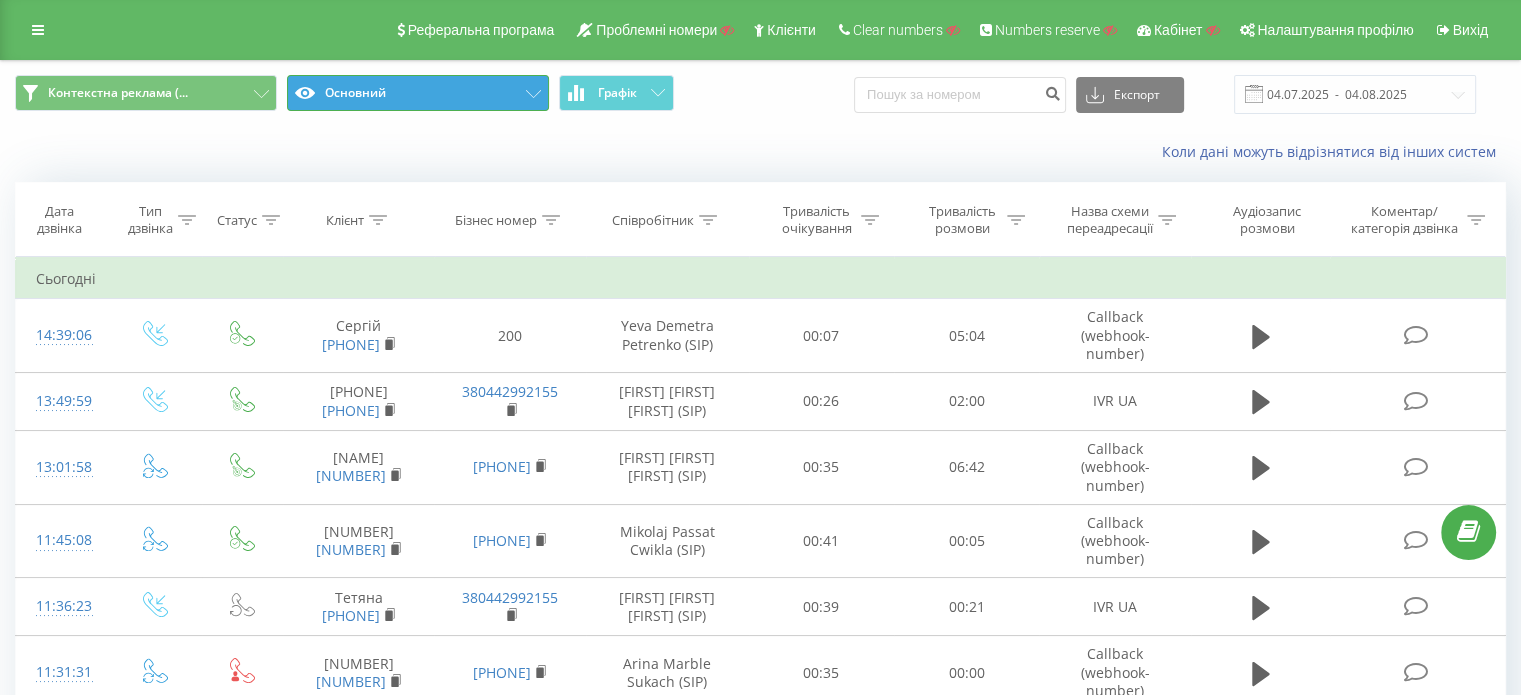 click on "Основний" at bounding box center (418, 93) 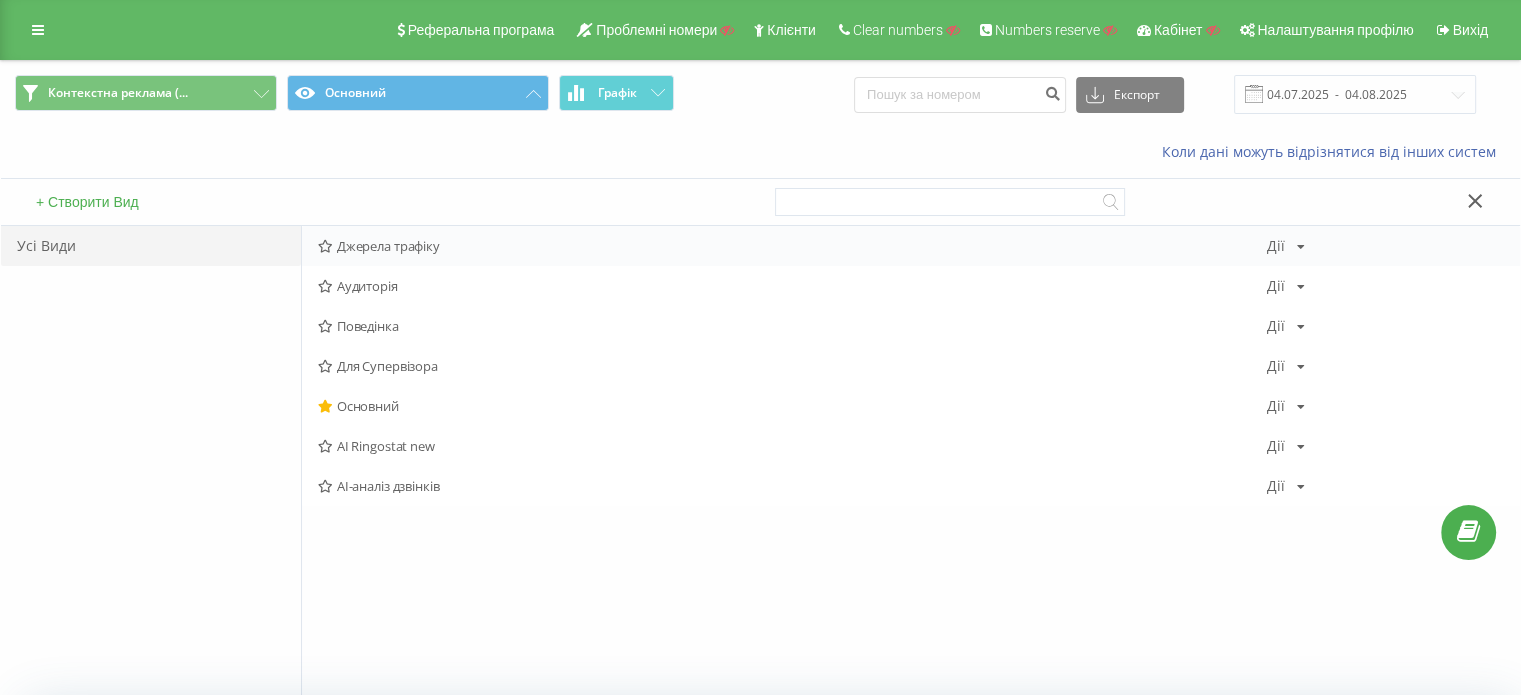 click on "Джерела трафіку" at bounding box center (792, 246) 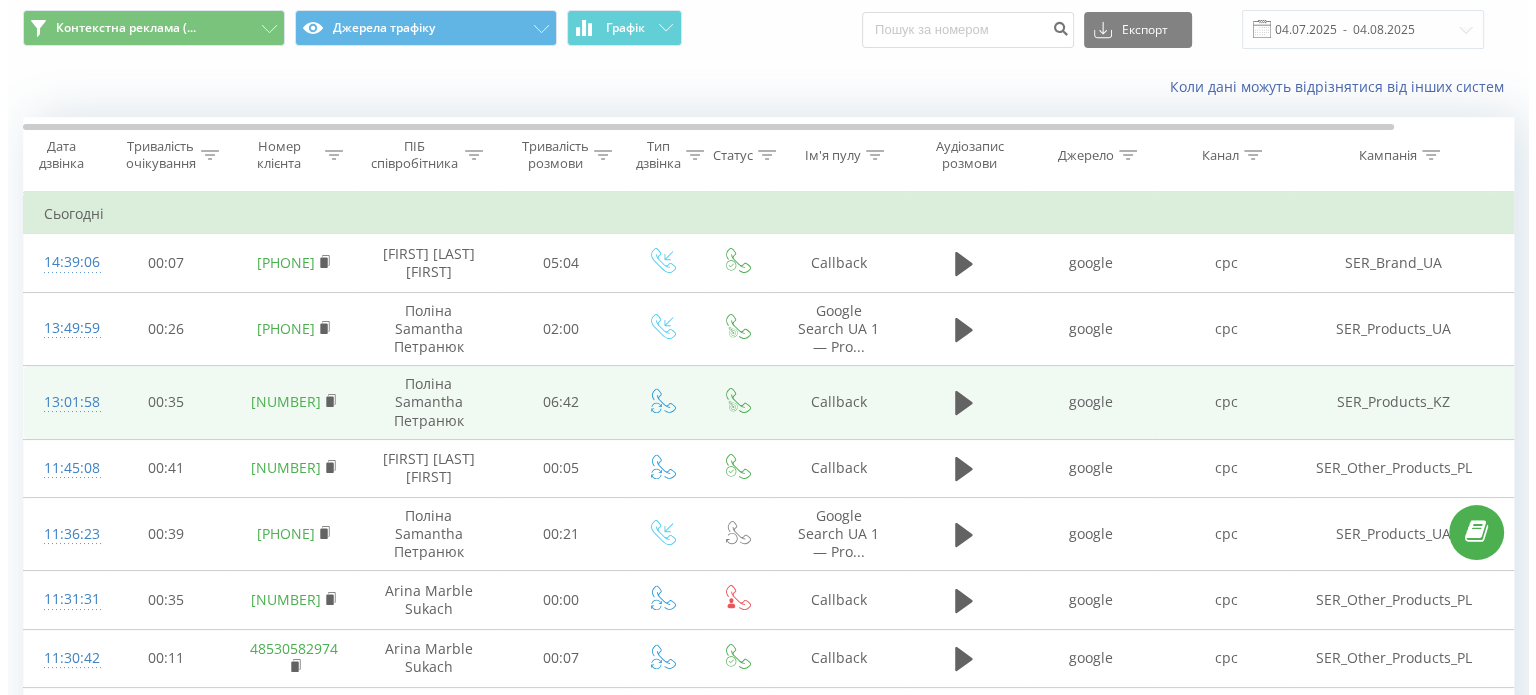 scroll, scrollTop: 100, scrollLeft: 0, axis: vertical 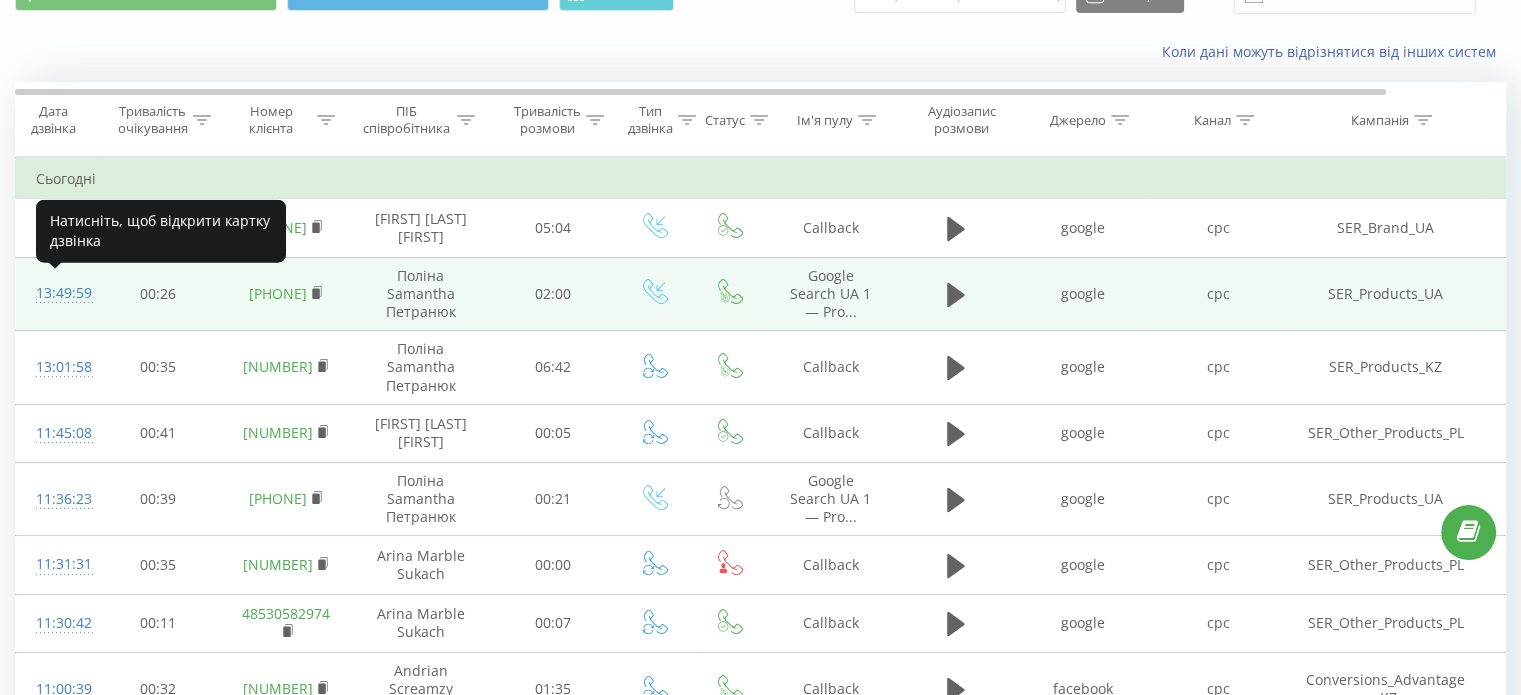 click on "13:49:59" at bounding box center (56, 293) 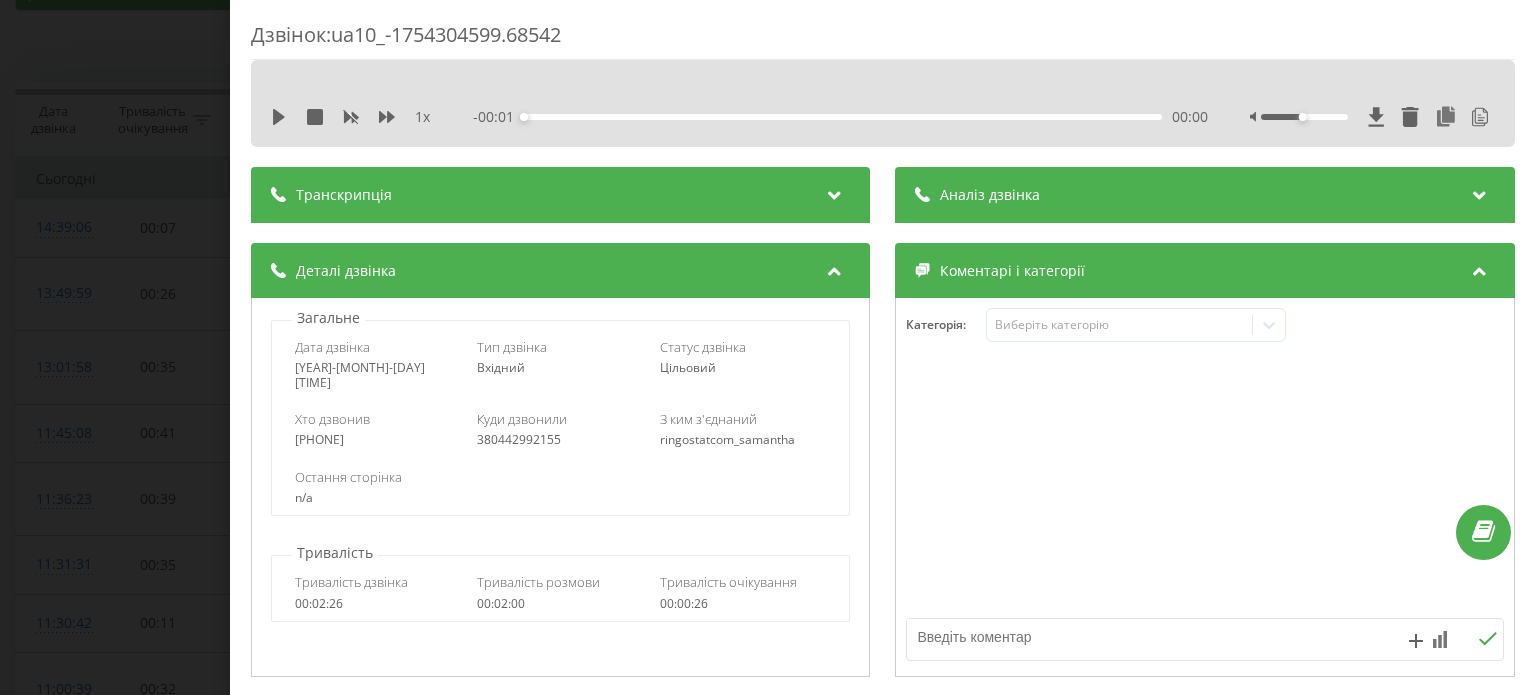 click on "Транскрипція" at bounding box center (560, 195) 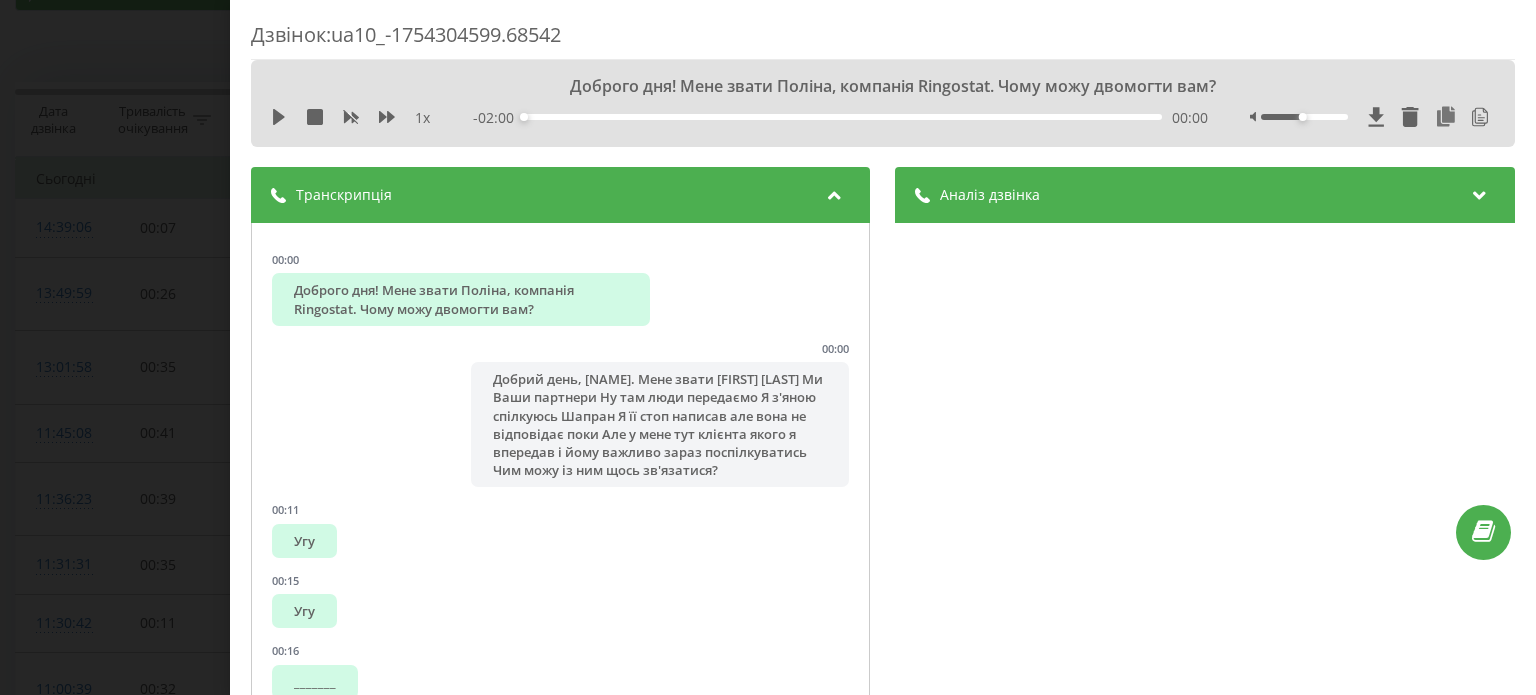 click on "Аналіз дзвінка" at bounding box center [1205, 195] 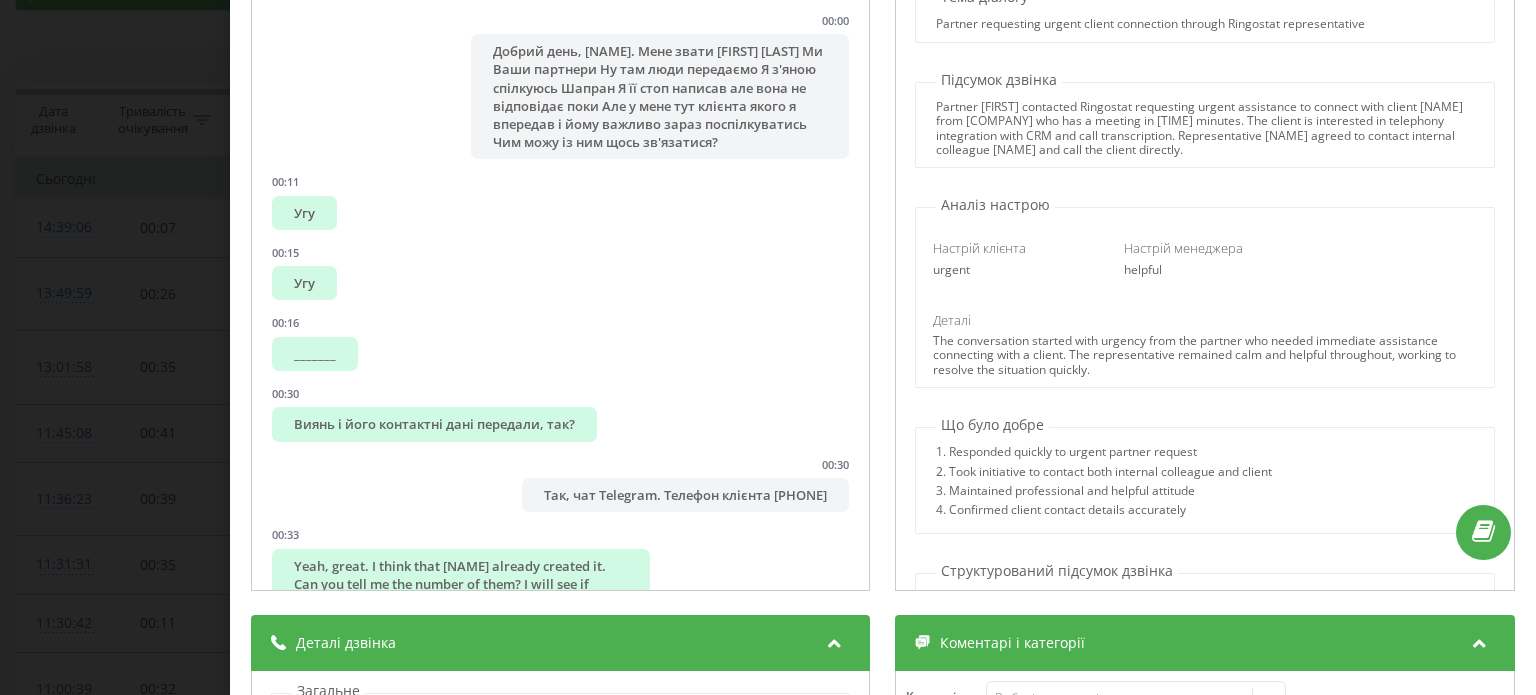 scroll, scrollTop: 400, scrollLeft: 0, axis: vertical 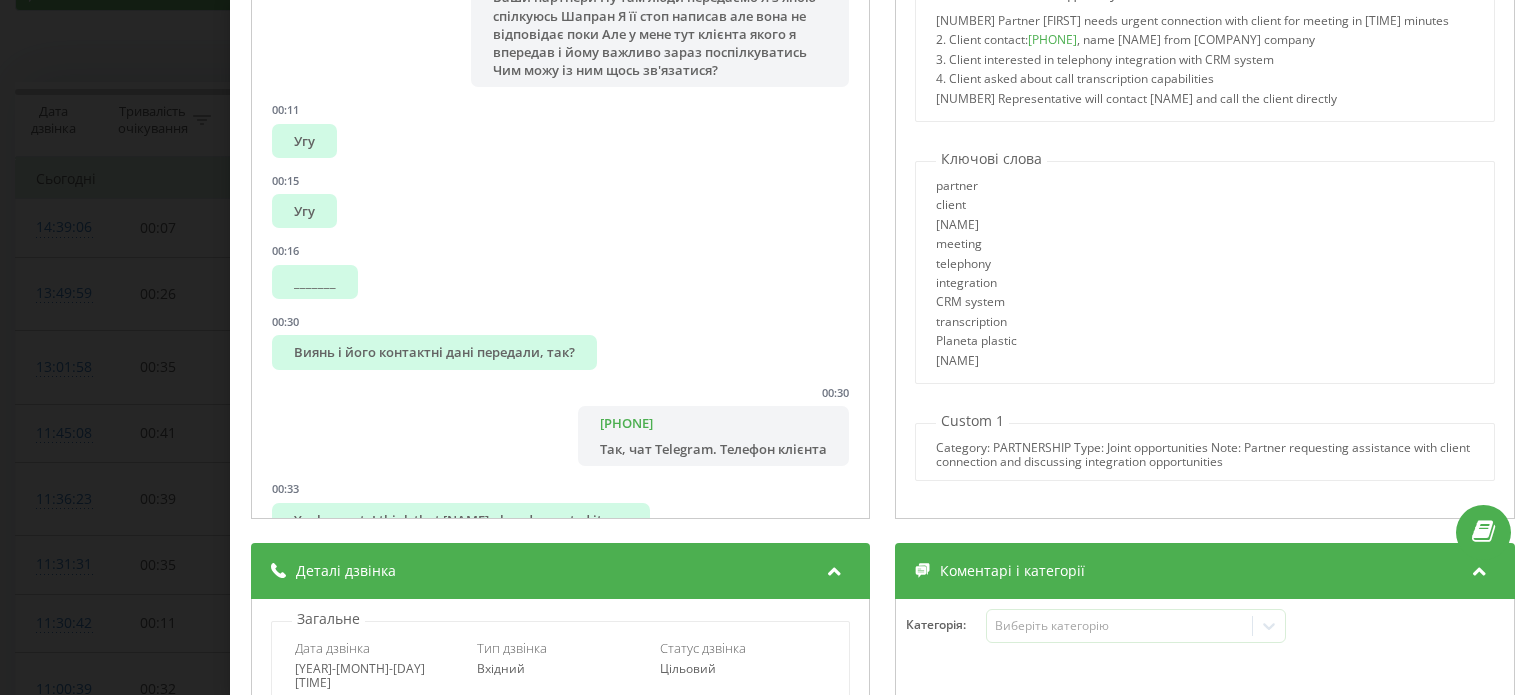 click on "Дзвінок :  ua10_-1754304599.68542 Доброго дня! Мене звати Поліна, компанія Ringostat. Чому можу двомогти вам?   1 x  - 02:00 00:00   00:00   Транскрипція 00:00 Доброго дня! Мене звати Поліна, компанія Ringostat. Чому можу двомогти вам? 00:00 Добрий день, Поліна. Мене звати Денис Калужка Ми Ваши партнери Ну там люди передаємо Я з'яною спілкуюсь Шапран Я її стоп написав але вона не відповідає поки Але у мене тут клієнта якого я впередав і йому важливо зараз поспілкуватись Чим можу із ним щось зв'язаться? 00:11 Угу 00:15 Угу 00:16 _______ 00:30 Виянь і його контактні дані передали, так? 00:30 097-6883438 00:33 00:48 Clienta 00:51 Yes 00:54 6" at bounding box center [768, 347] 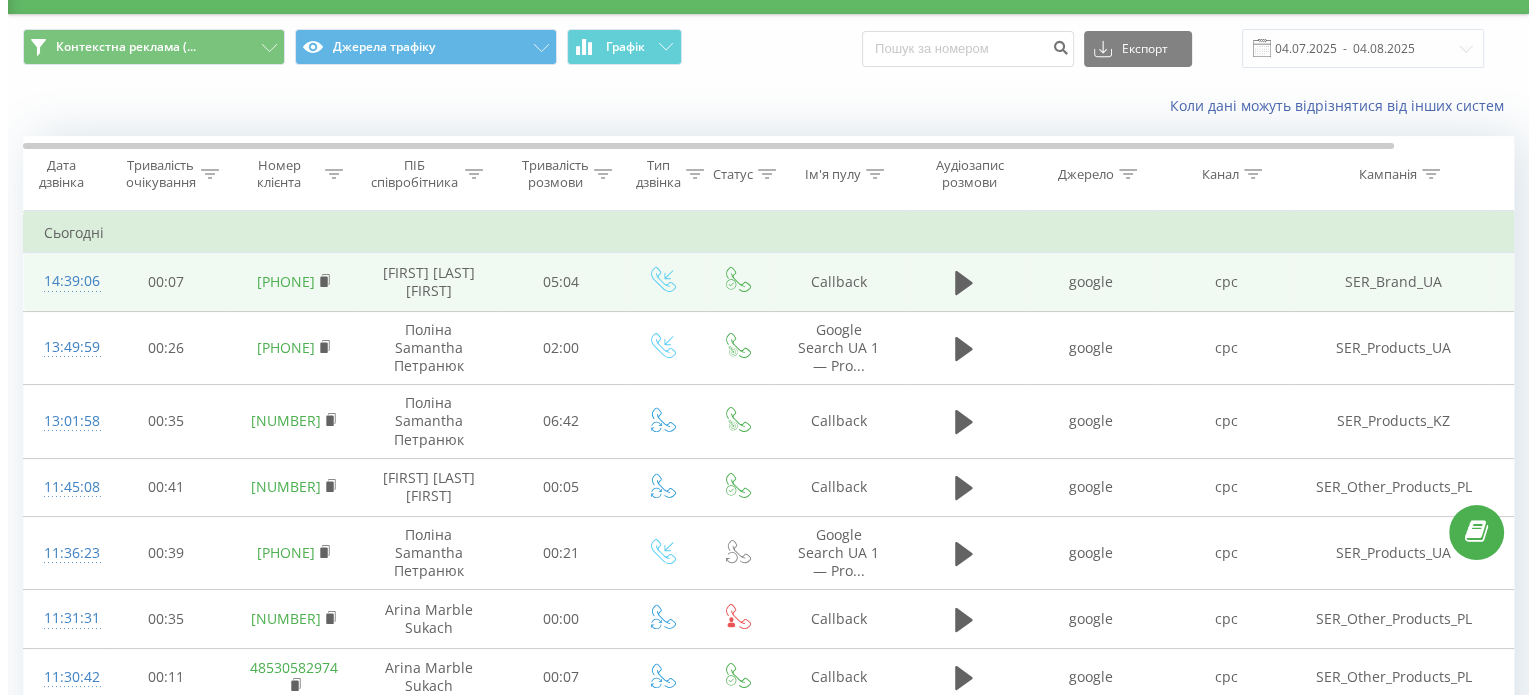scroll, scrollTop: 0, scrollLeft: 0, axis: both 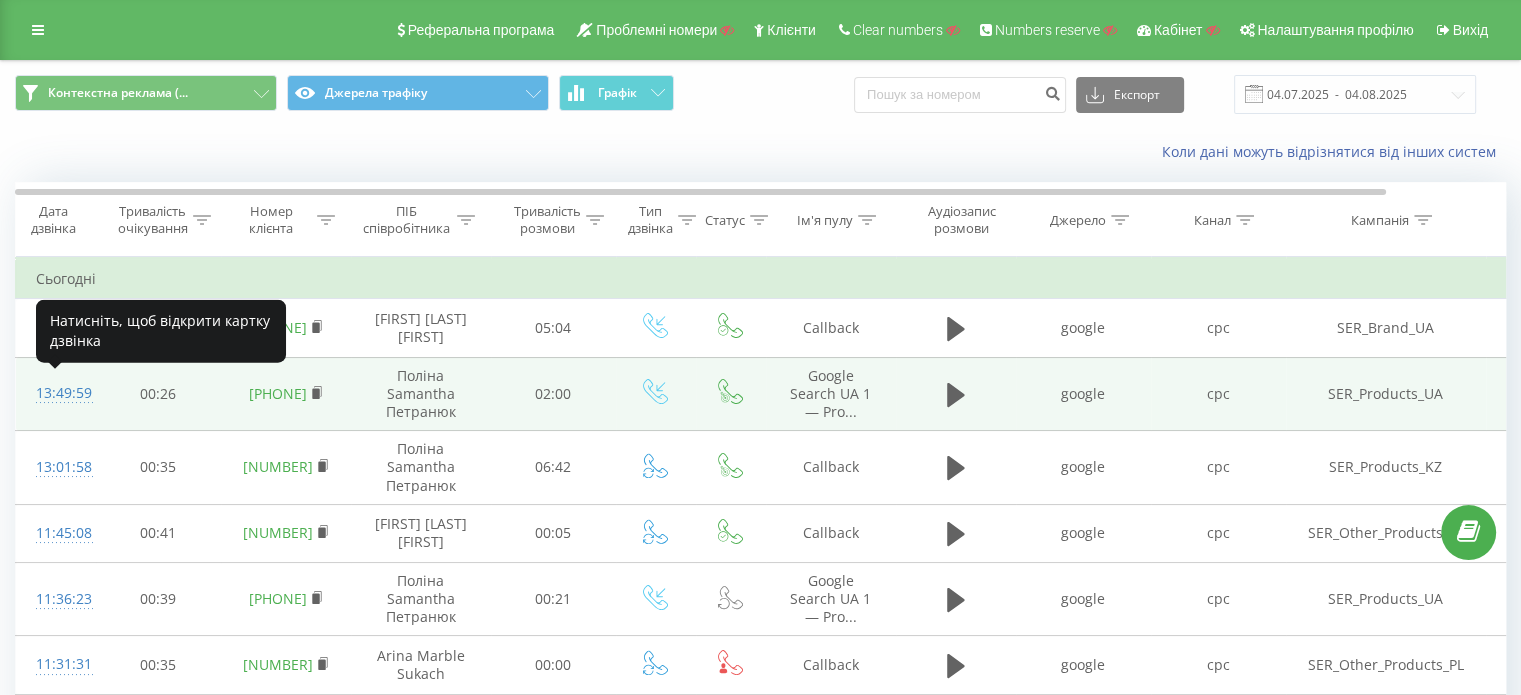 click on "13:49:59" at bounding box center [56, 393] 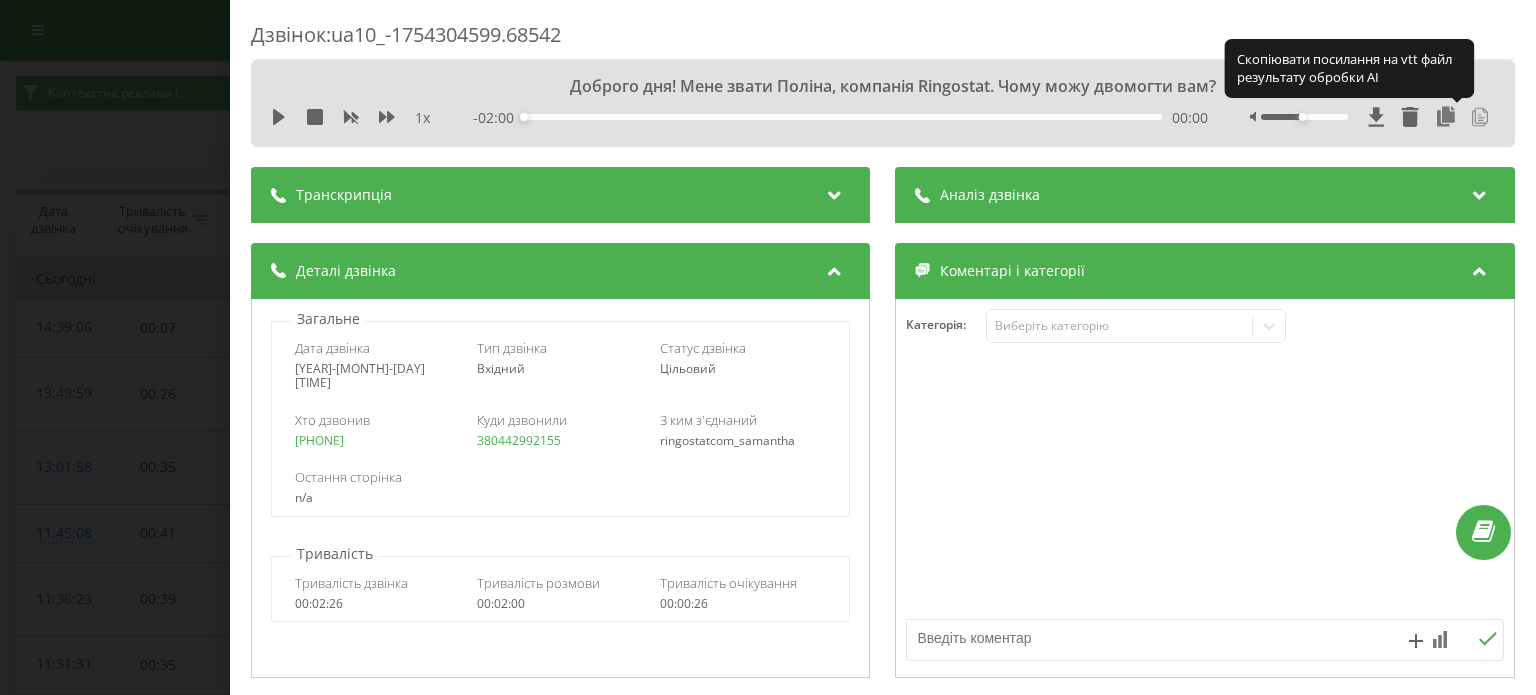 click 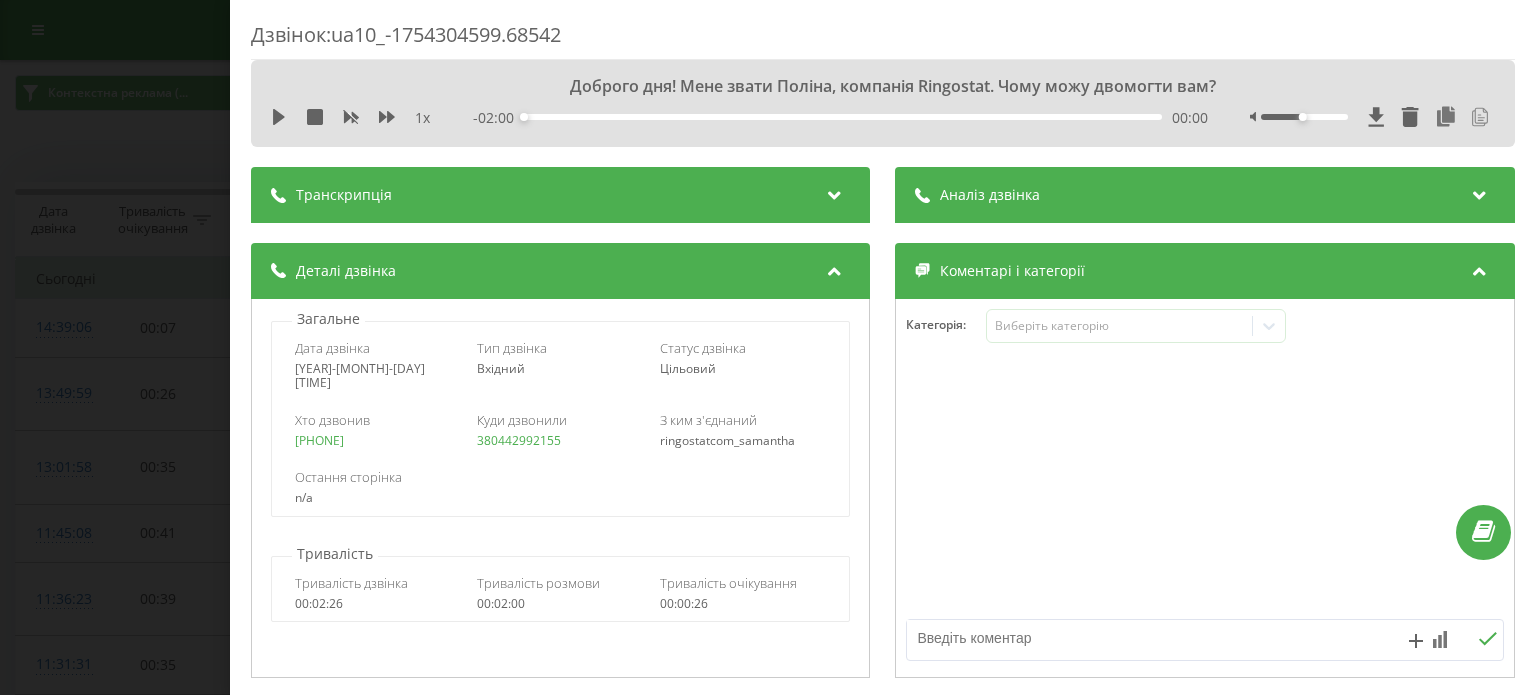 click 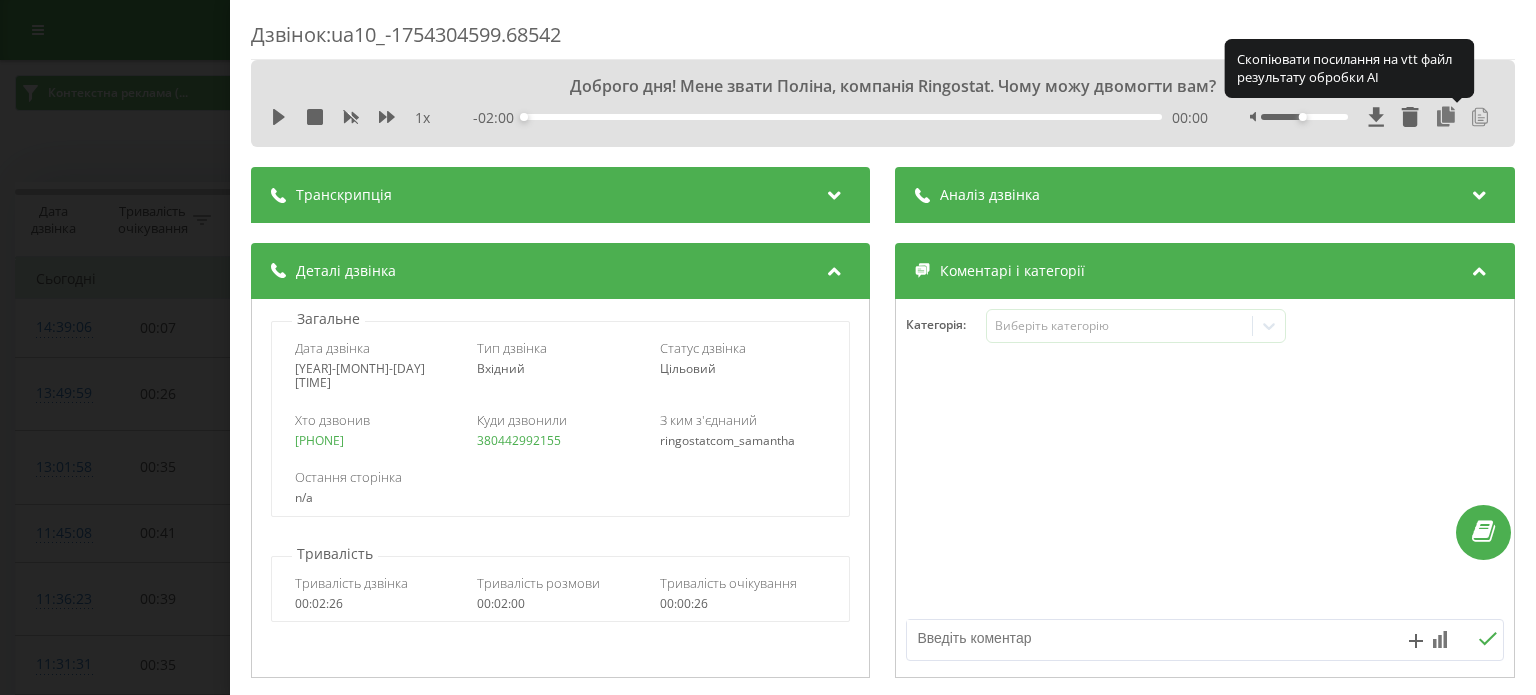 click 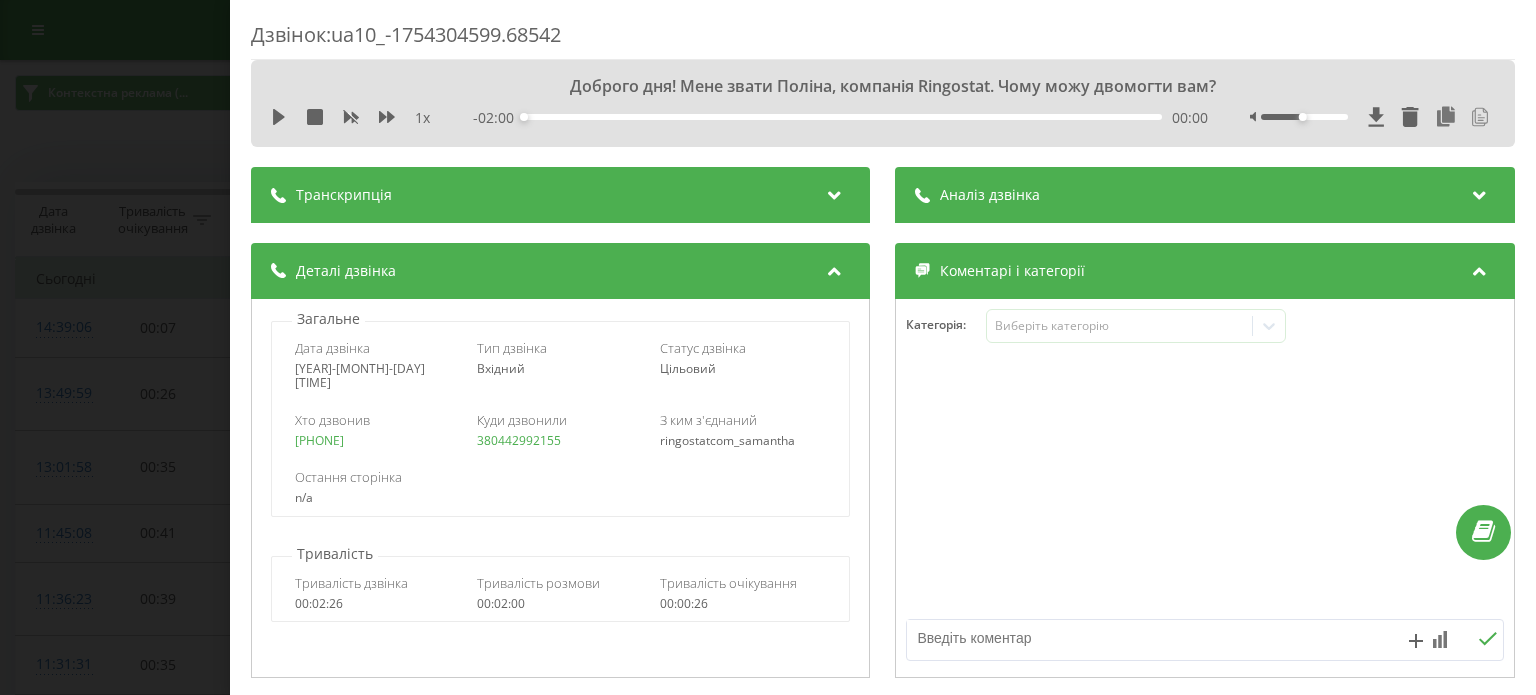 click 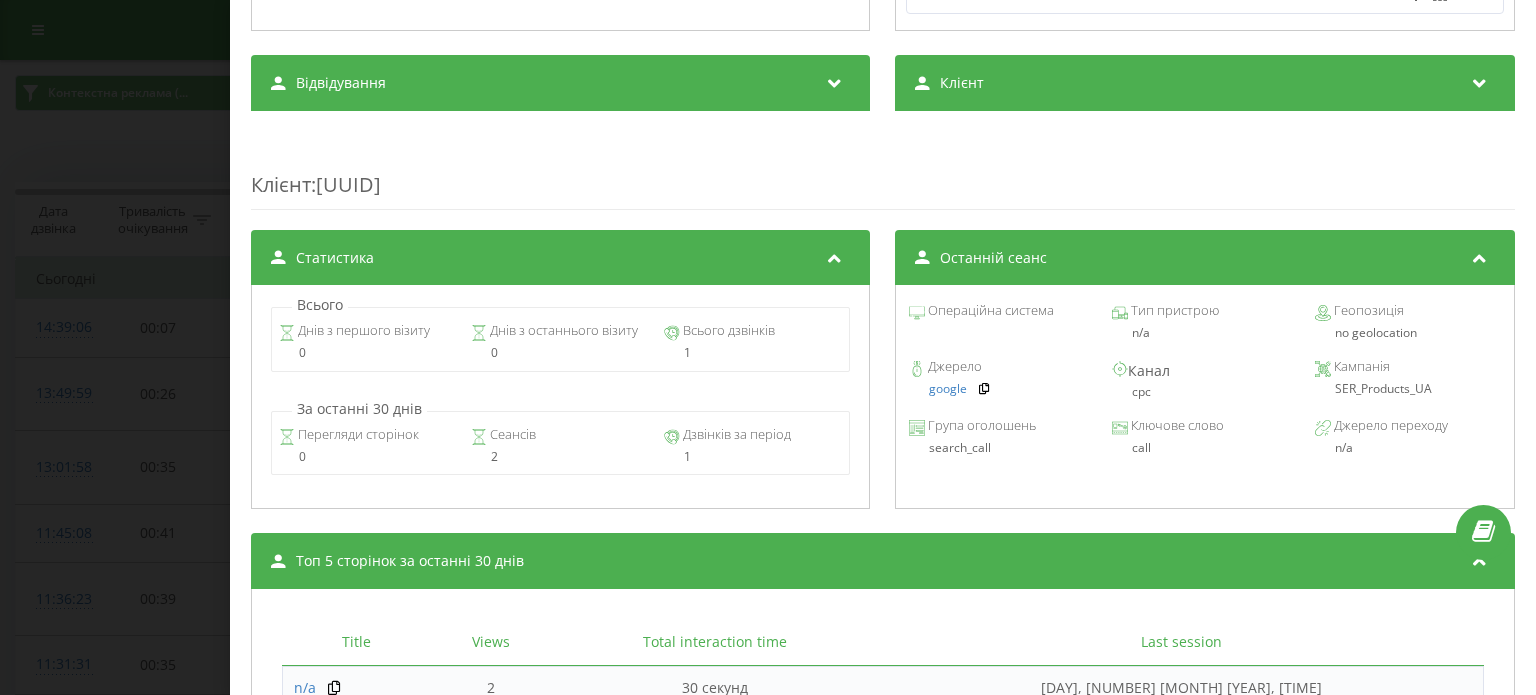 scroll, scrollTop: 347, scrollLeft: 0, axis: vertical 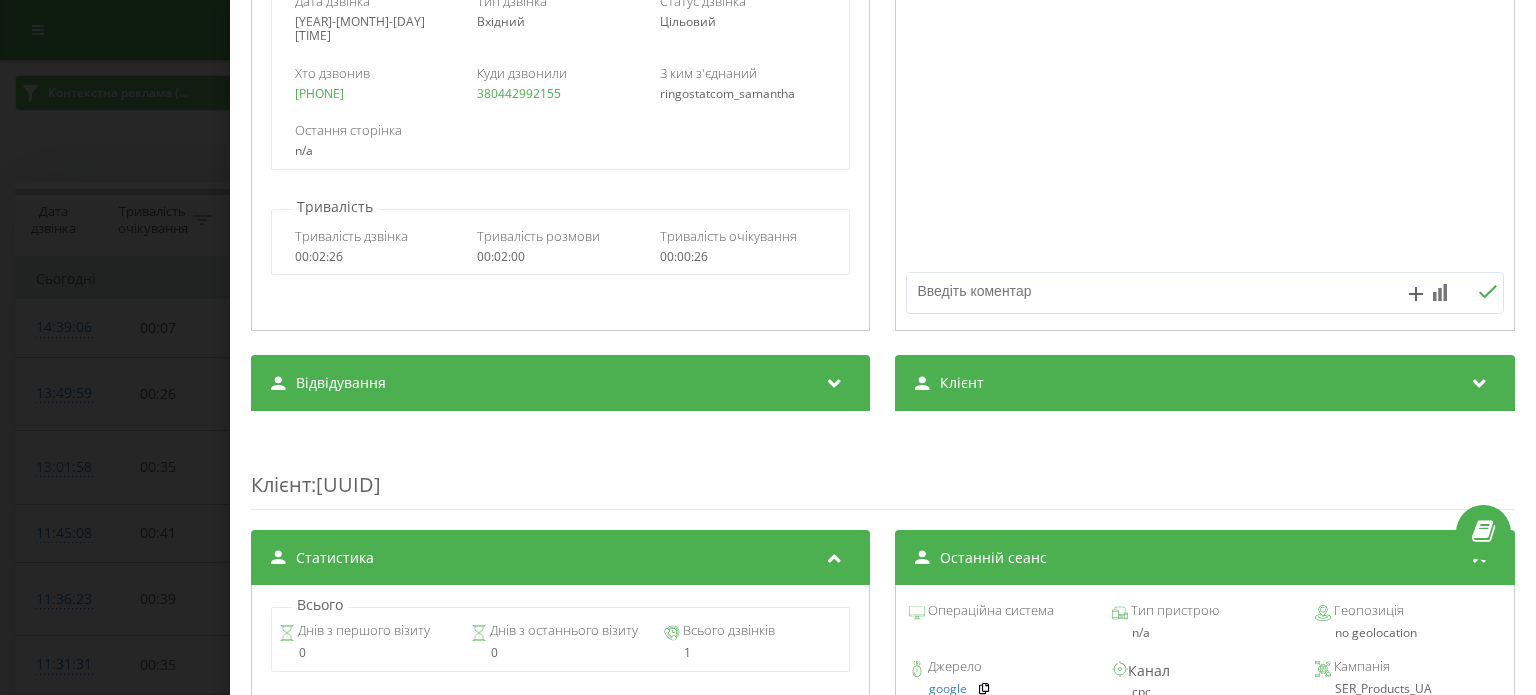 click on "Клієнт" at bounding box center [1205, 383] 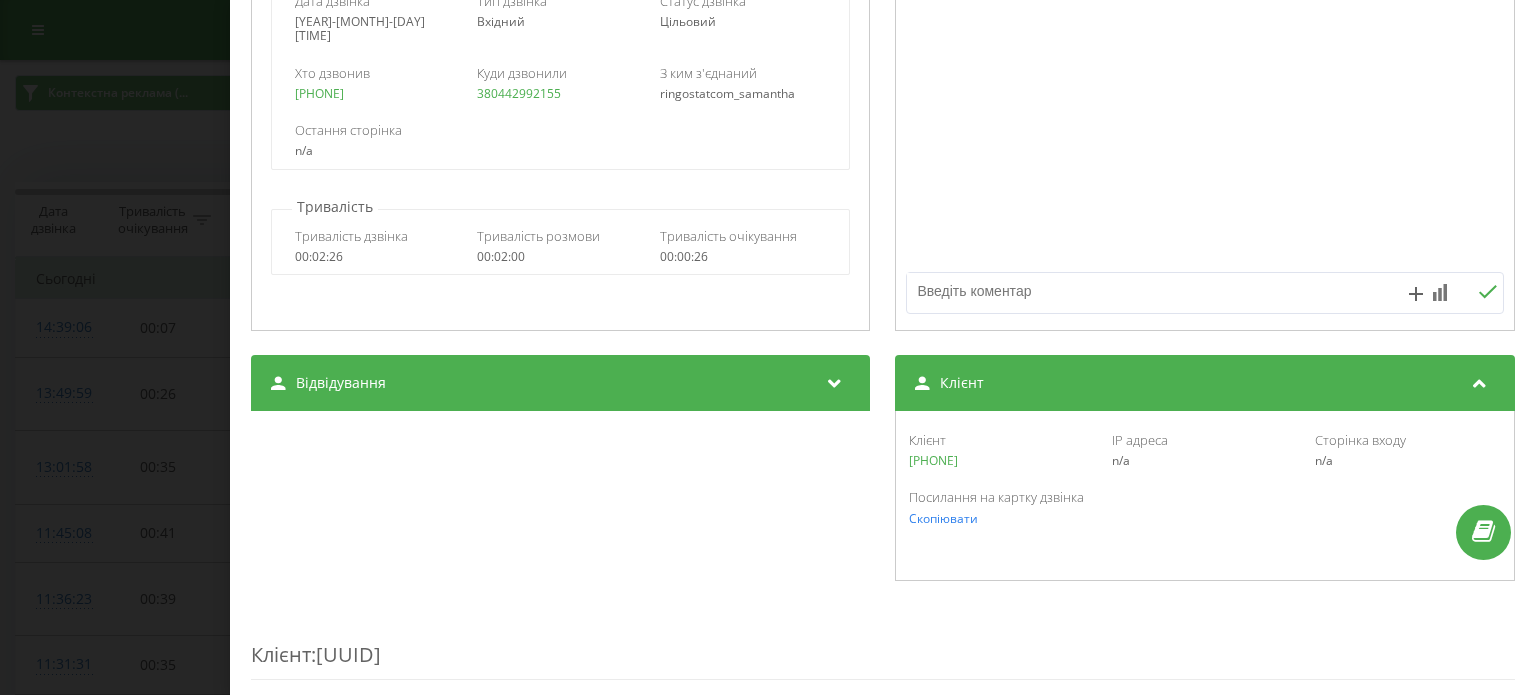 click on "Клієнт" at bounding box center [1205, 383] 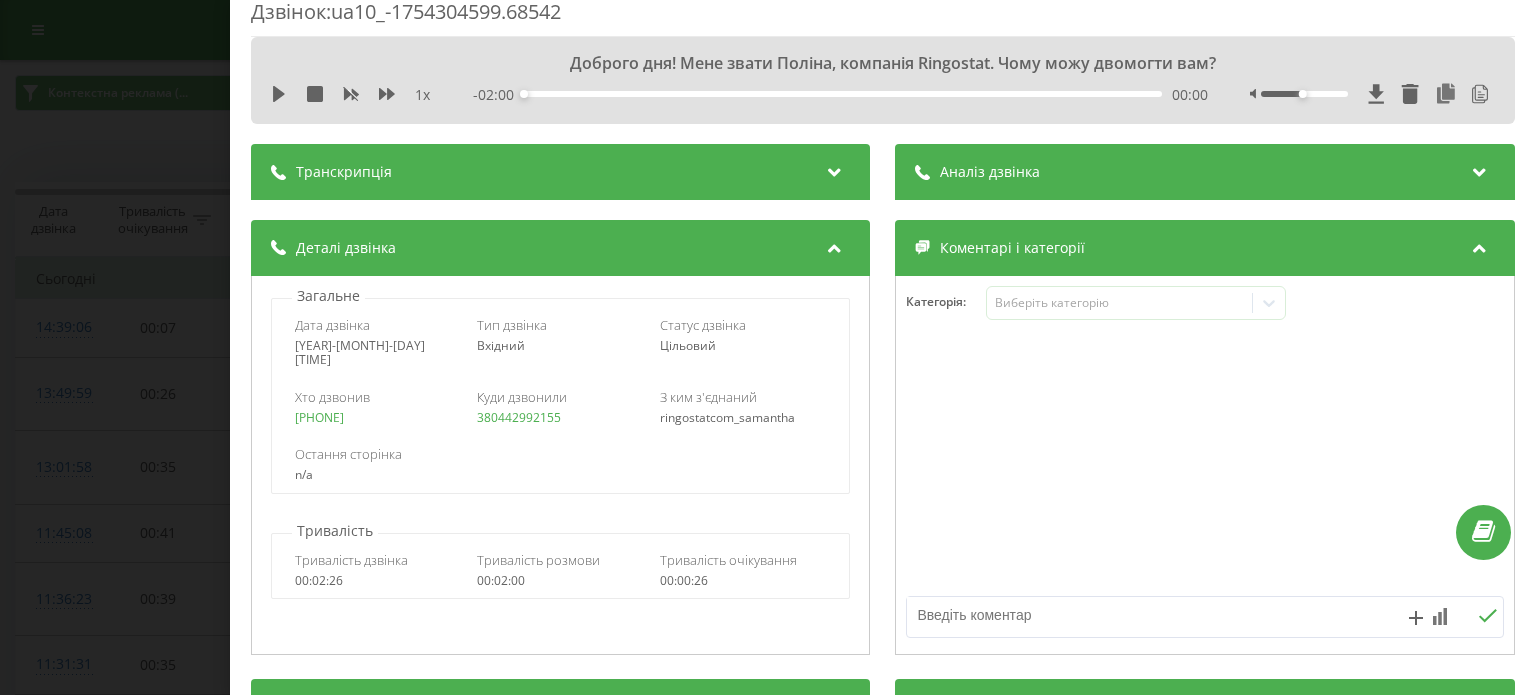 scroll, scrollTop: 0, scrollLeft: 0, axis: both 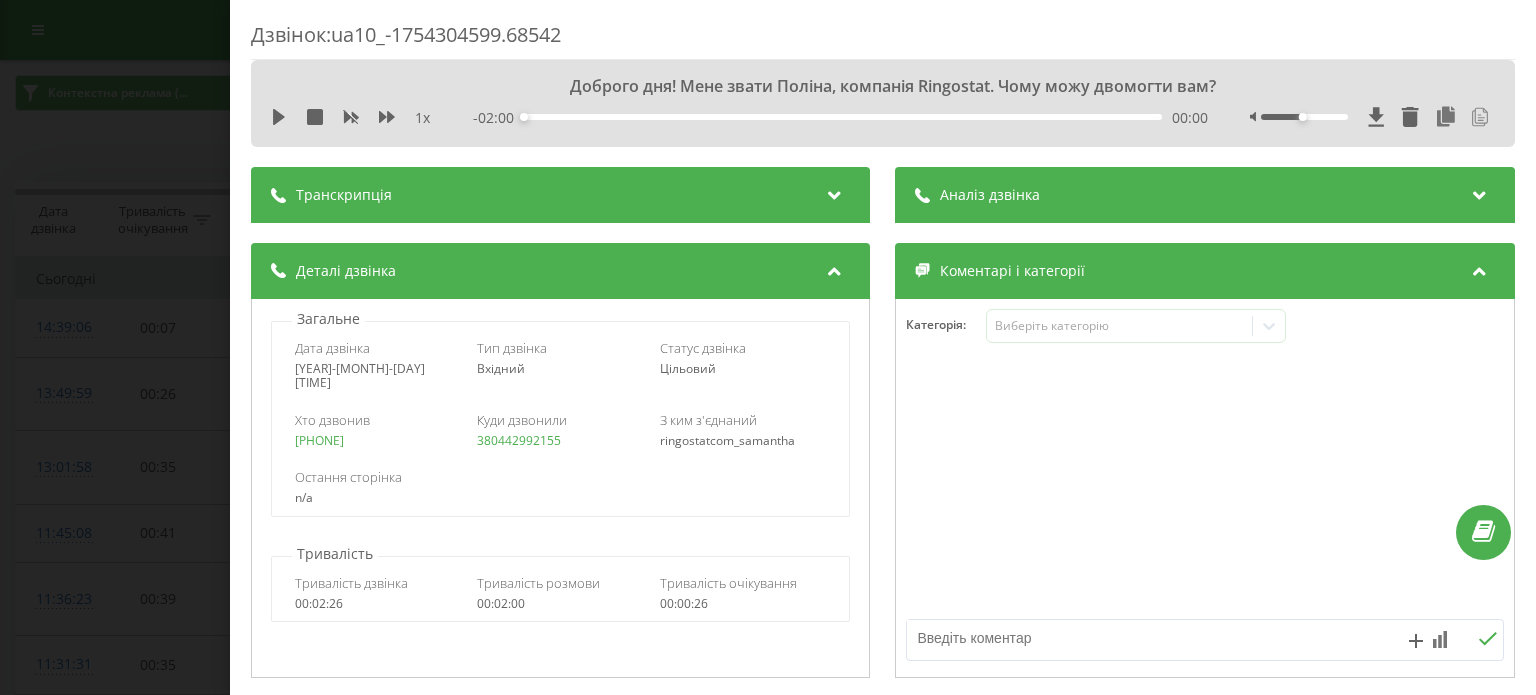 click 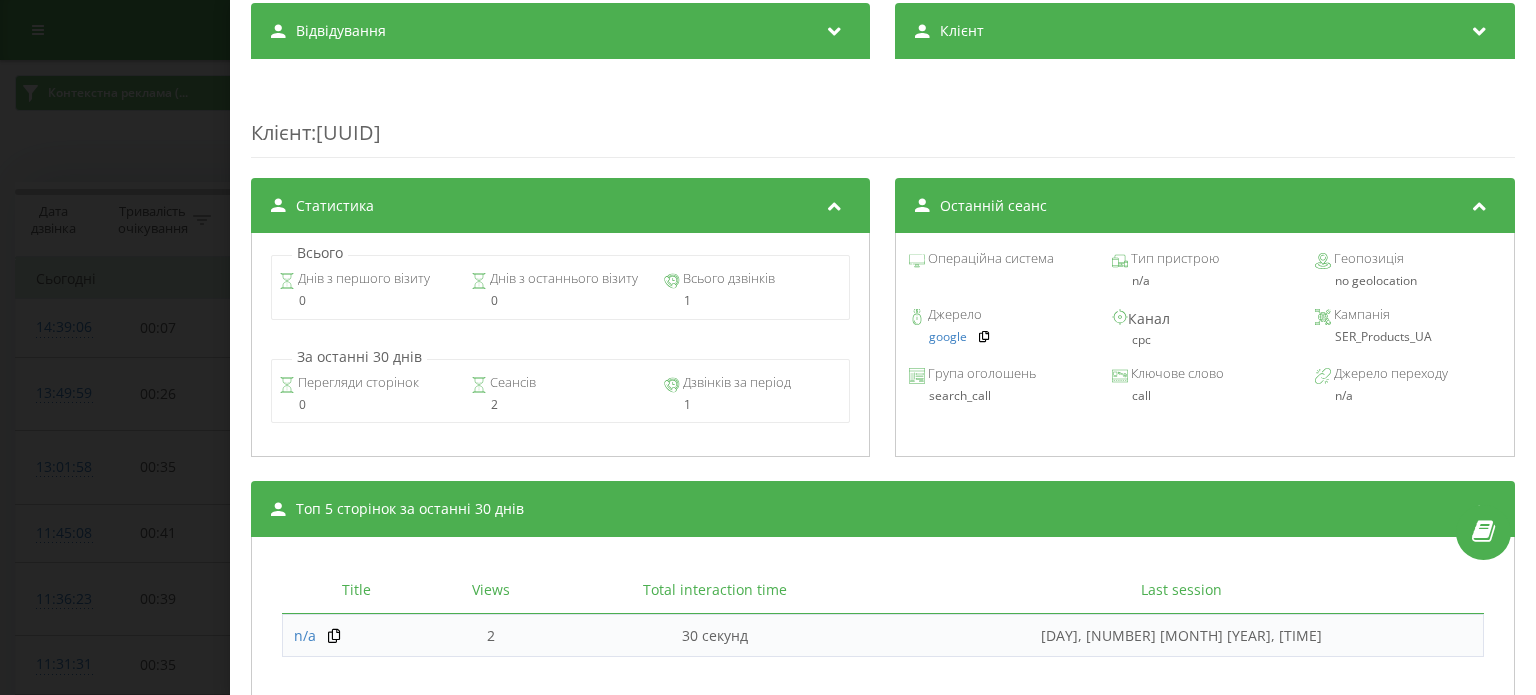 scroll, scrollTop: 700, scrollLeft: 0, axis: vertical 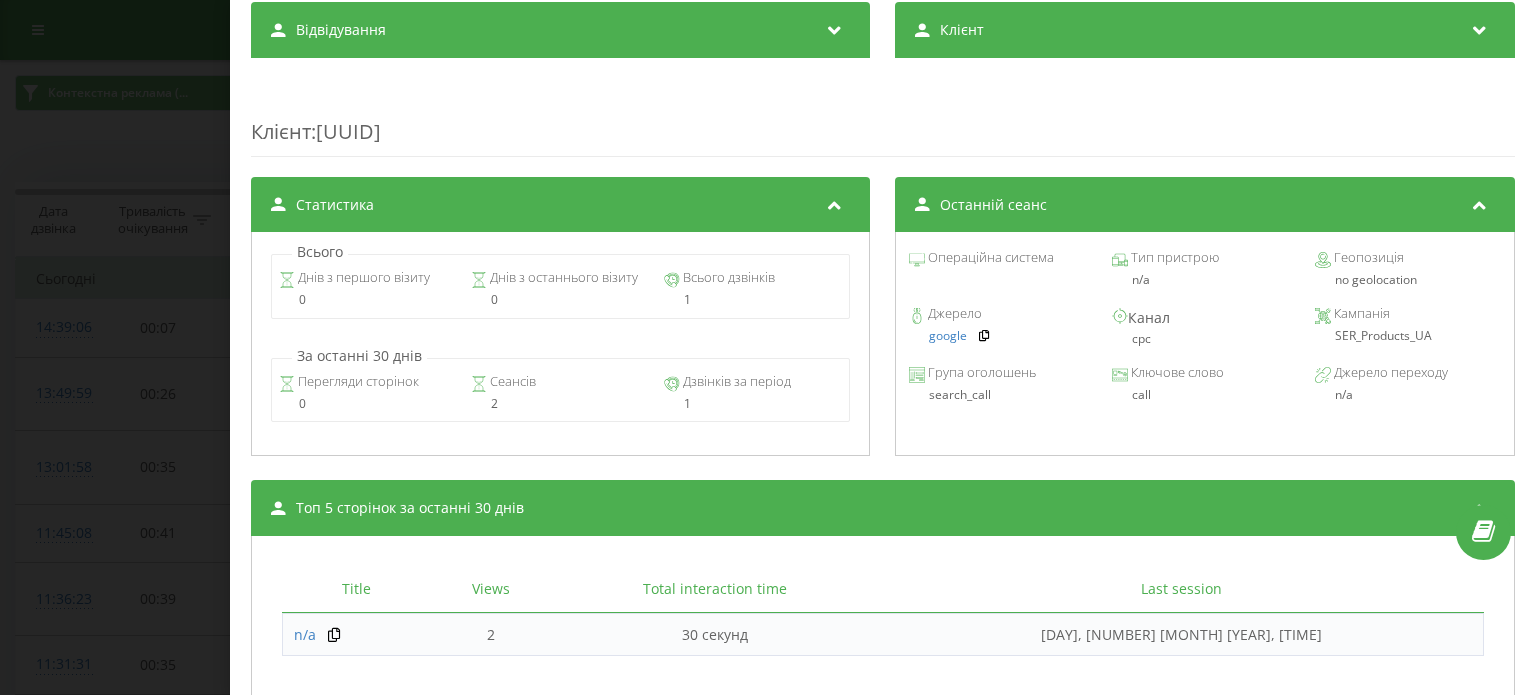 click on "Дзвінок :  ua10_-1754304599.68542 Доброго дня! Мене звати Поліна, компанія Ringostat. Чому можу двомогти вам?   1 x  - 02:00 00:00   00:00   Транскрипція 00:00 Доброго дня! Мене звати Поліна, компанія Ringostat. Чому можу двомогти вам? 00:00 Добрий день, Поліна. Мене звати Денис Калужка Ми Ваши партнери Ну там люди передаємо Я з'яною спілкуюсь Шапран Я її стоп написав але вона не відповідає поки Але у мене тут клієнта якого я впередав і йому важливо зараз поспілкуватись Чим можу із ним щось зв'язаться? 00:11 Угу 00:15 Угу 00:16 _______ 00:30 Виянь і його контактні дані передали, так? 00:30 00:33 00:48 Clienta 00:51 Yes 00:54 So 00:56 6 :" at bounding box center [768, 347] 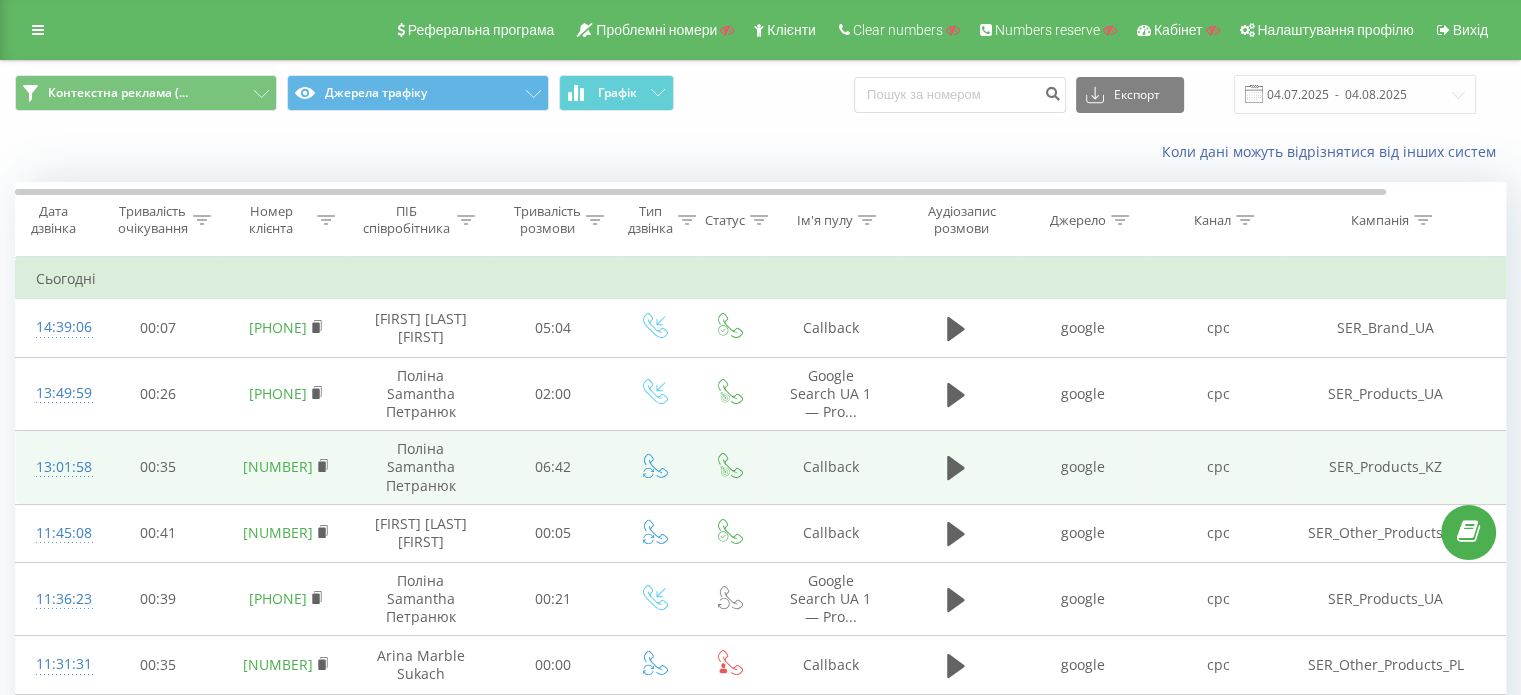 click on "13:01:58" at bounding box center [56, 467] 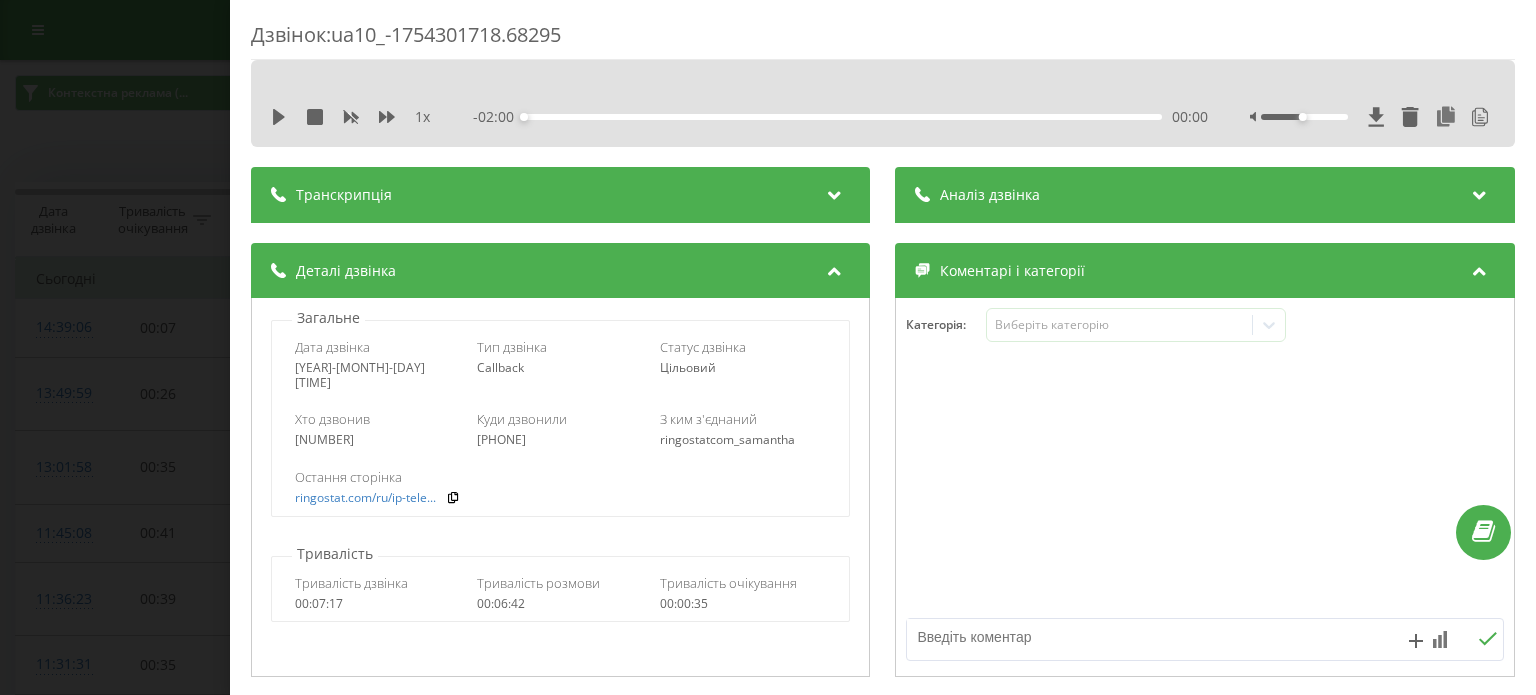click on "1 x" at bounding box center [361, 117] 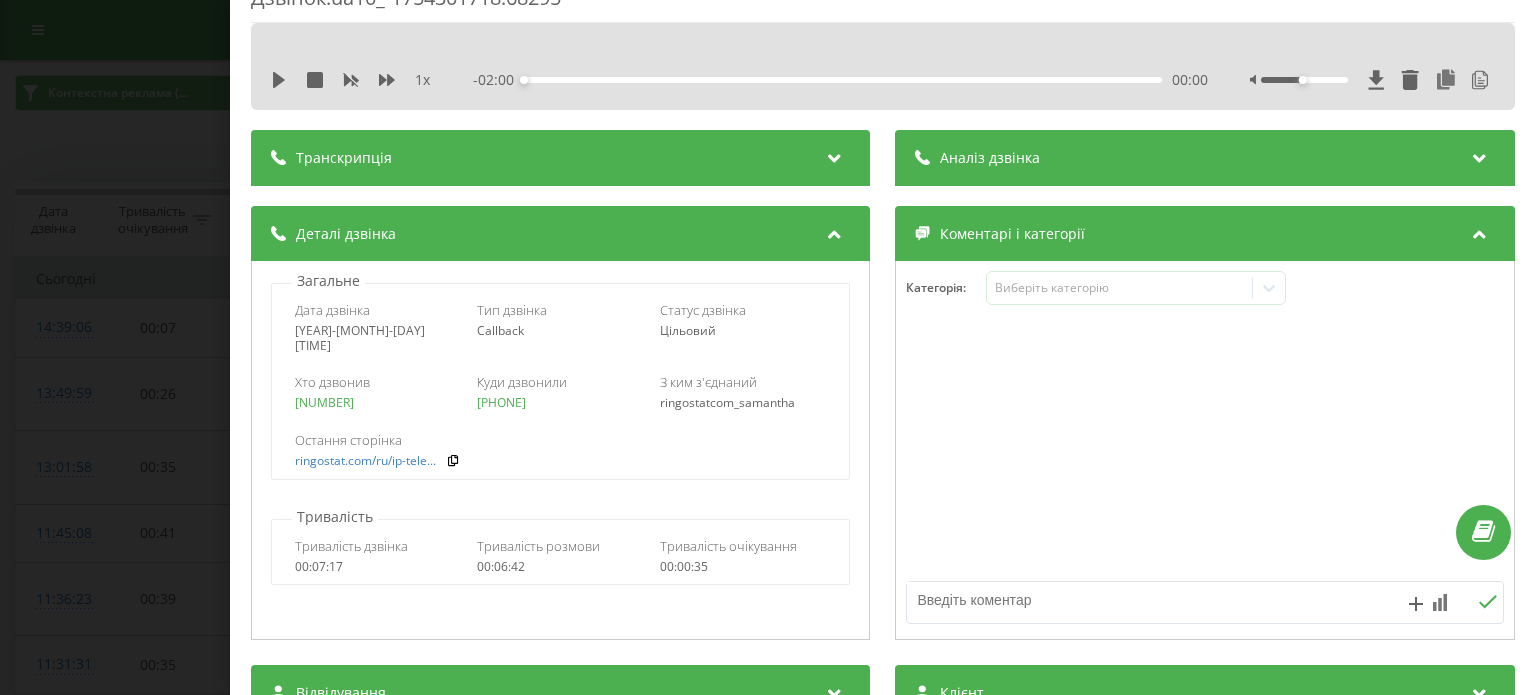 scroll, scrollTop: 0, scrollLeft: 0, axis: both 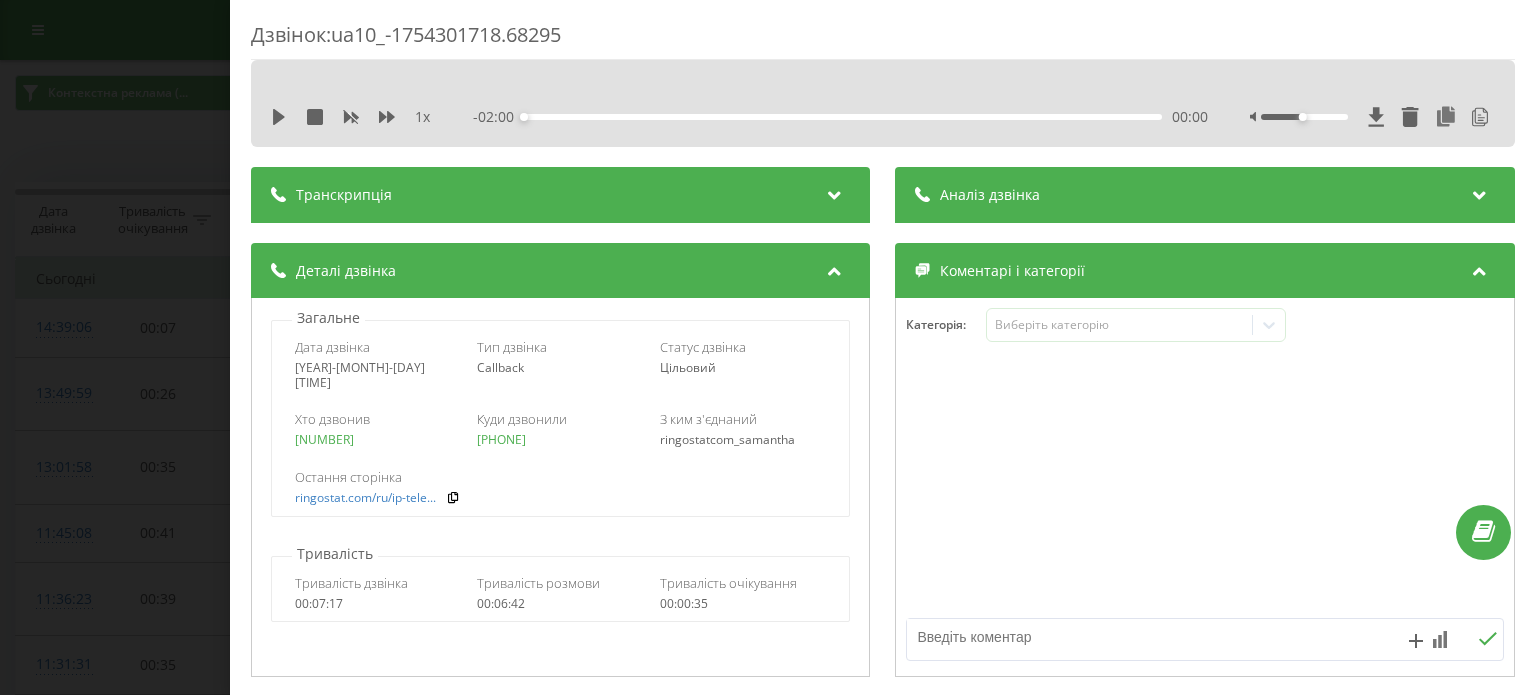 click on "Транскрипція" at bounding box center (560, 195) 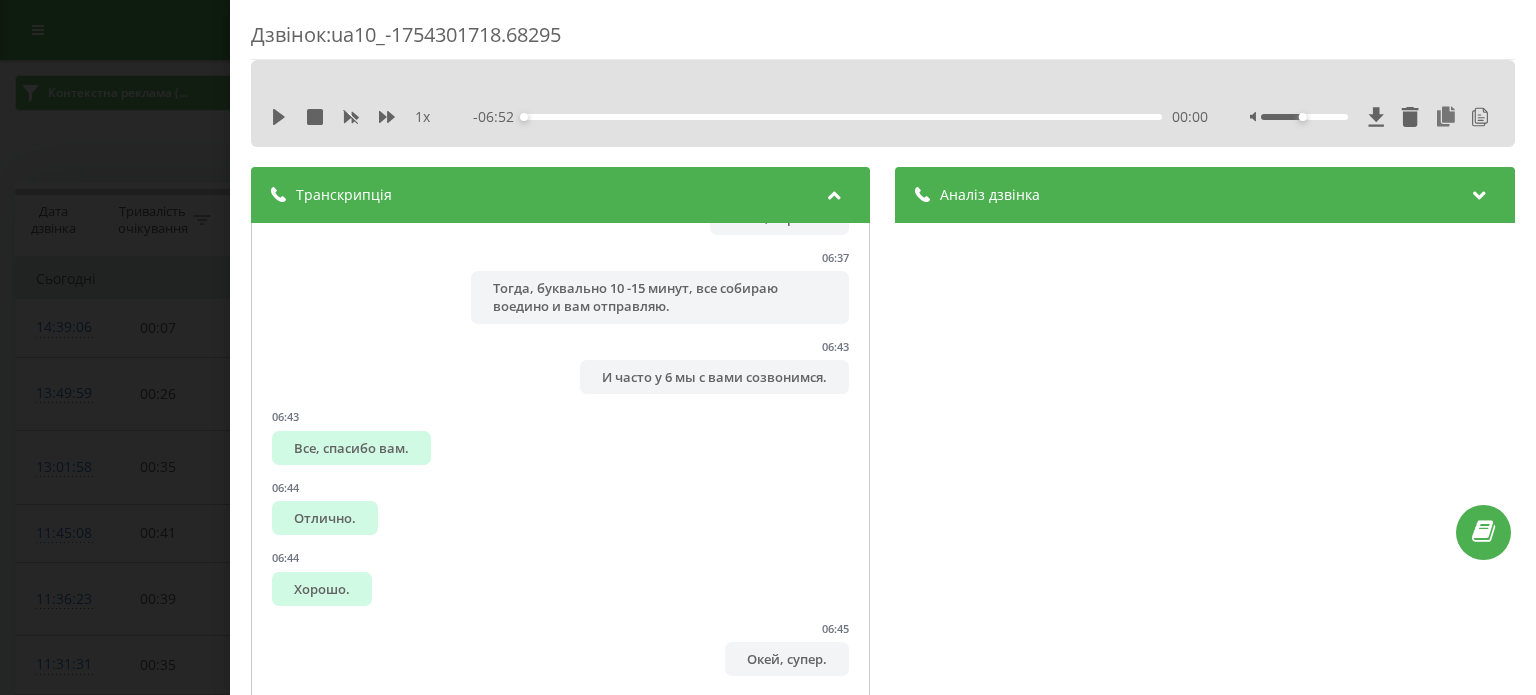 scroll, scrollTop: 9109, scrollLeft: 0, axis: vertical 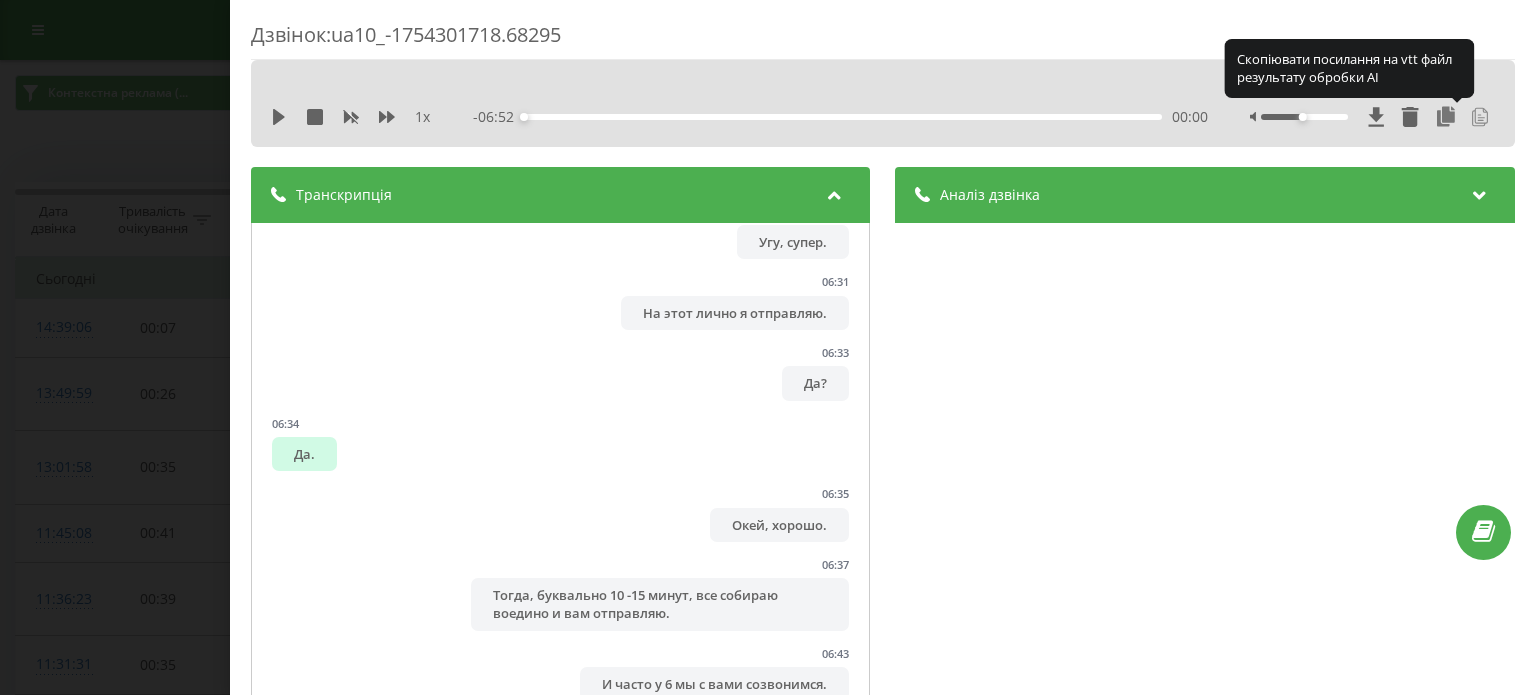 click 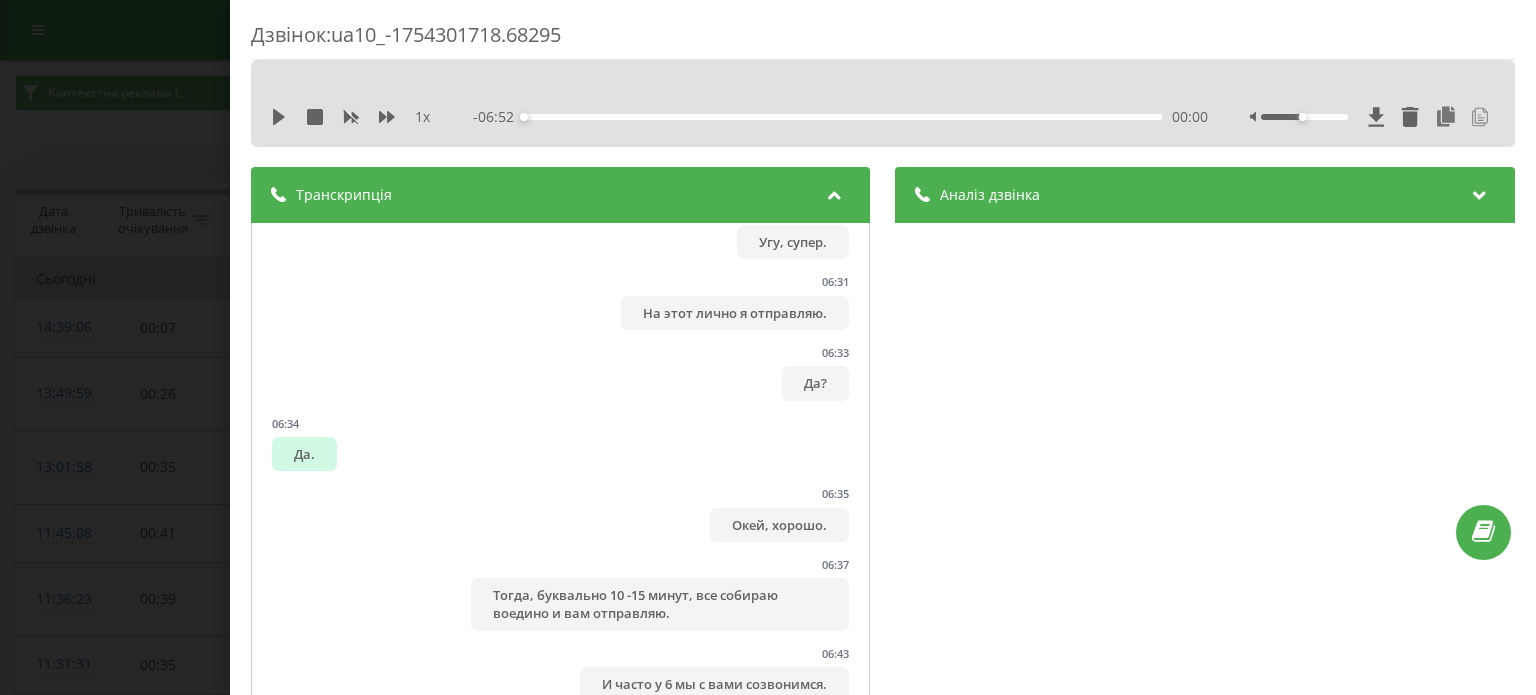 click 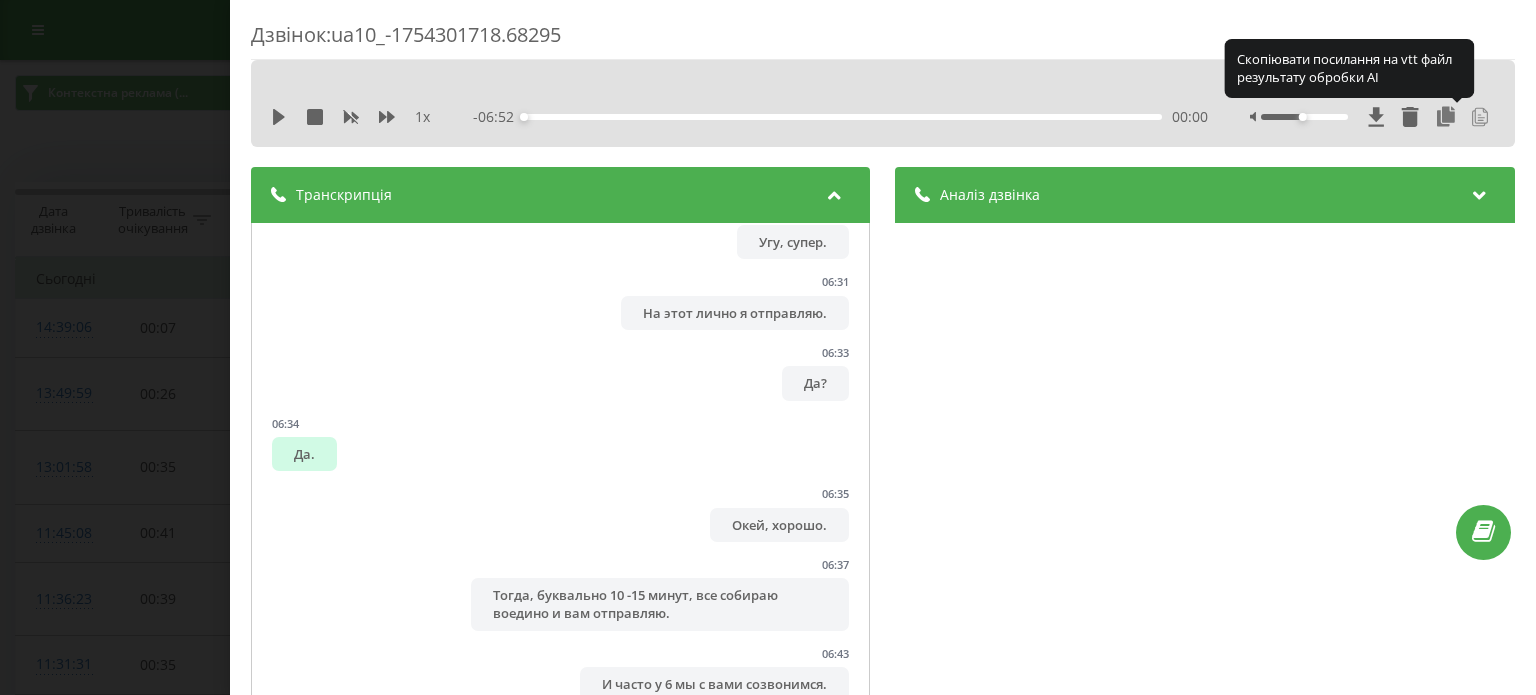 type 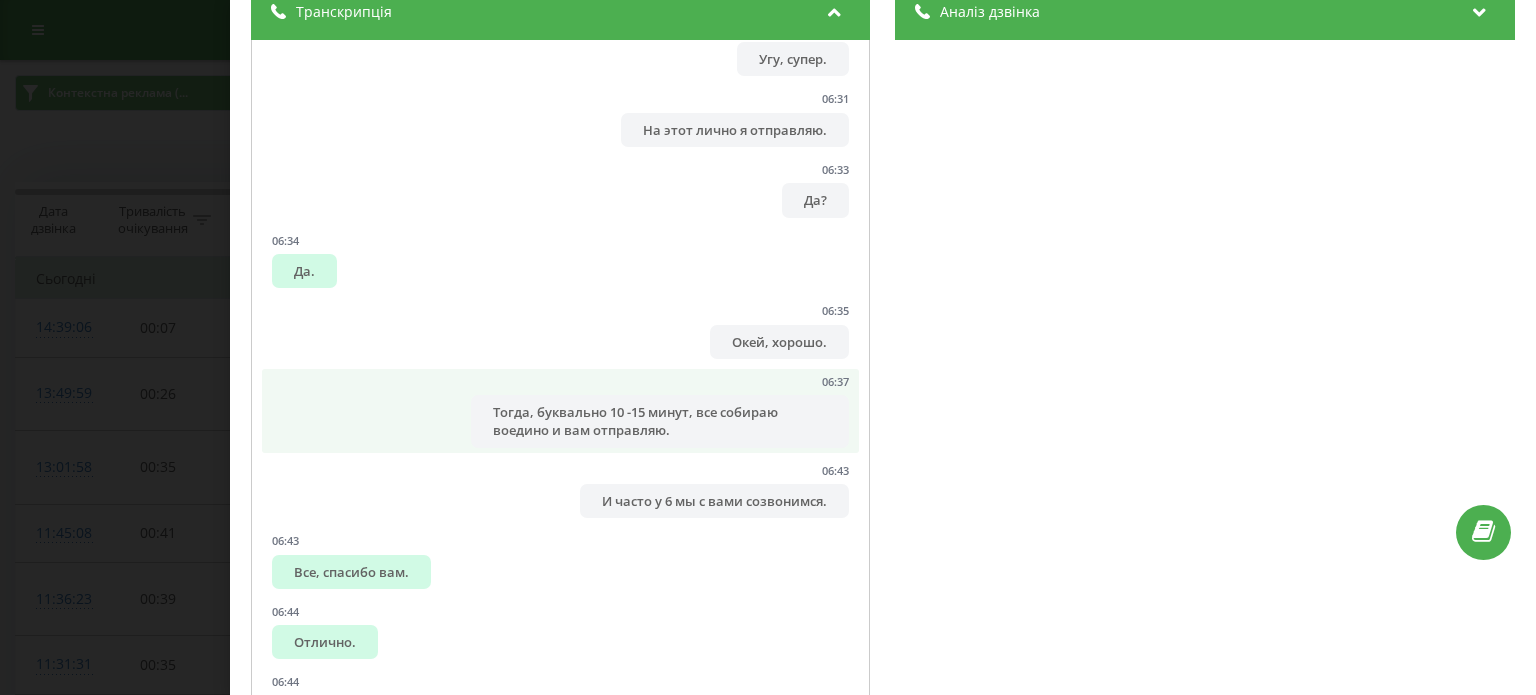 scroll, scrollTop: 300, scrollLeft: 0, axis: vertical 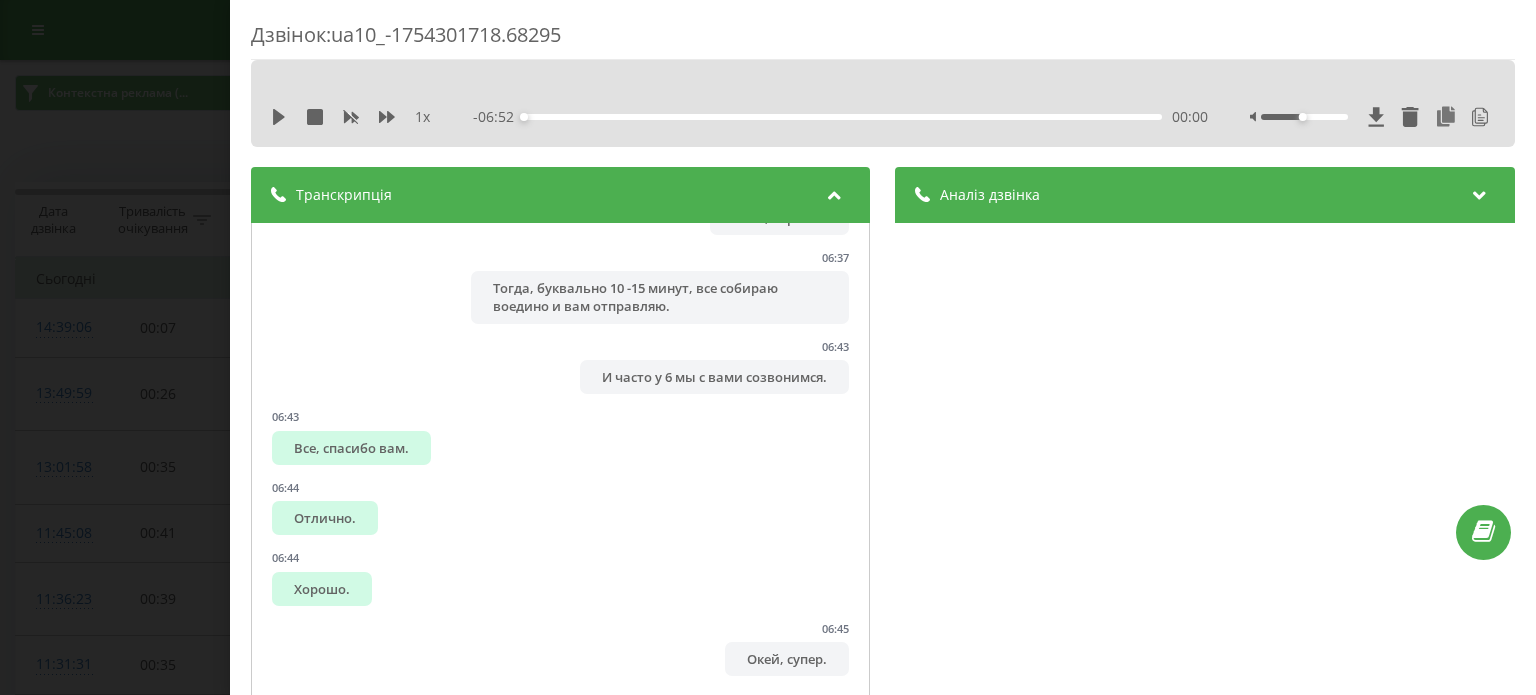 click on "Аналіз дзвінка" at bounding box center (1205, 195) 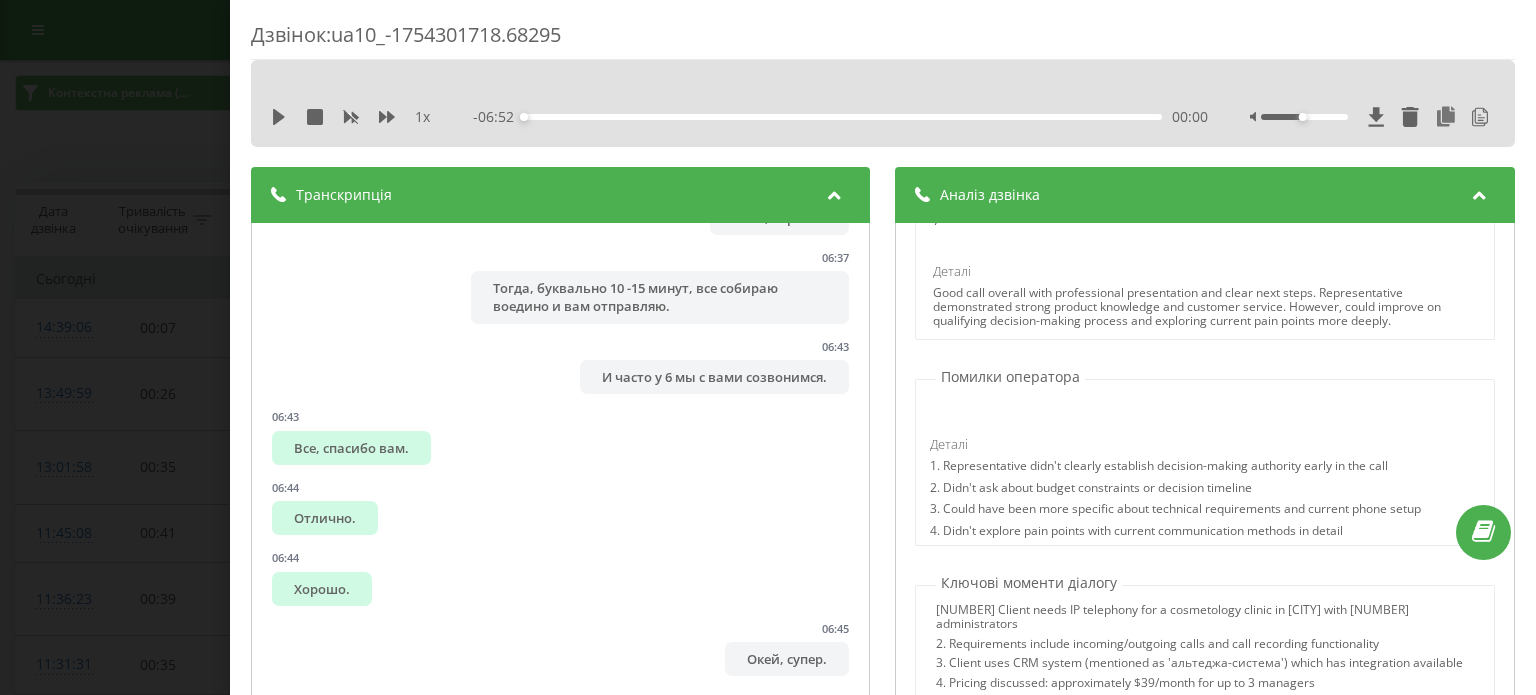 scroll, scrollTop: 1328, scrollLeft: 0, axis: vertical 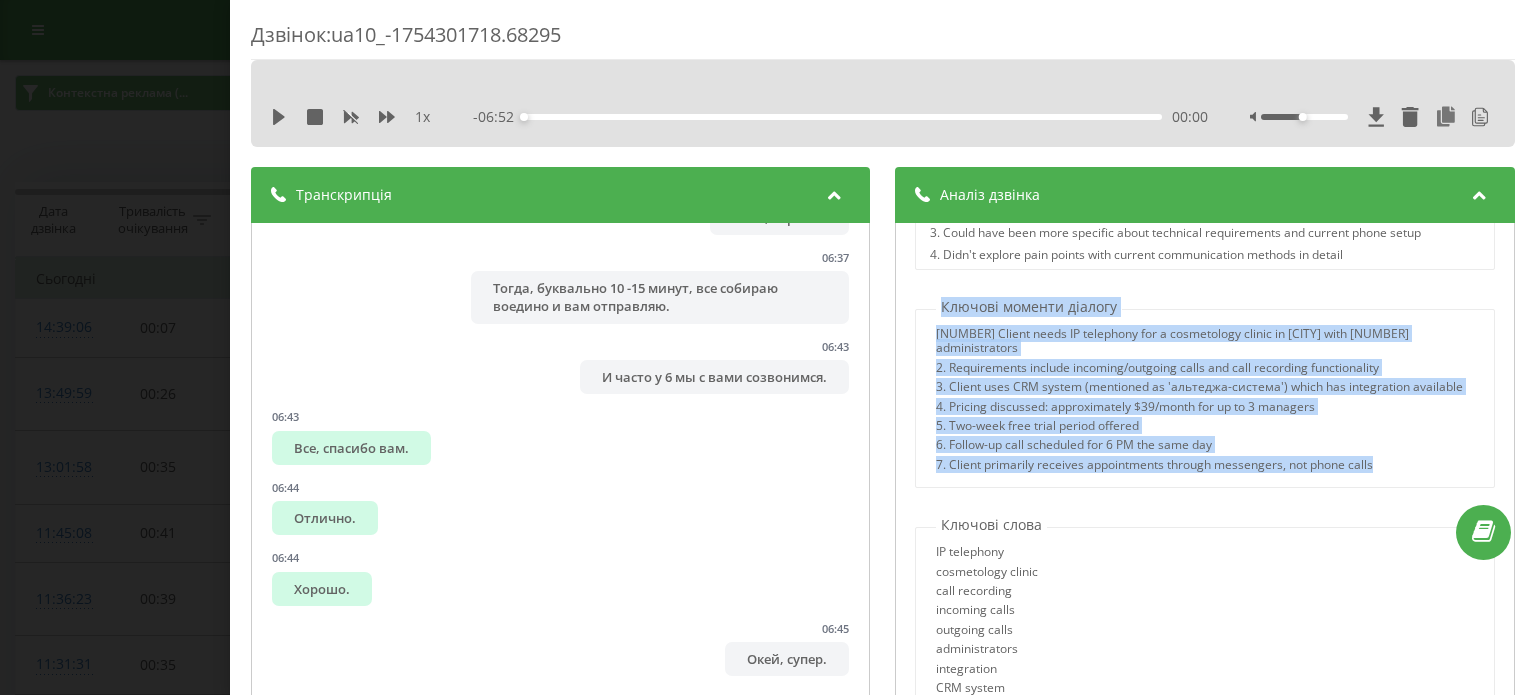 drag, startPoint x: 936, startPoint y: 303, endPoint x: 1396, endPoint y: 479, distance: 492.52005 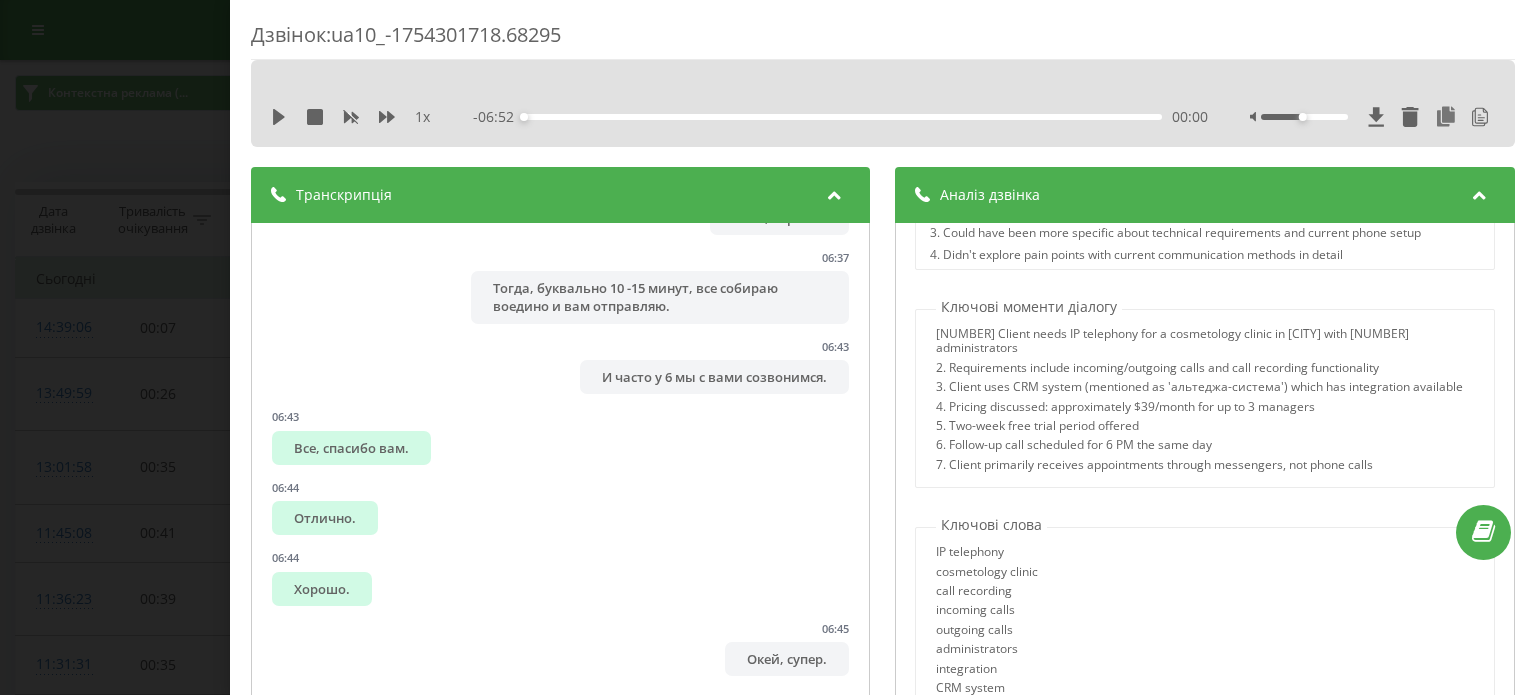 scroll, scrollTop: 400, scrollLeft: 0, axis: vertical 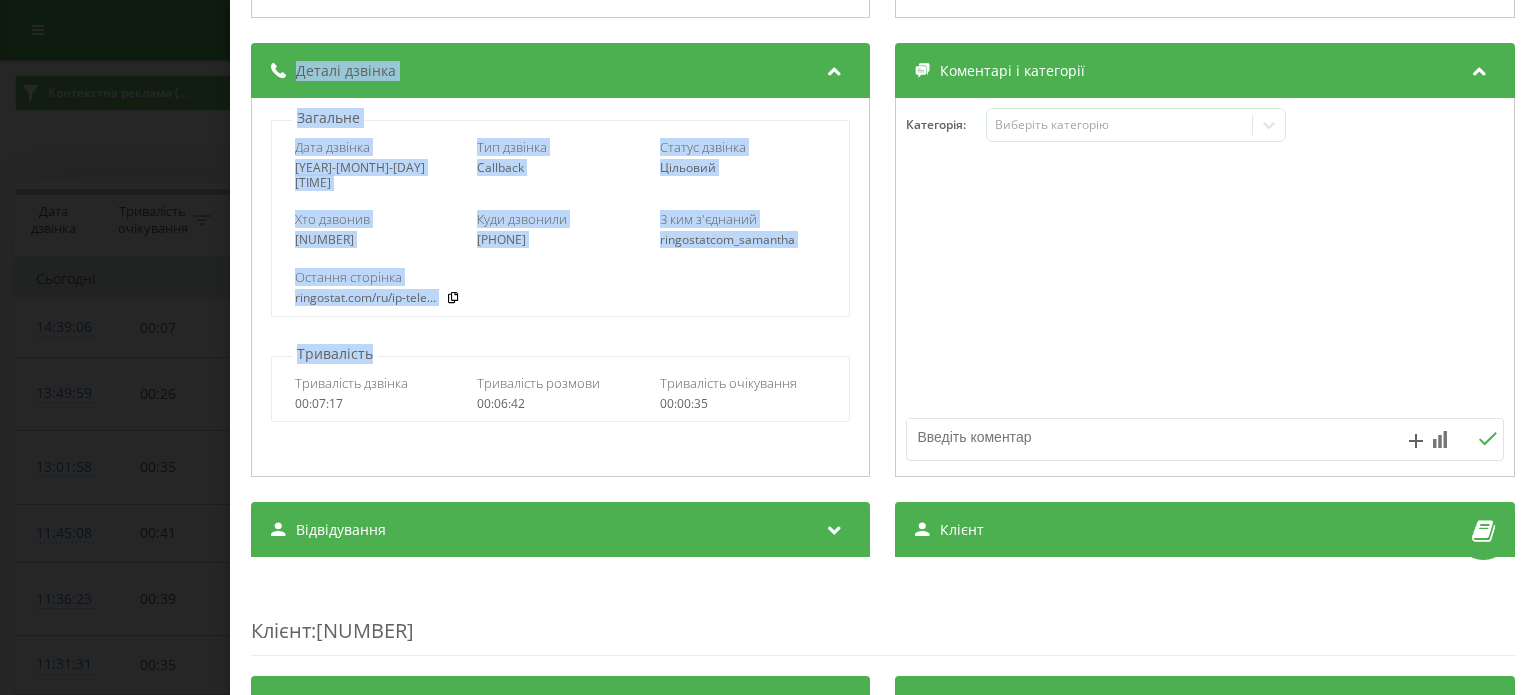 drag, startPoint x: 331, startPoint y: 91, endPoint x: 581, endPoint y: 323, distance: 341.06305 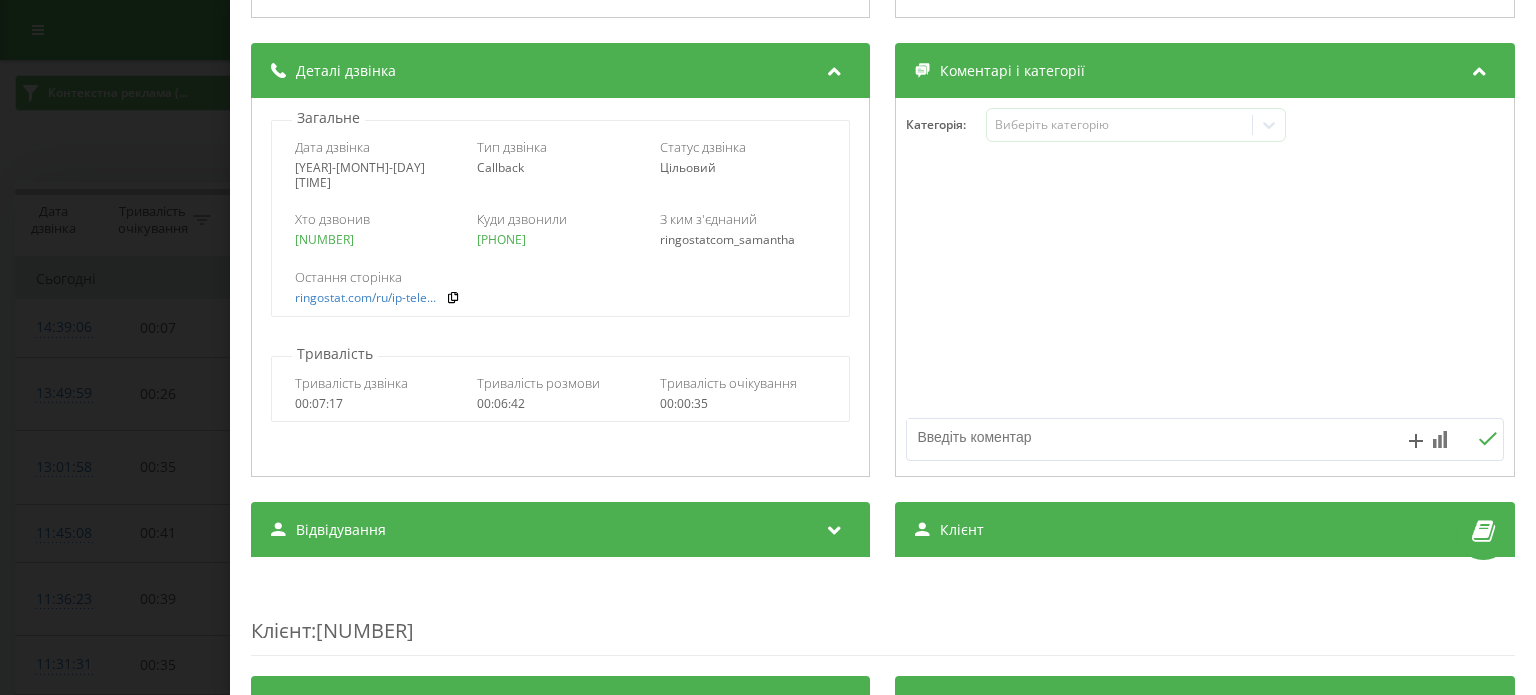 click at bounding box center (1205, 288) 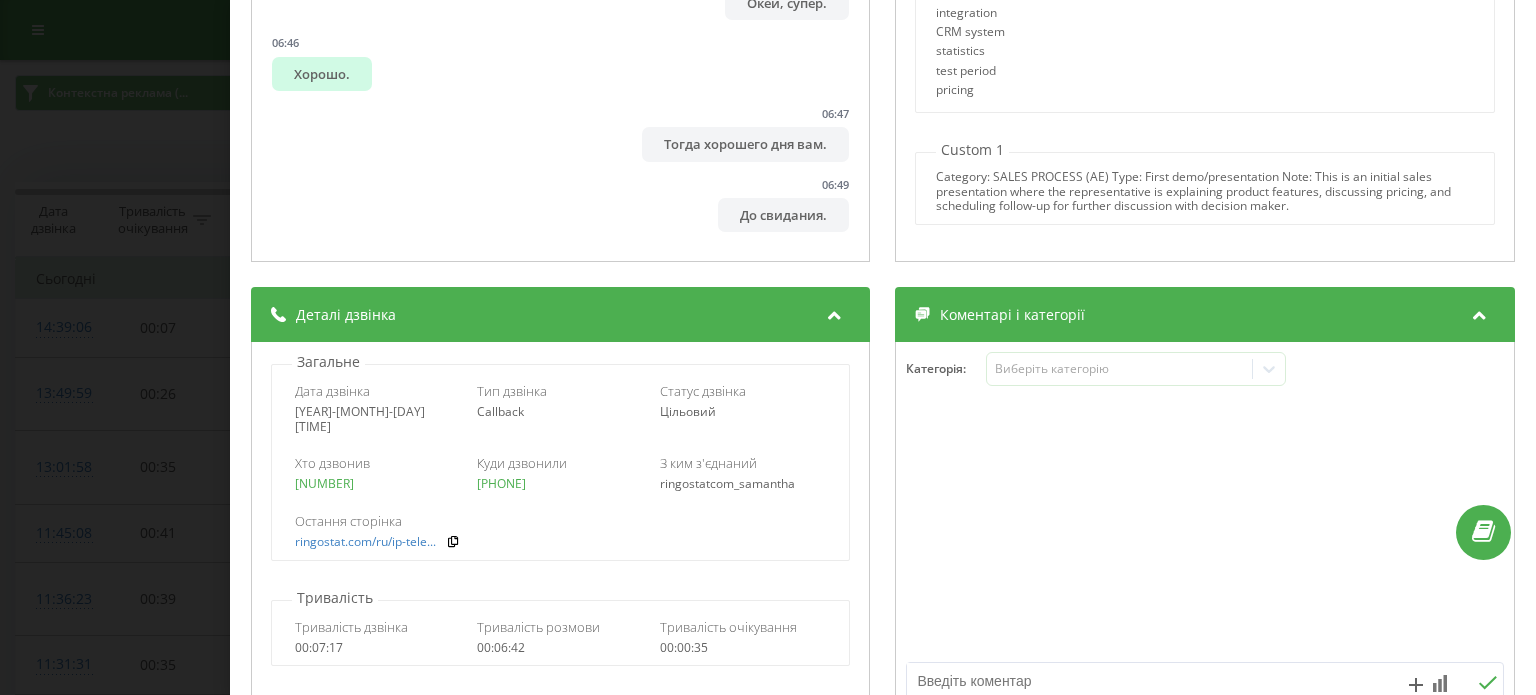 scroll, scrollTop: 500, scrollLeft: 0, axis: vertical 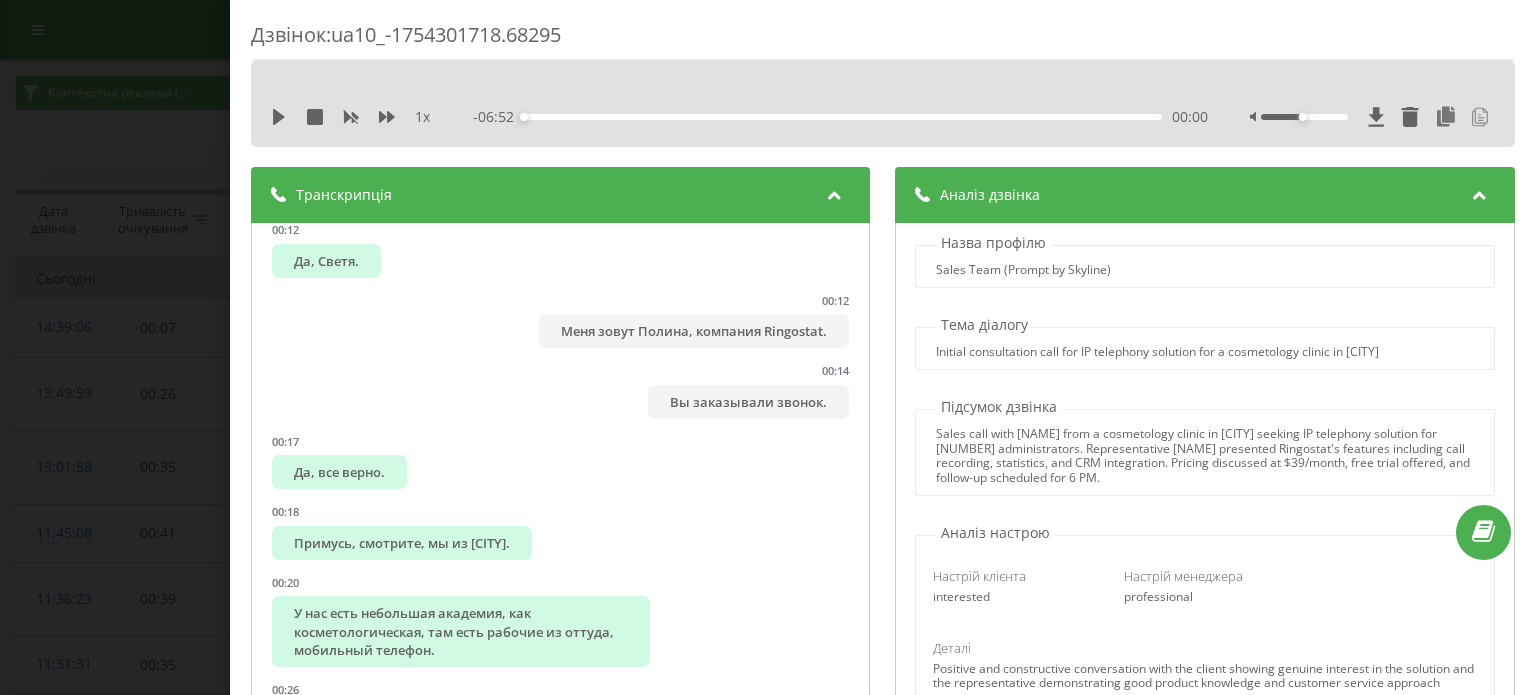 click 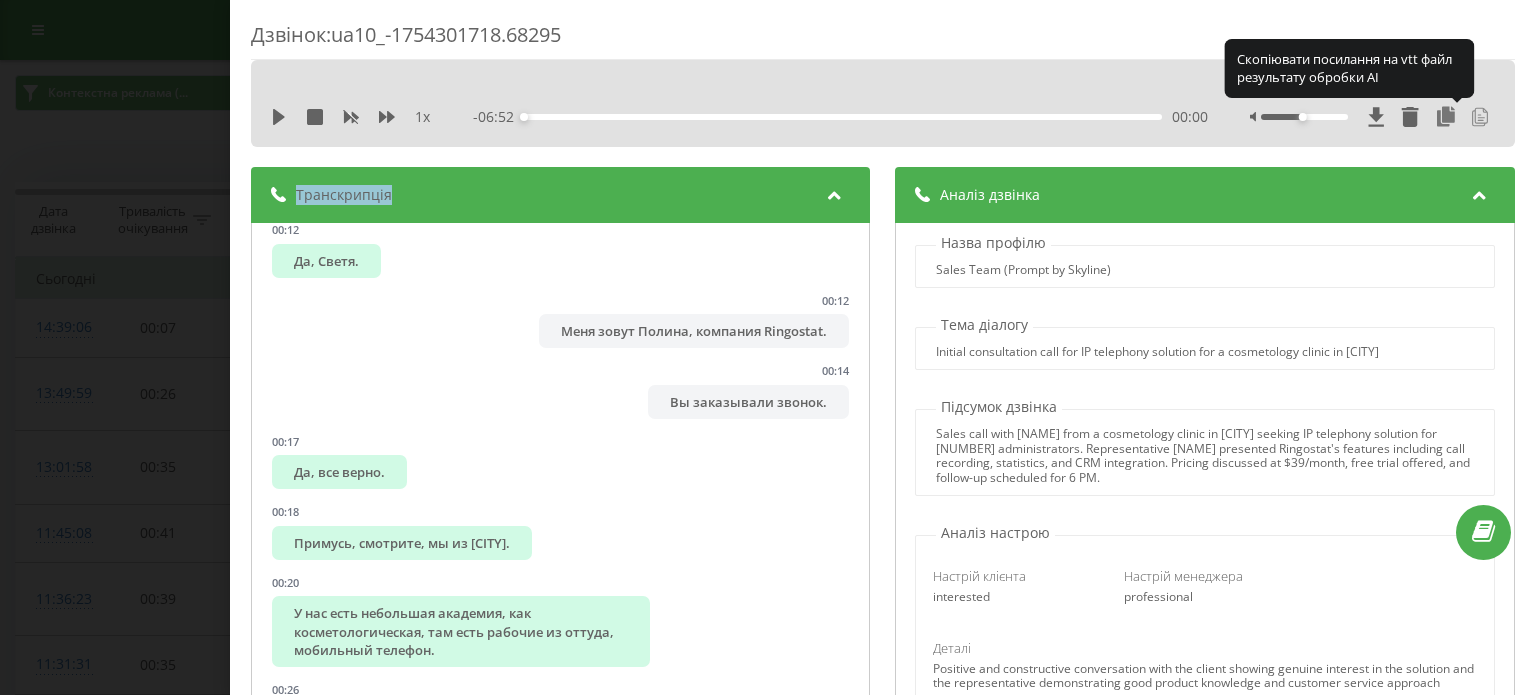 click 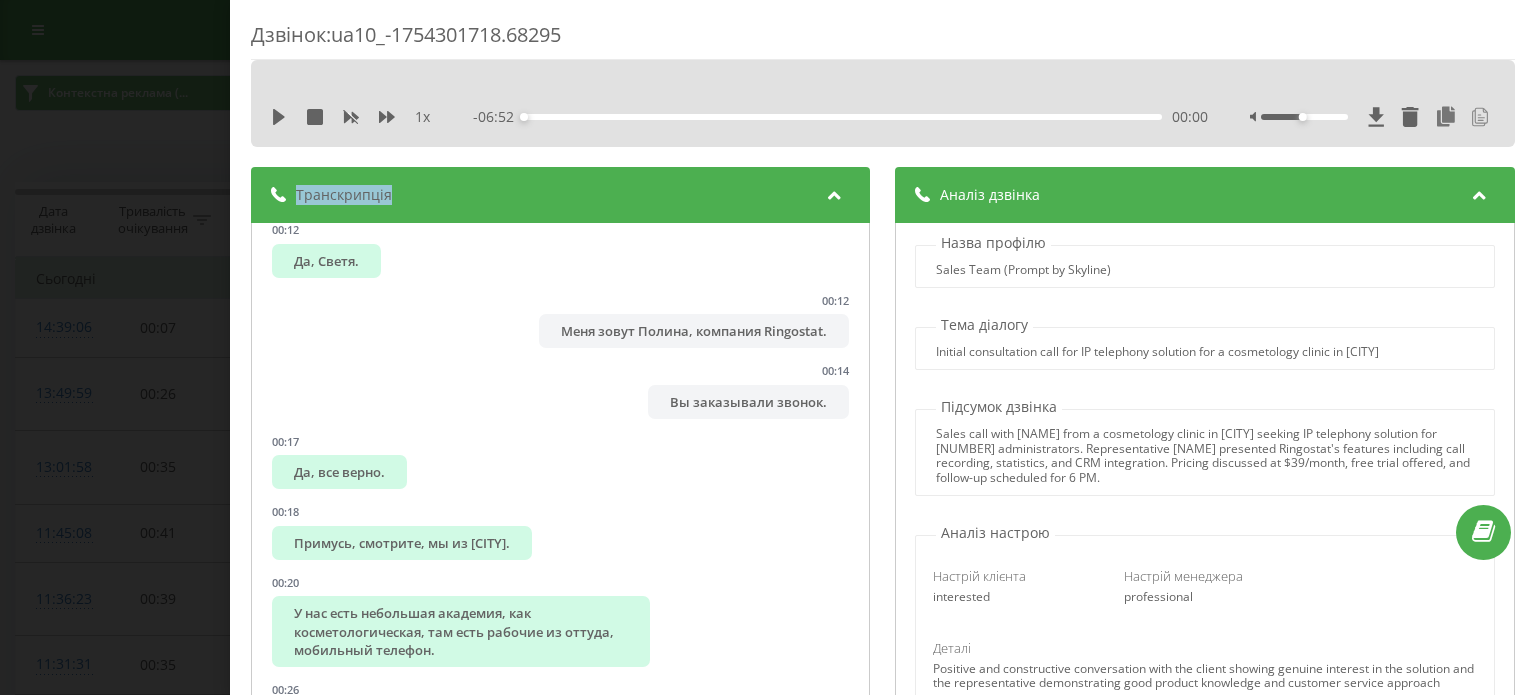 click 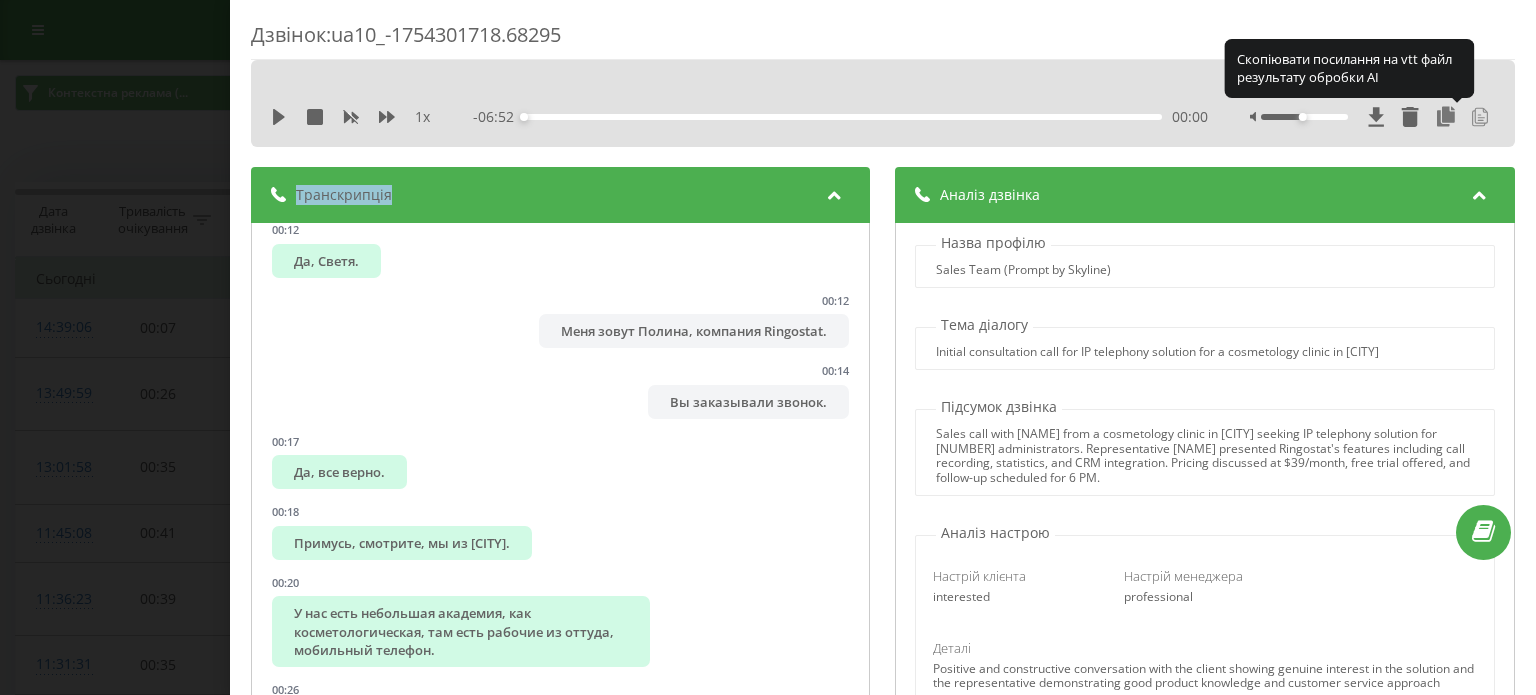 click 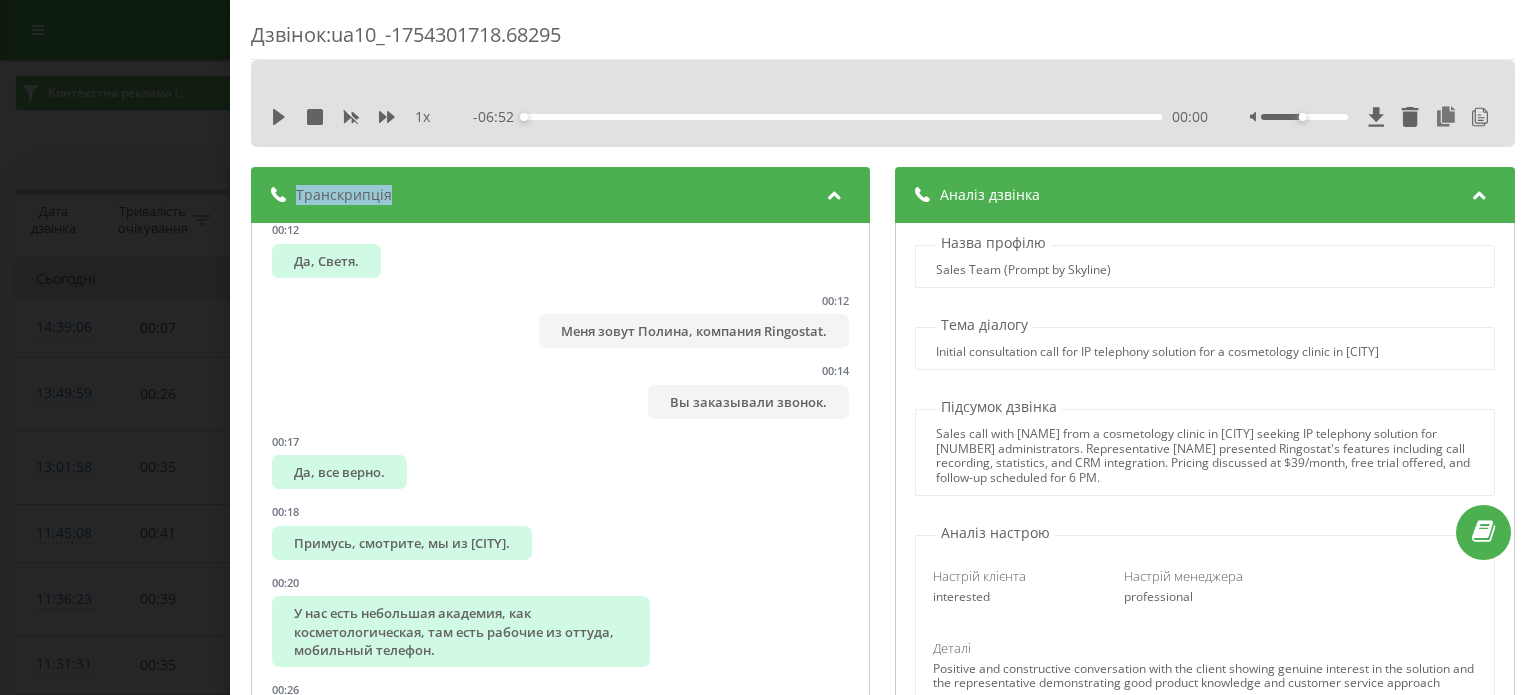click on "Дзвінок :  ua10_-1754301718.68295   1 x  - 06:52 00:00   00:00   Транскрипція 00:09 Здравствуйте! 00:12 Да, Светя. 00:12 Меня зовут Полина, компания Ringostat. 00:14 Вы заказывали звонок. 00:17 Да, все верно. 00:18 Примусь, смотрите, мы из Алматы. 00:20 У нас есть небольшая академия, как косметологическая, там есть рабочие из оттуда, мобильный телефон. 00:26 Мне нужна была IP -телефония для входящих, расходящих звонков и для записи. 00:32 Точнее, мне было администратор сидит, телефона дил. 00:35 И как это все может произойти? 00:39 Ранее вы по телефонии пользовались или только решили внедрять? 00:42 Нет, 00:43 00:43 00:45 00:47 00:49 7 :" at bounding box center [768, 347] 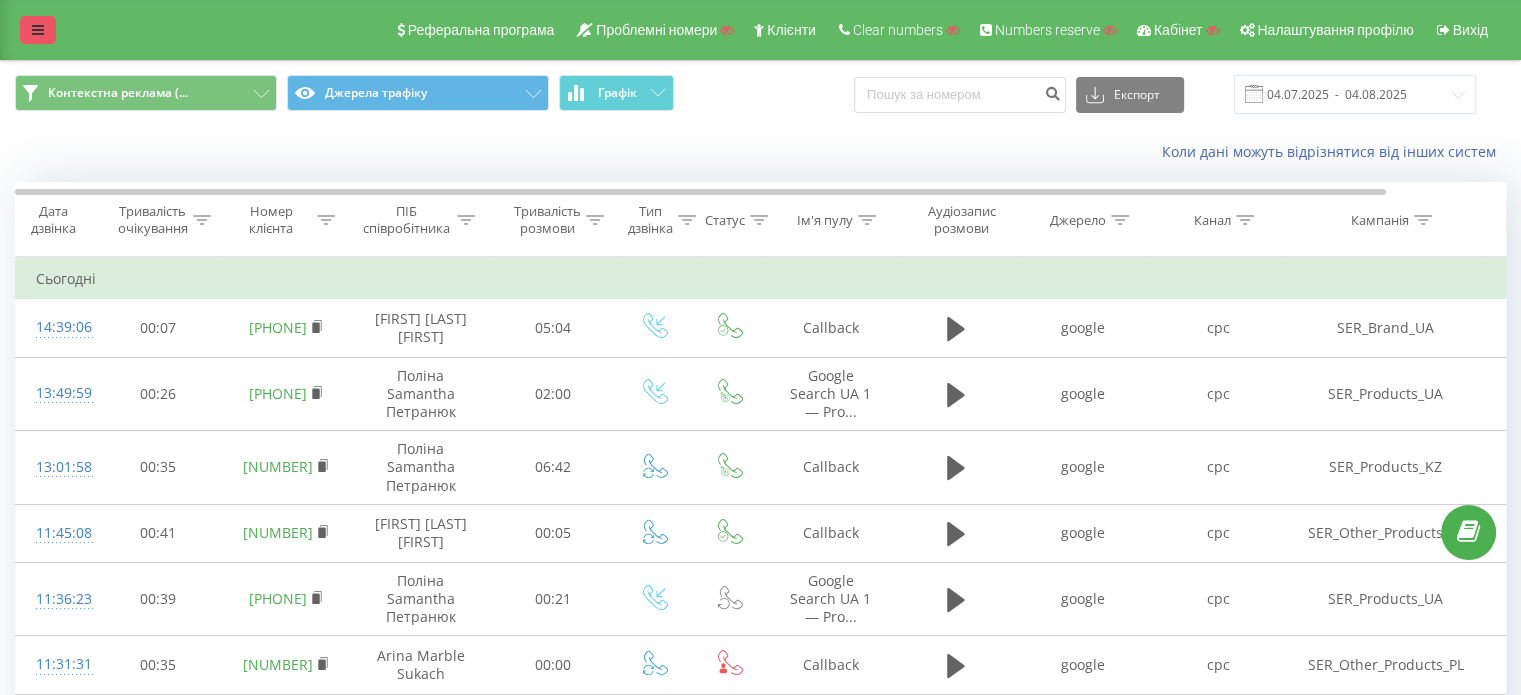 click at bounding box center [38, 30] 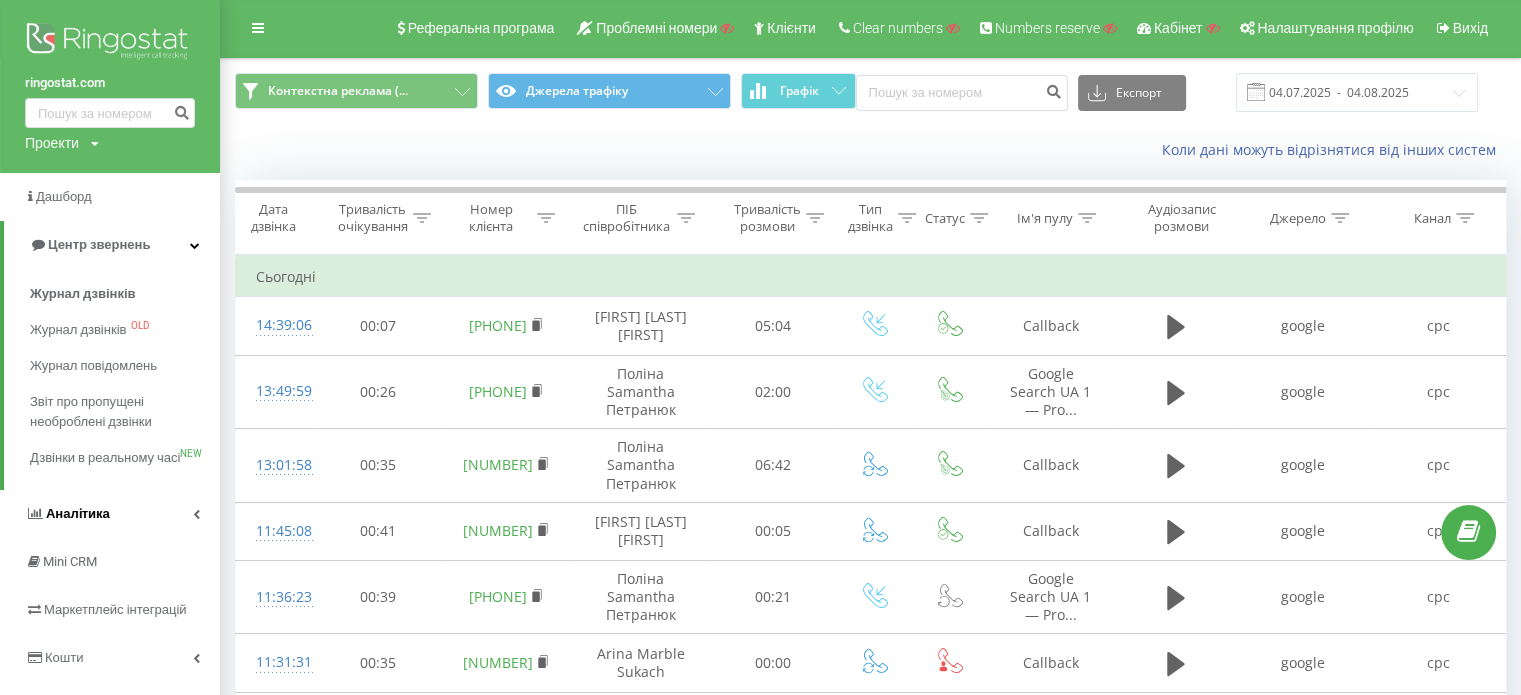 scroll, scrollTop: 0, scrollLeft: 0, axis: both 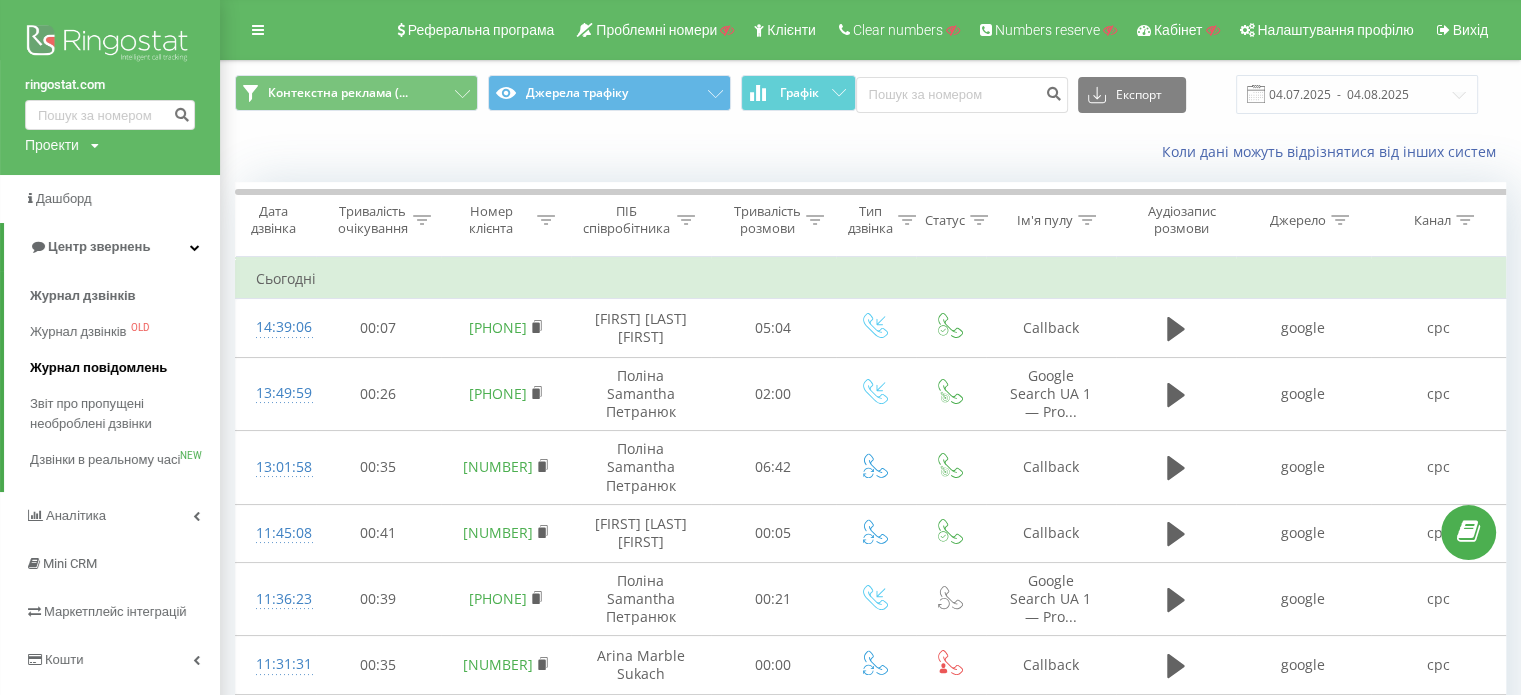 click on "Журнал повідомлень" at bounding box center (98, 368) 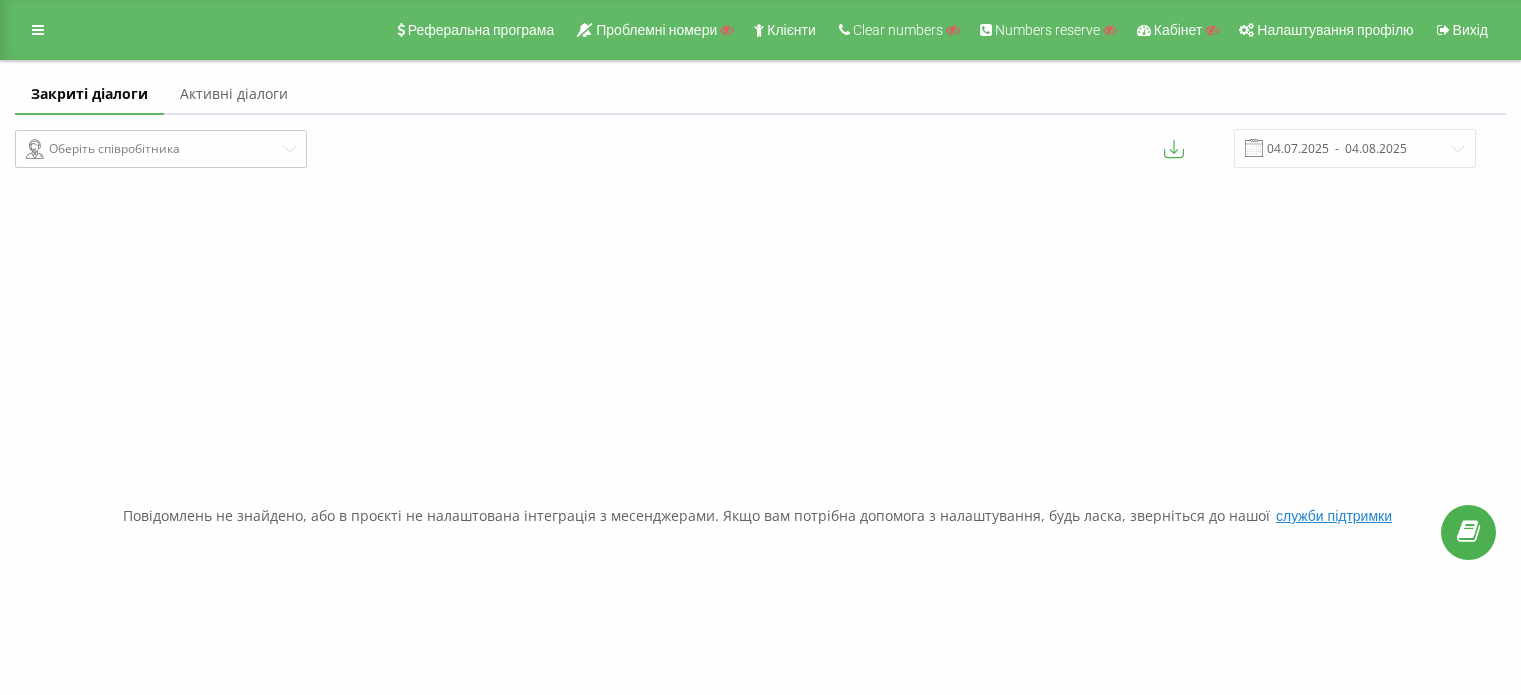 scroll, scrollTop: 0, scrollLeft: 0, axis: both 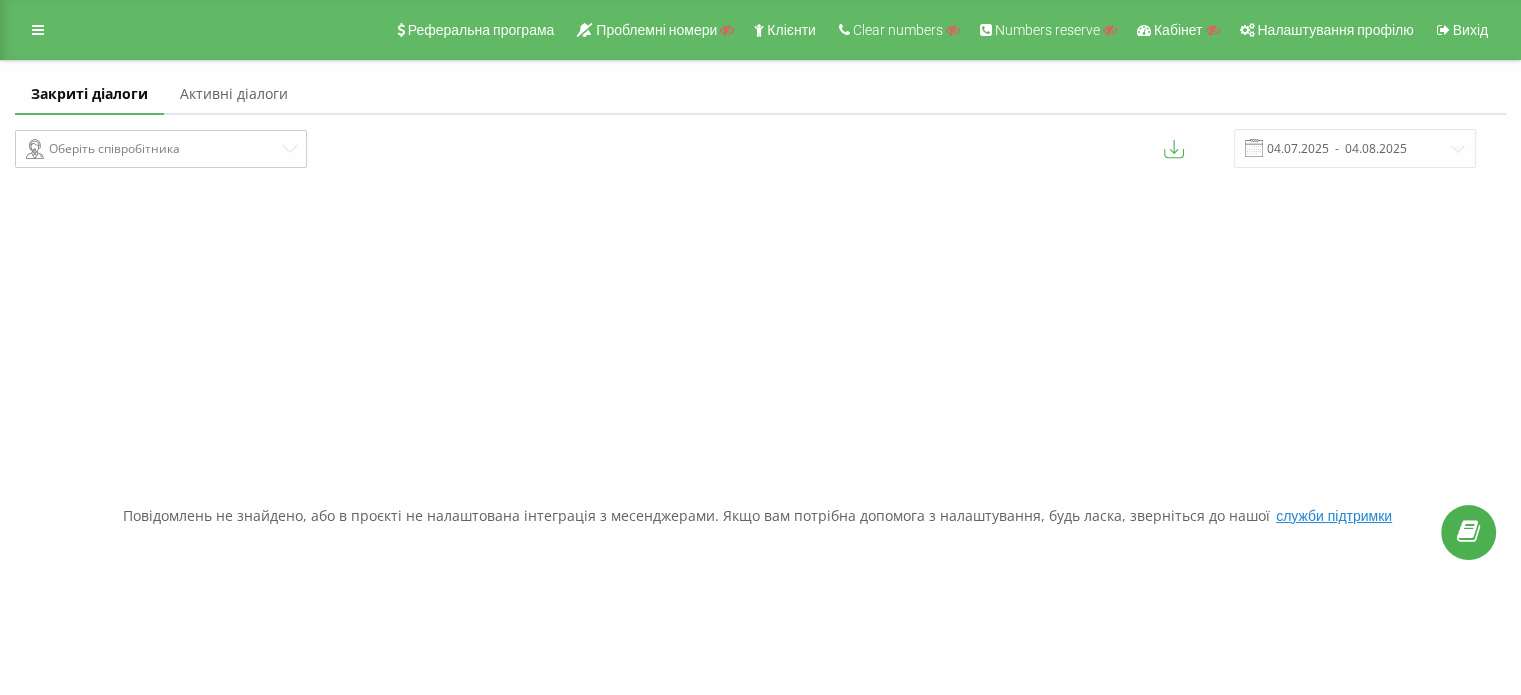 click at bounding box center [38, 30] 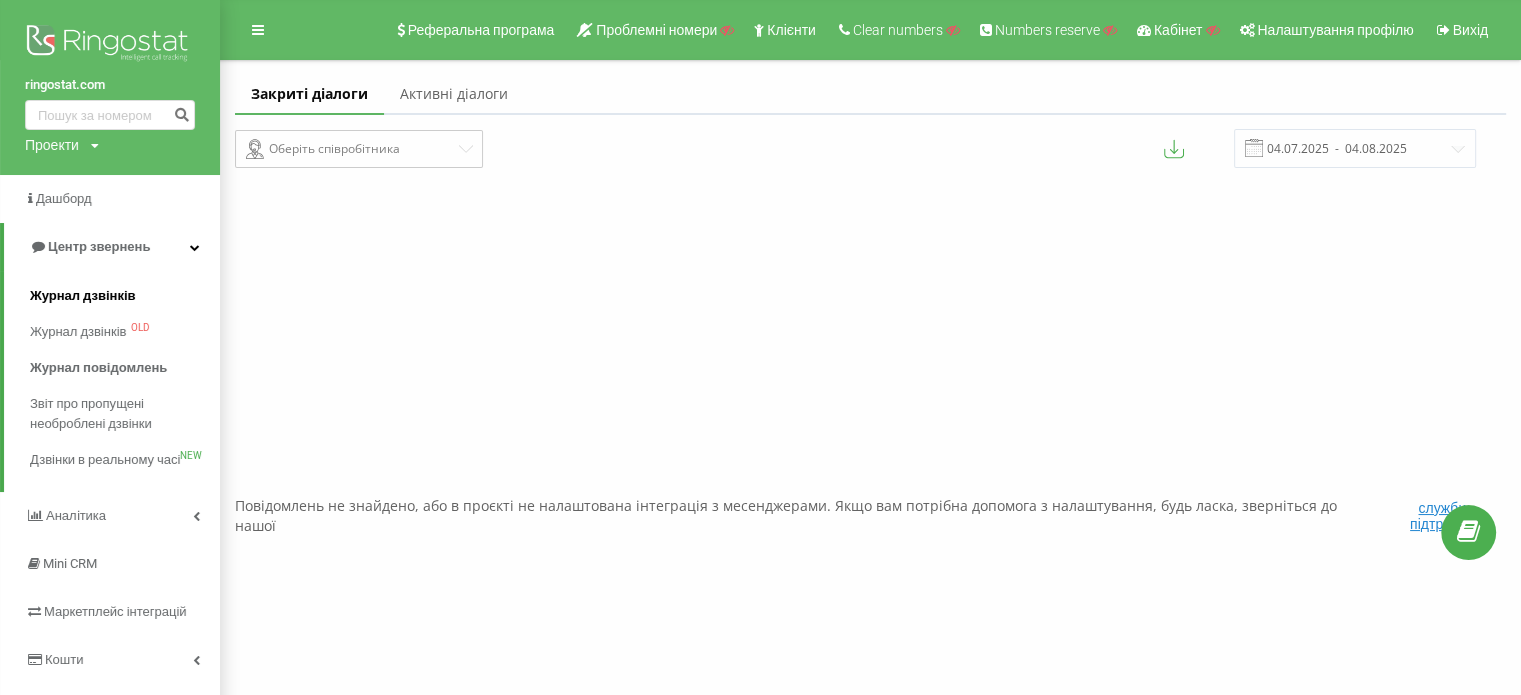 click on "Журнал дзвінків" at bounding box center [83, 296] 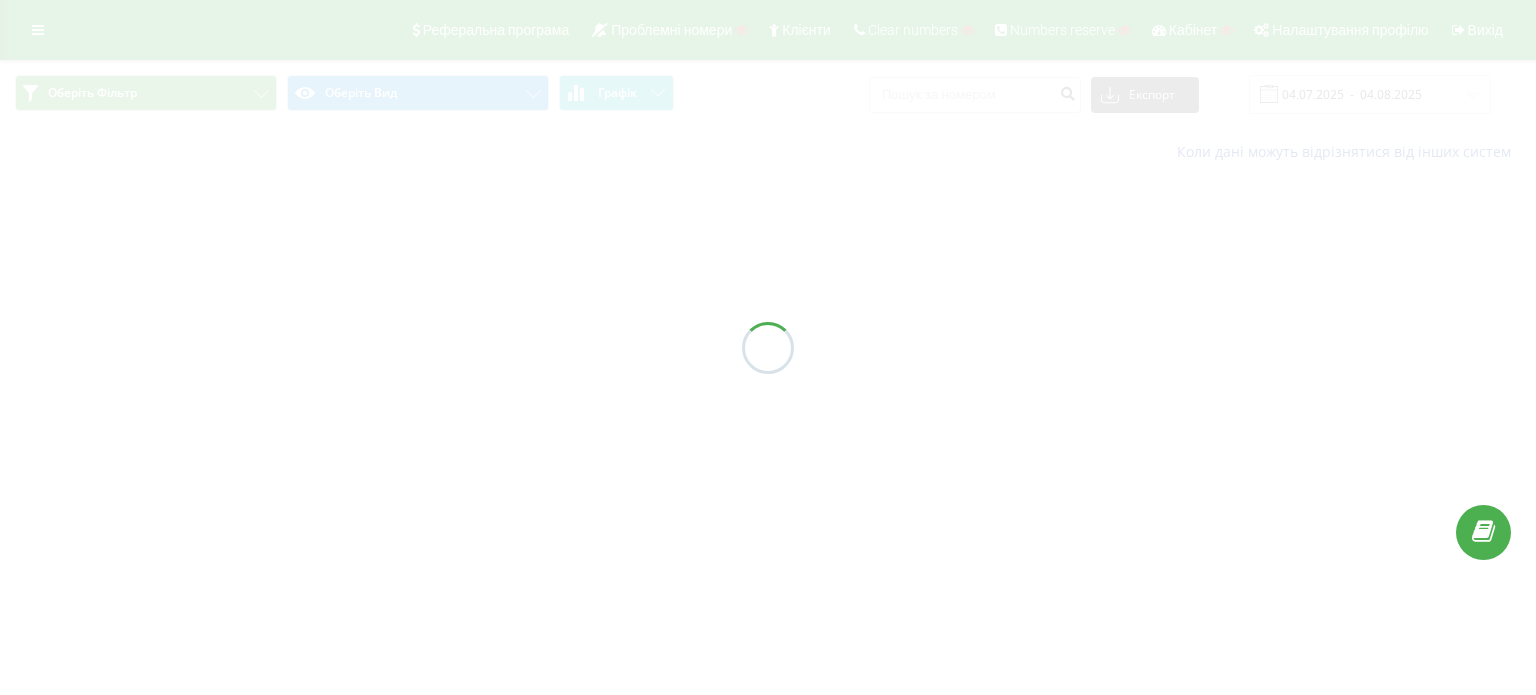 scroll, scrollTop: 0, scrollLeft: 0, axis: both 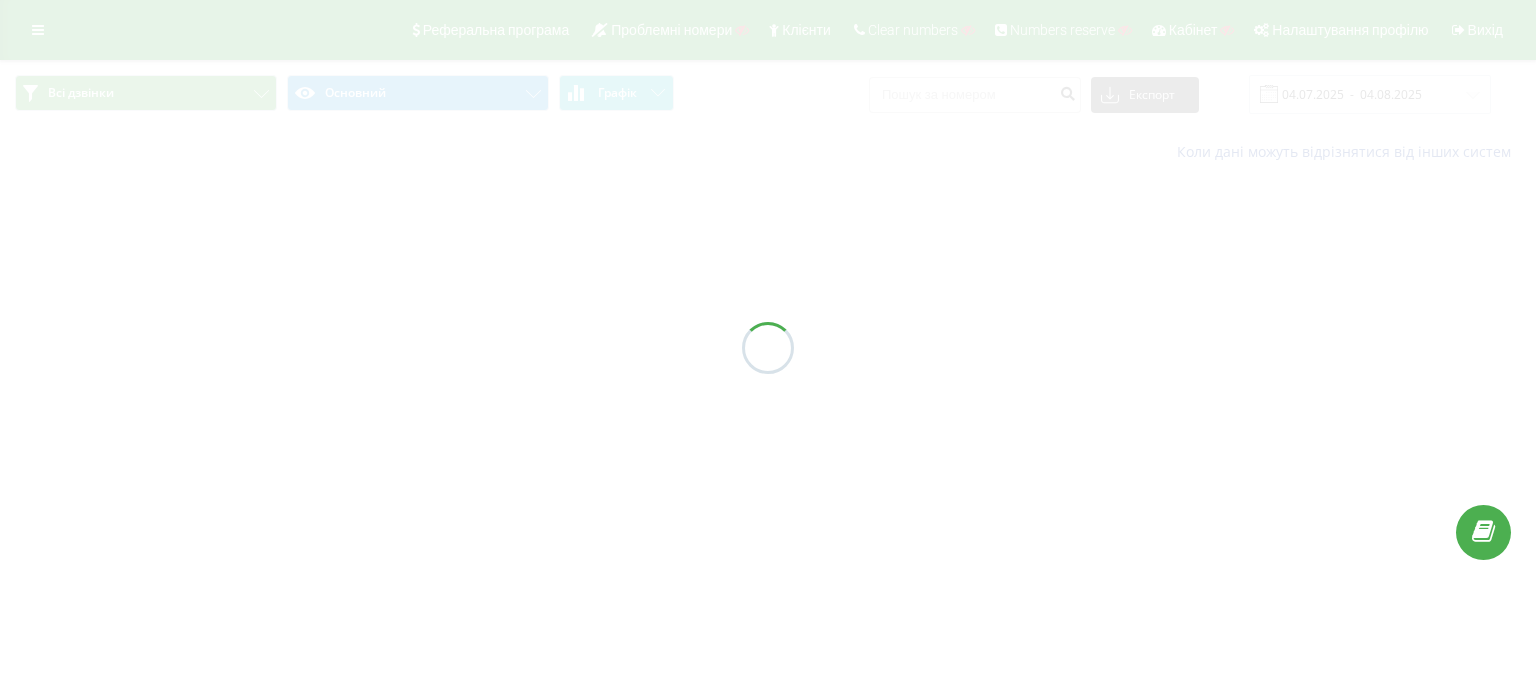 click at bounding box center (768, 347) 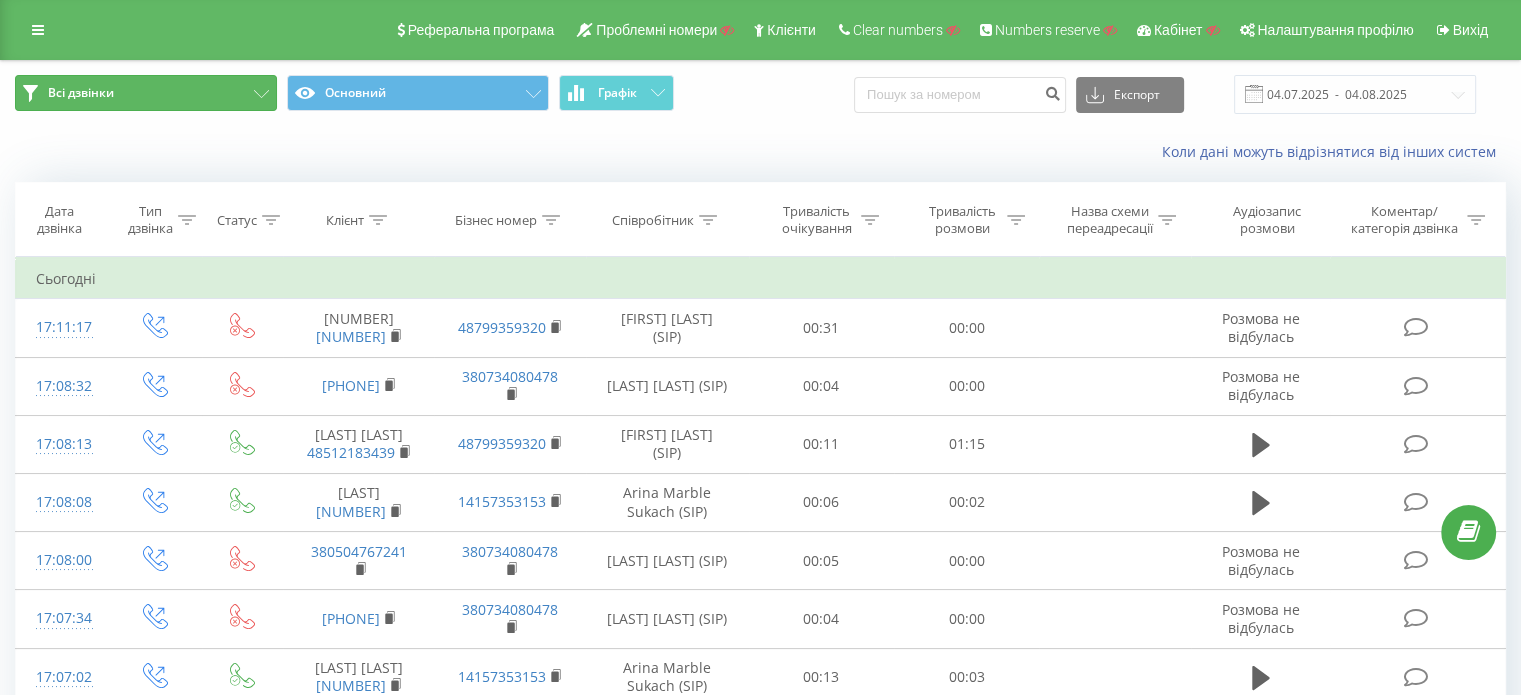 click on "Всі дзвінки" at bounding box center [146, 93] 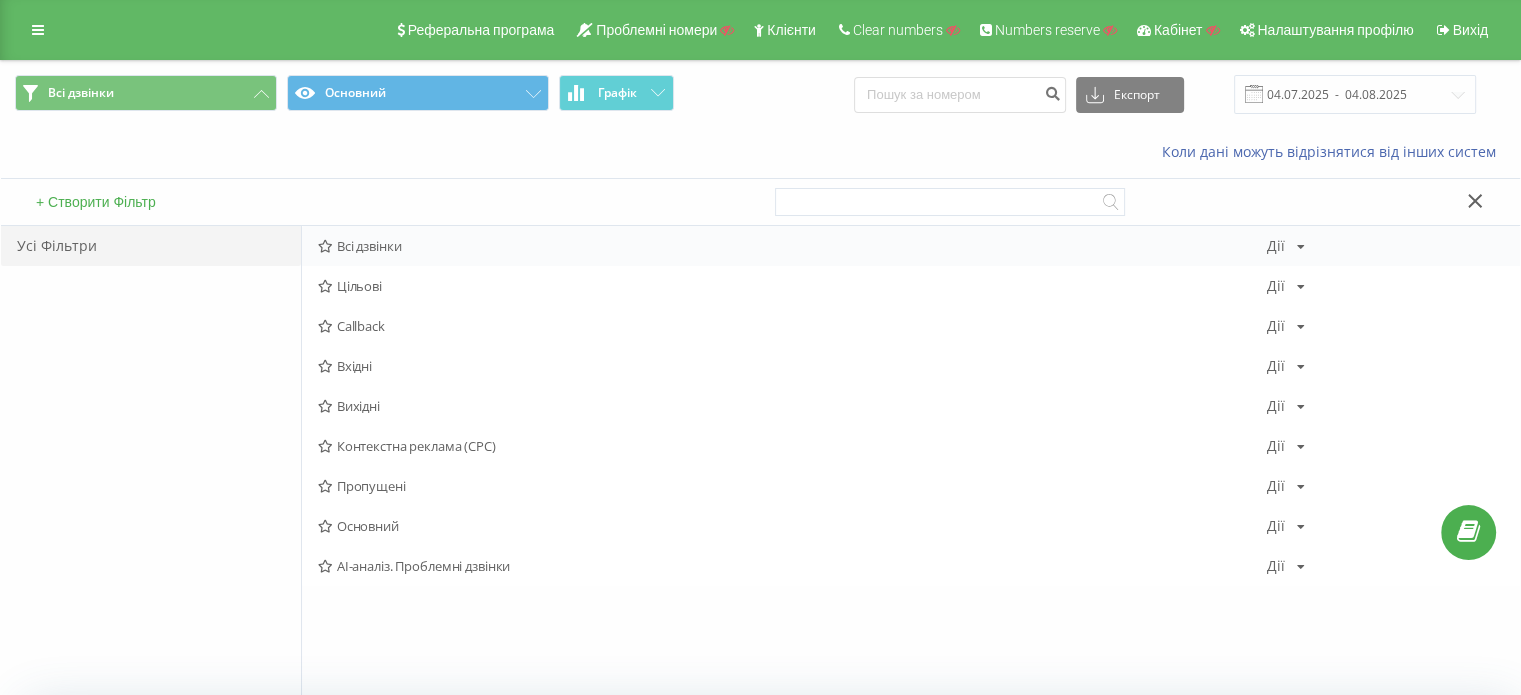 click on "Всі дзвінки Дії Редагувати Копіювати Видалити За замовчуванням Поділитися" at bounding box center [911, 246] 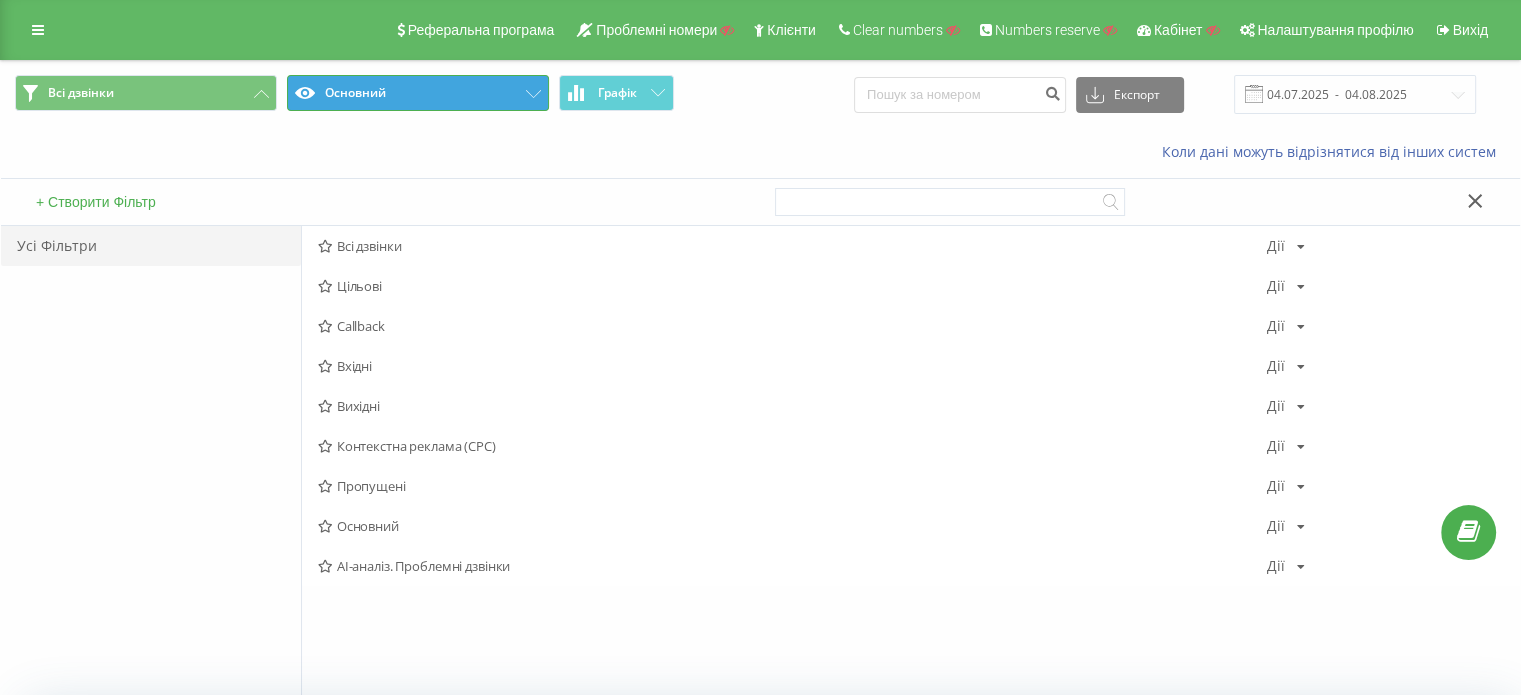 click on "Основний" at bounding box center (418, 93) 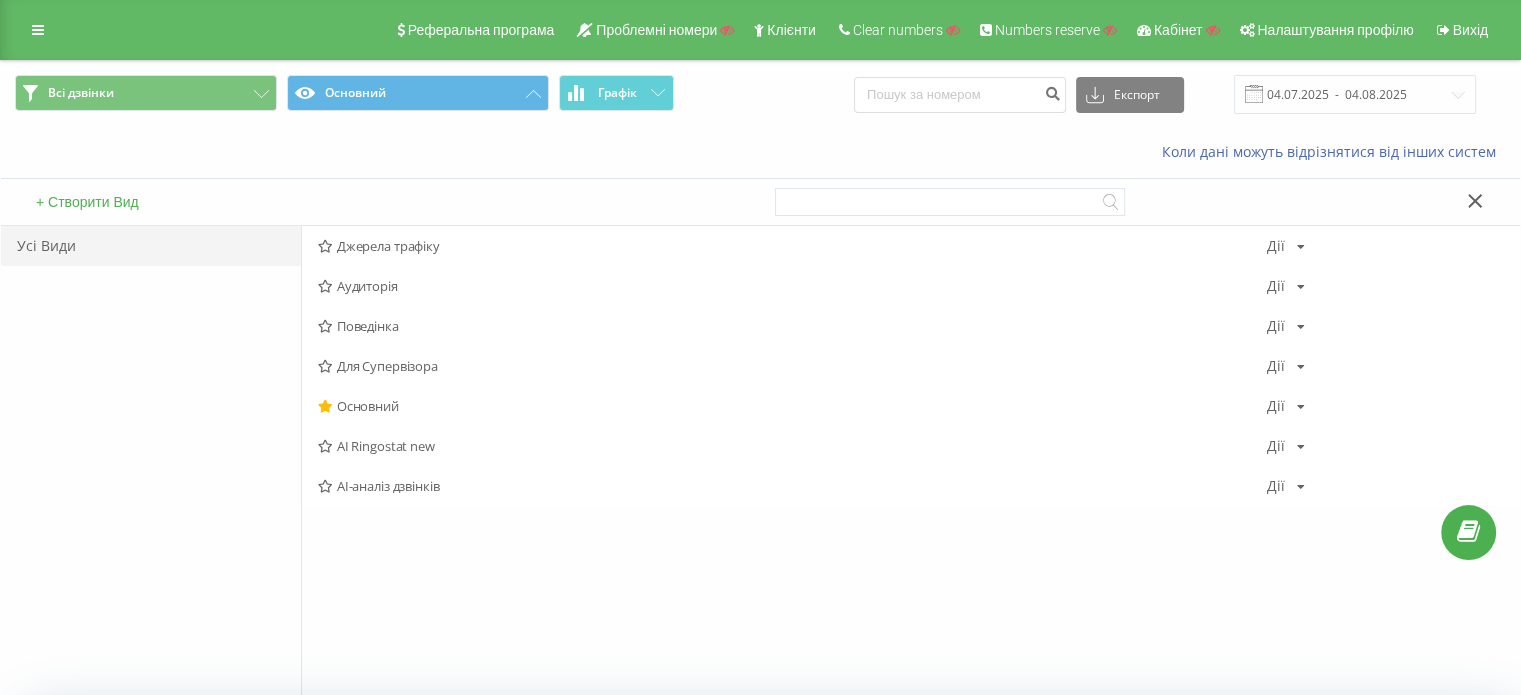 click on "Основний" at bounding box center (792, 406) 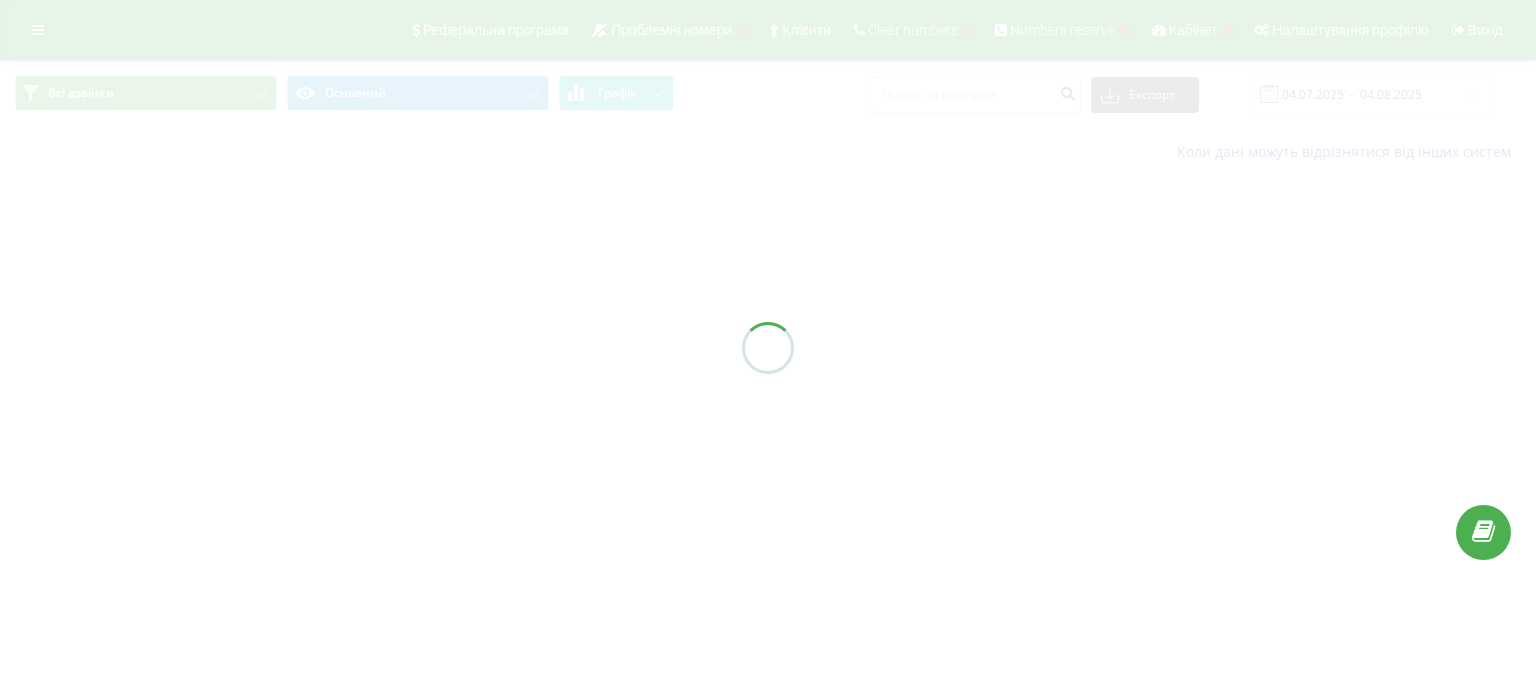 click at bounding box center [768, 347] 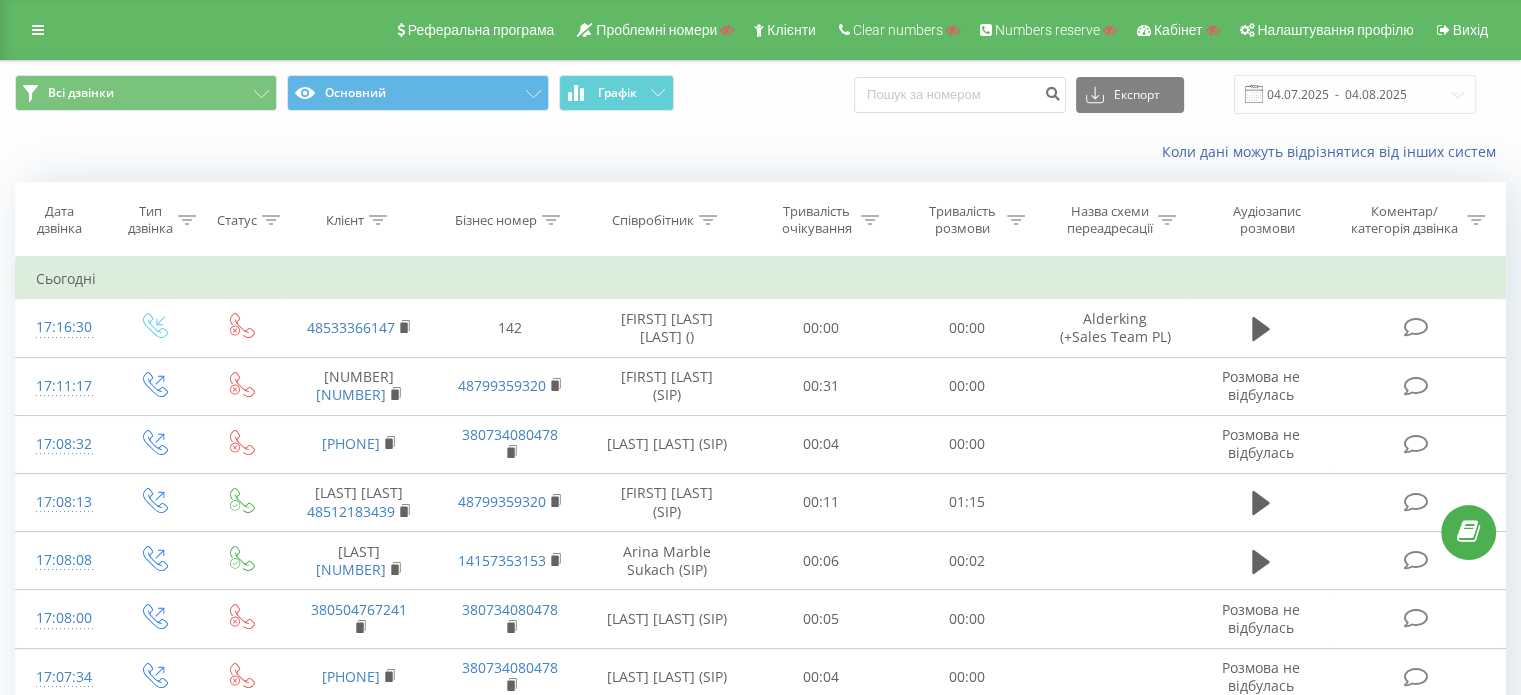 click at bounding box center (38, 30) 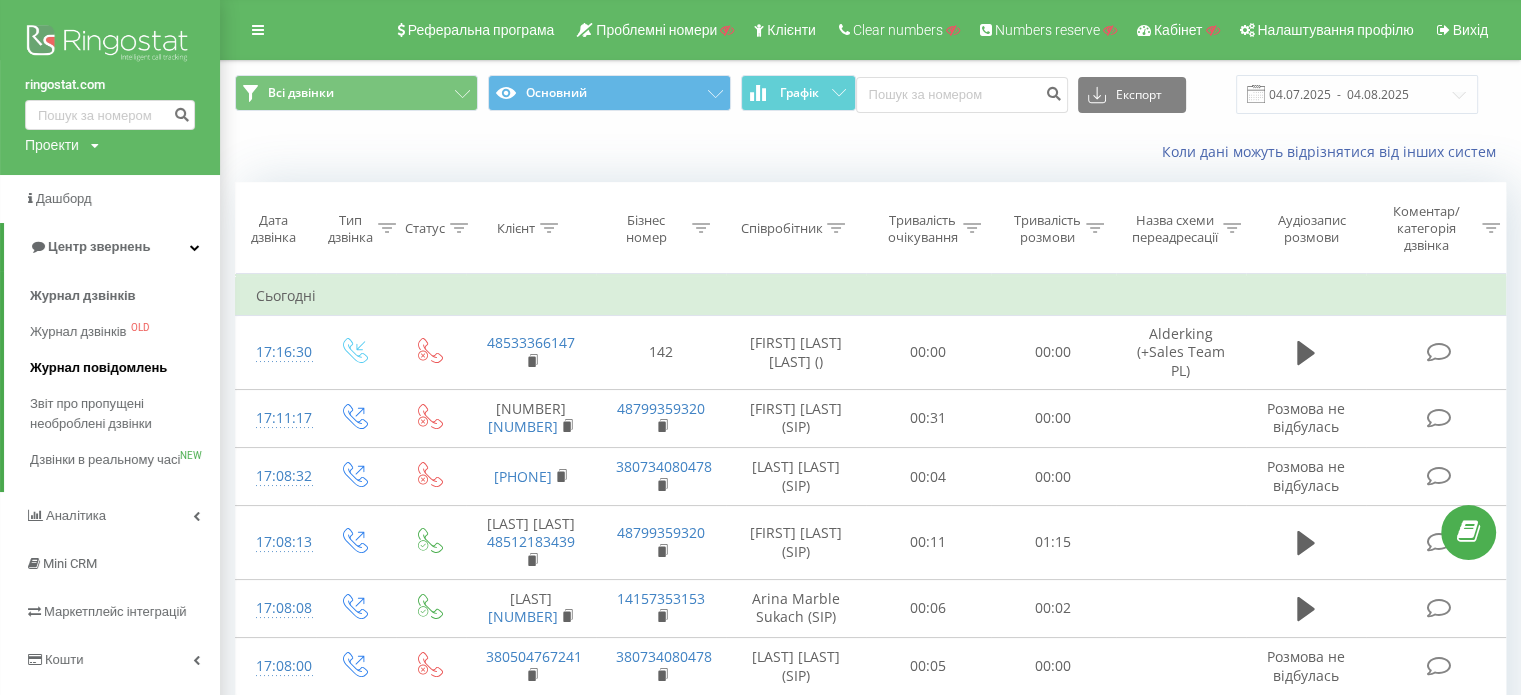 click on "Журнал повідомлень" at bounding box center [98, 368] 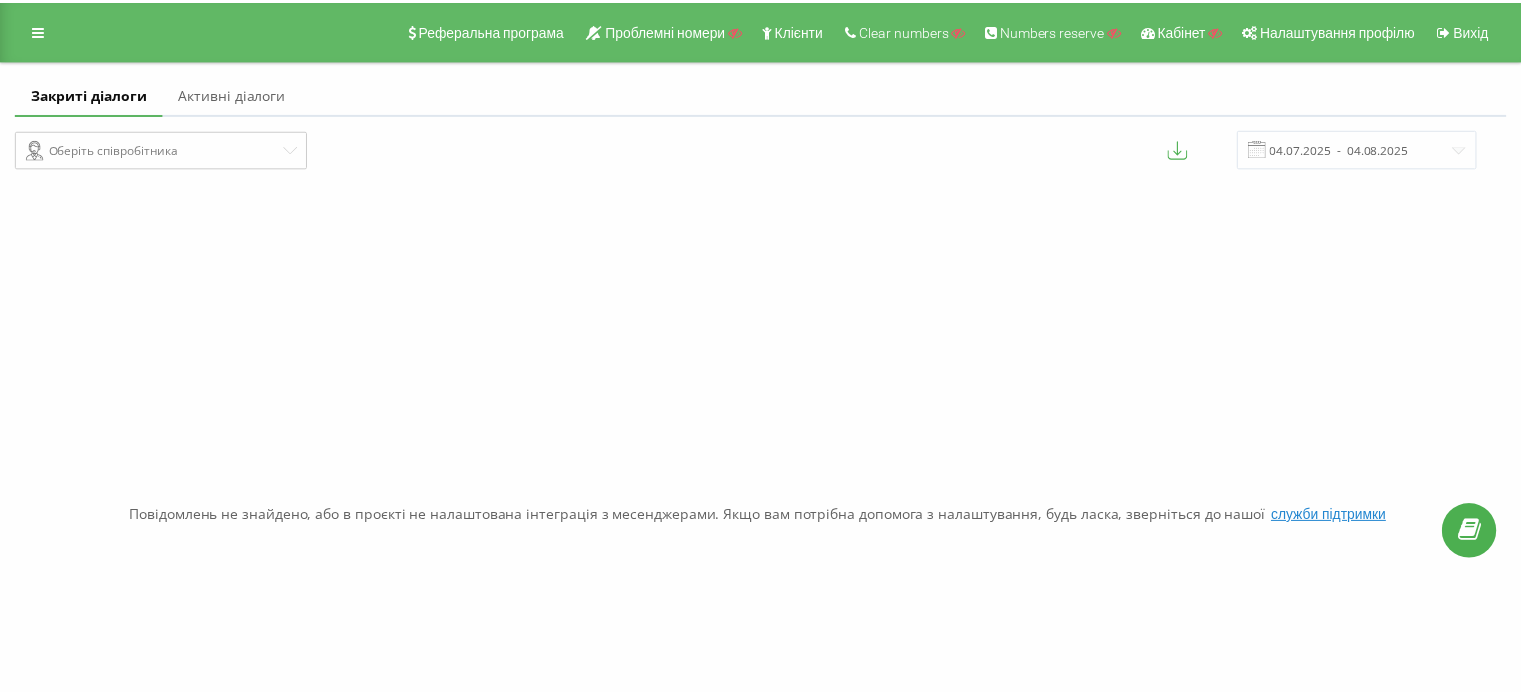 scroll, scrollTop: 0, scrollLeft: 0, axis: both 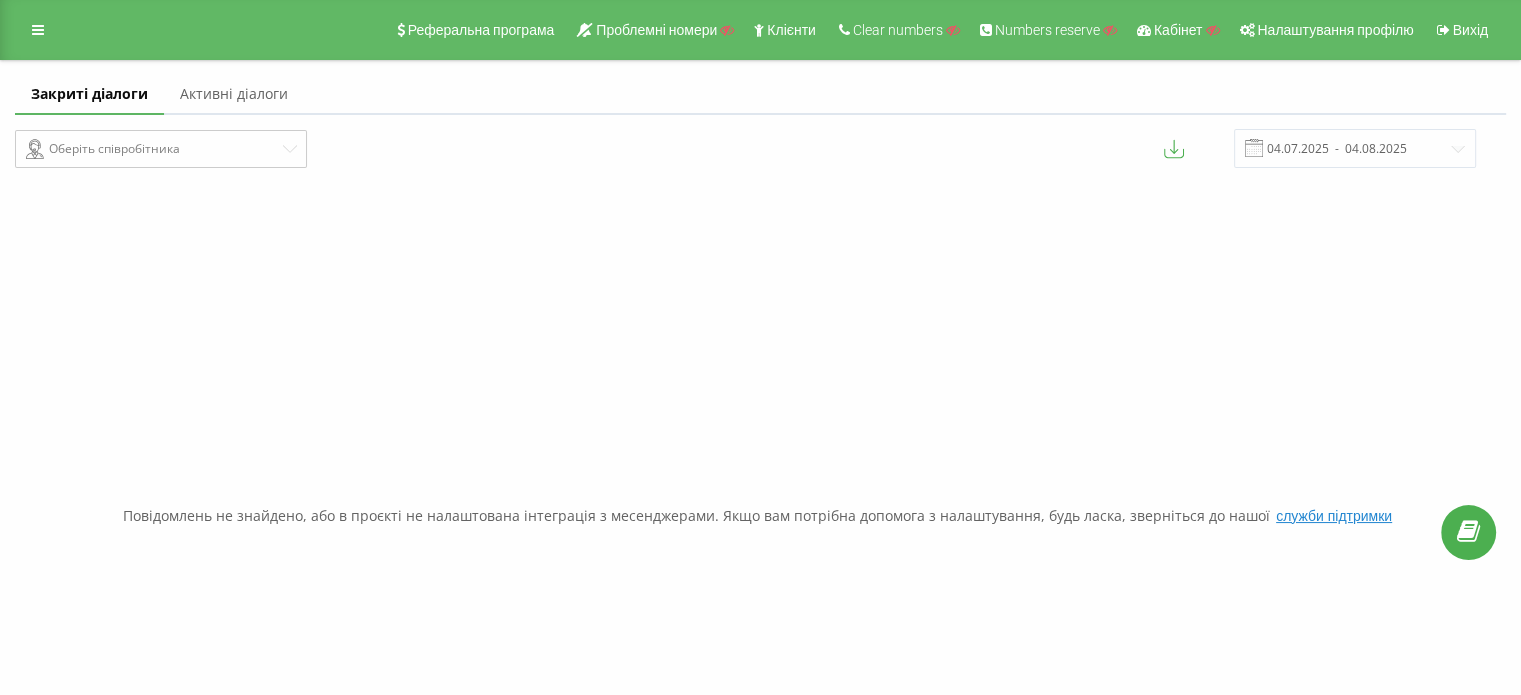 click on "Активні діалоги" at bounding box center (234, 95) 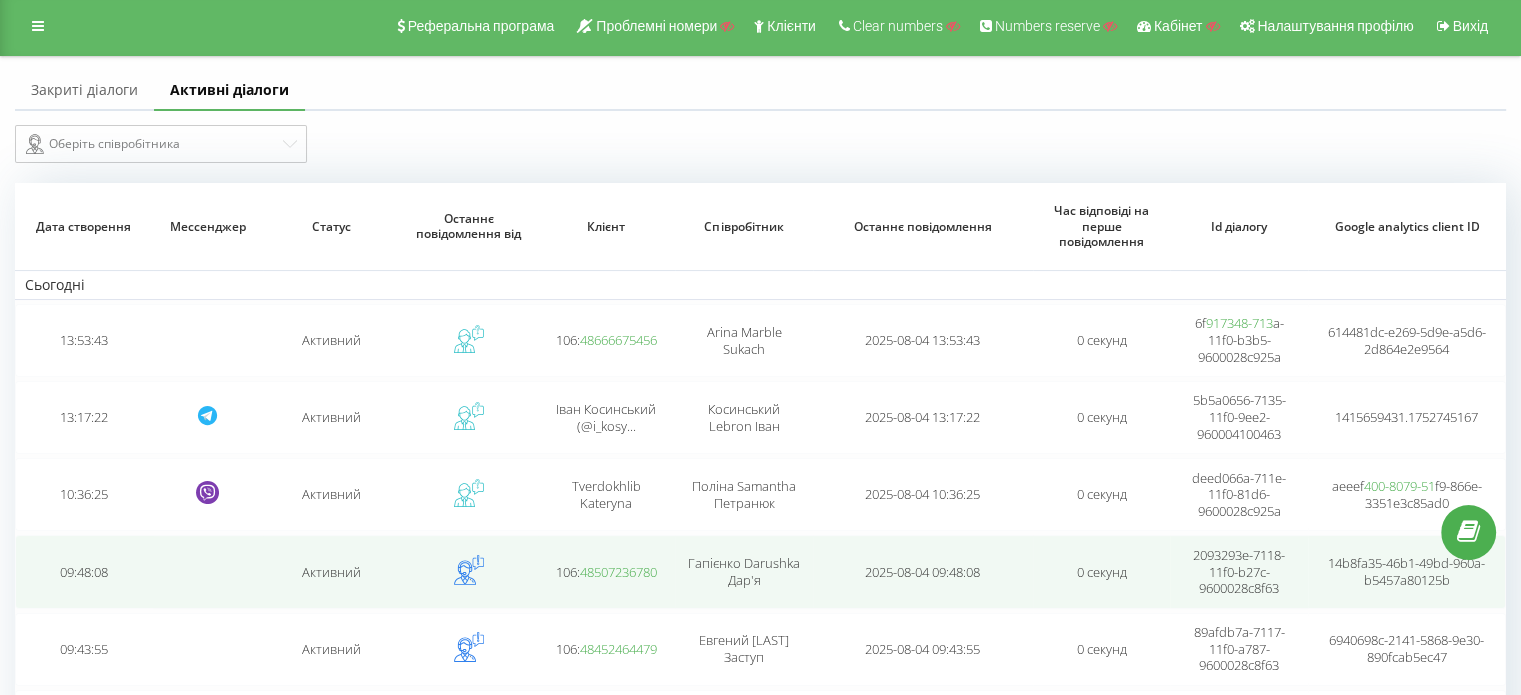 scroll, scrollTop: 0, scrollLeft: 0, axis: both 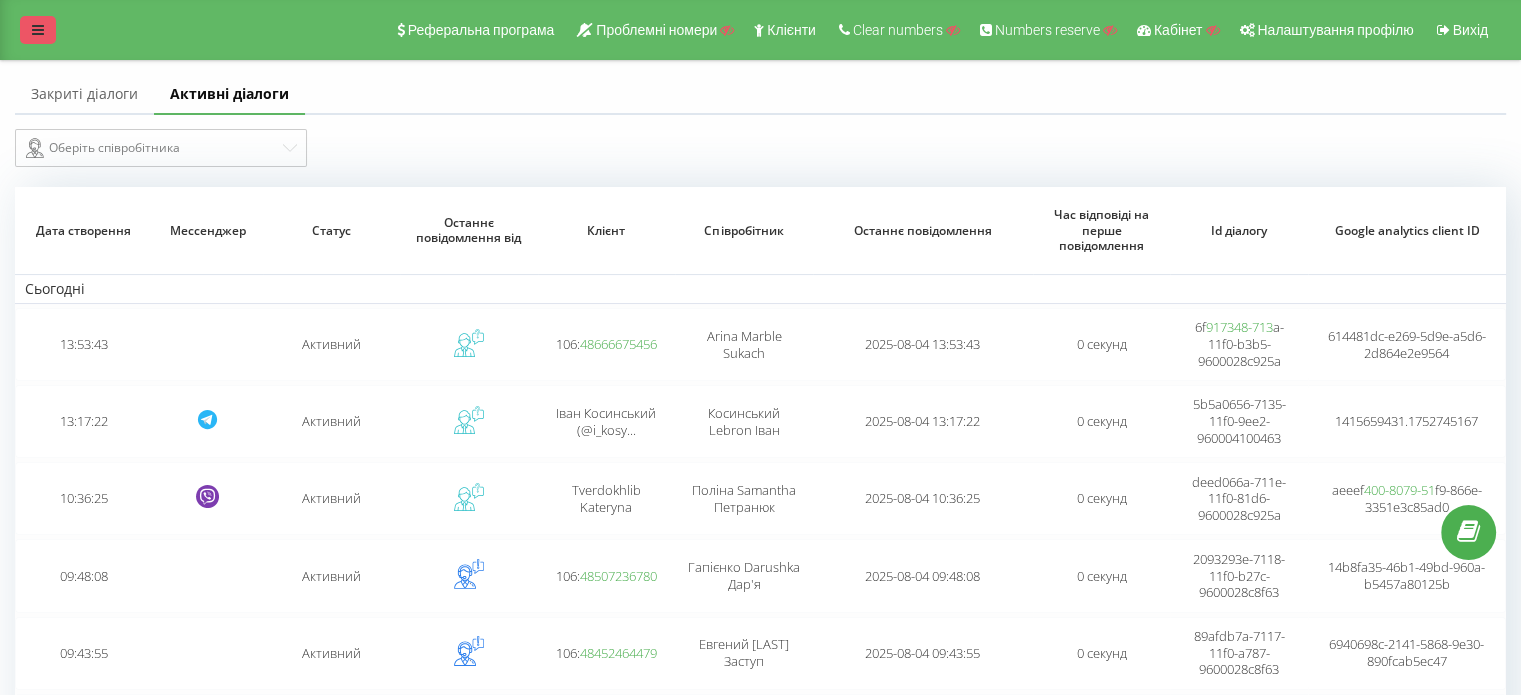 click at bounding box center (38, 30) 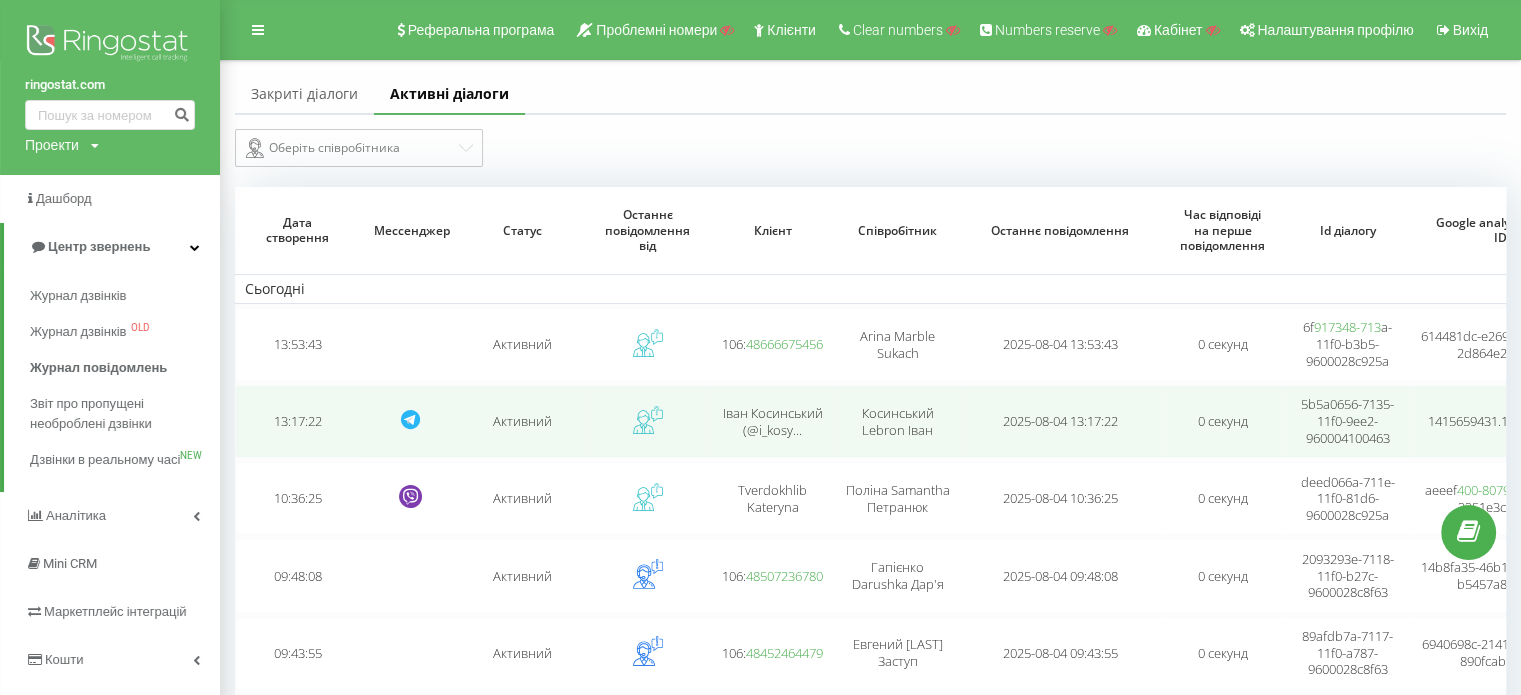 click on "Активний" at bounding box center [522, 421] 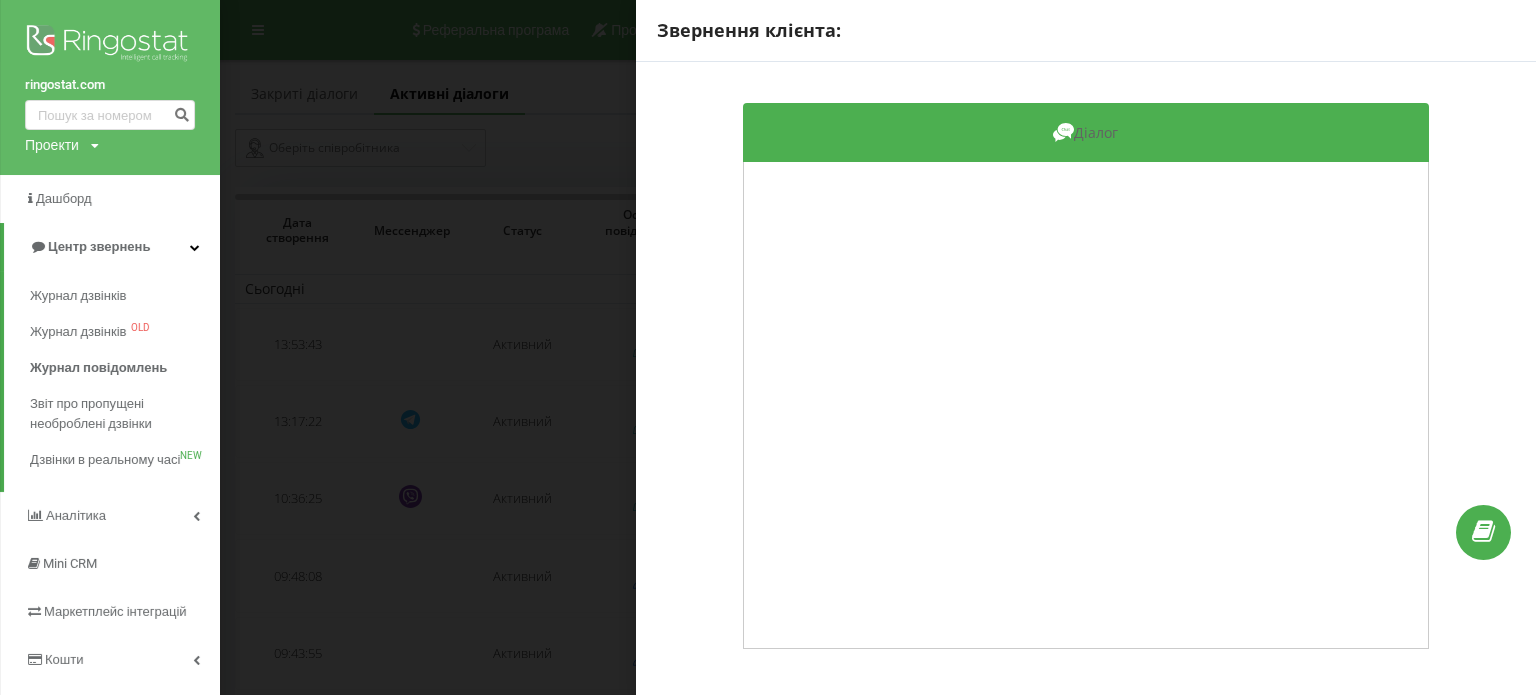click on "Звернення клієнта:    Діалог" at bounding box center [768, 347] 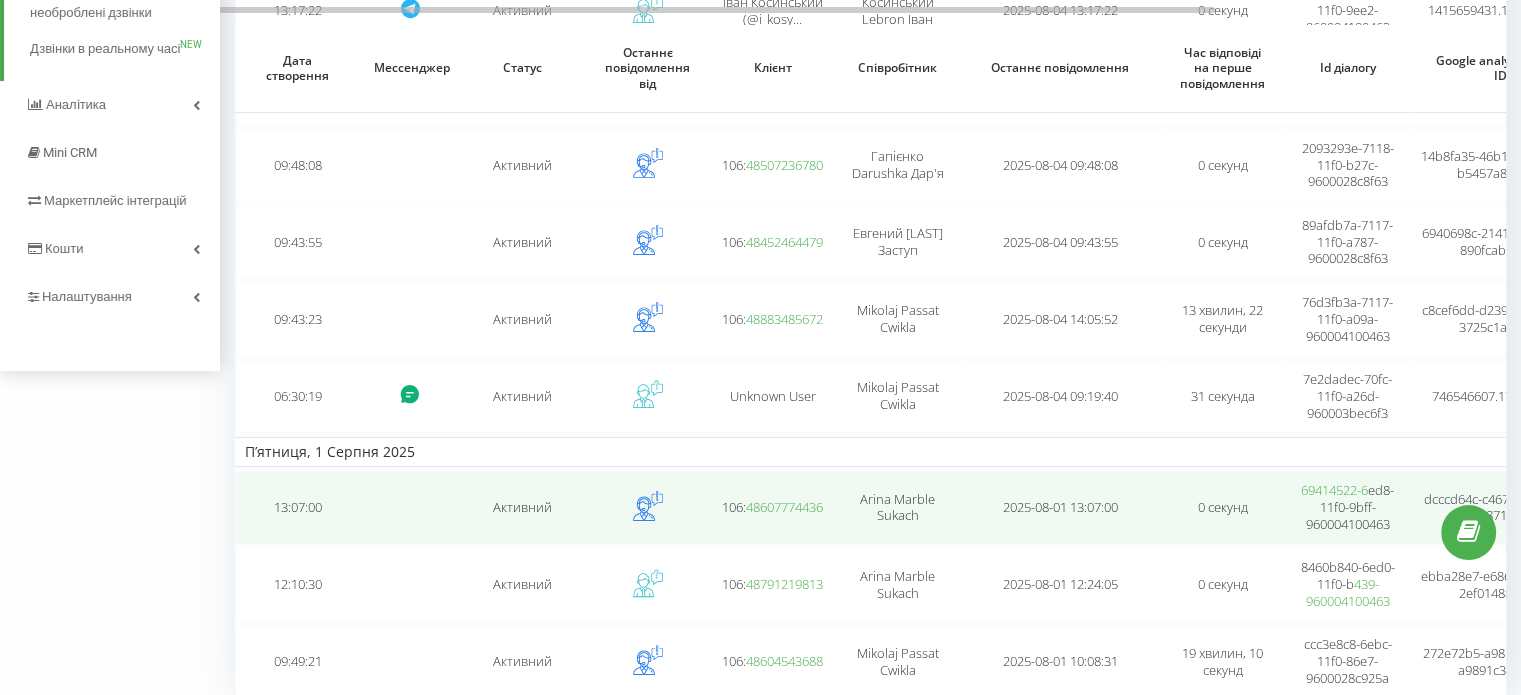 scroll, scrollTop: 483, scrollLeft: 0, axis: vertical 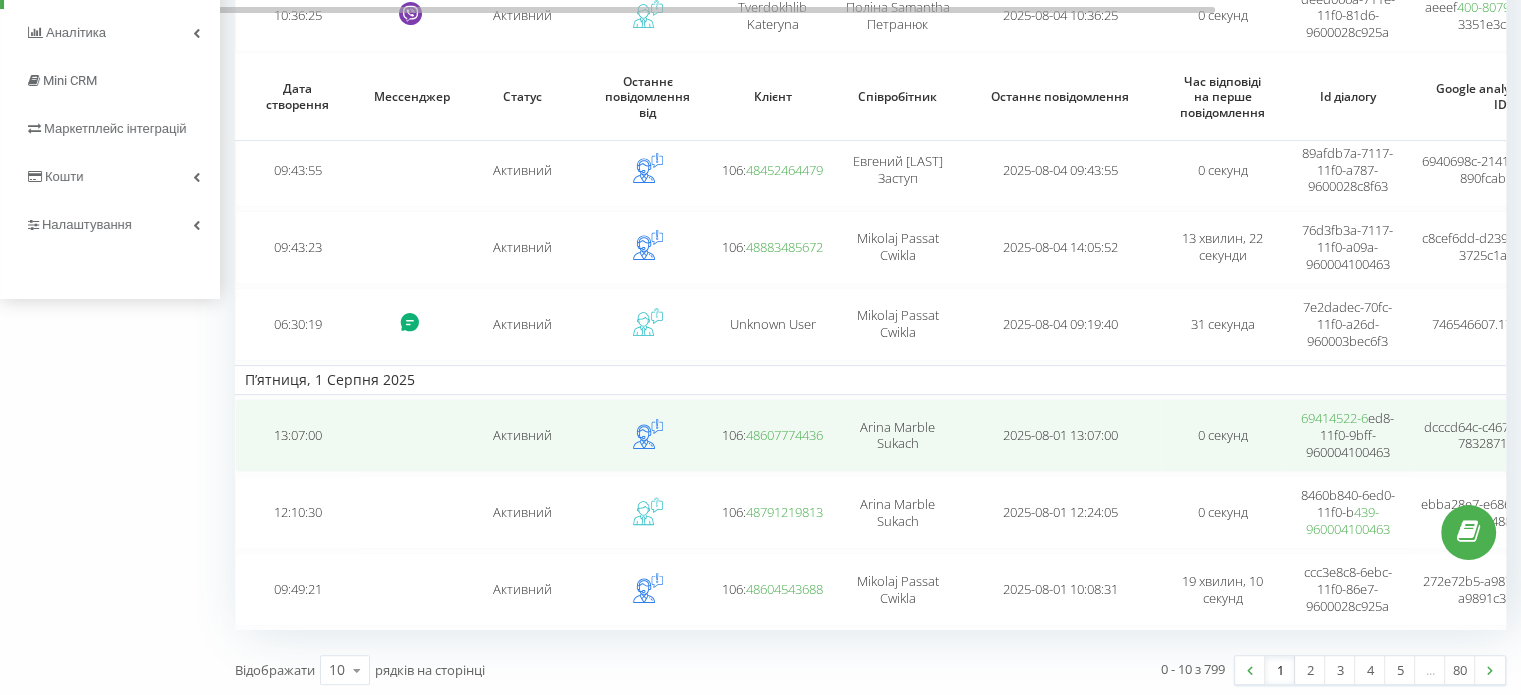 click on "48607774436" at bounding box center [784, 435] 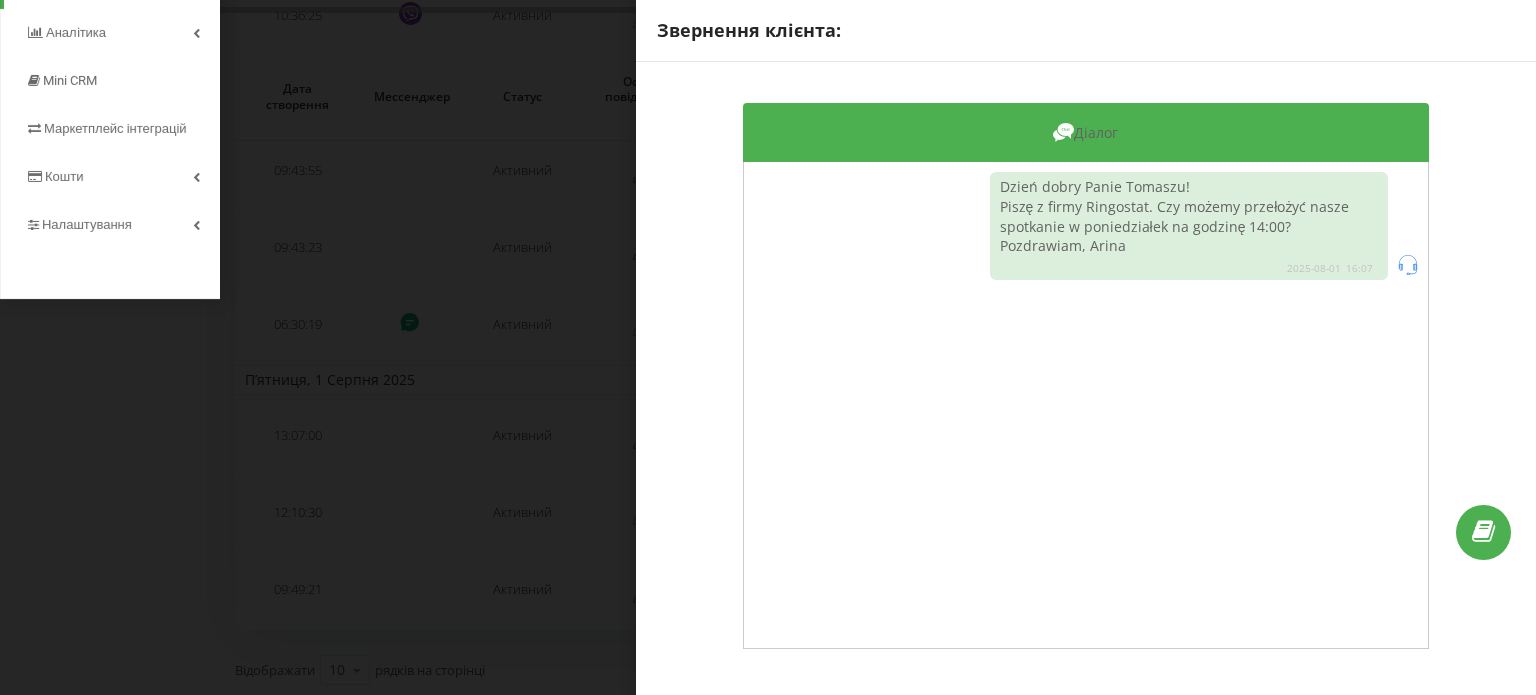 click on "Звернення клієнта:    Діалог Dzień dobry Panie Tomaszu!
Piszę z firmy Ringostat. Czy możemy przełożyć nasze spotkanie w poniedziałek na godzinę 14:00?
Pozdrawiam, Arina 2025-08-01 16:07" at bounding box center [768, 347] 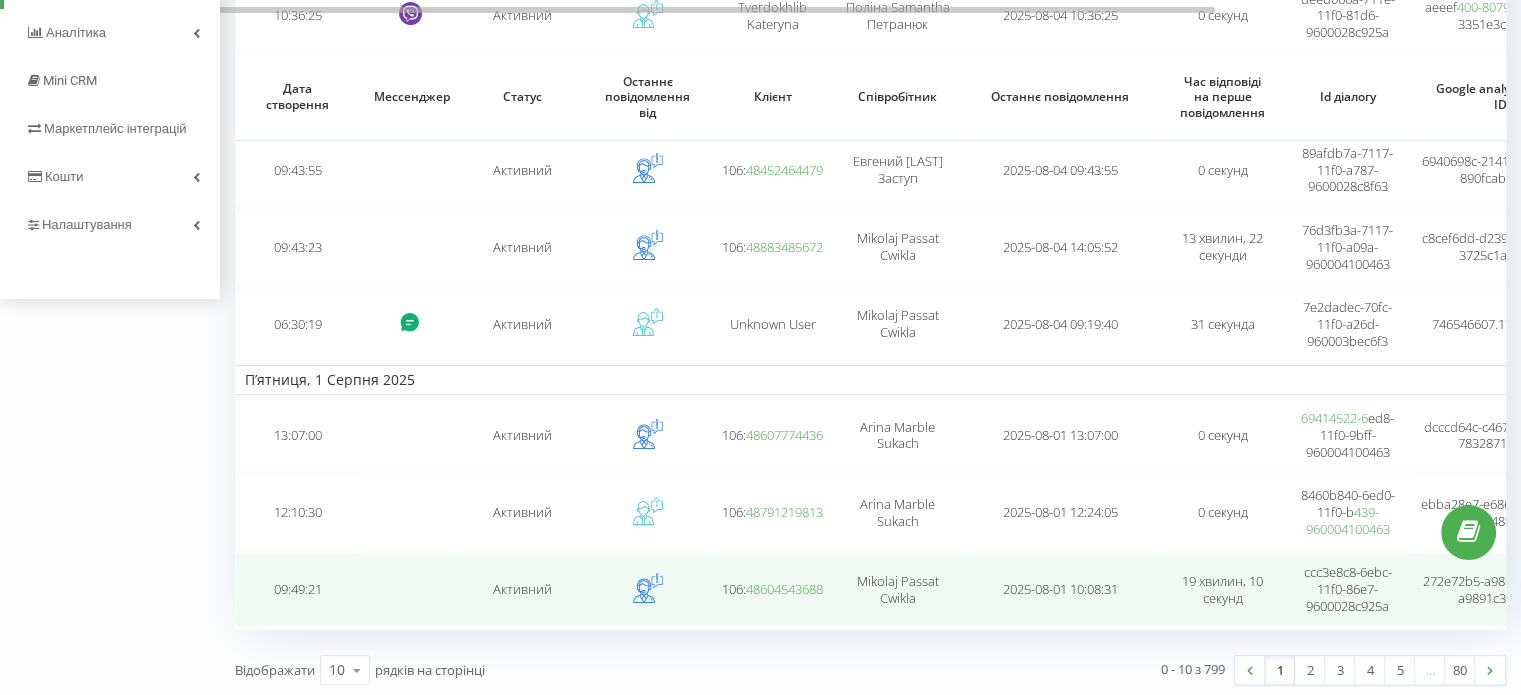 click on "Активний" at bounding box center [522, 589] 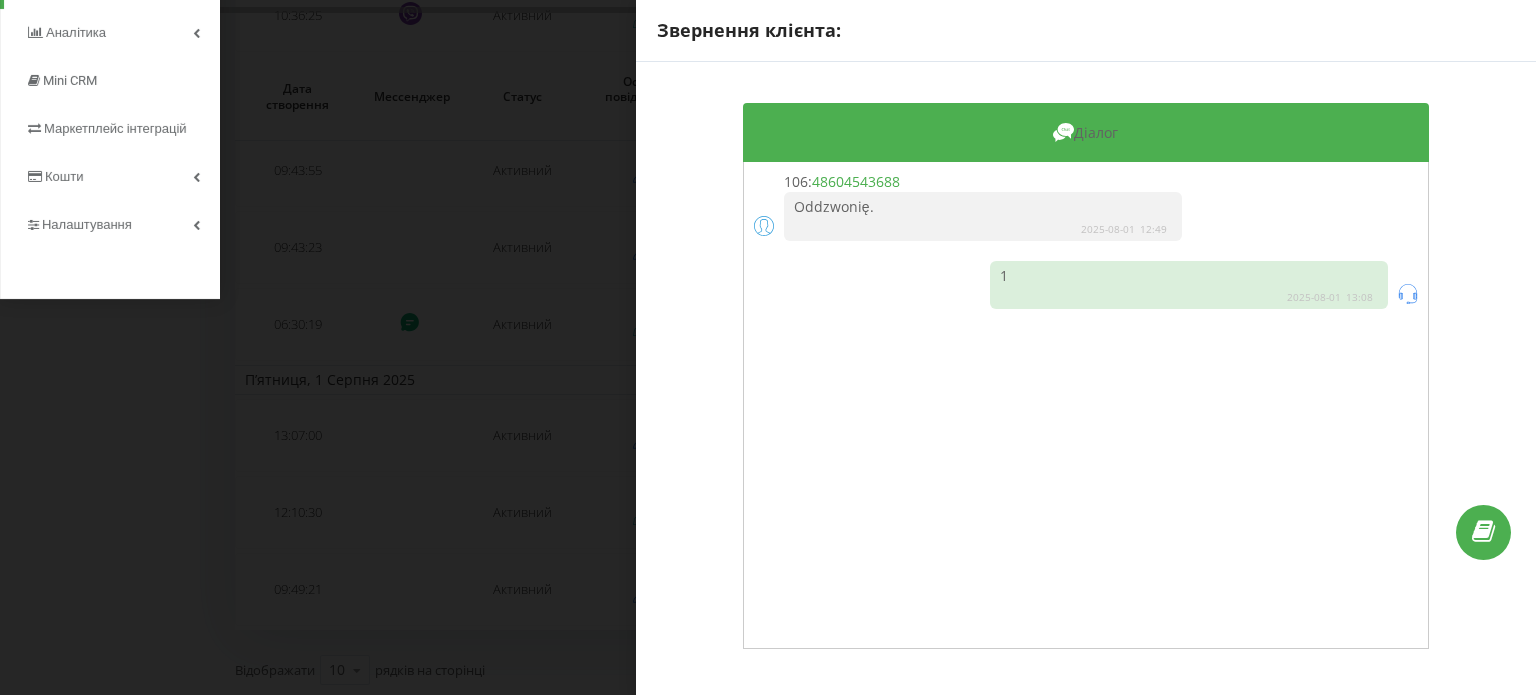 click on "Звернення клієнта:    Діалог 106: 48604543688 ﻿Oddzwonię. 2025-08-01 12:49 1 2025-08-01 13:08" at bounding box center [768, 347] 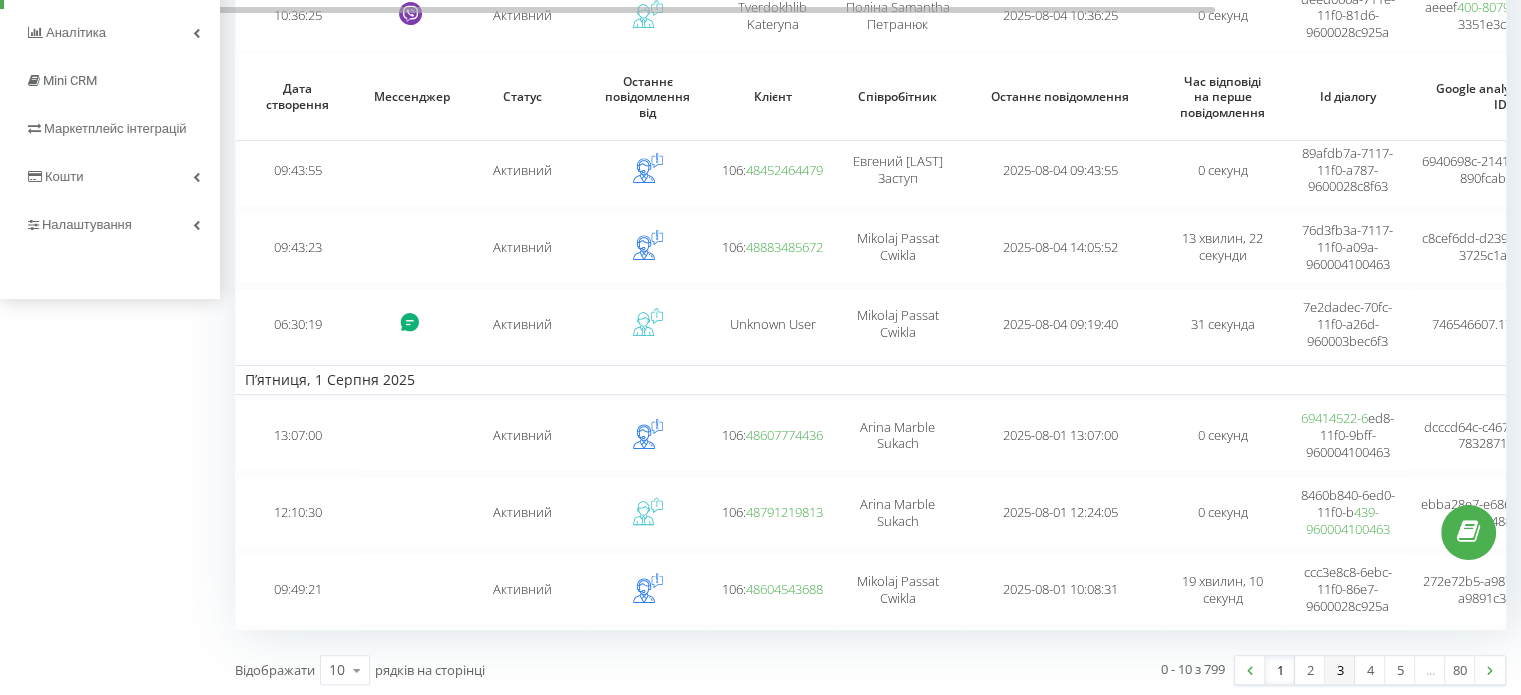 click on "3" at bounding box center [1340, 670] 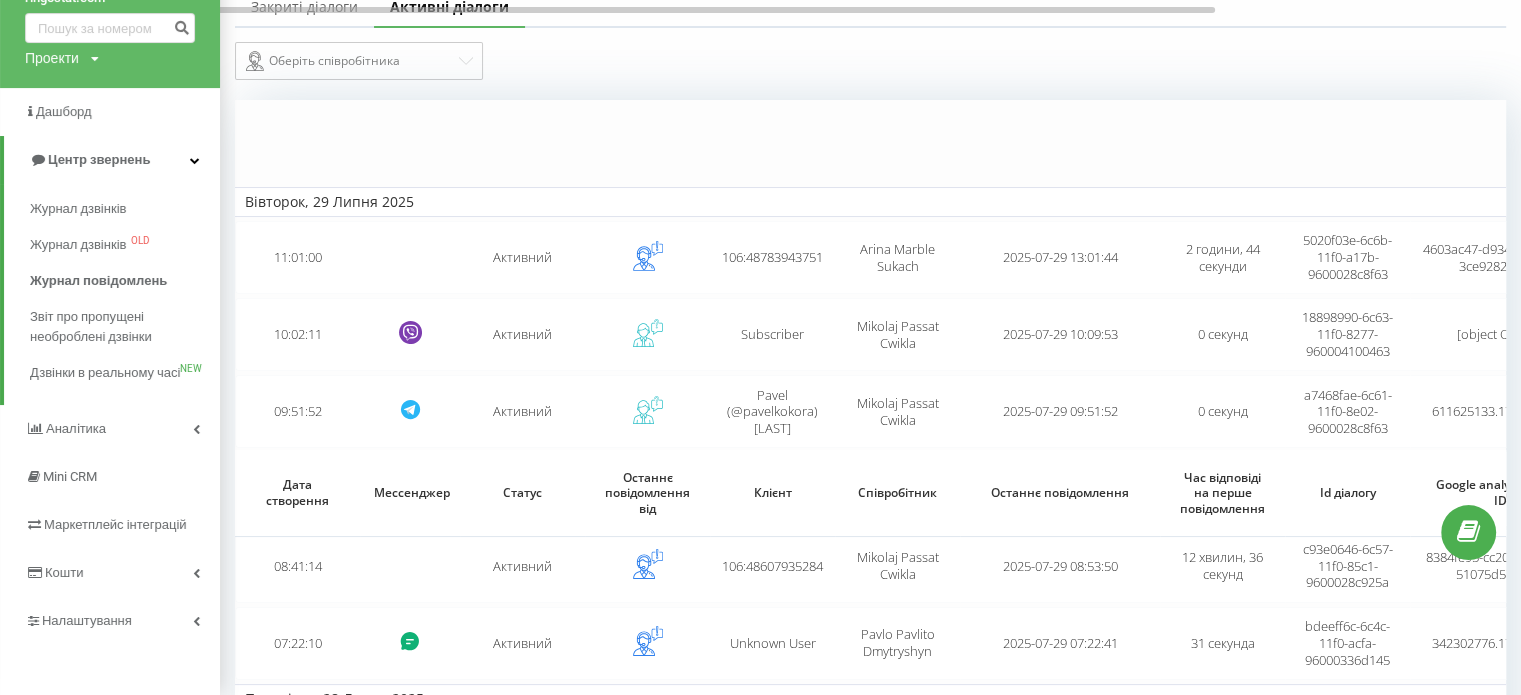 scroll, scrollTop: 483, scrollLeft: 0, axis: vertical 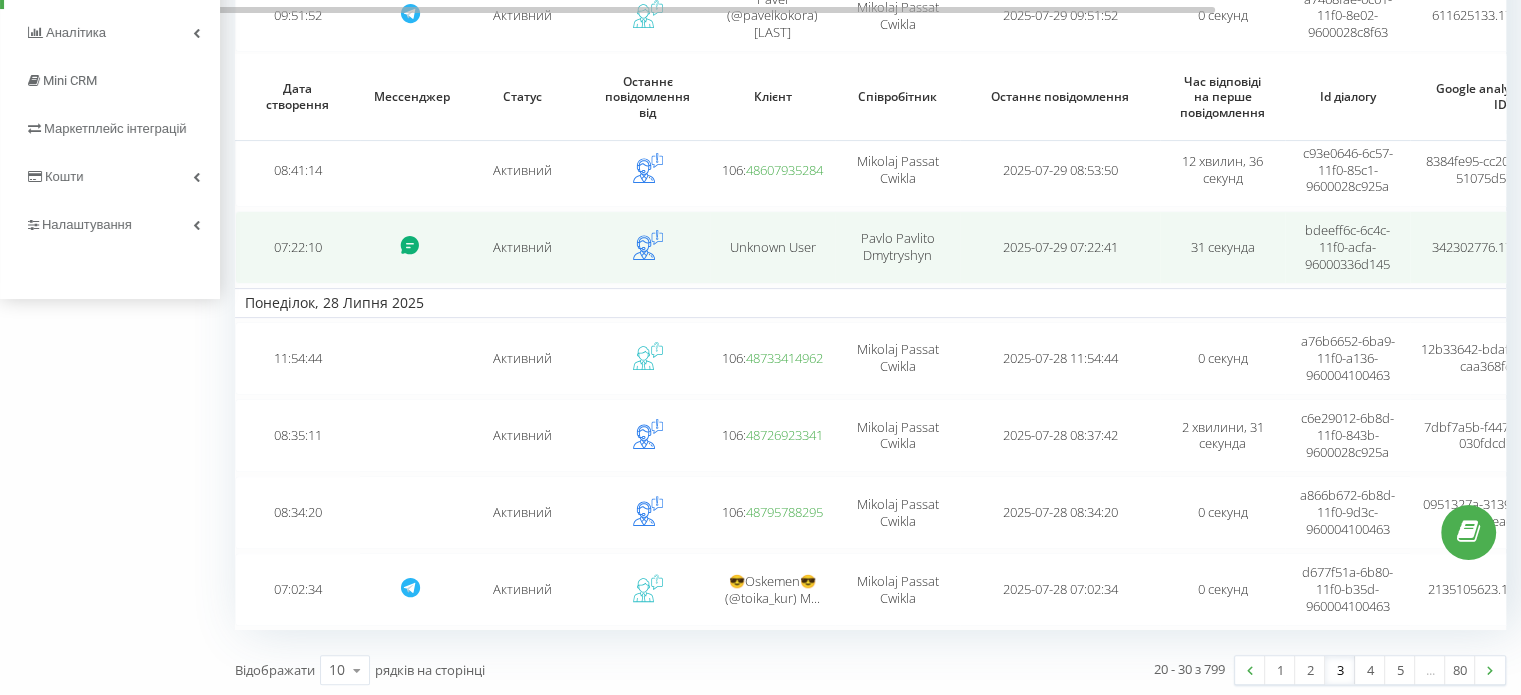 click at bounding box center [410, 247] 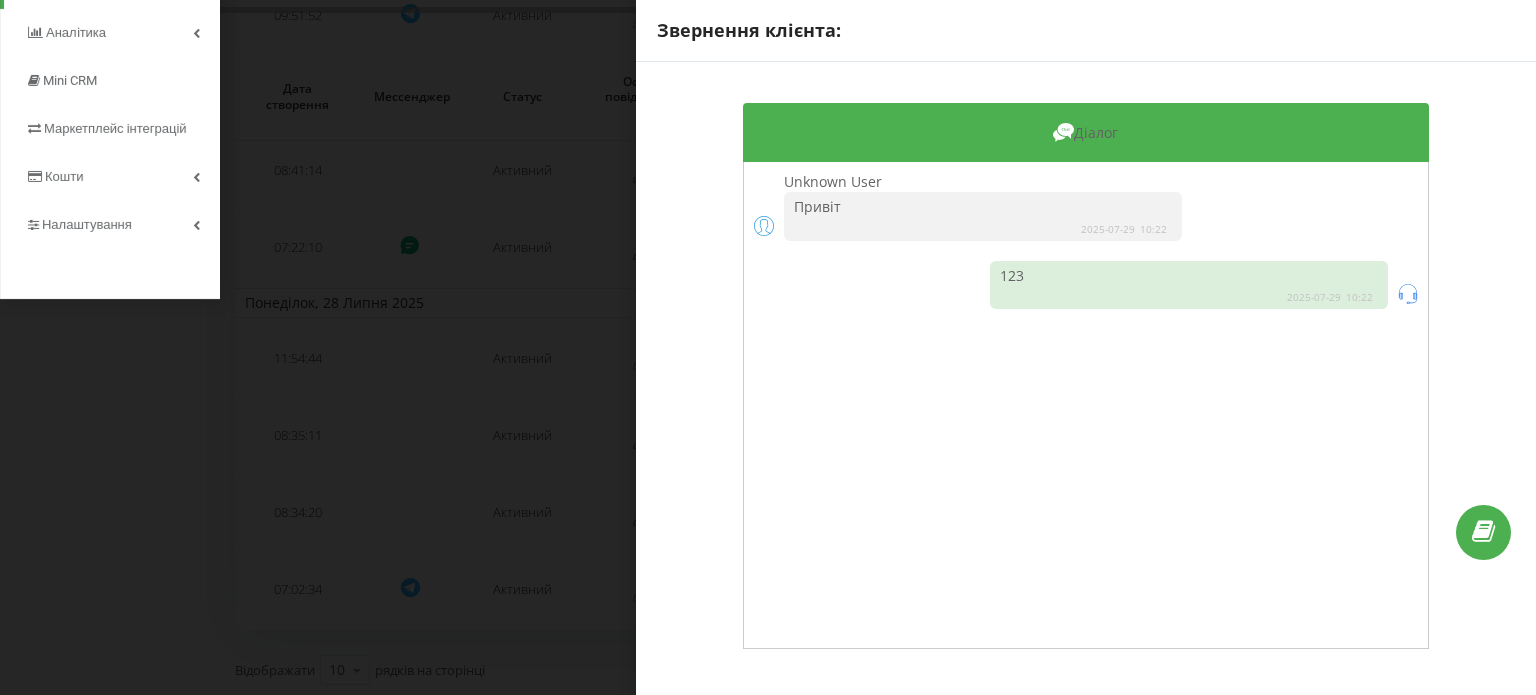 click on "Unknown User Привіт 2025-07-29 10:22 123 2025-07-29 10:22" at bounding box center [1086, 405] 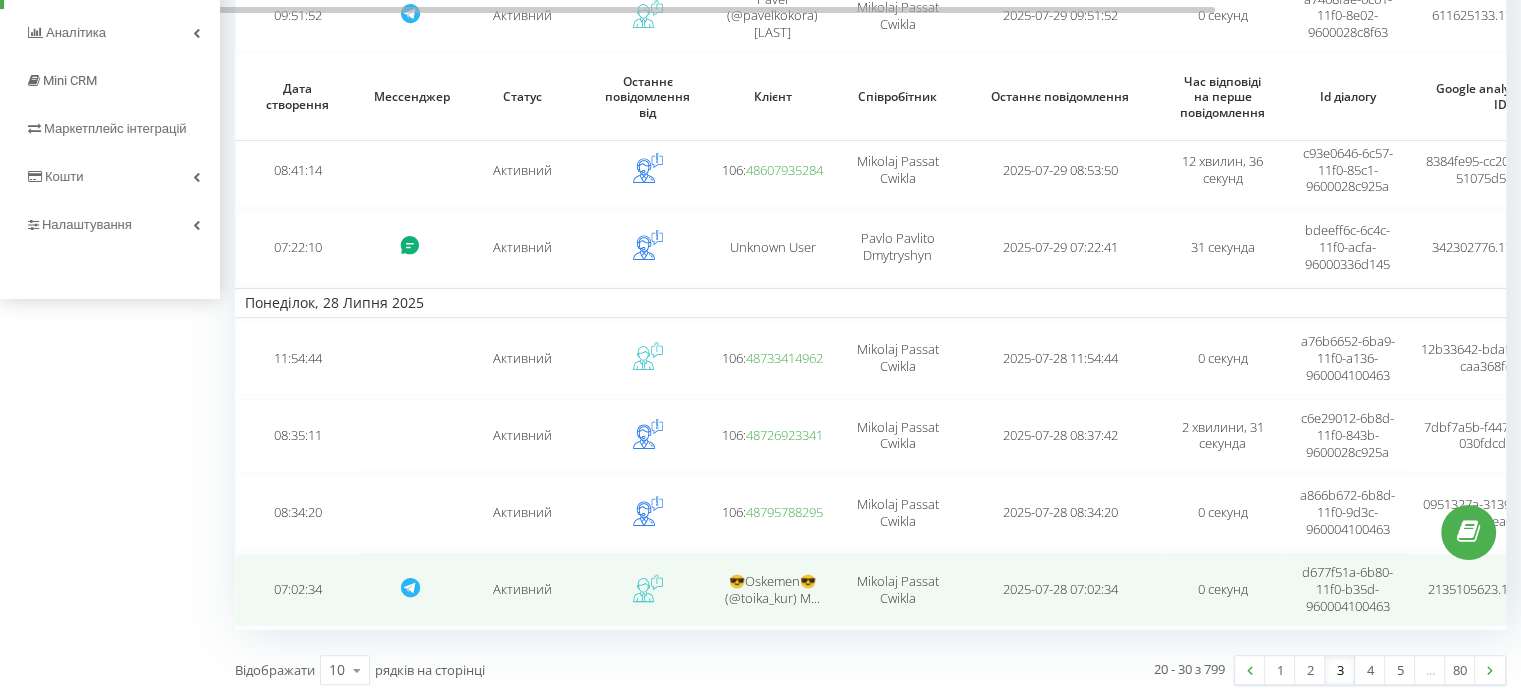 click on "Mikolaj Passat Cwikla" at bounding box center (898, 589) 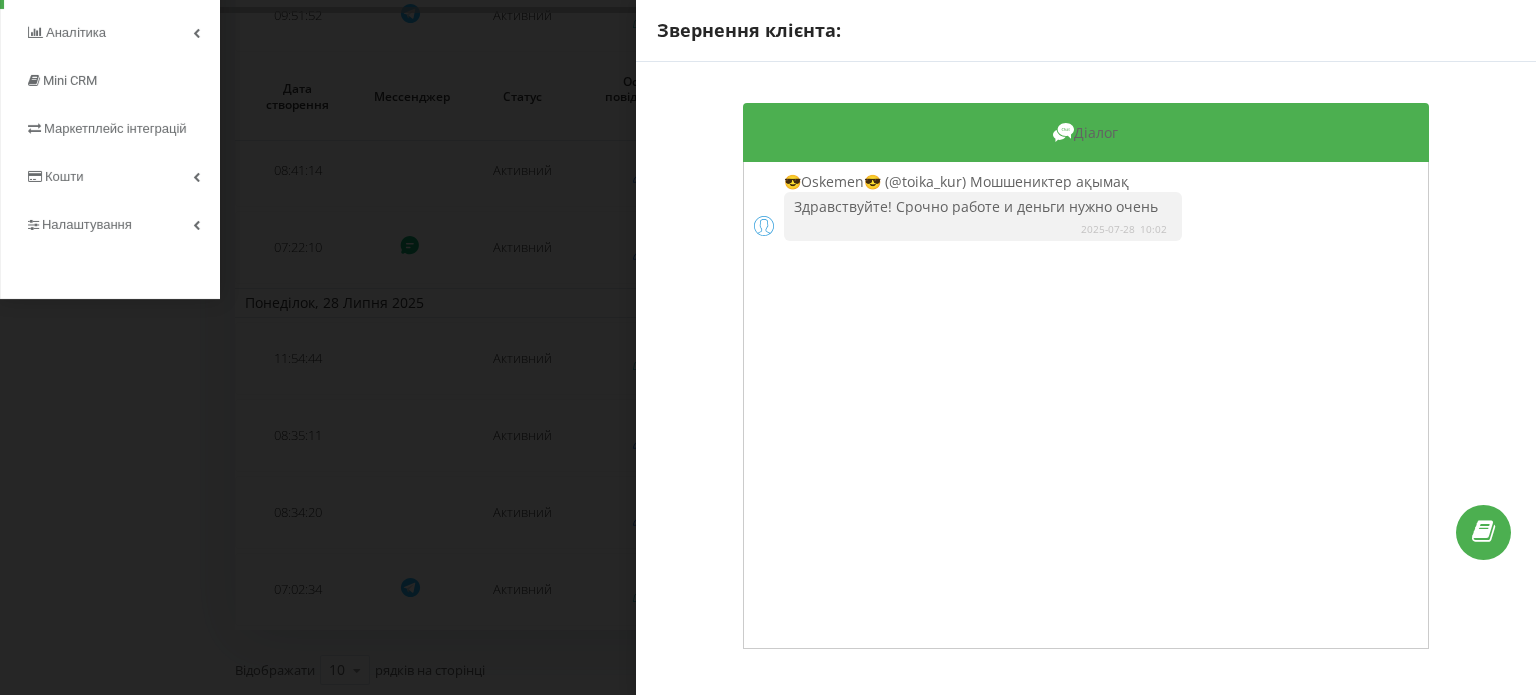 click on "Звернення клієнта:    Діалог 😎Oskemen😎 (@toika_kur) Мошшениктер ақымақ Здравствуйте! Срочно работе и деньги нужно очень 2025-07-28 10:02" at bounding box center (768, 347) 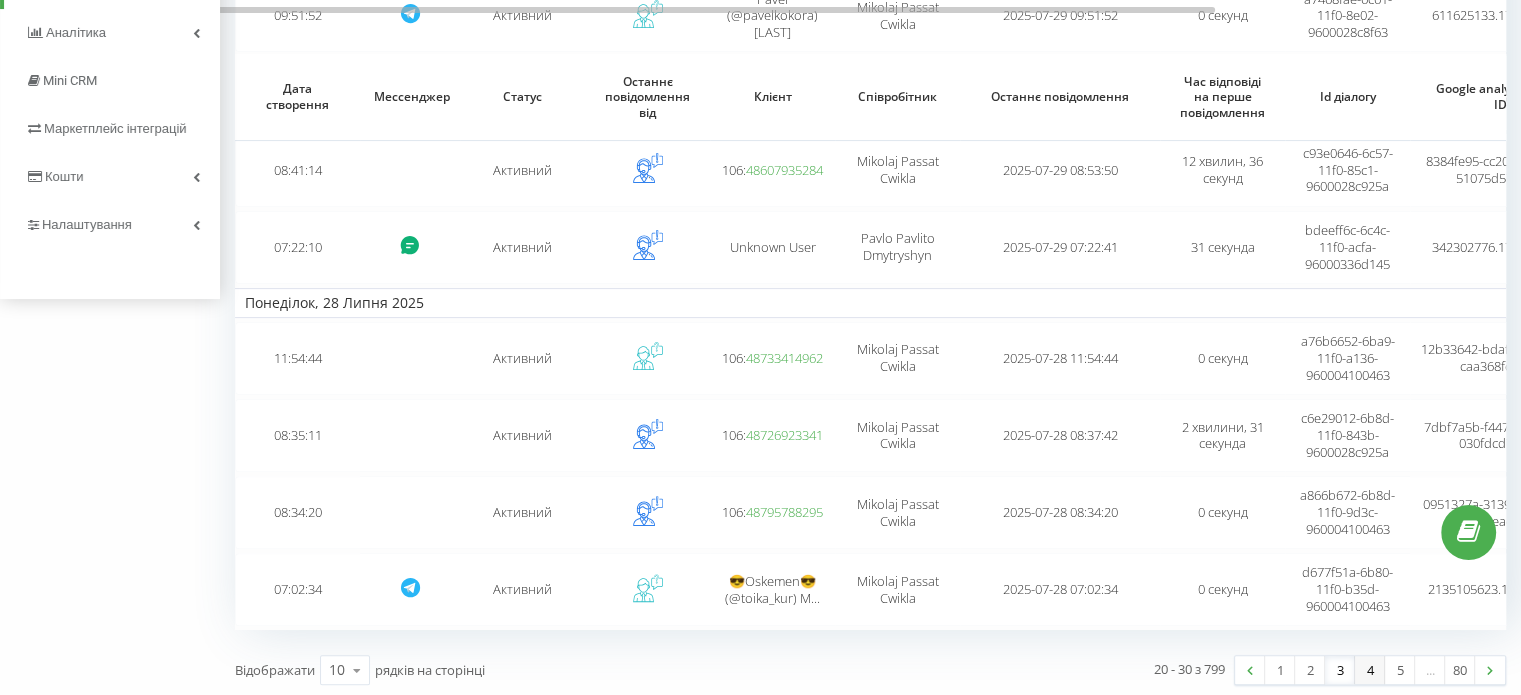 click on "4" at bounding box center (1370, 670) 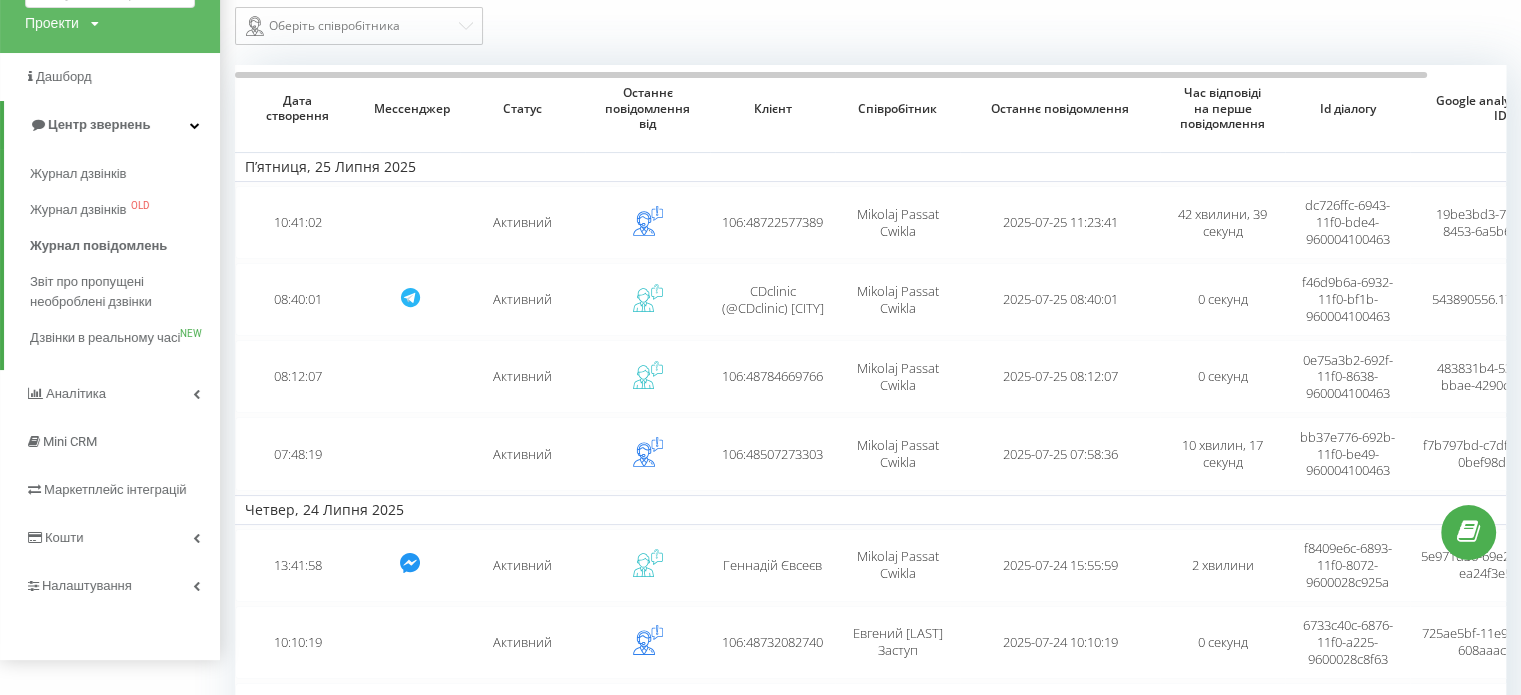 scroll, scrollTop: 0, scrollLeft: 0, axis: both 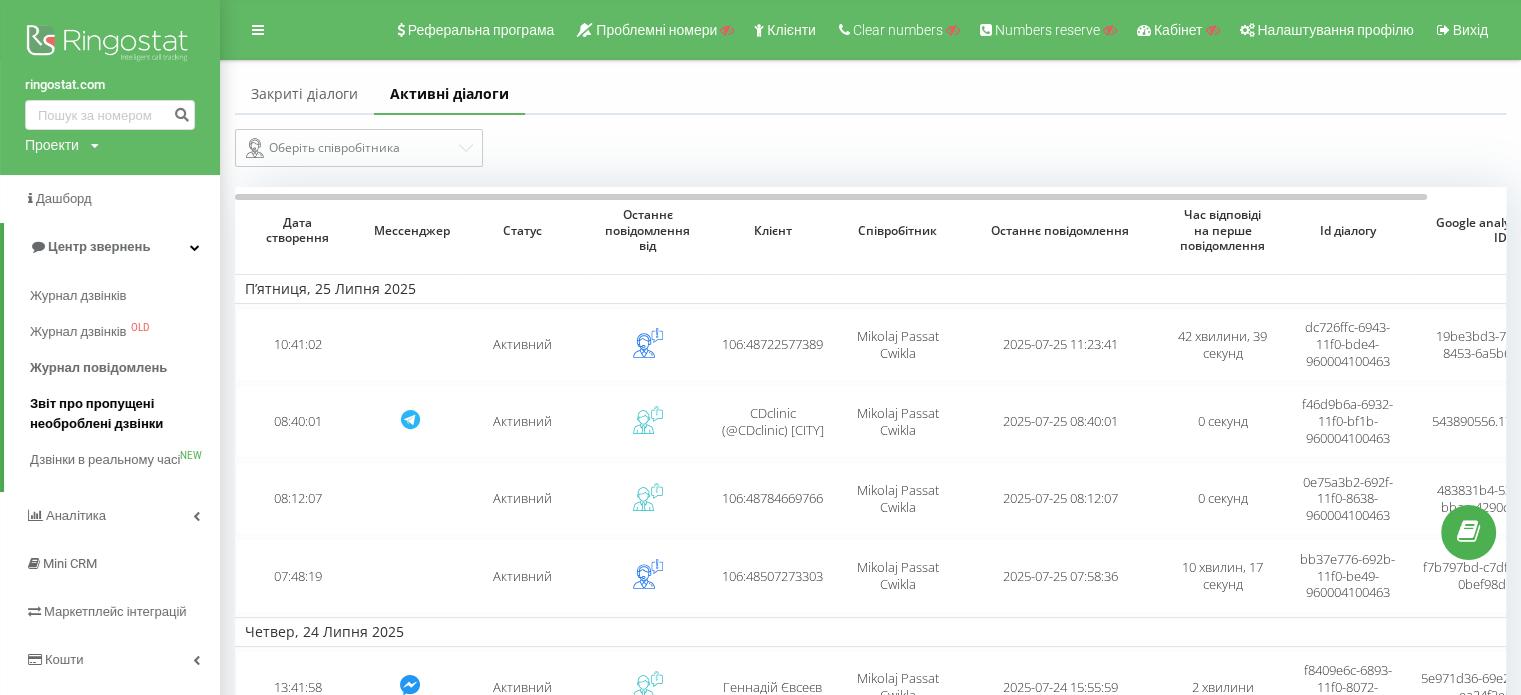 click on "Звіт про пропущені необроблені дзвінки" at bounding box center [120, 414] 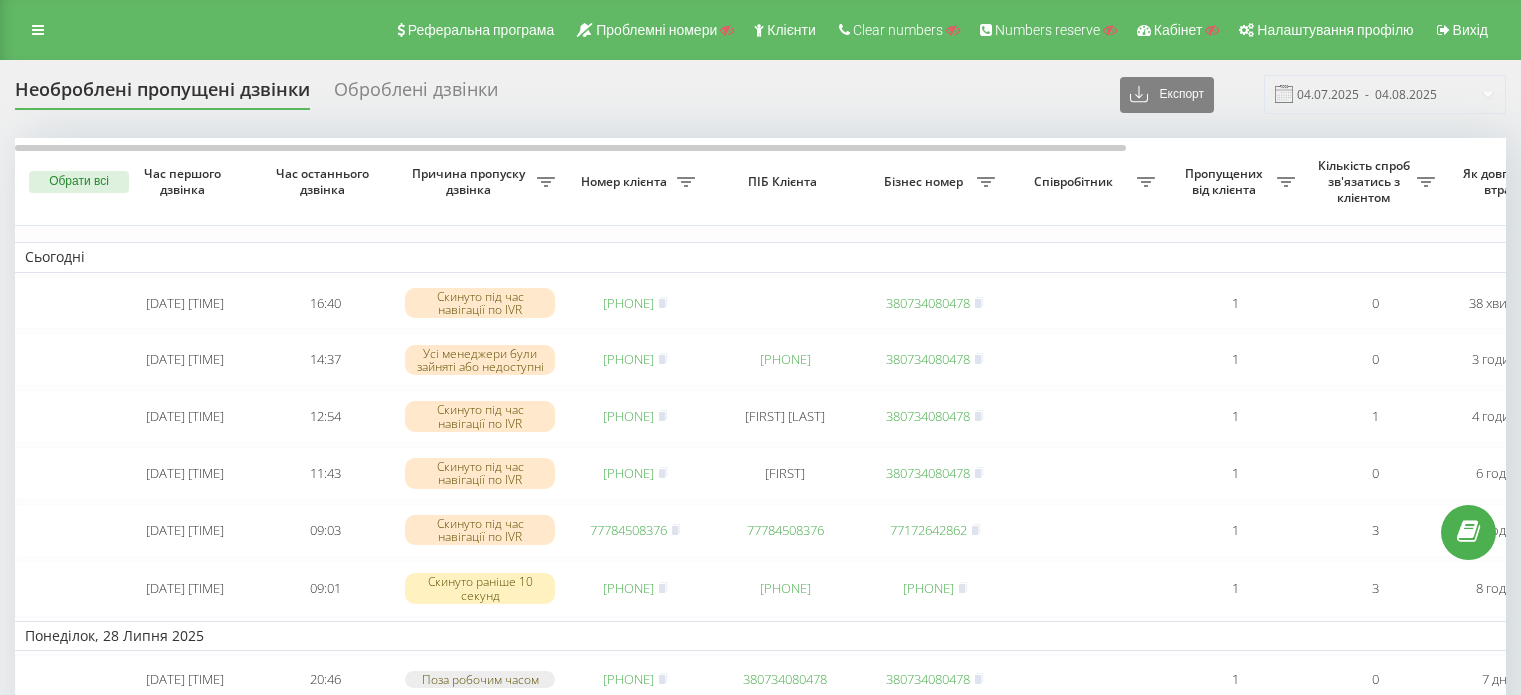 scroll, scrollTop: 0, scrollLeft: 0, axis: both 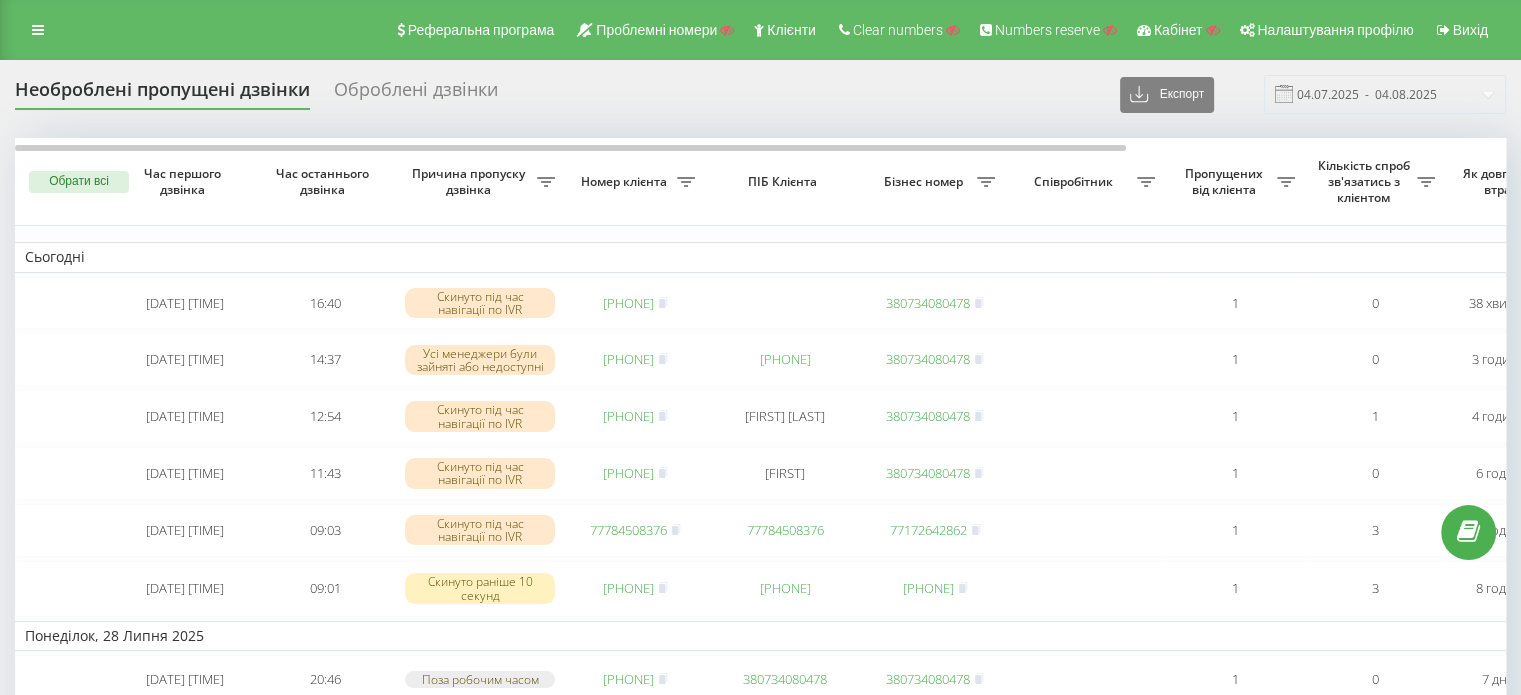 click on "Оброблені дзвінки" at bounding box center (416, 94) 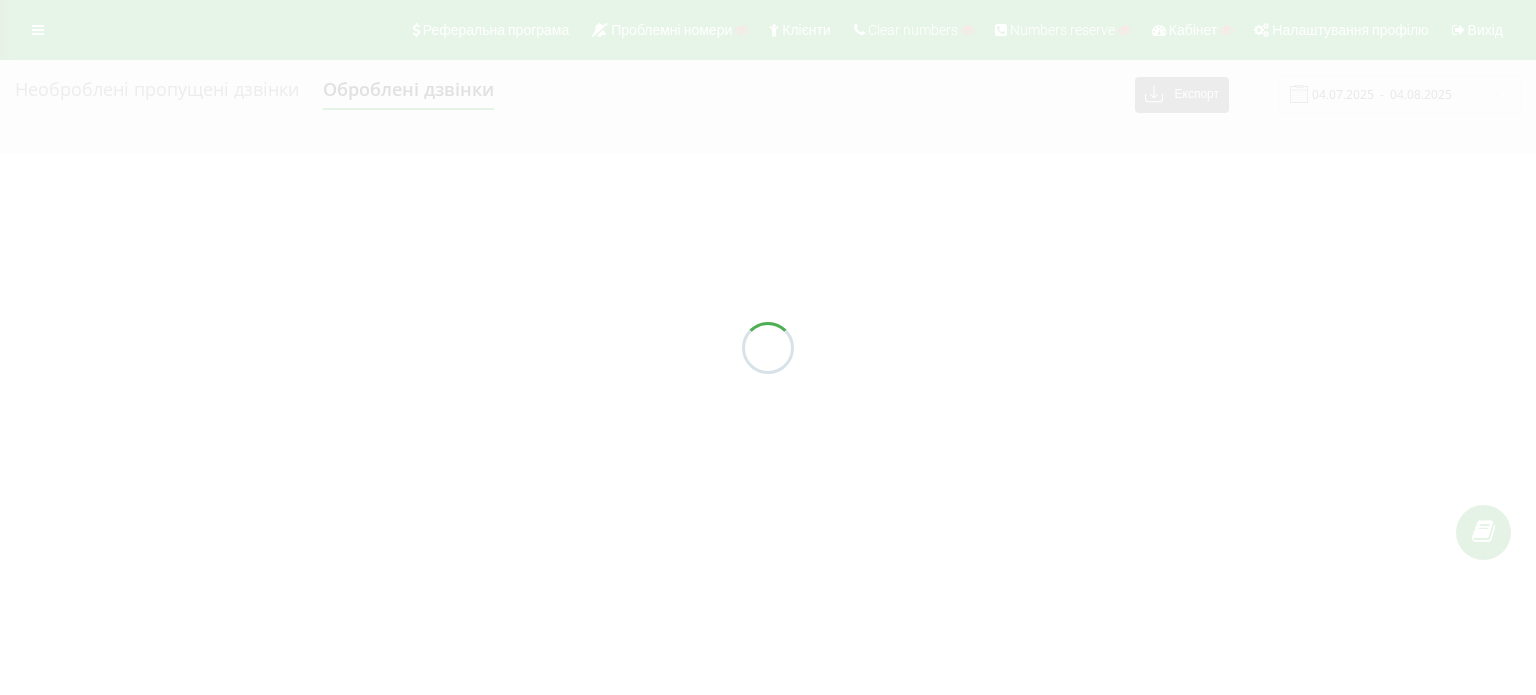 scroll, scrollTop: 0, scrollLeft: 0, axis: both 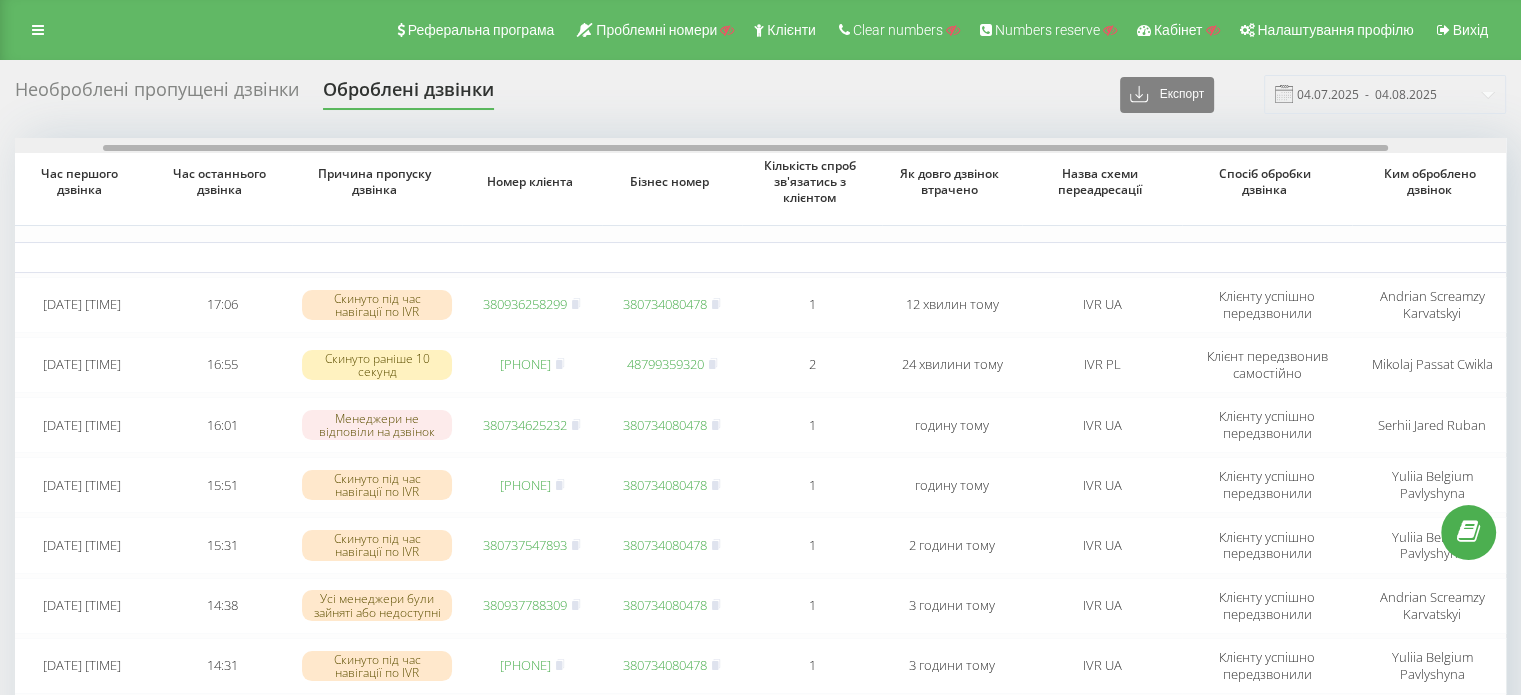 drag, startPoint x: 651, startPoint y: 148, endPoint x: 746, endPoint y: 149, distance: 95.005264 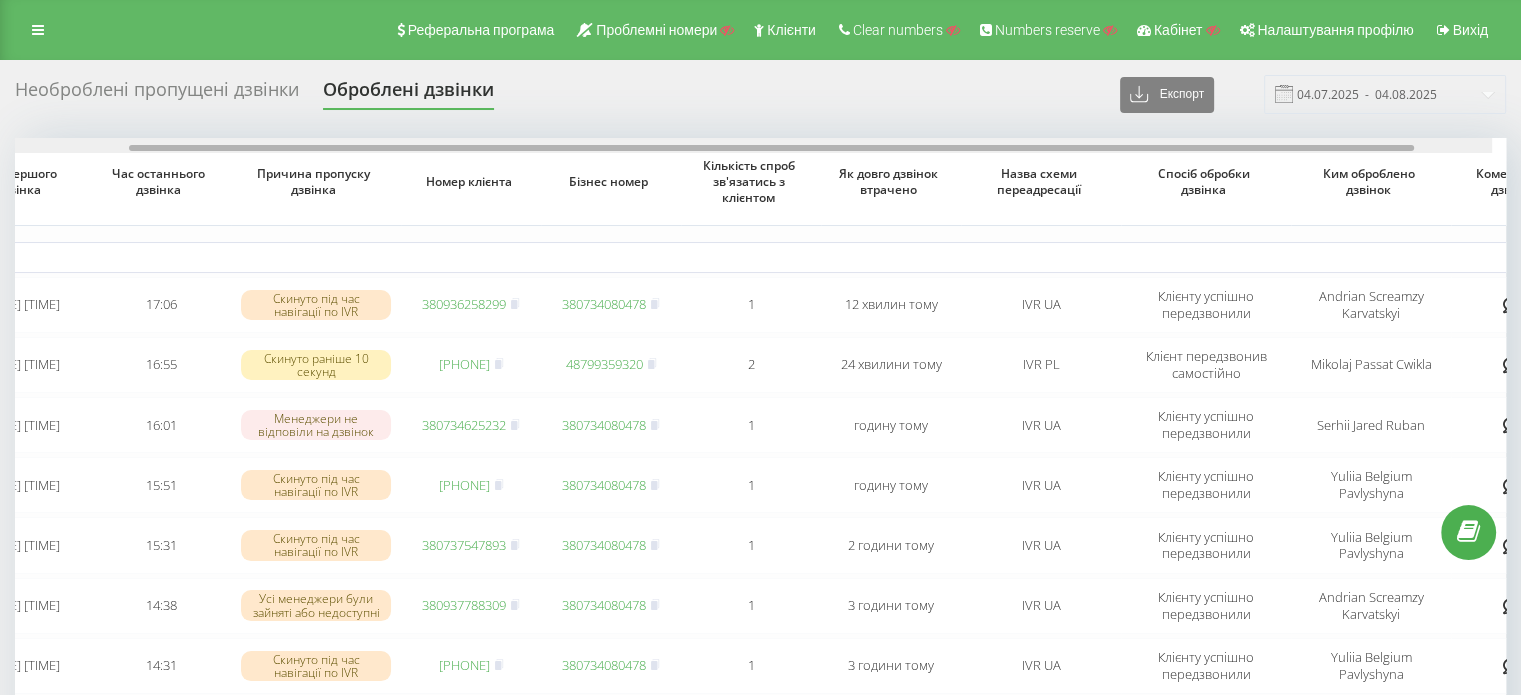 scroll, scrollTop: 0, scrollLeft: 239, axis: horizontal 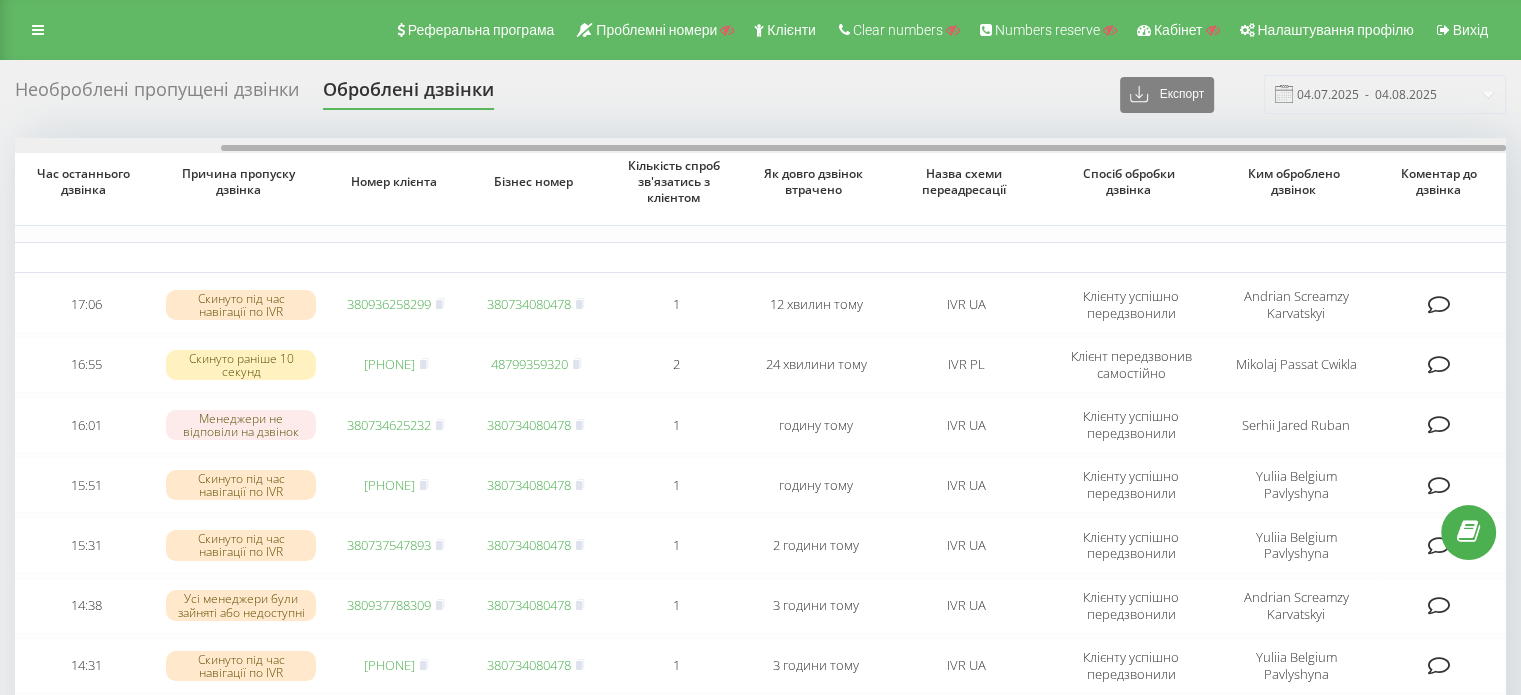 drag, startPoint x: 916, startPoint y: 150, endPoint x: 1048, endPoint y: 206, distance: 143.38759 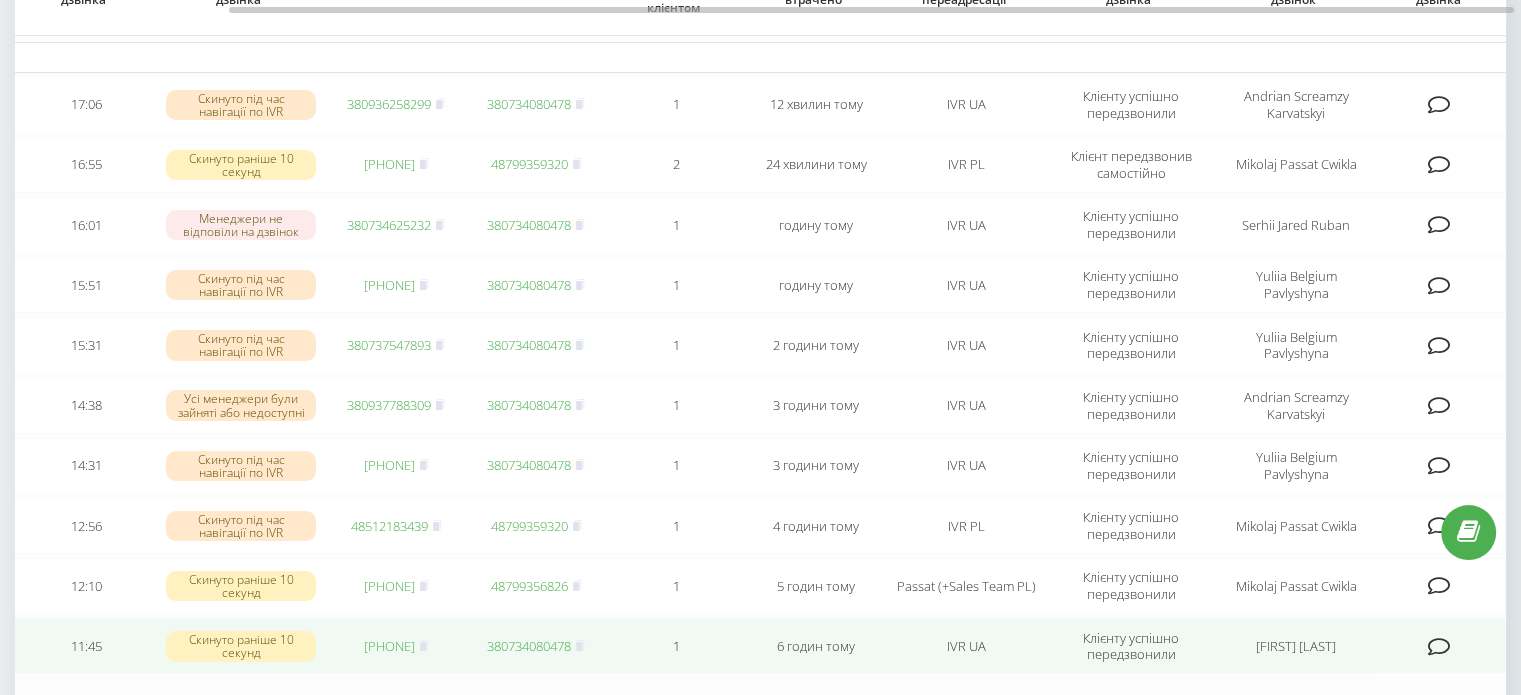 scroll, scrollTop: 0, scrollLeft: 0, axis: both 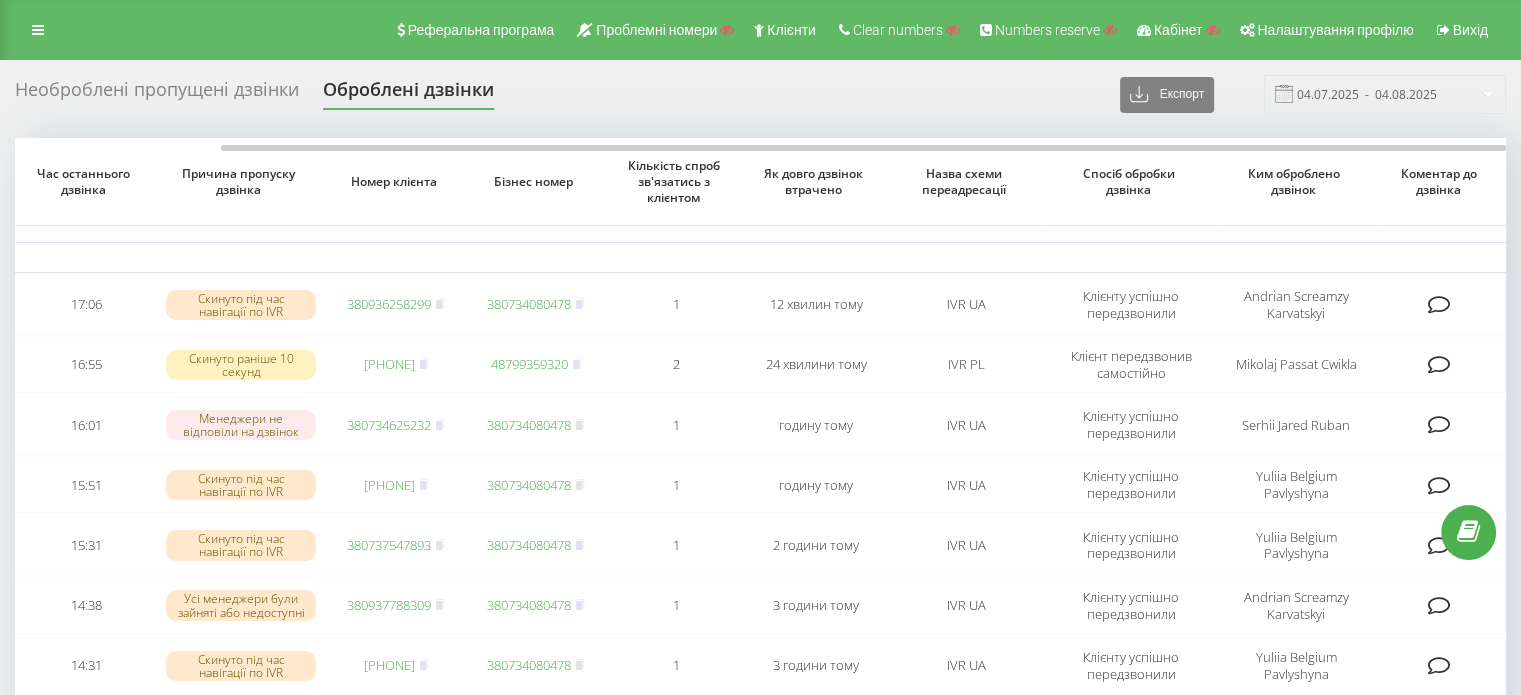 click on "Необроблені пропущені дзвінки" at bounding box center (157, 94) 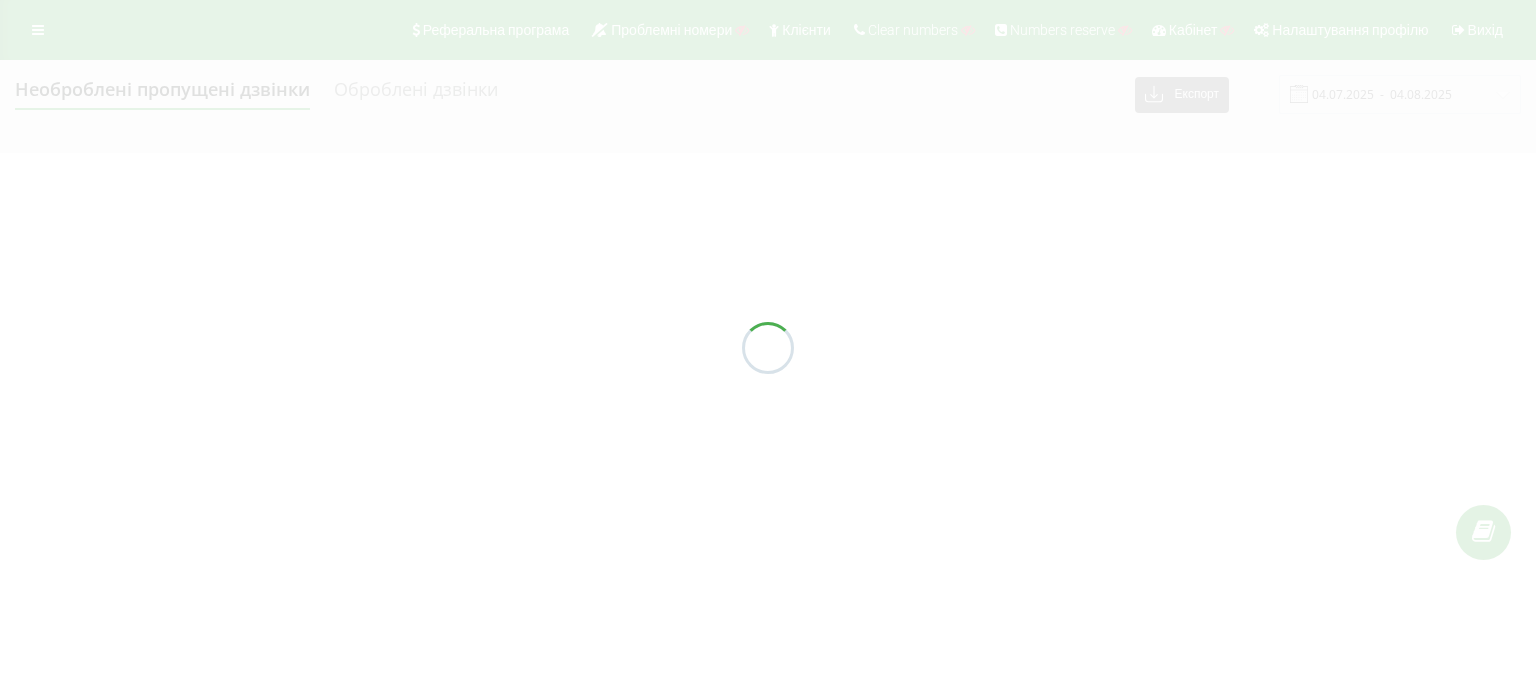 scroll, scrollTop: 0, scrollLeft: 0, axis: both 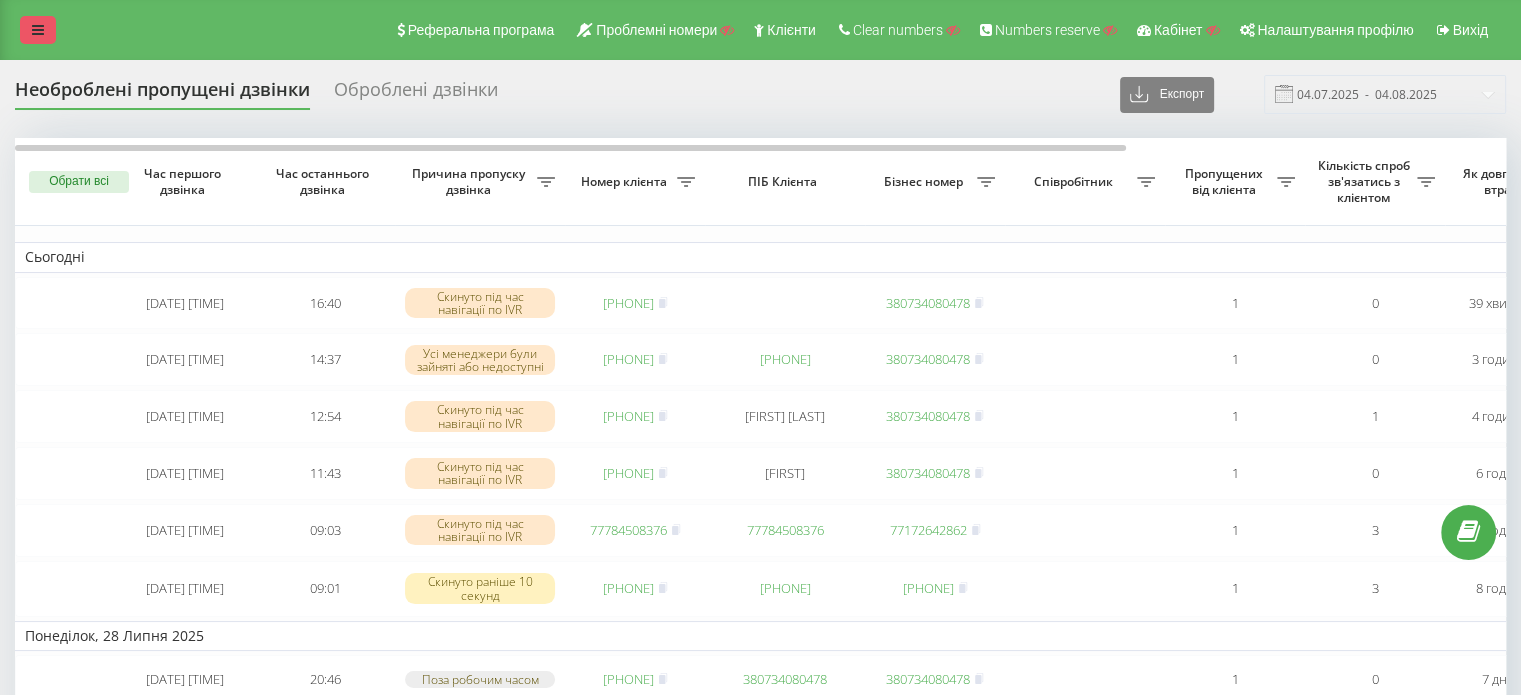 click at bounding box center (38, 30) 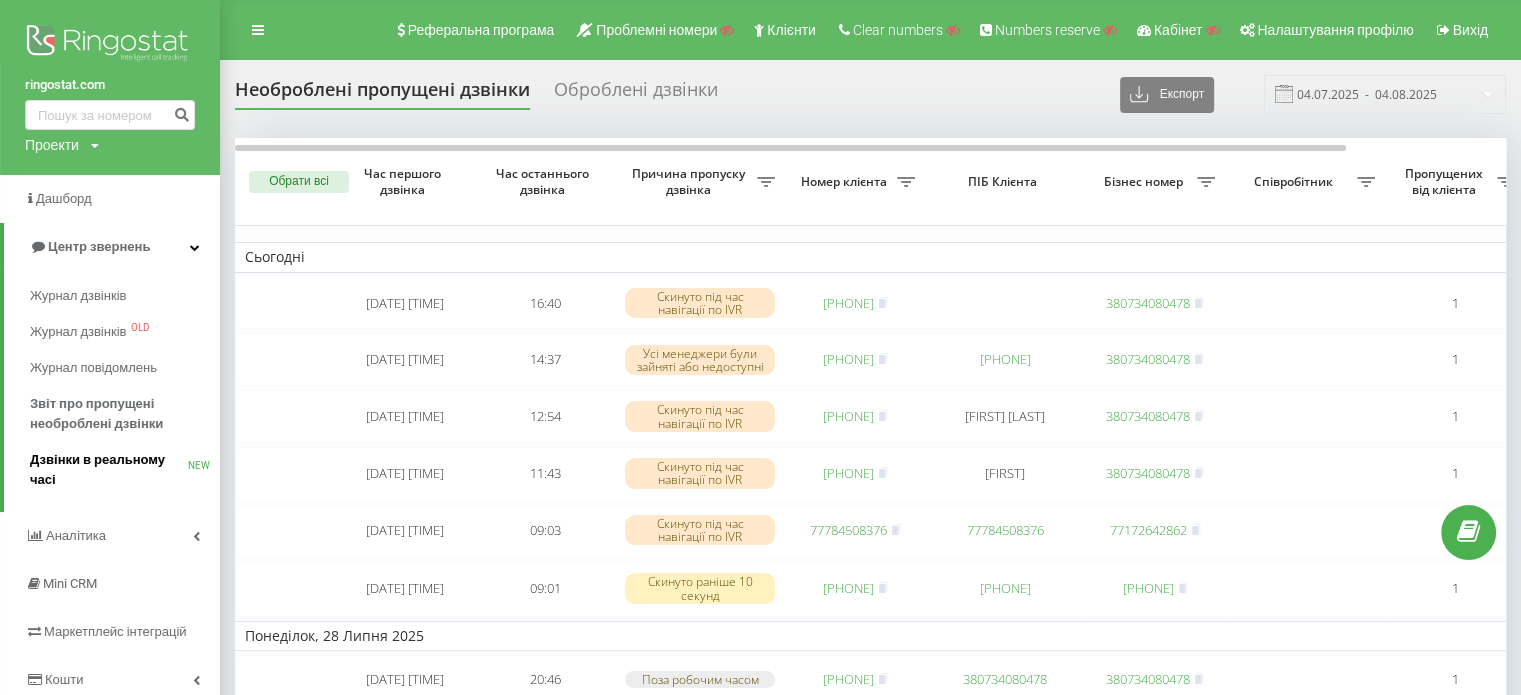 click on "Дзвінки в реальному часі" at bounding box center (109, 470) 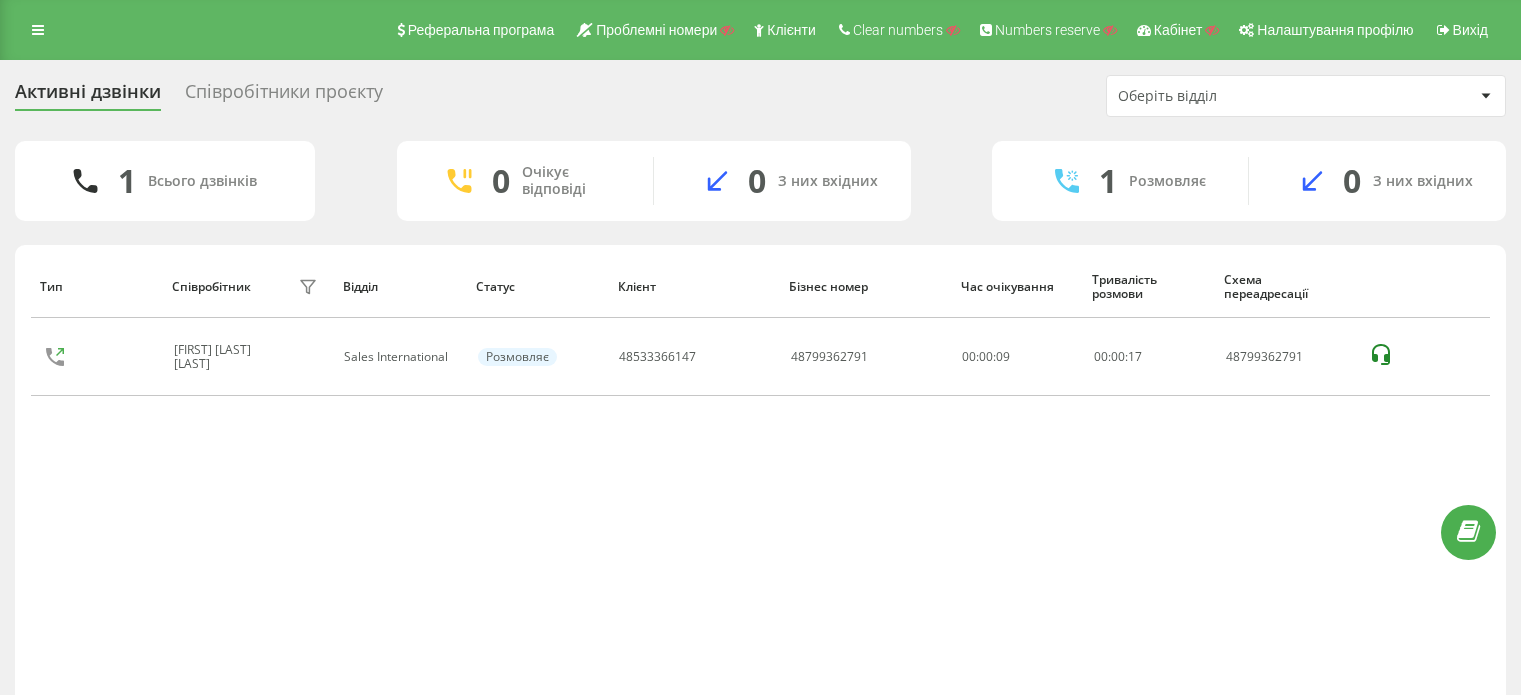 scroll, scrollTop: 0, scrollLeft: 0, axis: both 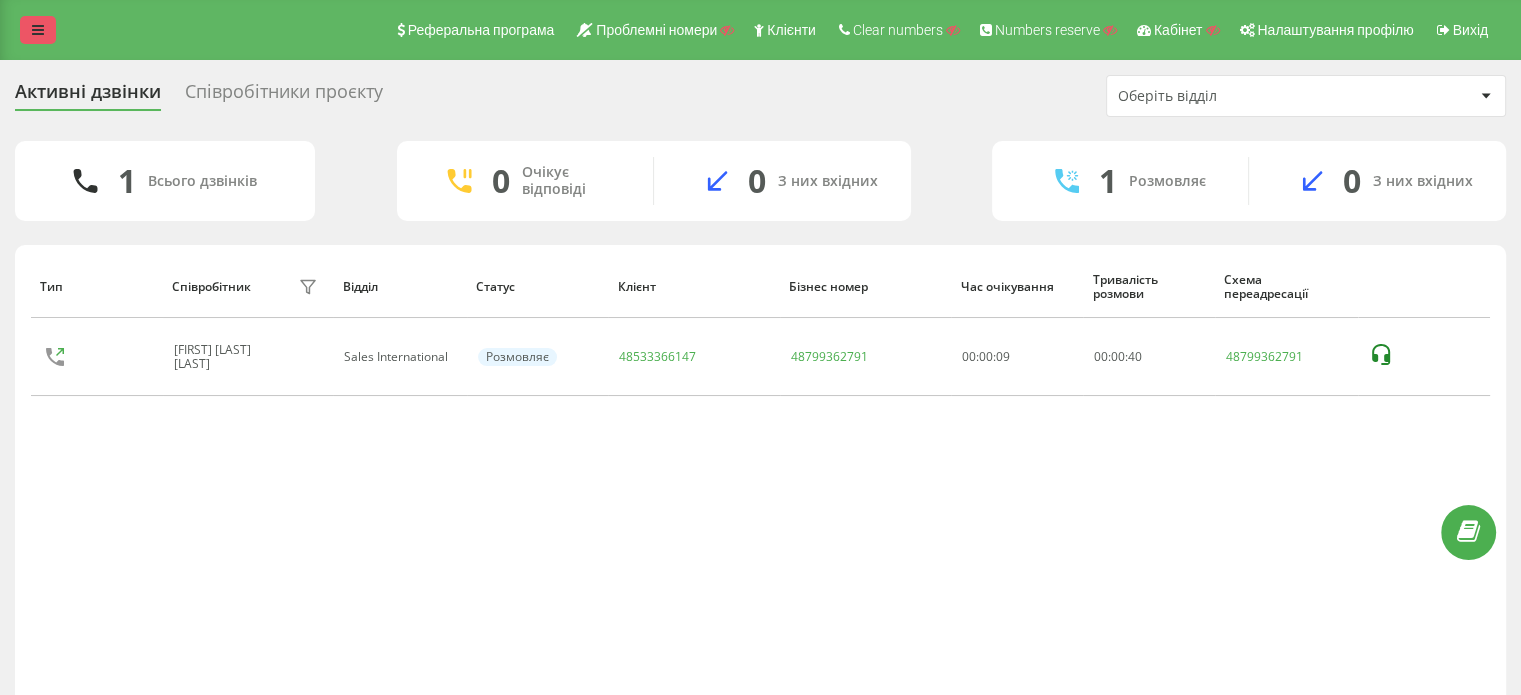 click at bounding box center [38, 30] 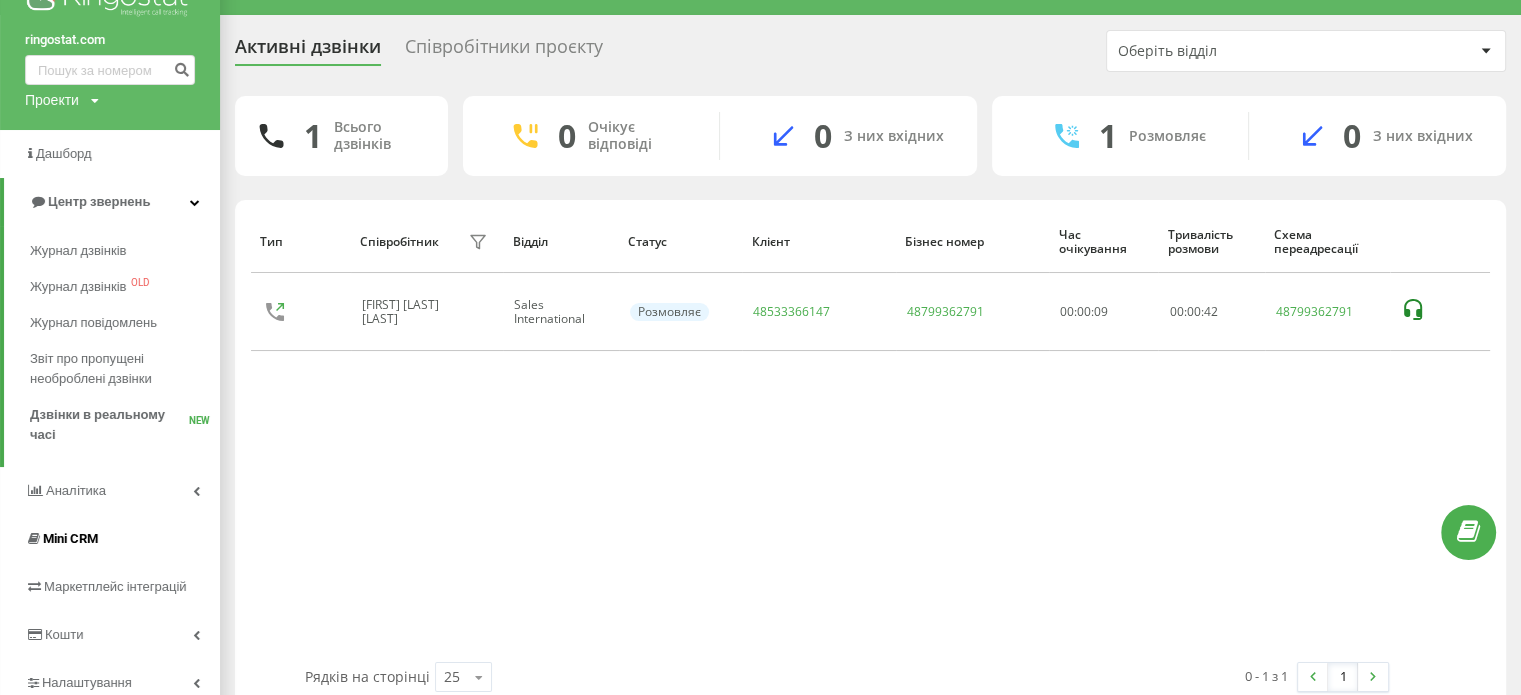 scroll, scrollTop: 87, scrollLeft: 0, axis: vertical 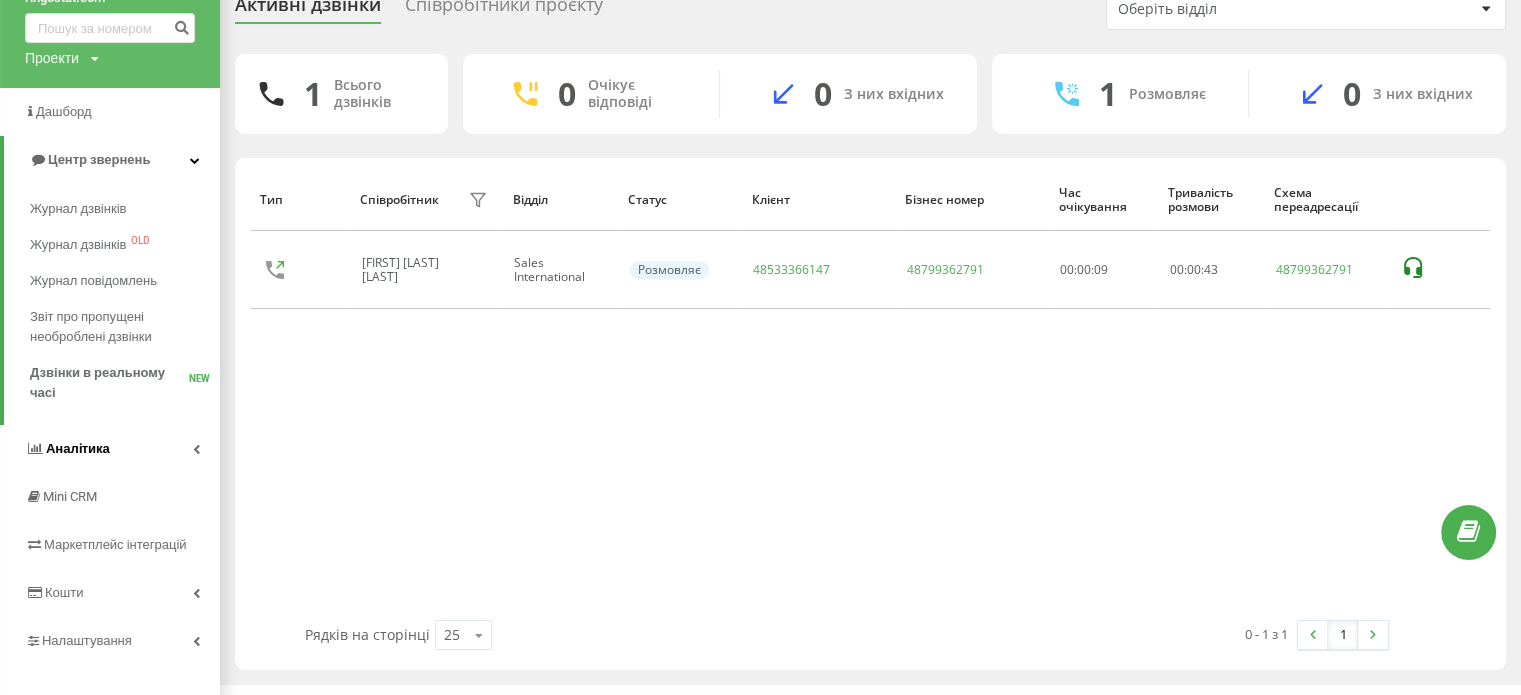 click on "Аналiтика" at bounding box center (78, 448) 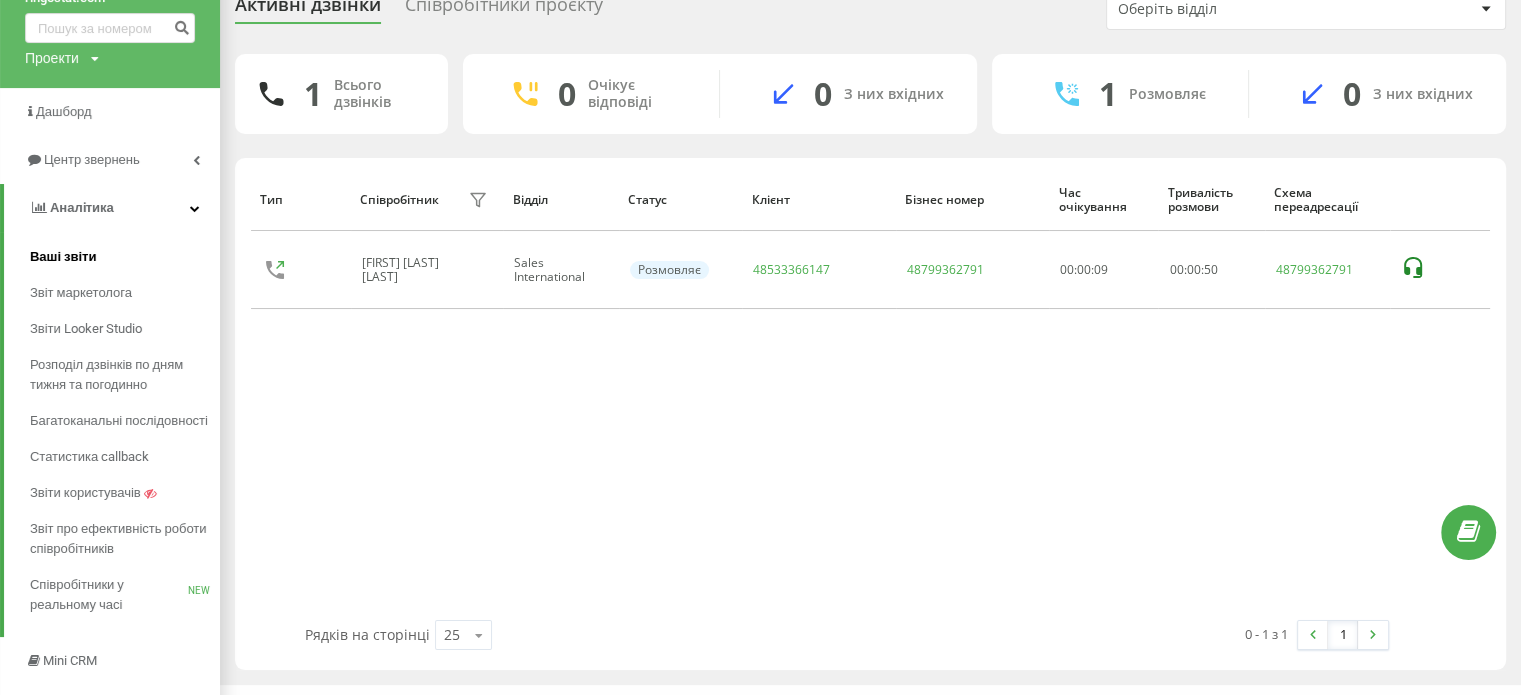 click on "Ваші звіти" at bounding box center (63, 257) 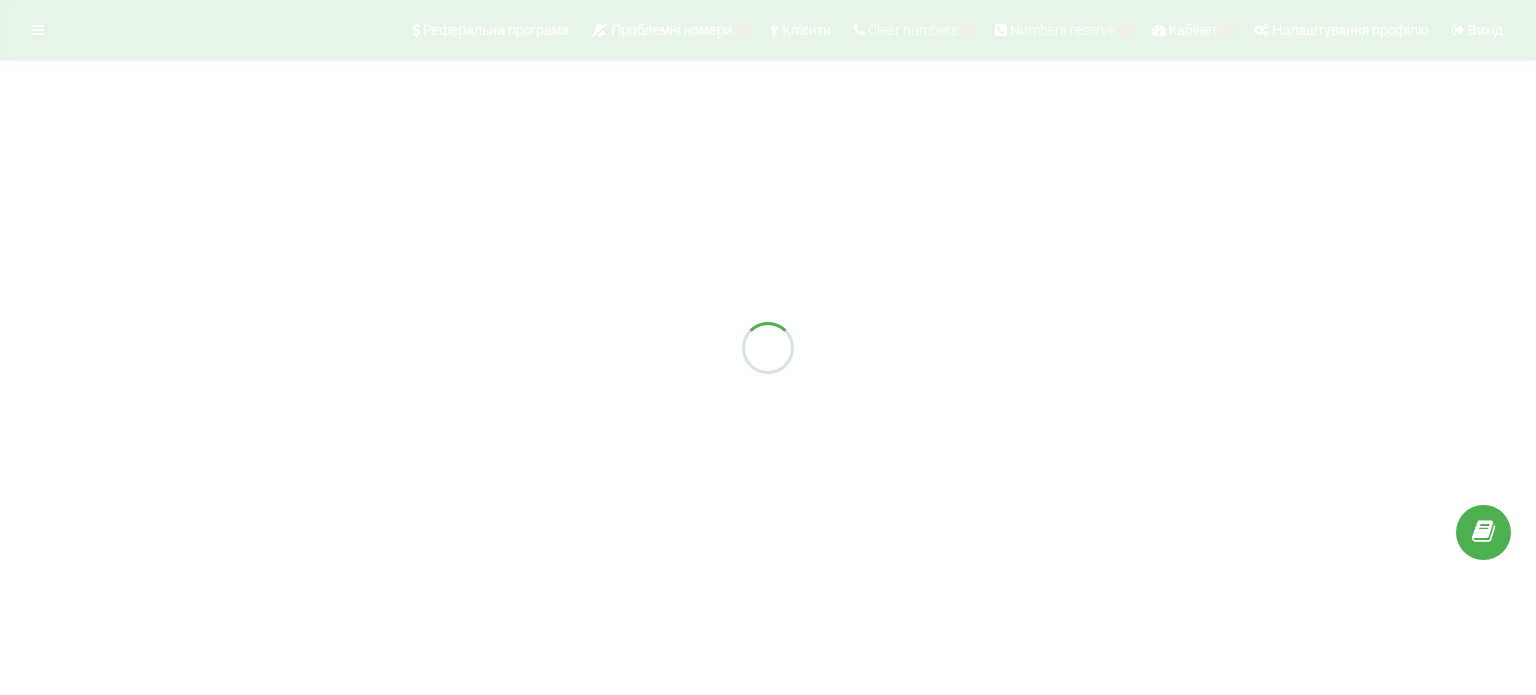 scroll, scrollTop: 0, scrollLeft: 0, axis: both 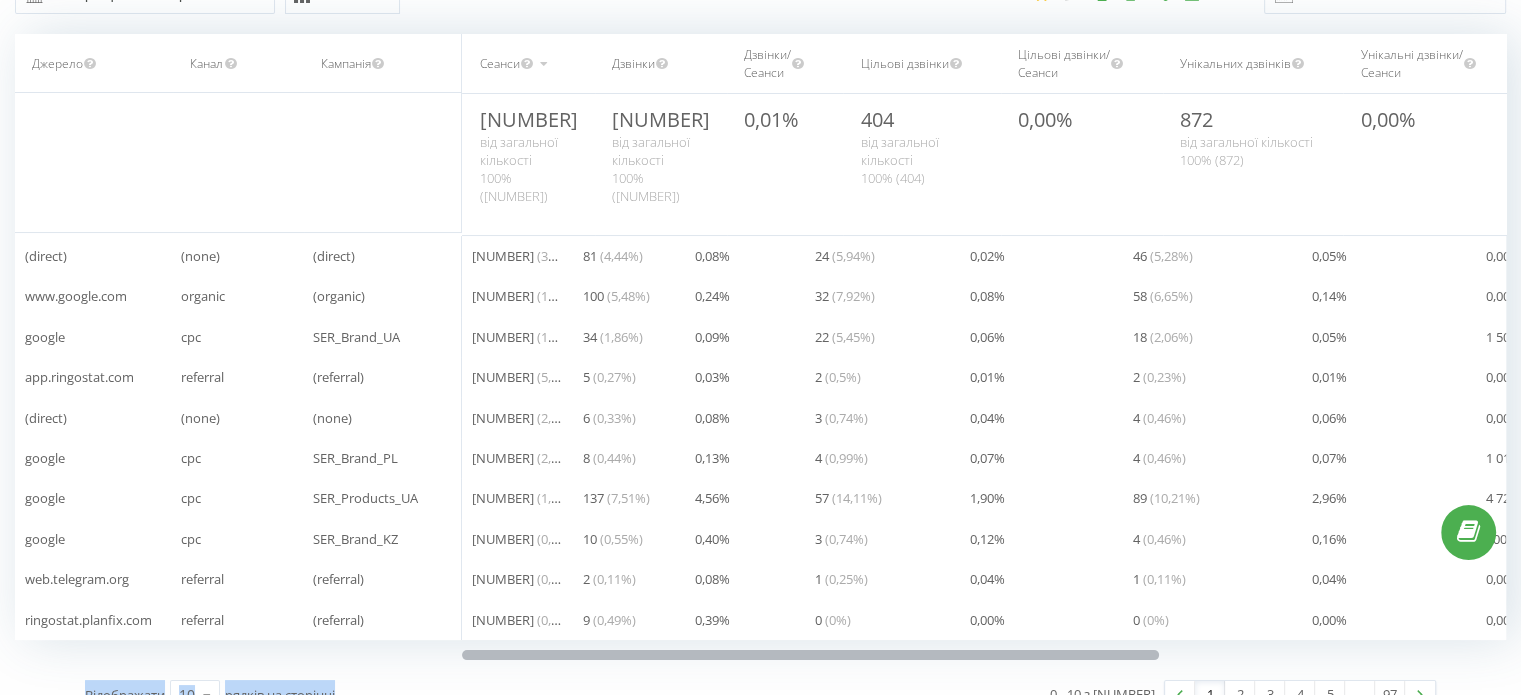 drag, startPoint x: 811, startPoint y: 657, endPoint x: 926, endPoint y: 644, distance: 115.73245 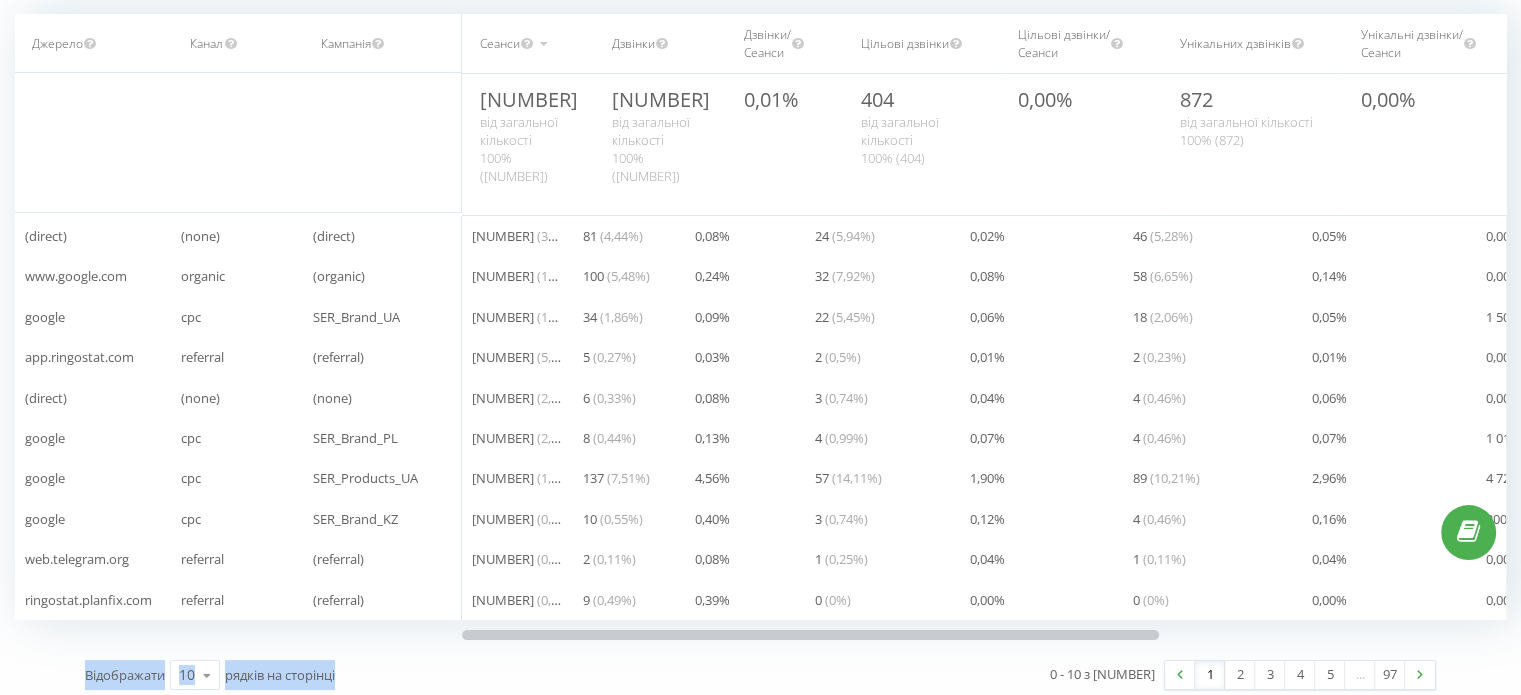 scroll, scrollTop: 127, scrollLeft: 0, axis: vertical 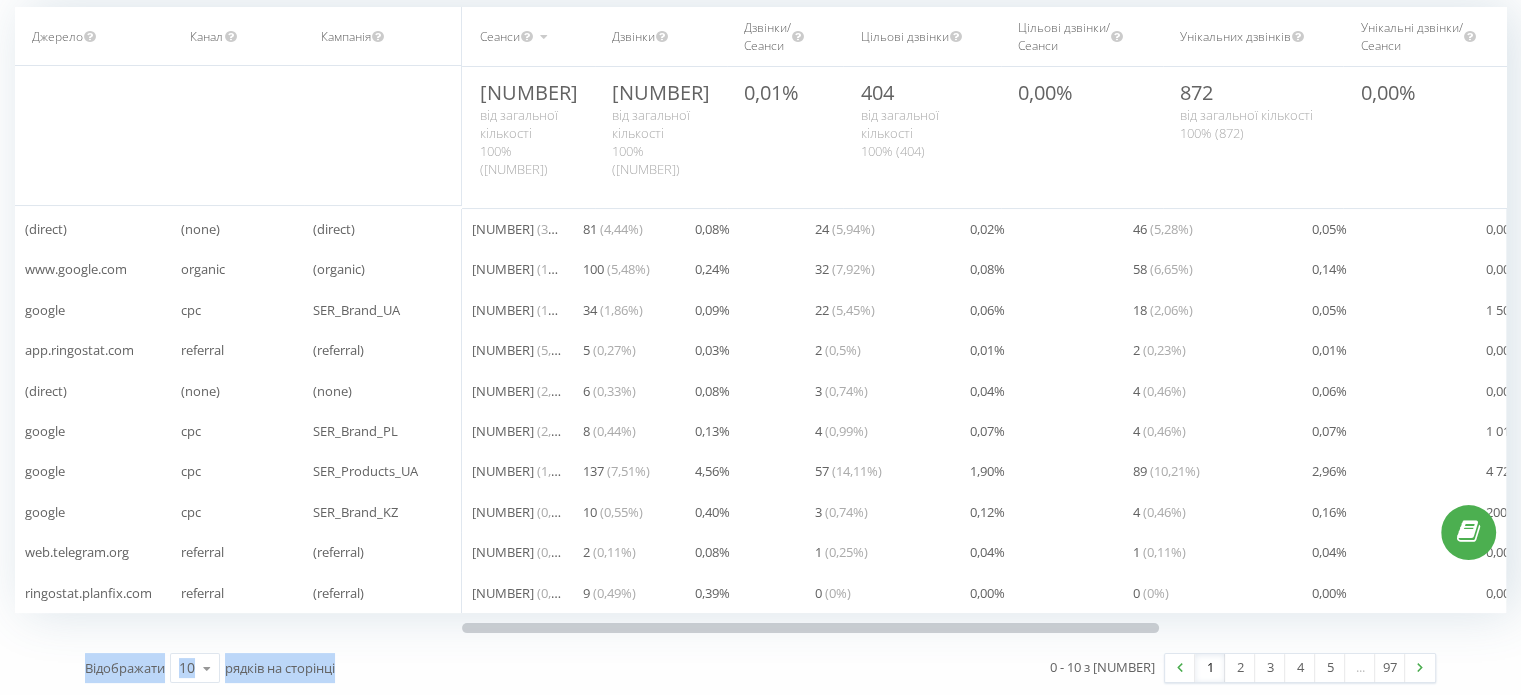 click on "Відображати 10 10 25 50 100 рядків на сторінці" at bounding box center [416, 668] 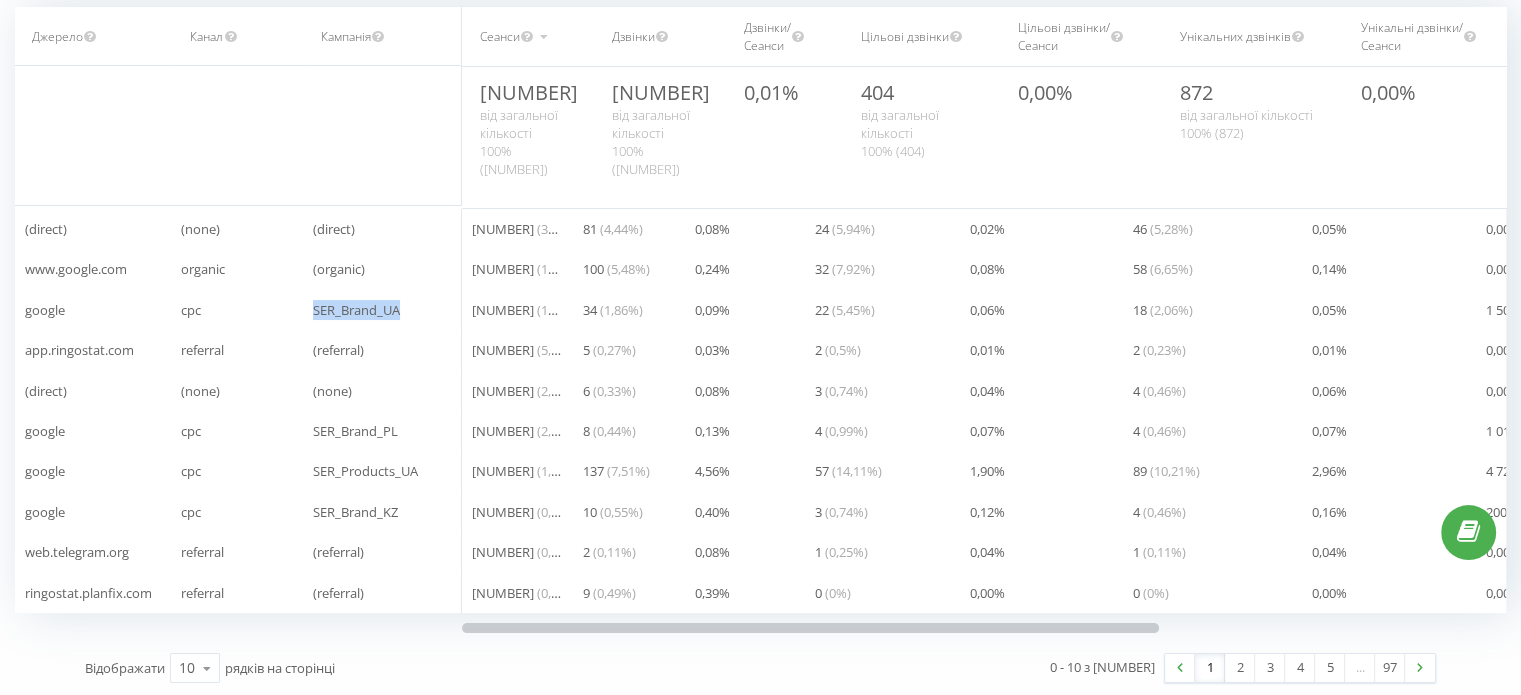 drag, startPoint x: 302, startPoint y: 300, endPoint x: 424, endPoint y: 300, distance: 122 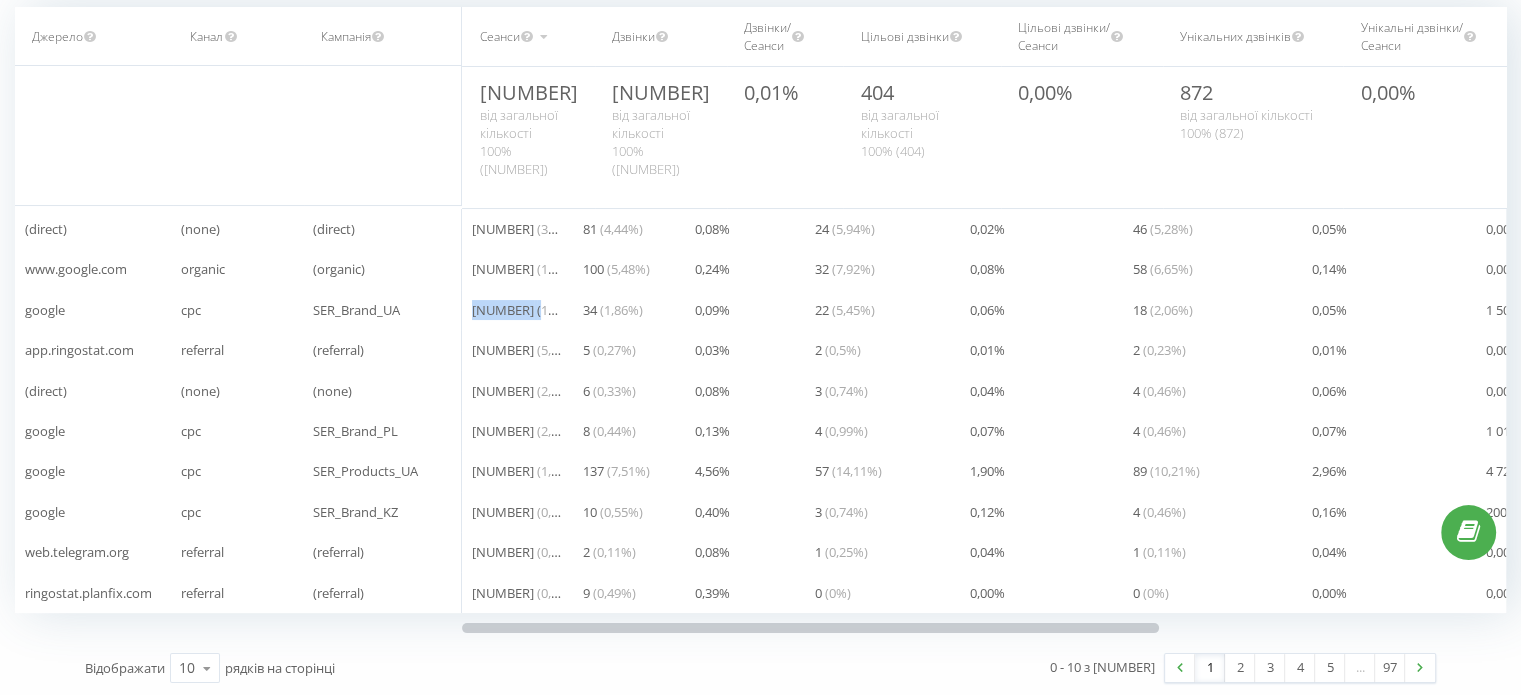 drag, startPoint x: 468, startPoint y: 302, endPoint x: 520, endPoint y: 307, distance: 52.23983 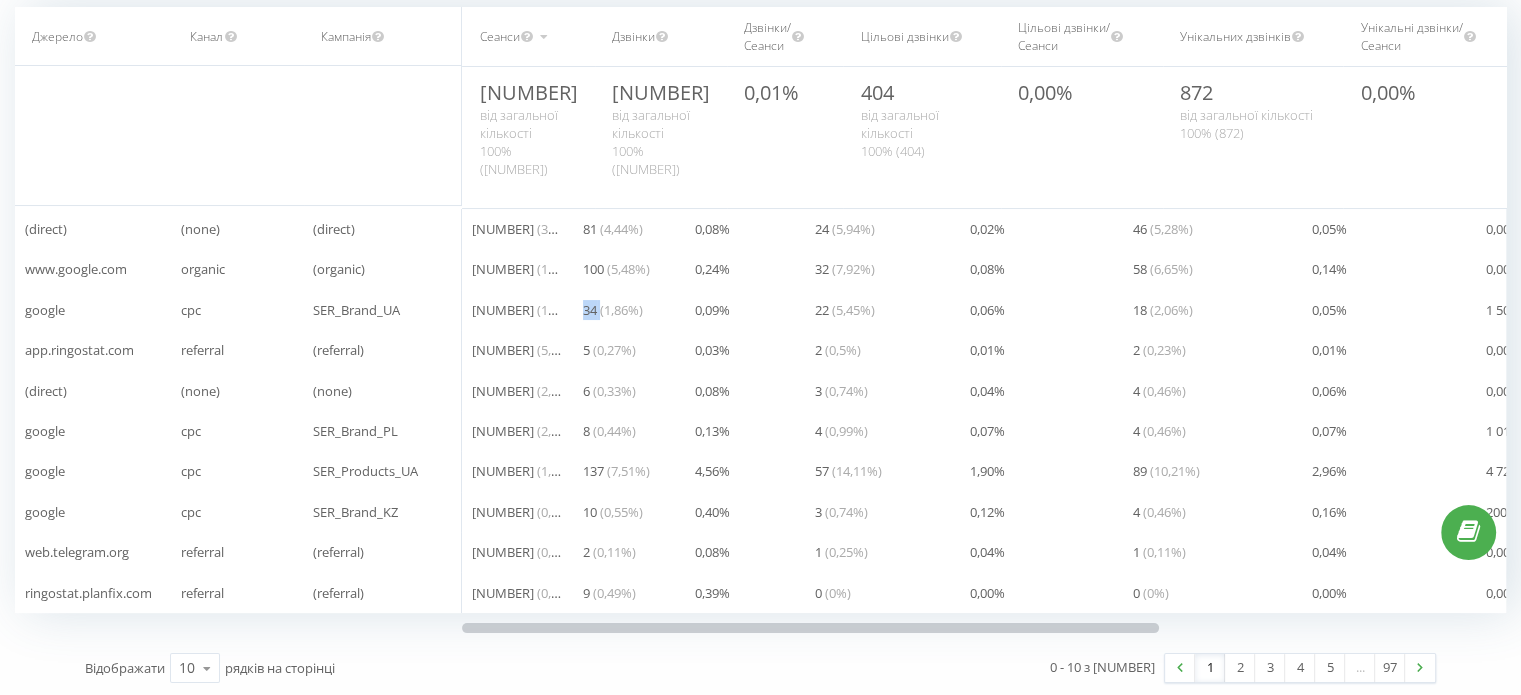 drag, startPoint x: 583, startPoint y: 307, endPoint x: 584, endPoint y: 178, distance: 129.00388 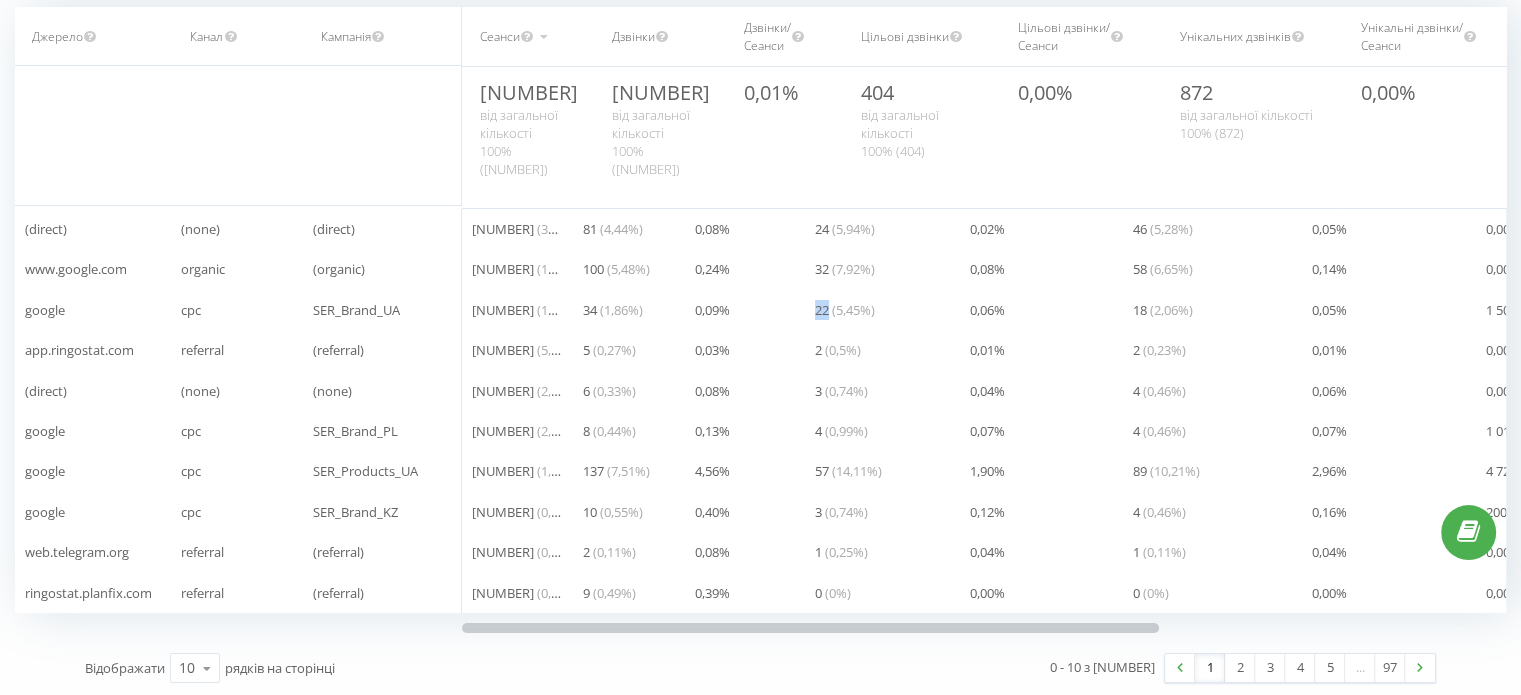 drag, startPoint x: 796, startPoint y: 306, endPoint x: 828, endPoint y: 307, distance: 32.01562 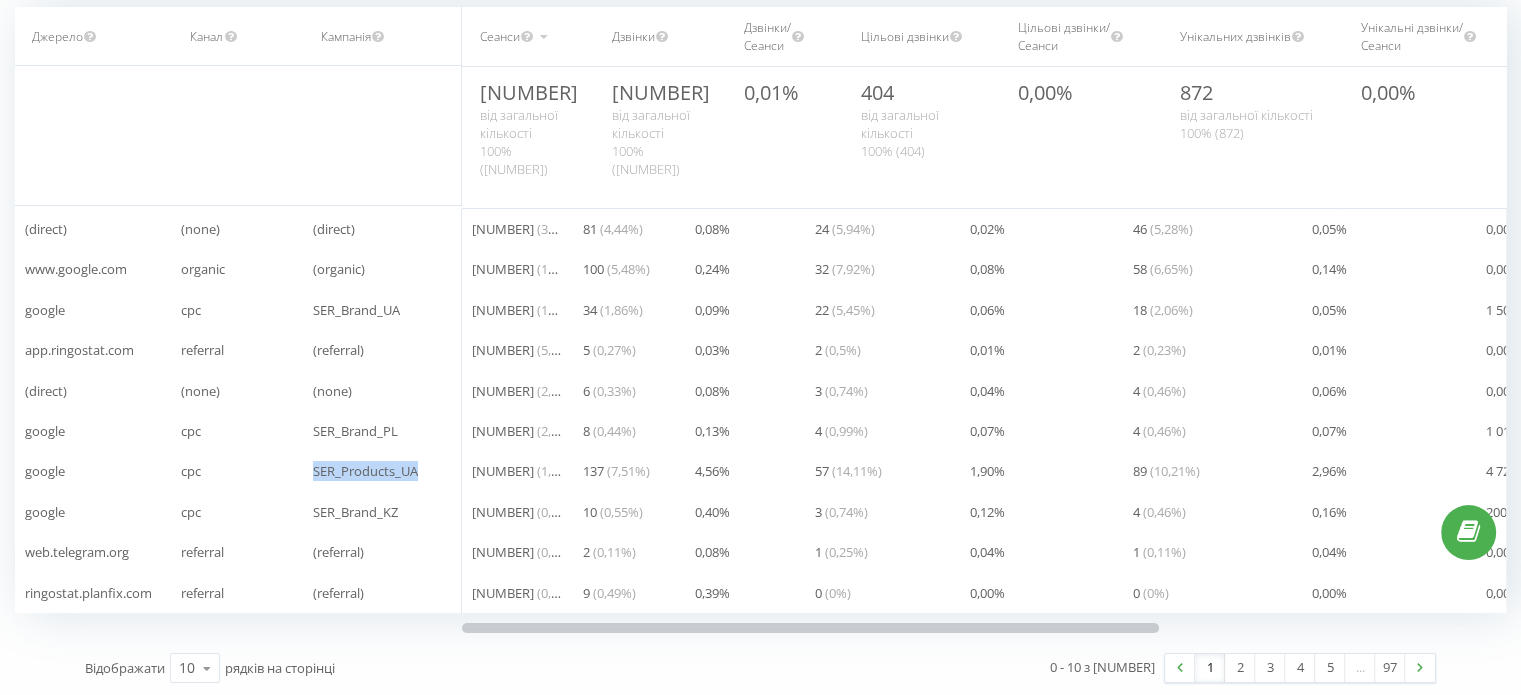 drag, startPoint x: 292, startPoint y: 462, endPoint x: 427, endPoint y: 463, distance: 135.00371 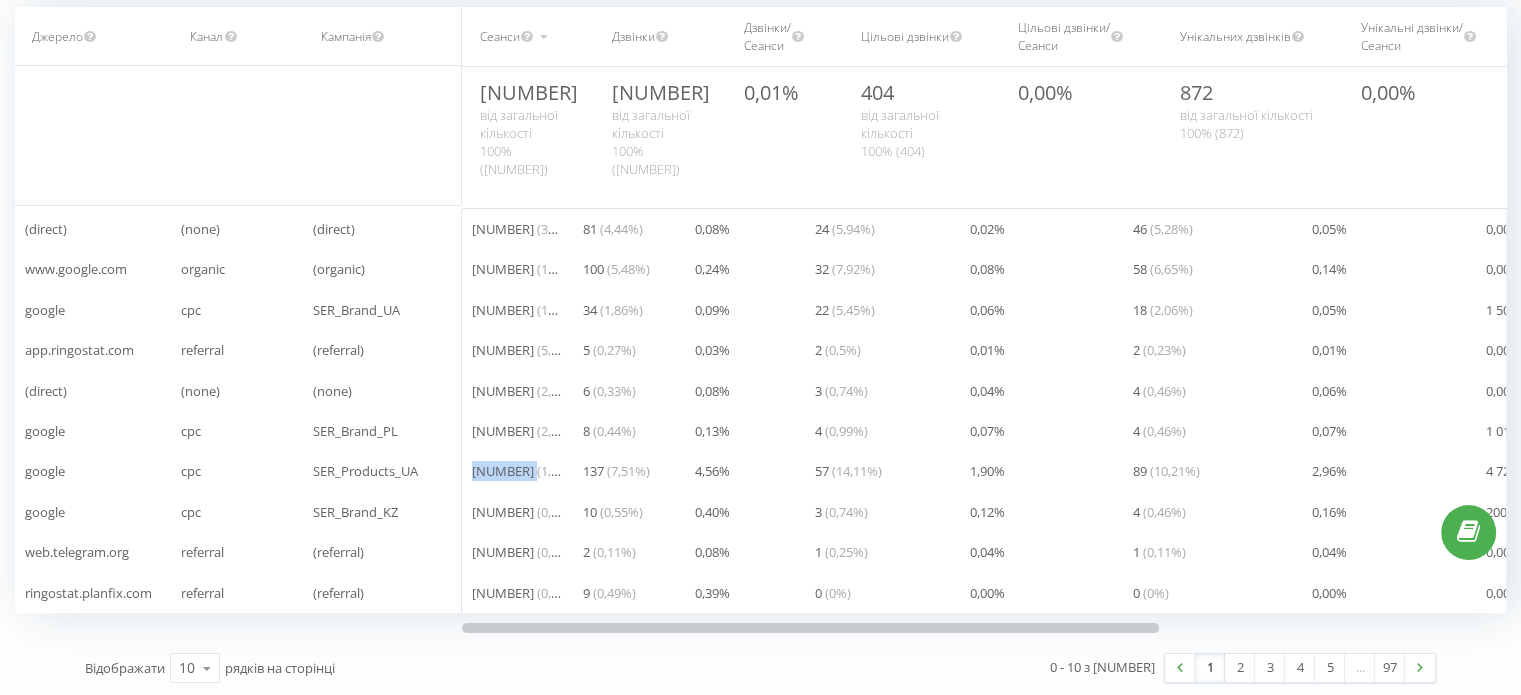drag, startPoint x: 464, startPoint y: 462, endPoint x: 509, endPoint y: 467, distance: 45.276924 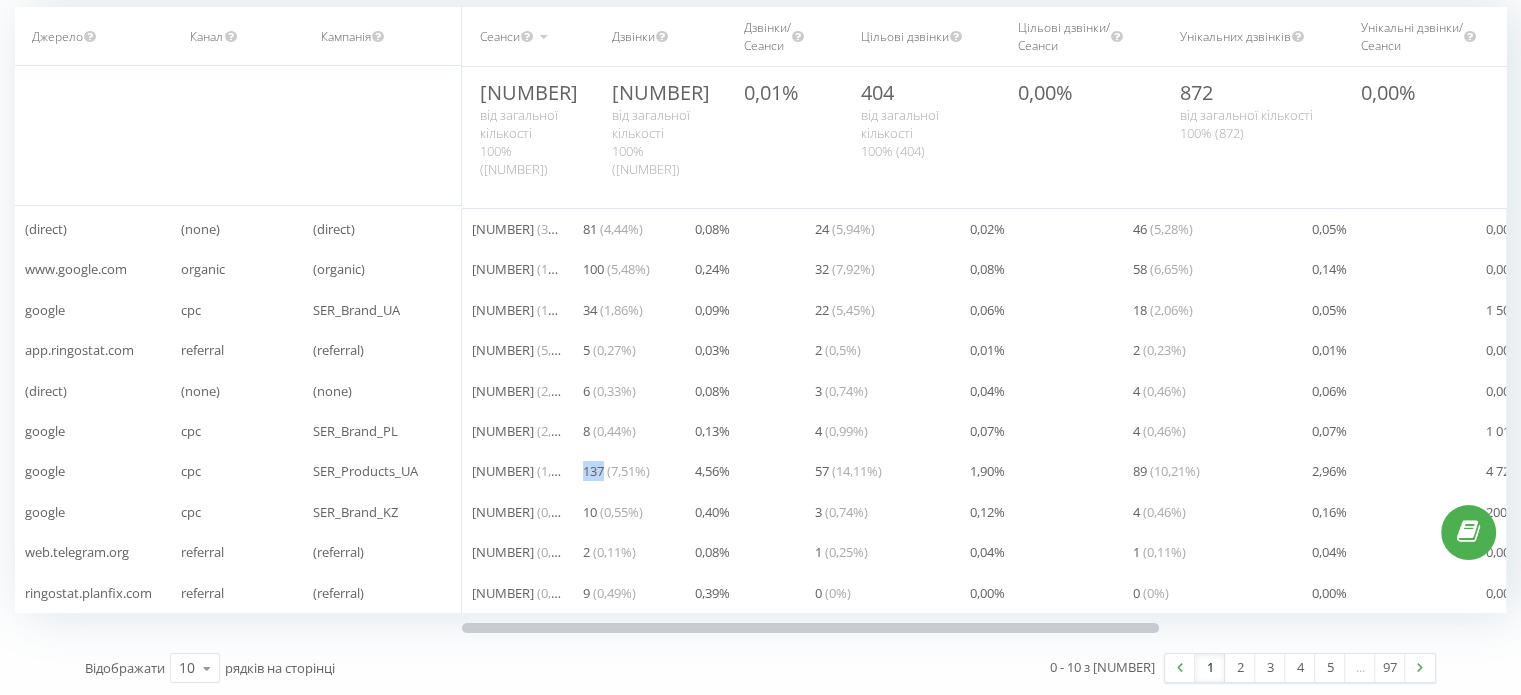 drag, startPoint x: 572, startPoint y: 466, endPoint x: 606, endPoint y: 471, distance: 34.36568 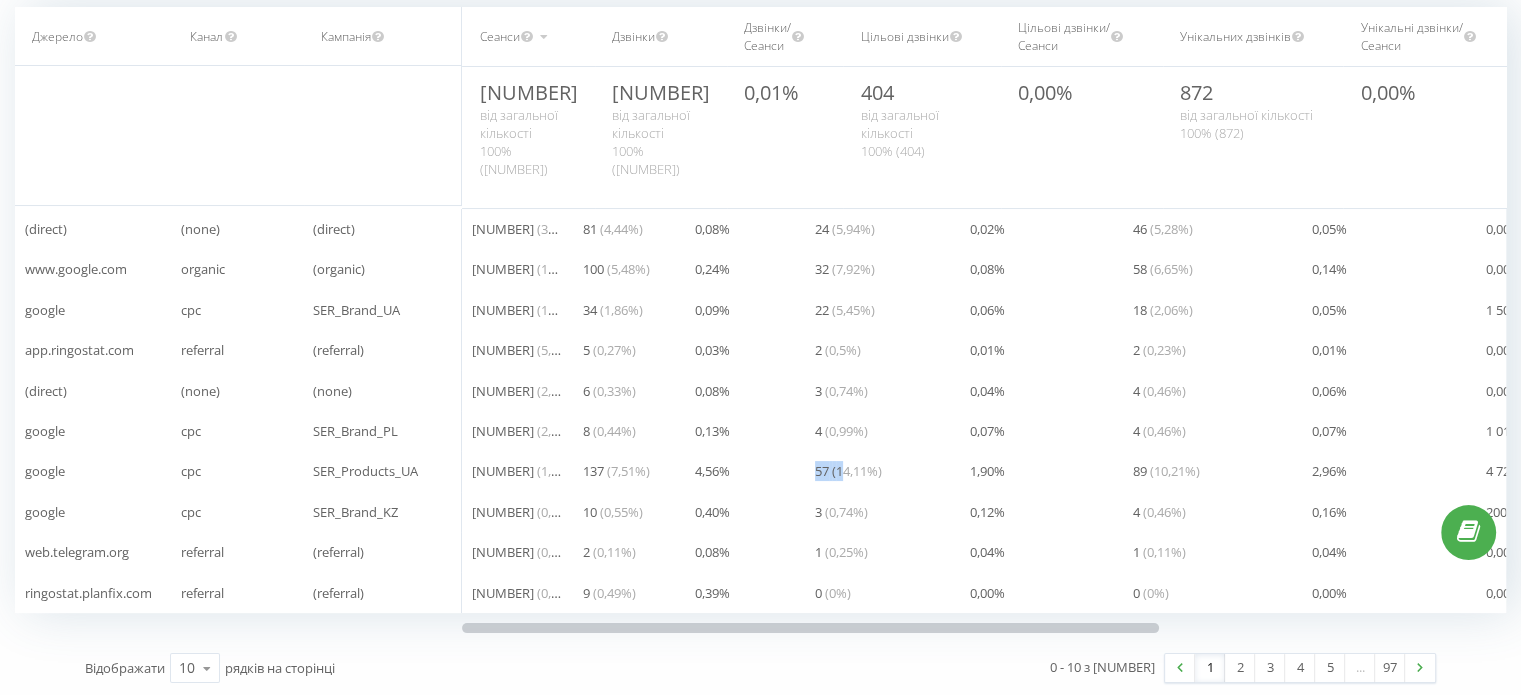 drag, startPoint x: 807, startPoint y: 467, endPoint x: 840, endPoint y: 467, distance: 33 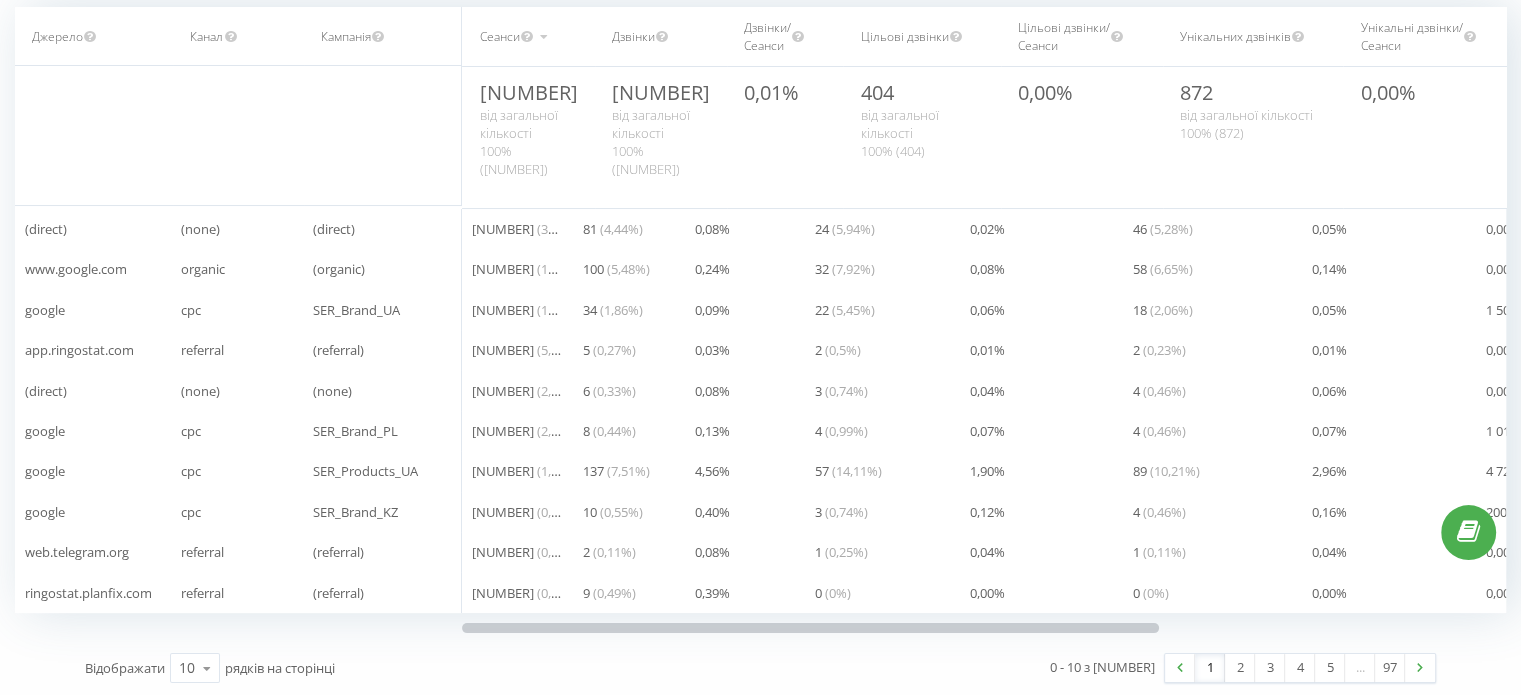 click on "SER_Products_UA" at bounding box center (382, 471) 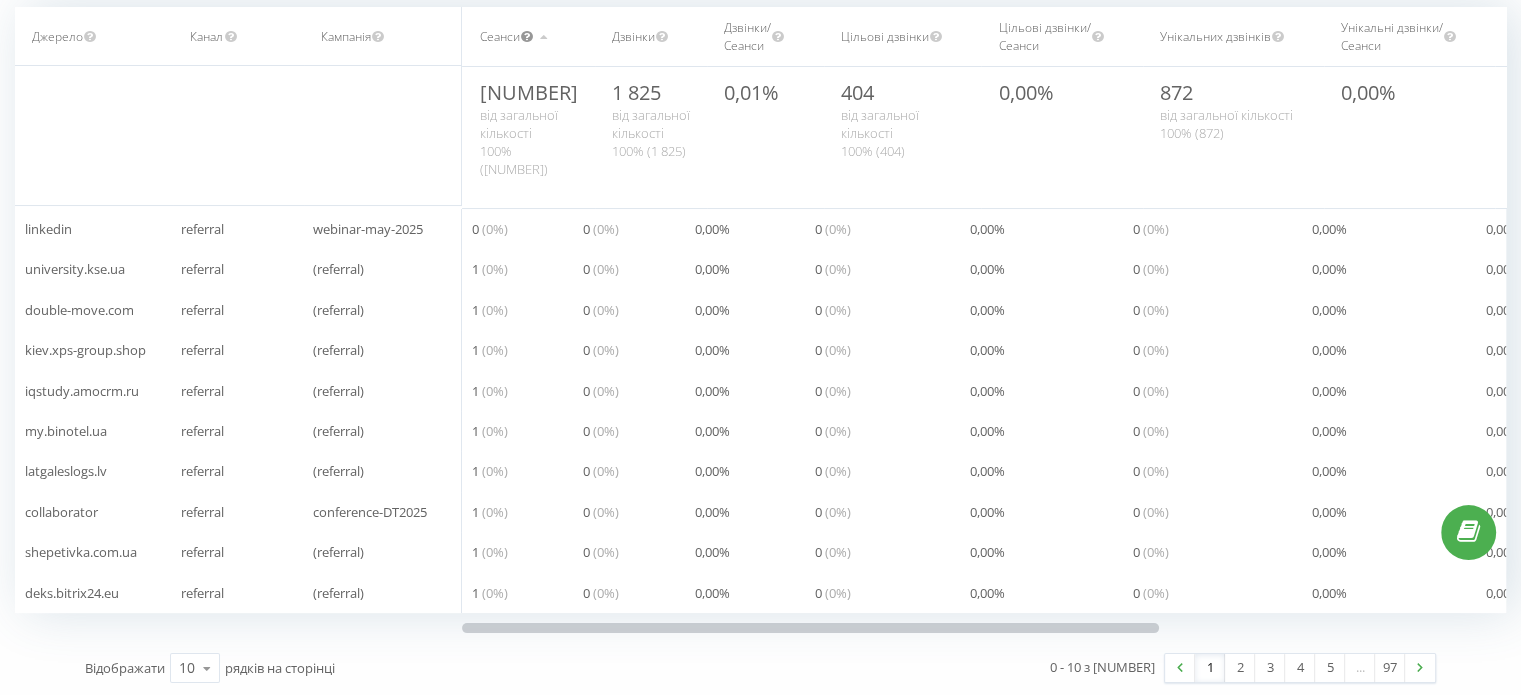 click at bounding box center [526, 34] 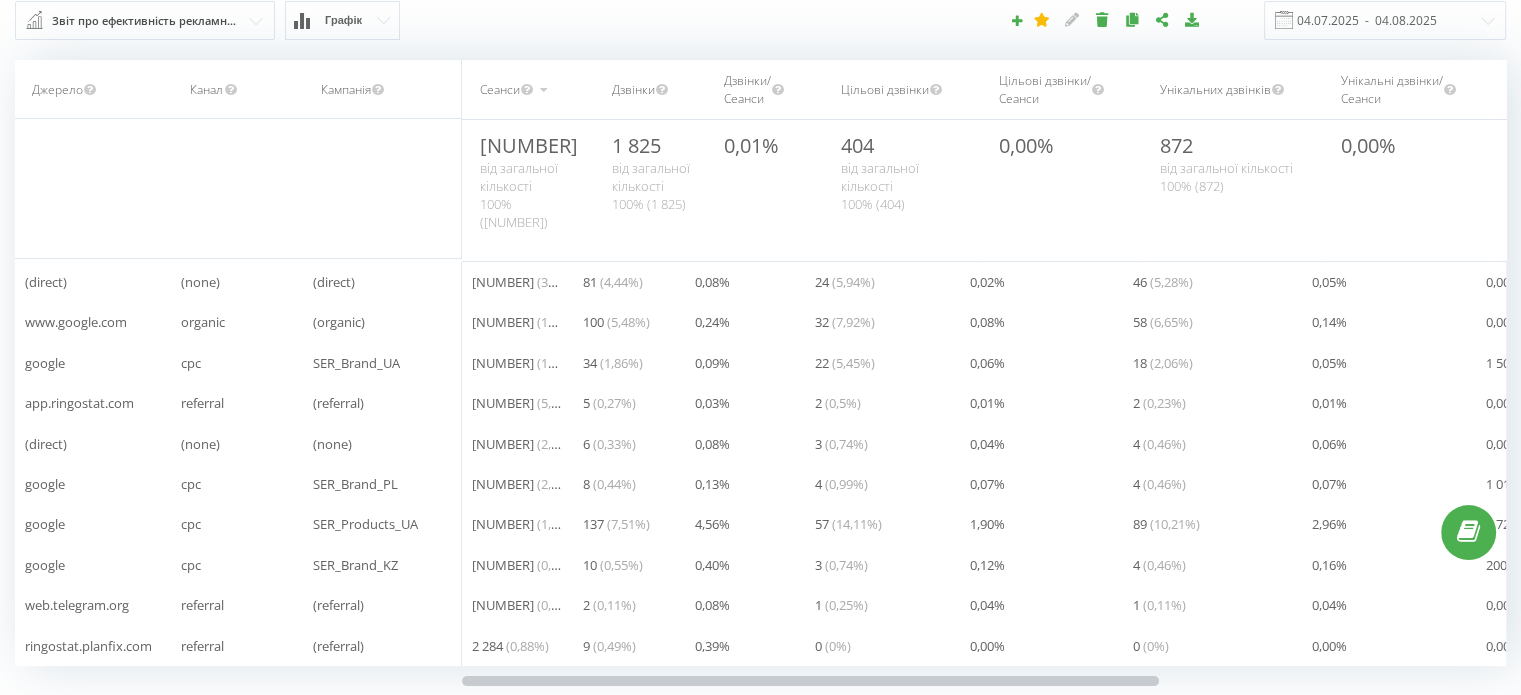 scroll, scrollTop: 0, scrollLeft: 0, axis: both 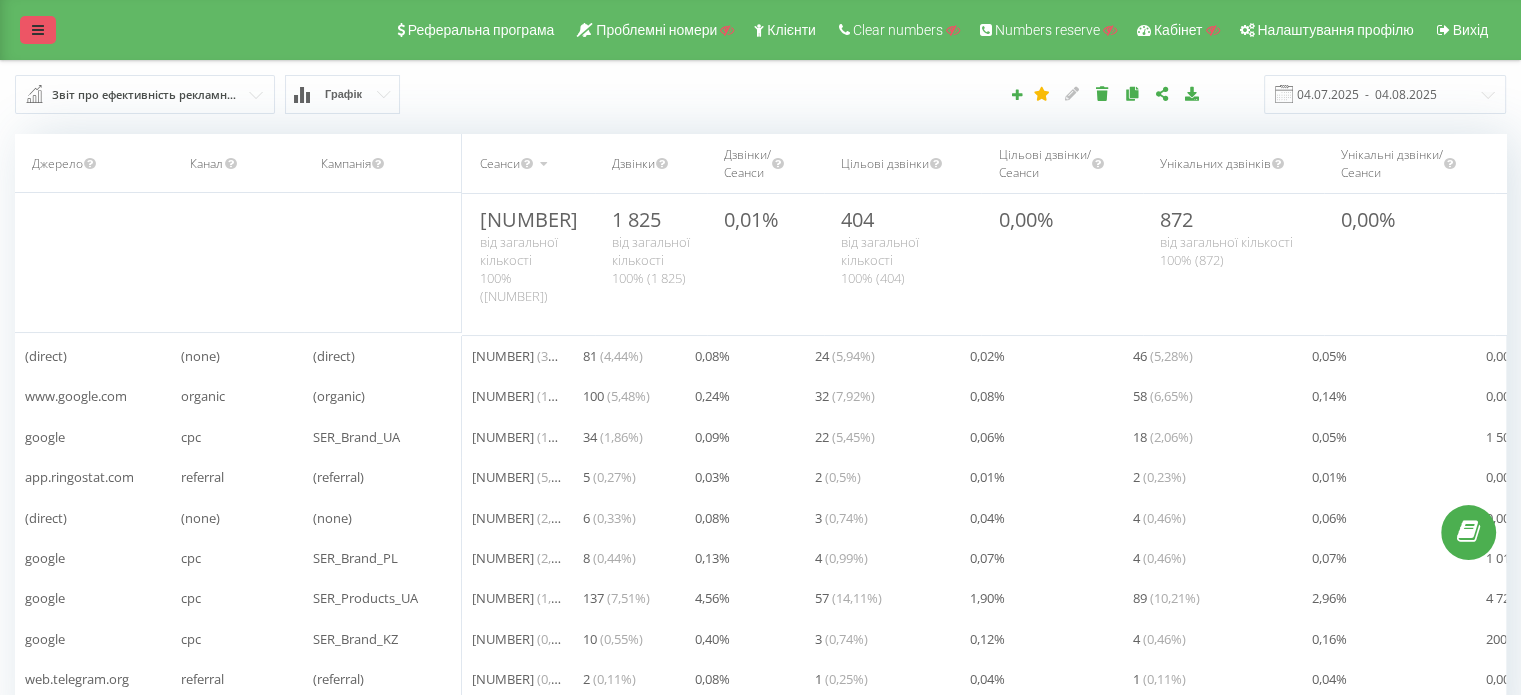 click at bounding box center (38, 30) 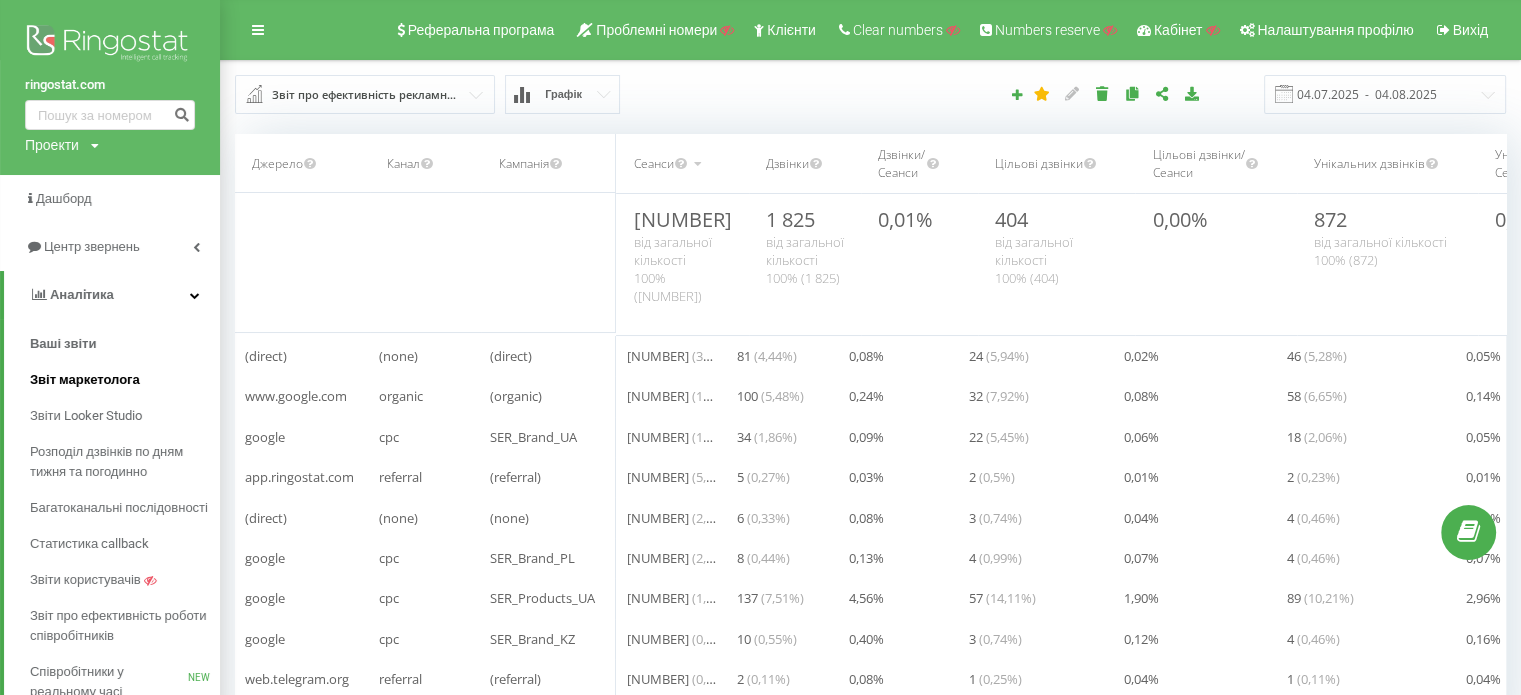 click on "Звіт маркетолога" at bounding box center [85, 380] 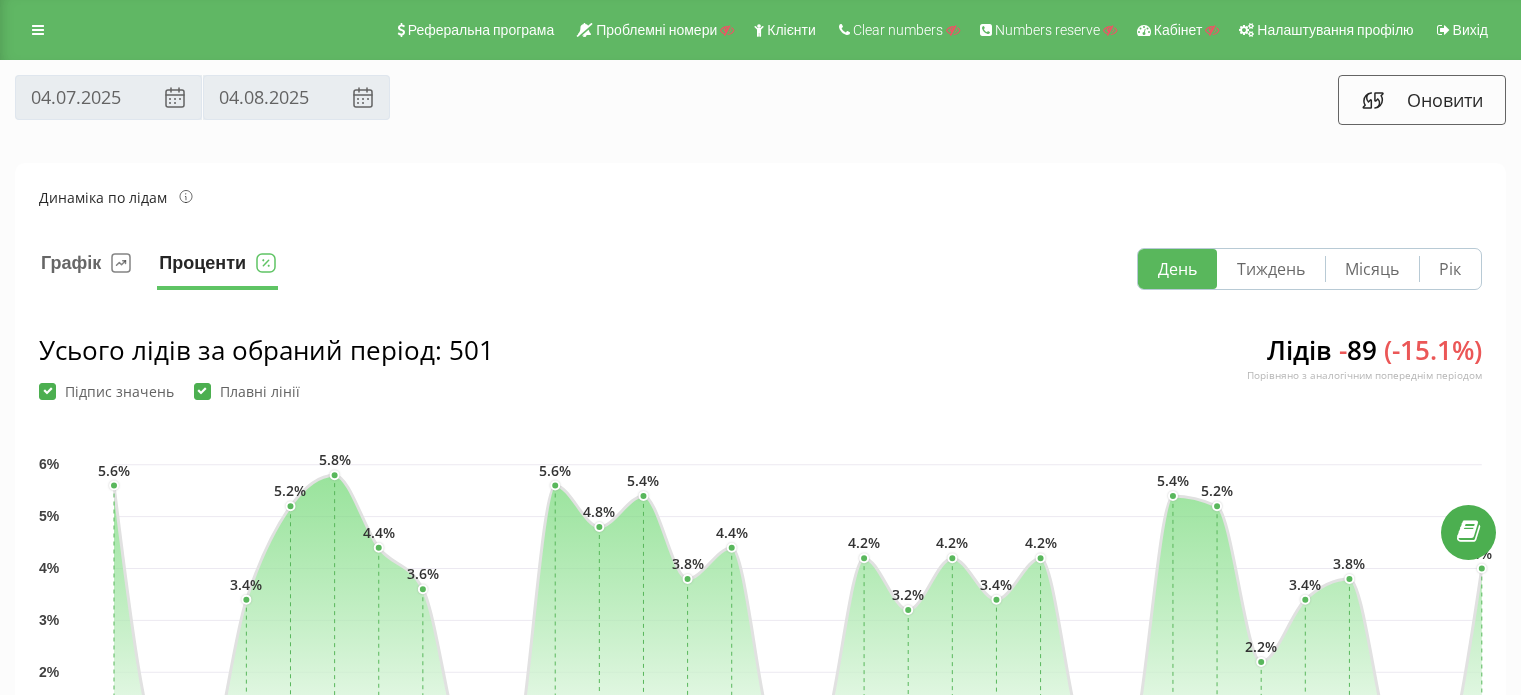 scroll, scrollTop: 0, scrollLeft: 0, axis: both 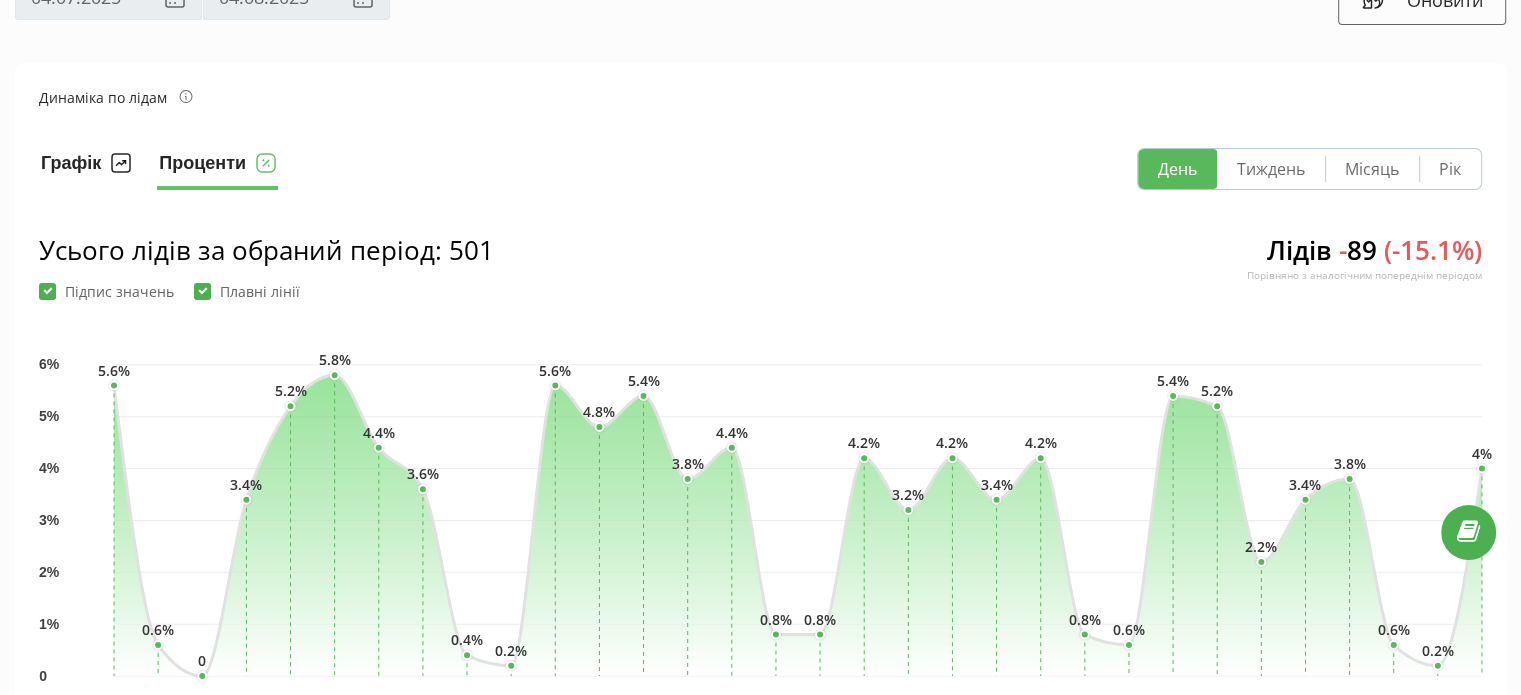click on "Графік" at bounding box center (86, 169) 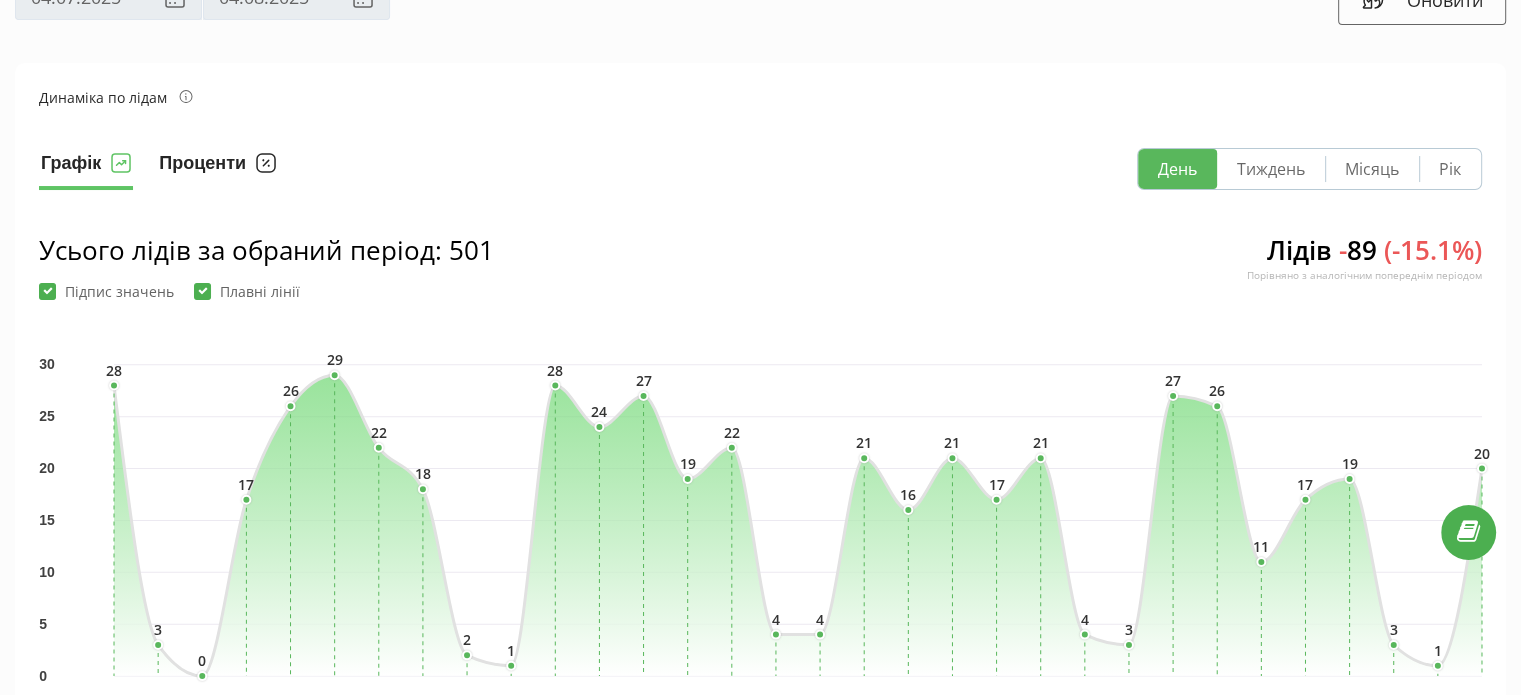 click on "Проценти" at bounding box center (217, 169) 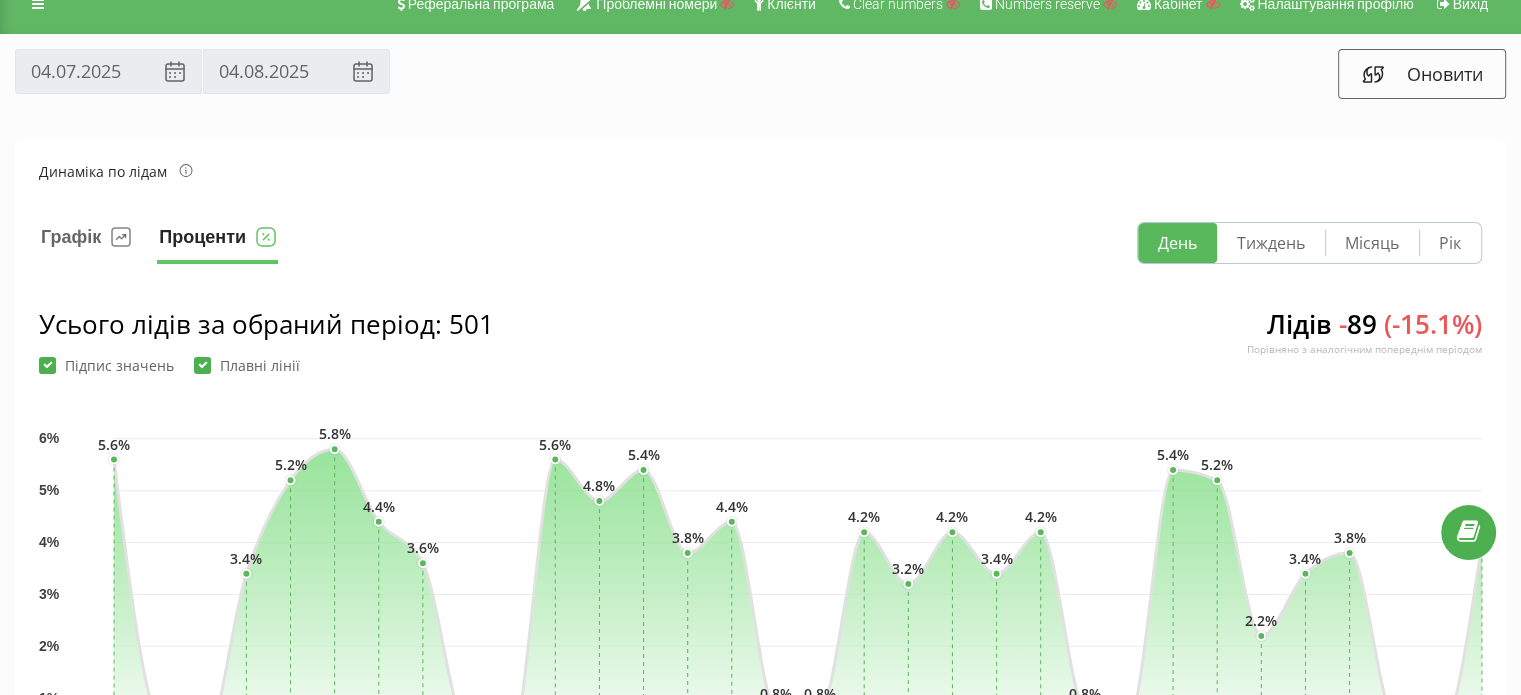 scroll, scrollTop: 0, scrollLeft: 0, axis: both 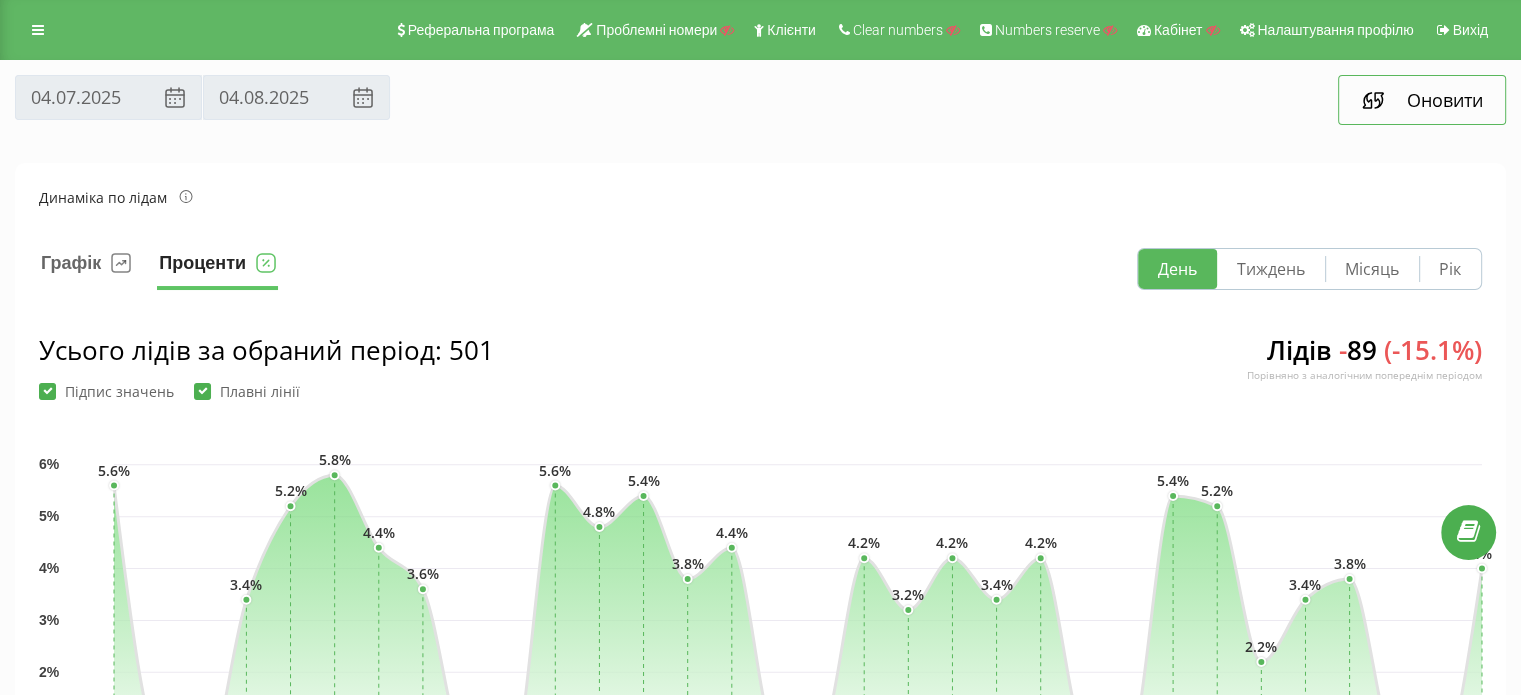 click on "Оновити" at bounding box center (1422, 100) 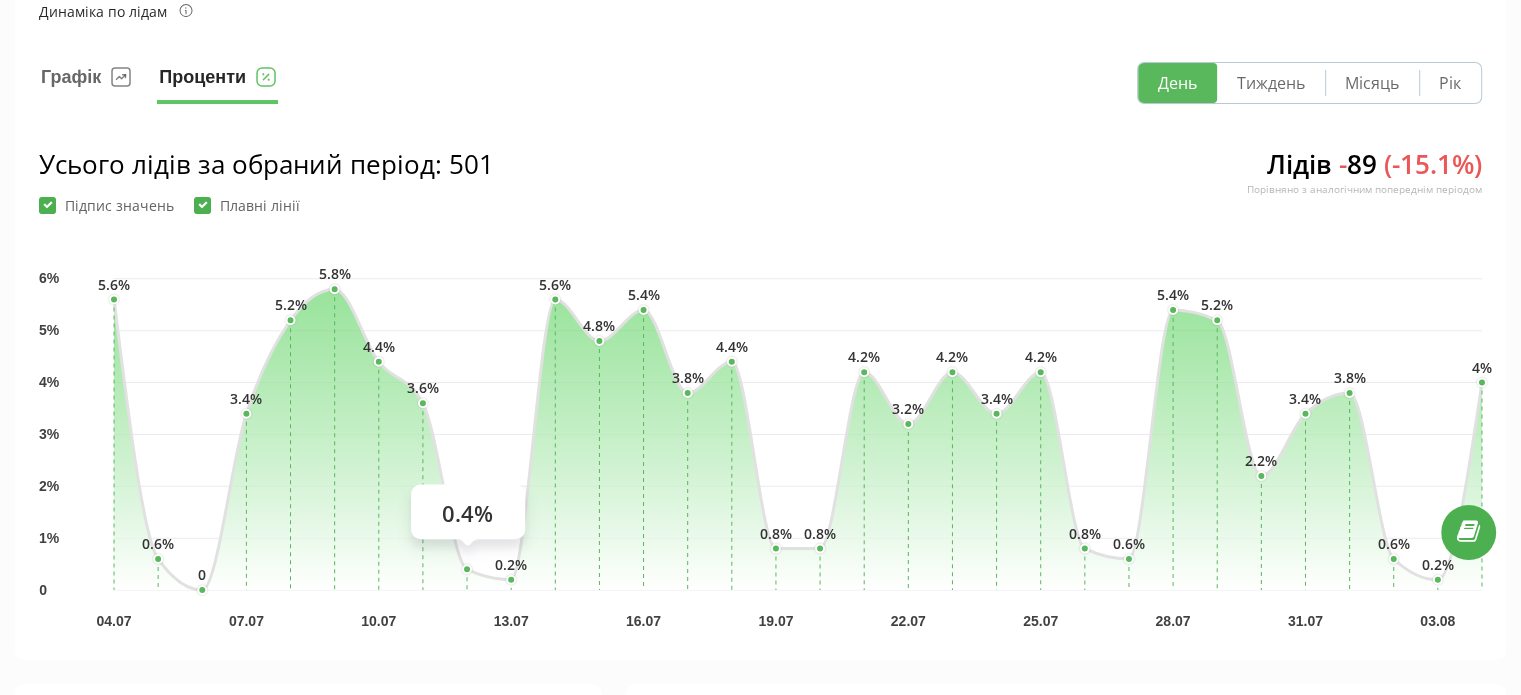 scroll, scrollTop: 0, scrollLeft: 0, axis: both 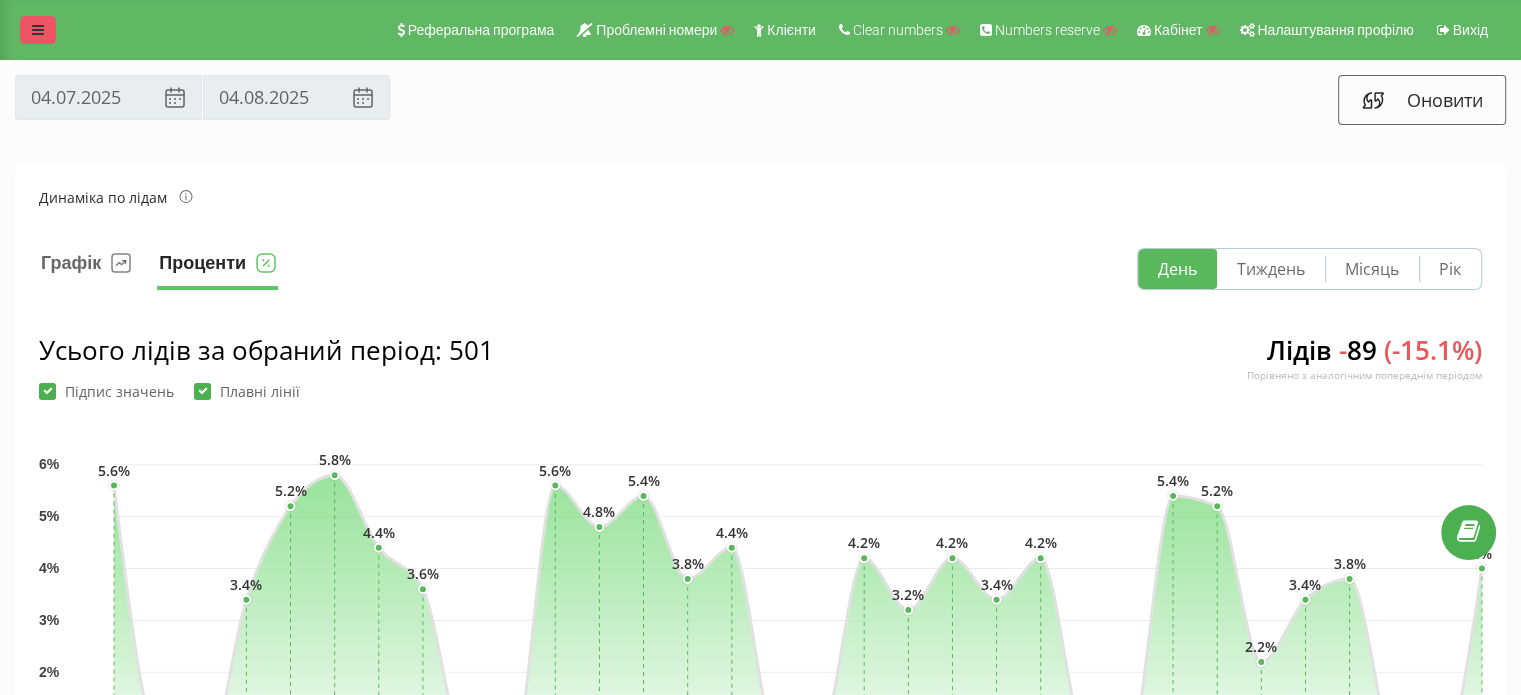 click at bounding box center [38, 30] 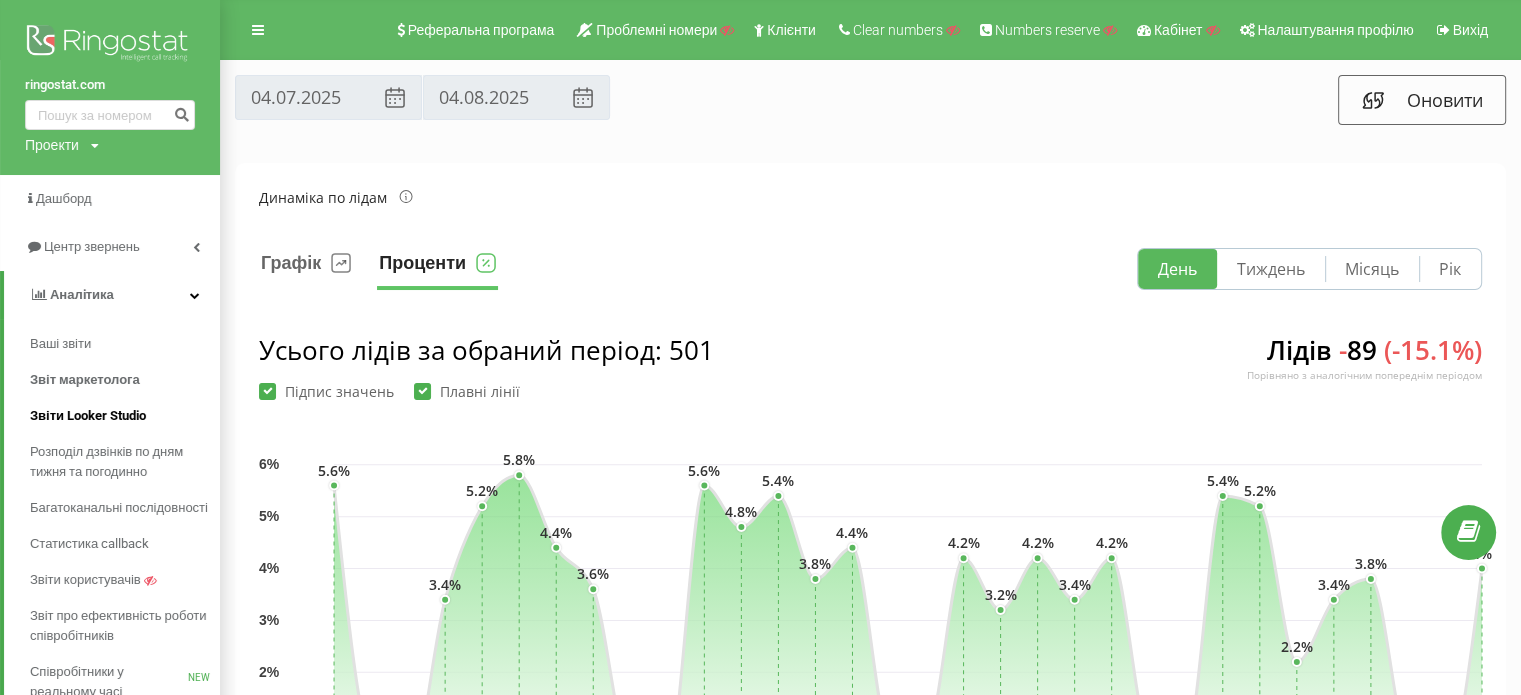 click on "Звіти Looker Studio" at bounding box center [88, 416] 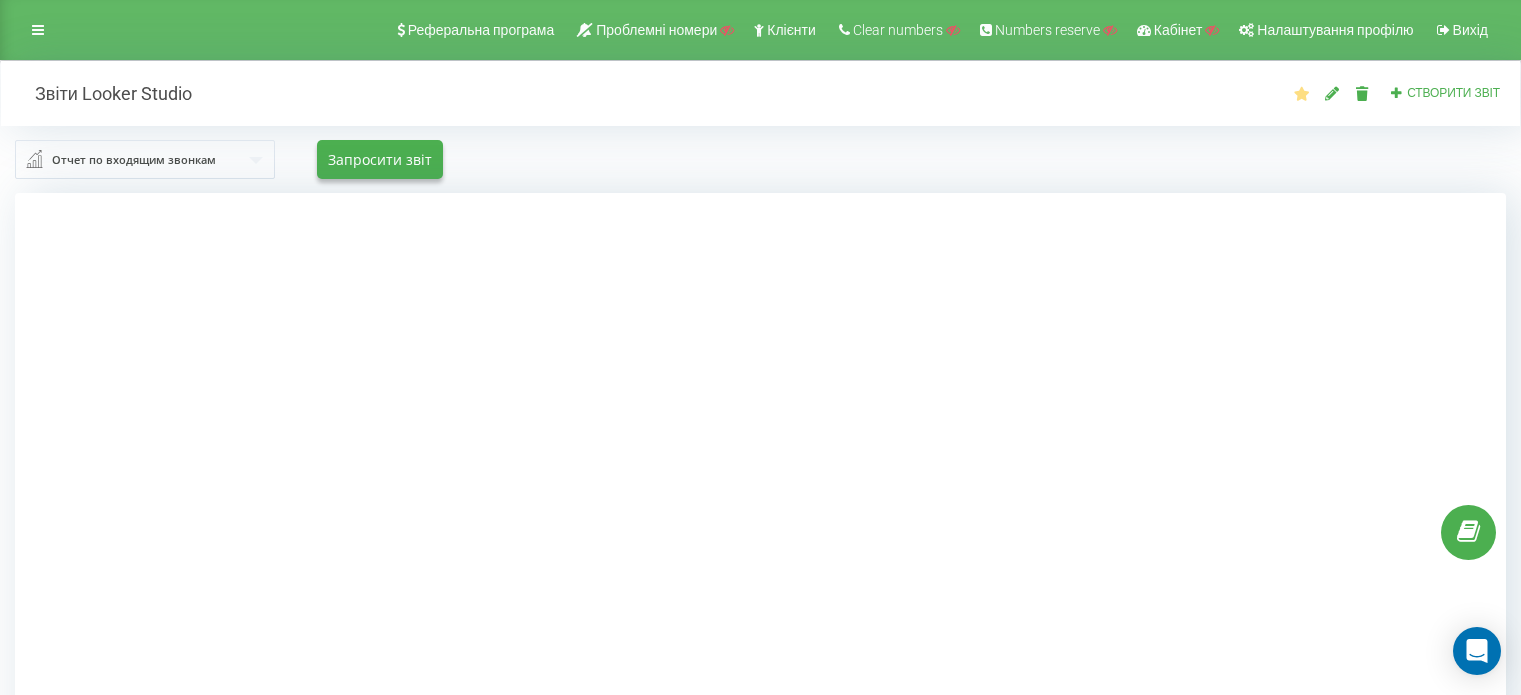 scroll, scrollTop: 0, scrollLeft: 0, axis: both 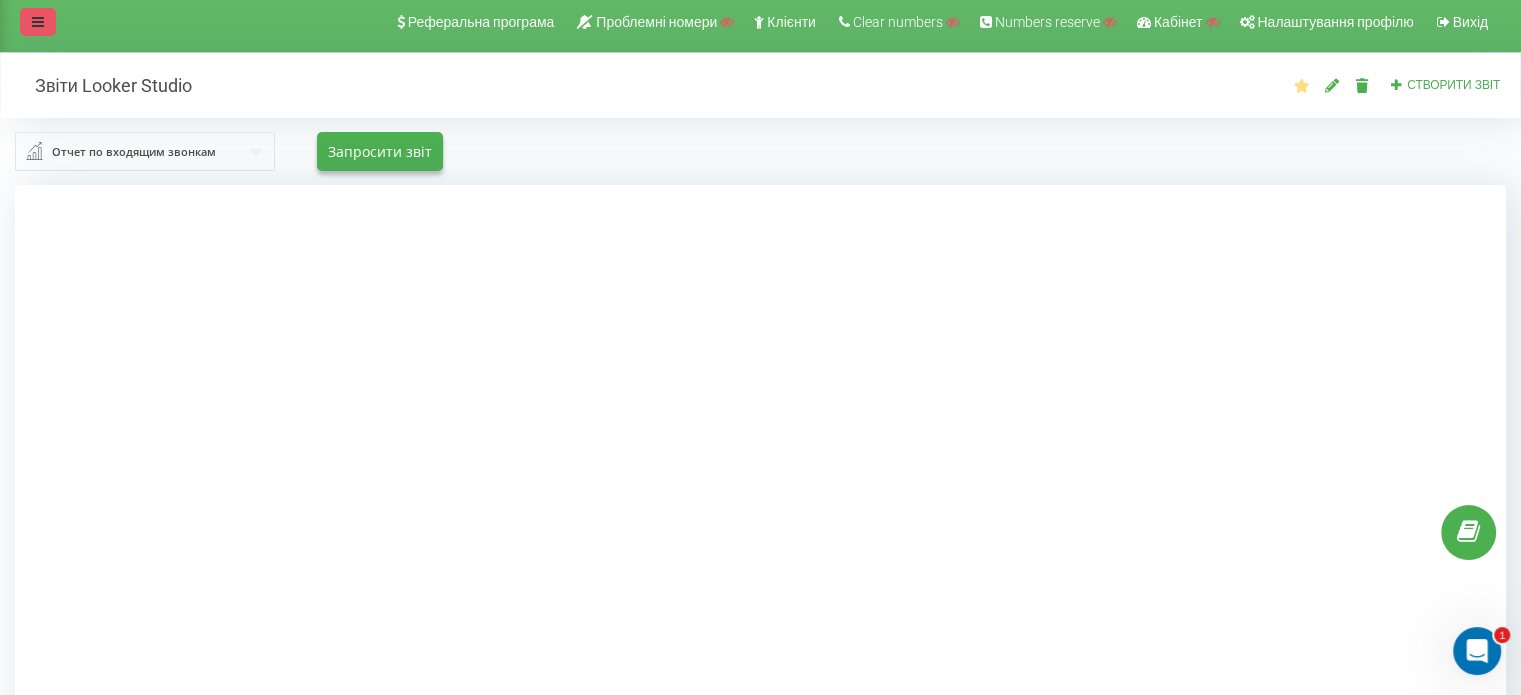 click at bounding box center [38, 22] 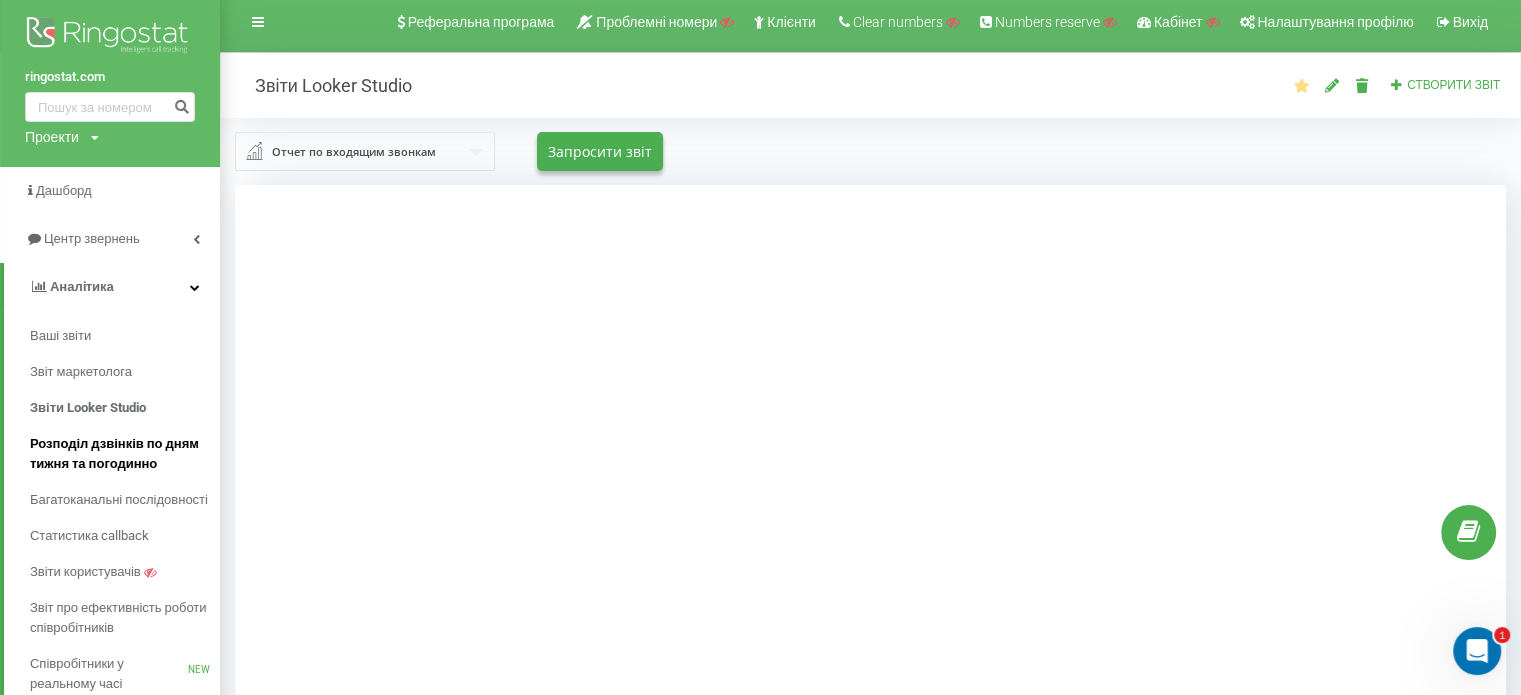 click on "Розподіл дзвінків по дням тижня та погодинно" at bounding box center [120, 454] 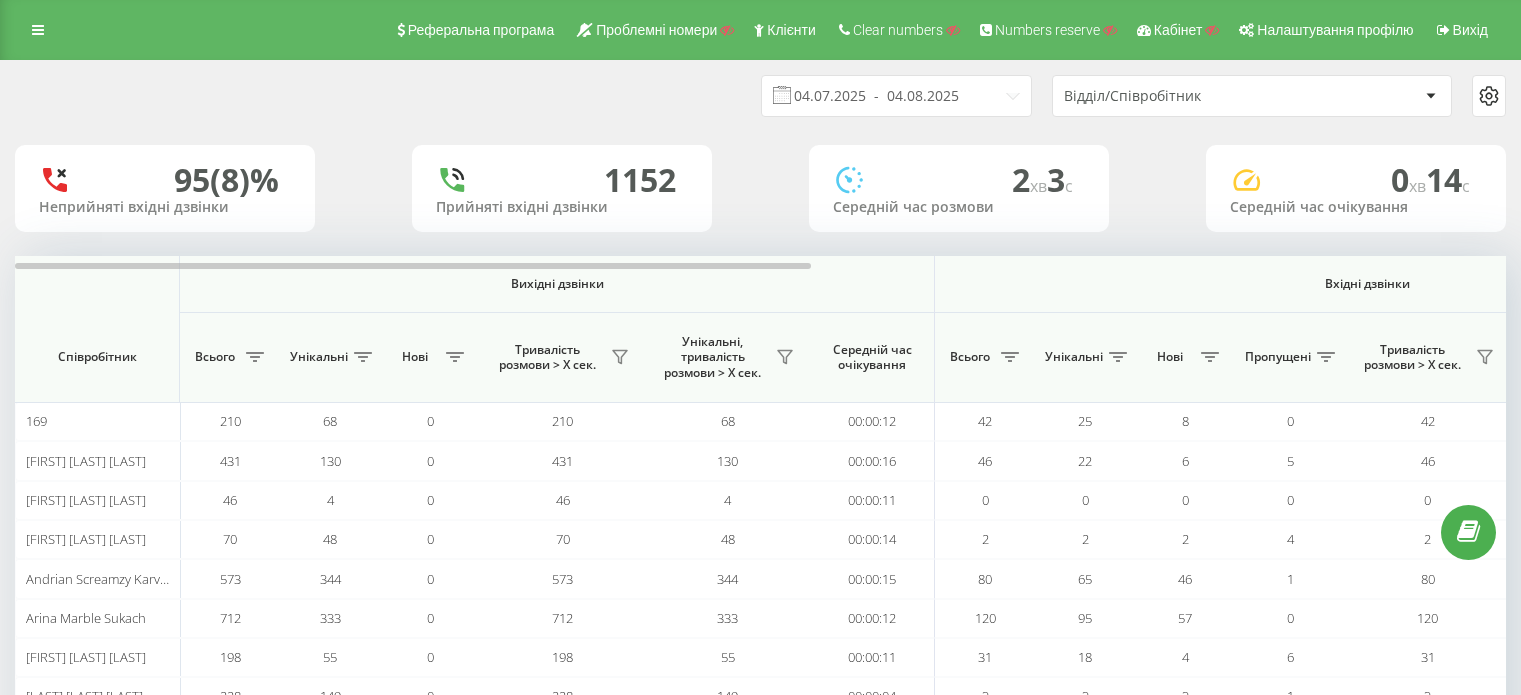 scroll, scrollTop: 0, scrollLeft: 0, axis: both 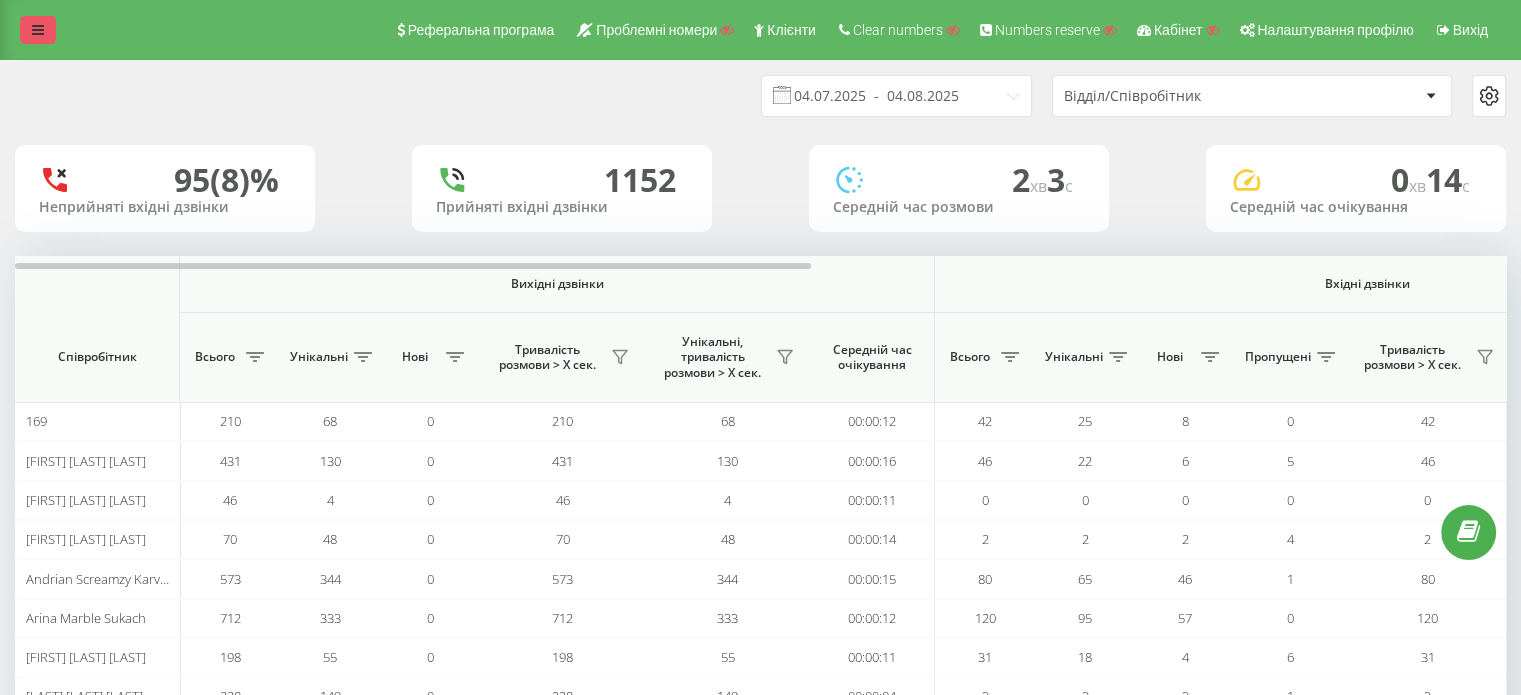 click at bounding box center (38, 30) 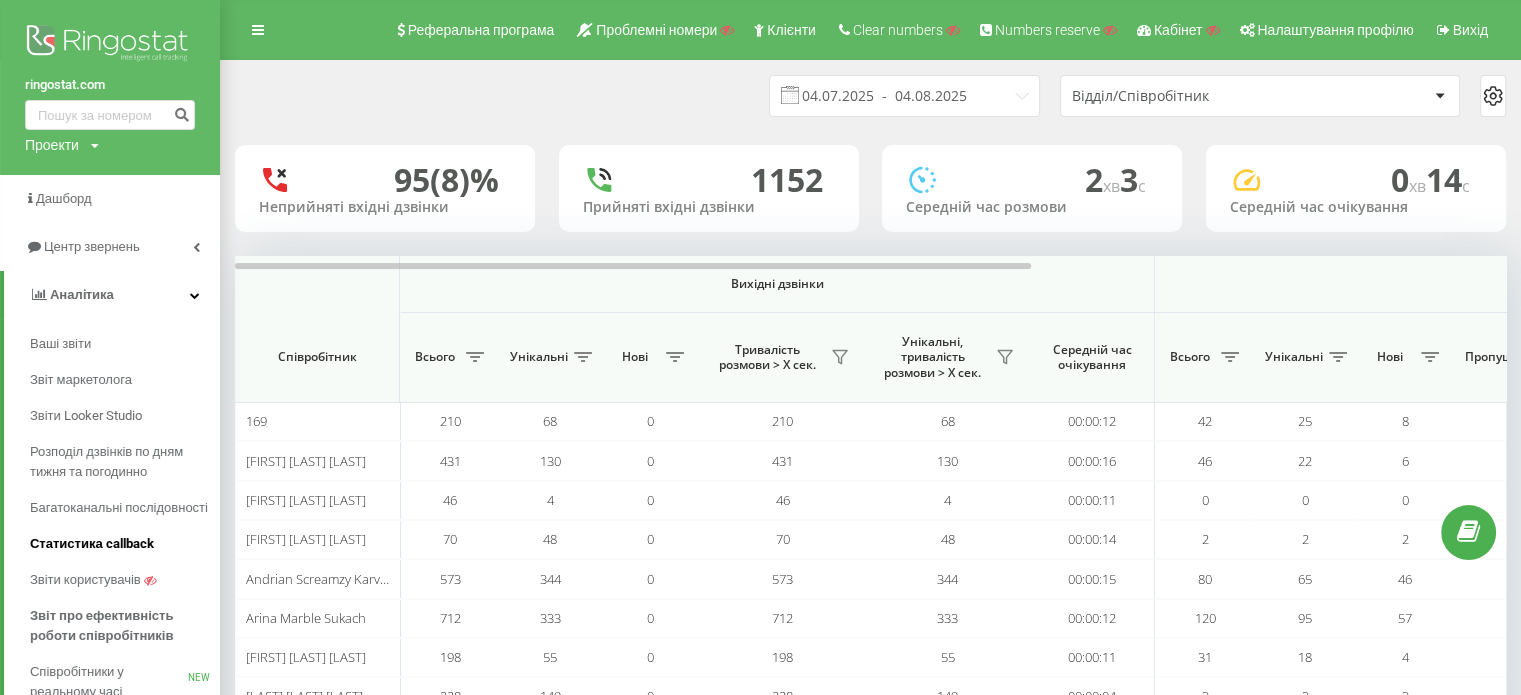 click on "Статистика callback" at bounding box center (92, 544) 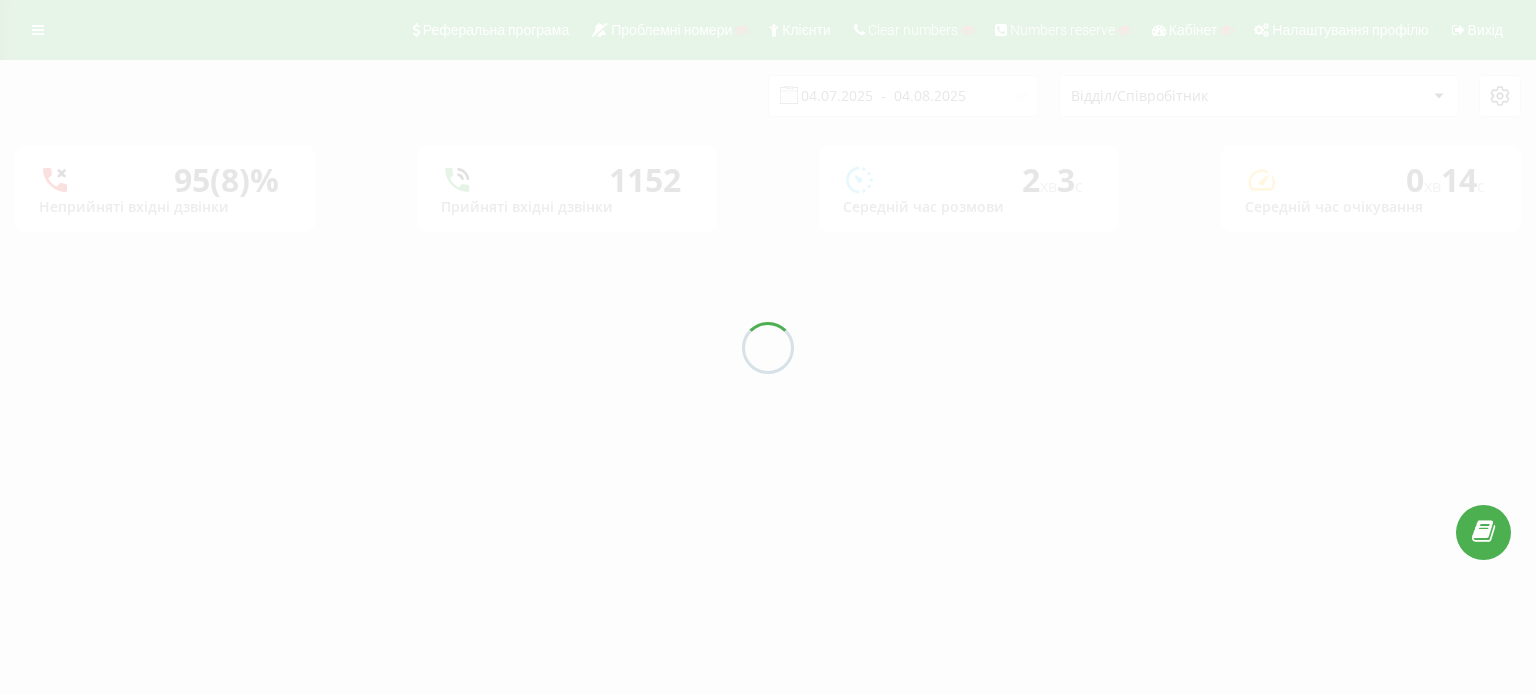 scroll, scrollTop: 0, scrollLeft: 0, axis: both 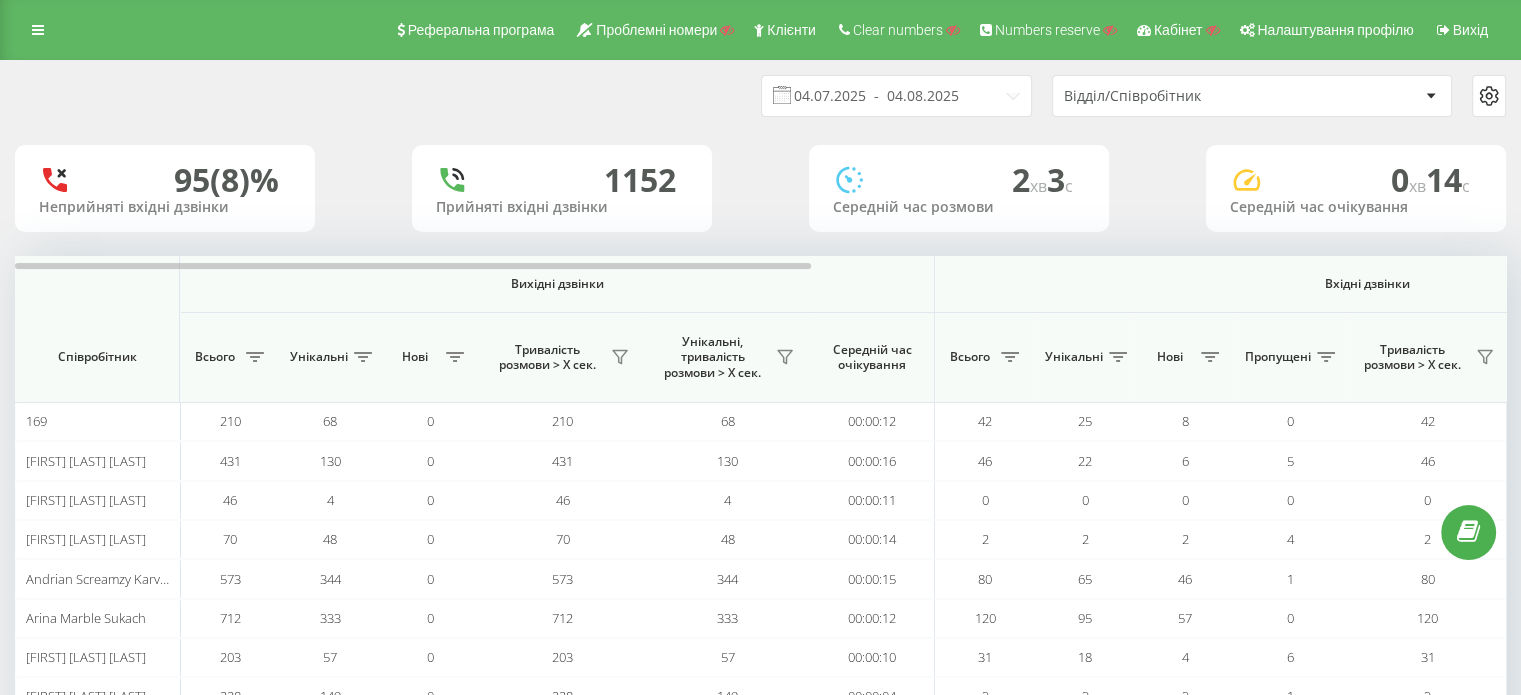 click on "Відділ/Співробітник" at bounding box center [1183, 96] 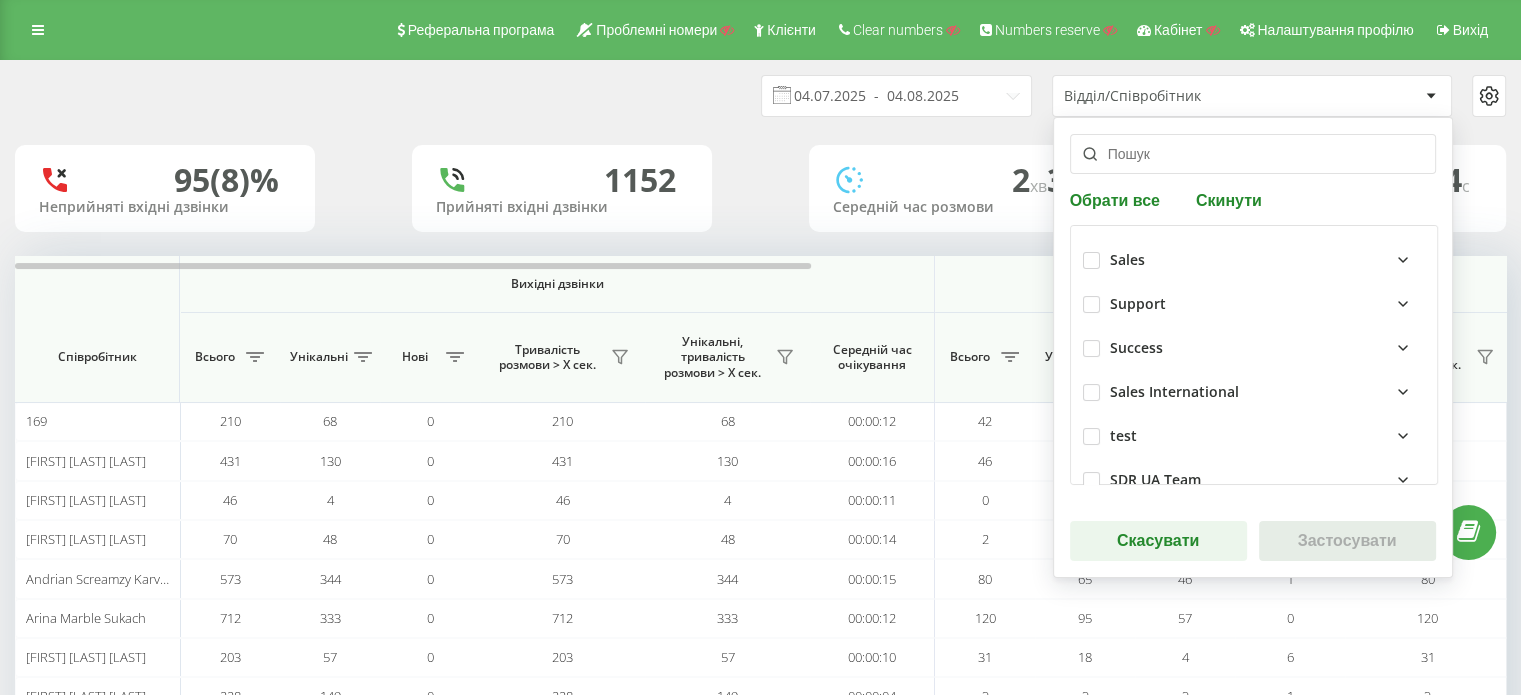 click 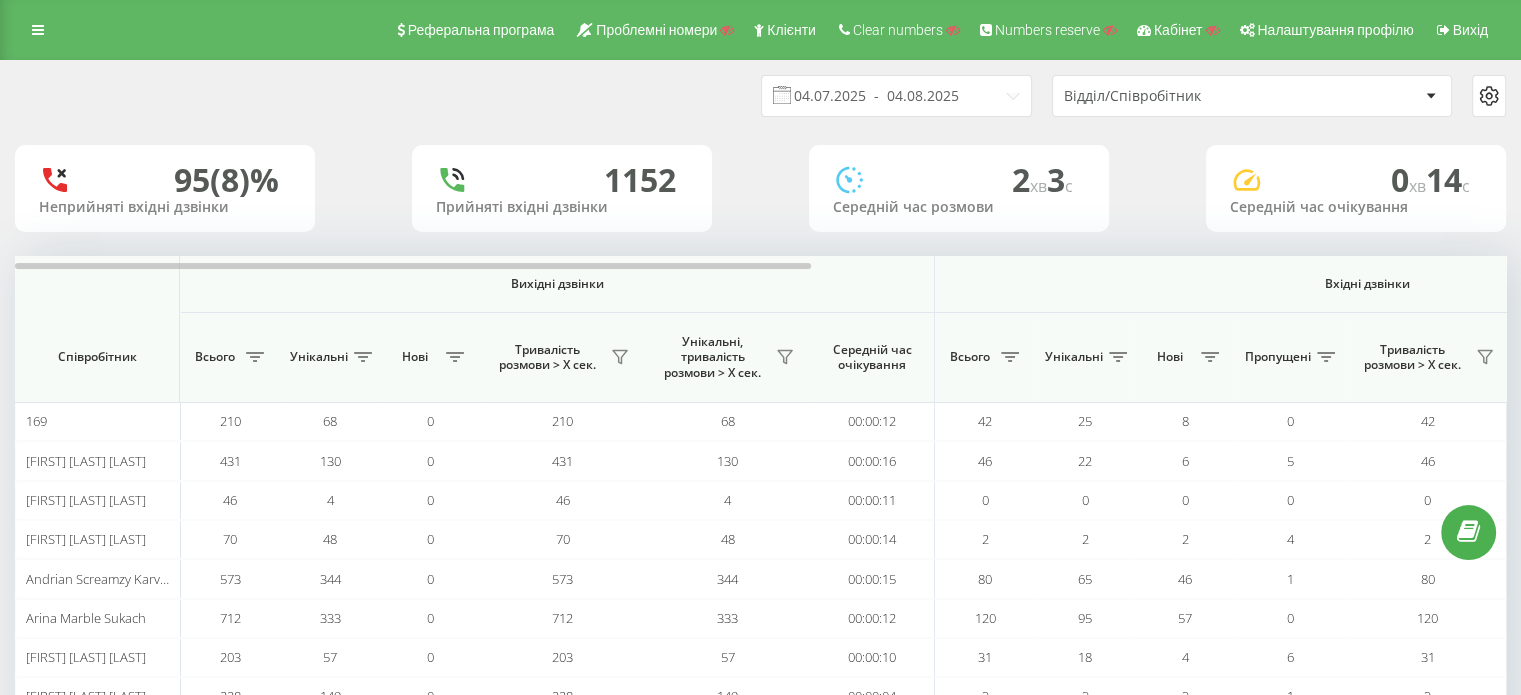 click on "04.07.2025  -  04.08.2025 Відділ/Співробітник" at bounding box center [760, 96] 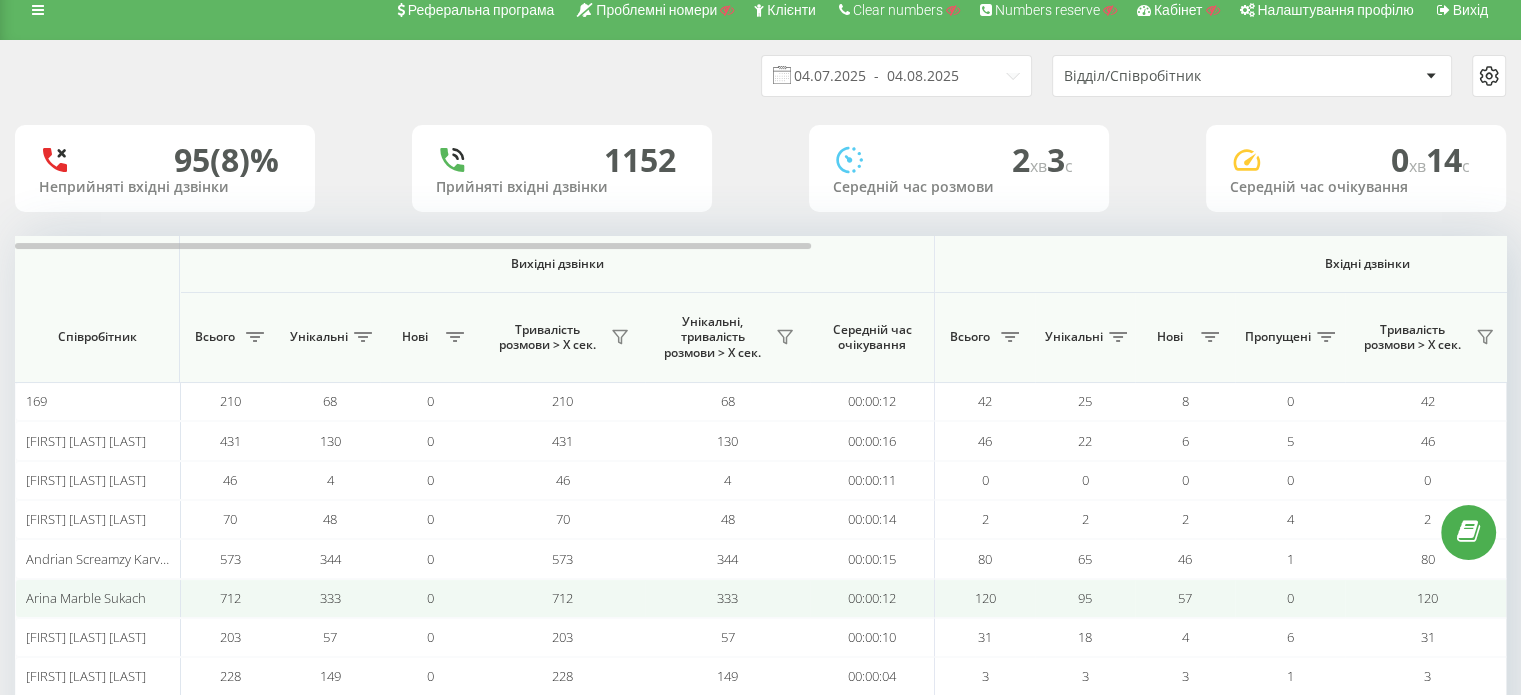 scroll, scrollTop: 0, scrollLeft: 0, axis: both 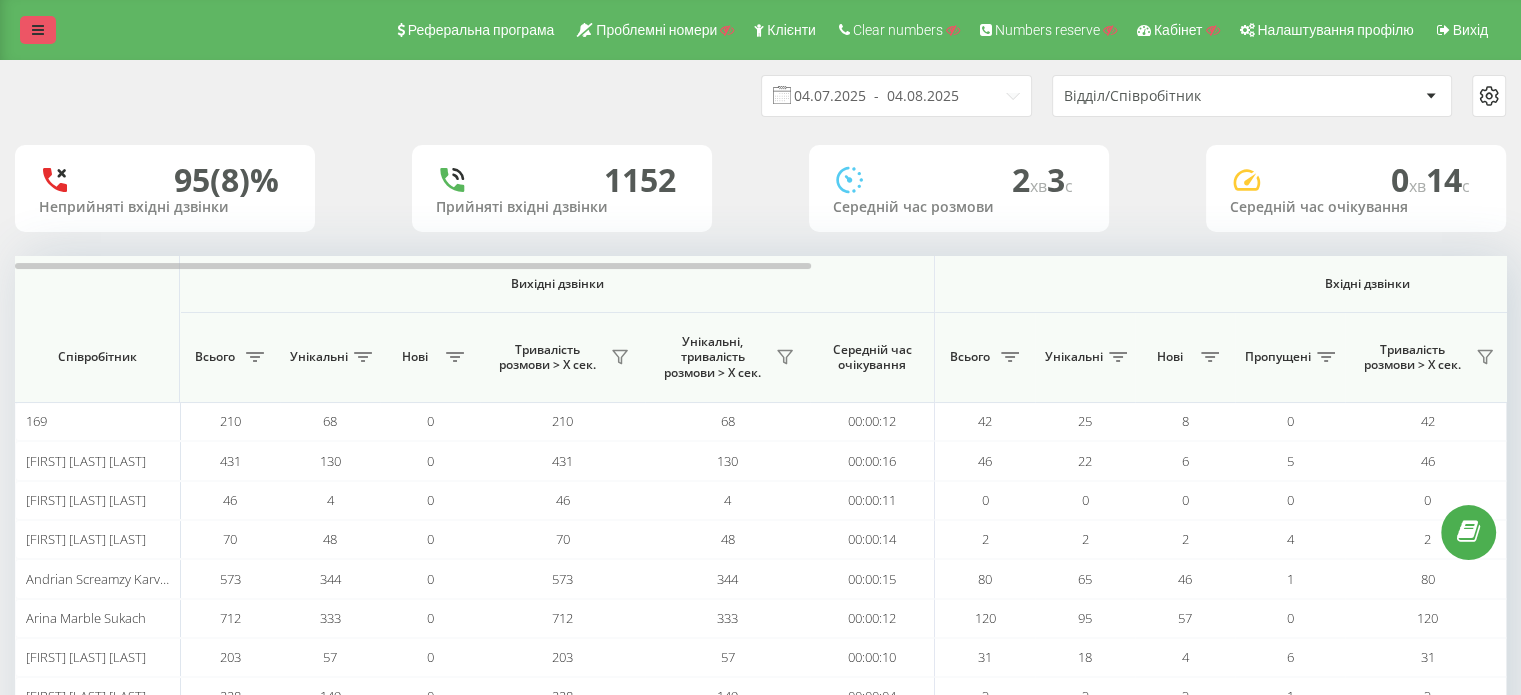 click at bounding box center (38, 30) 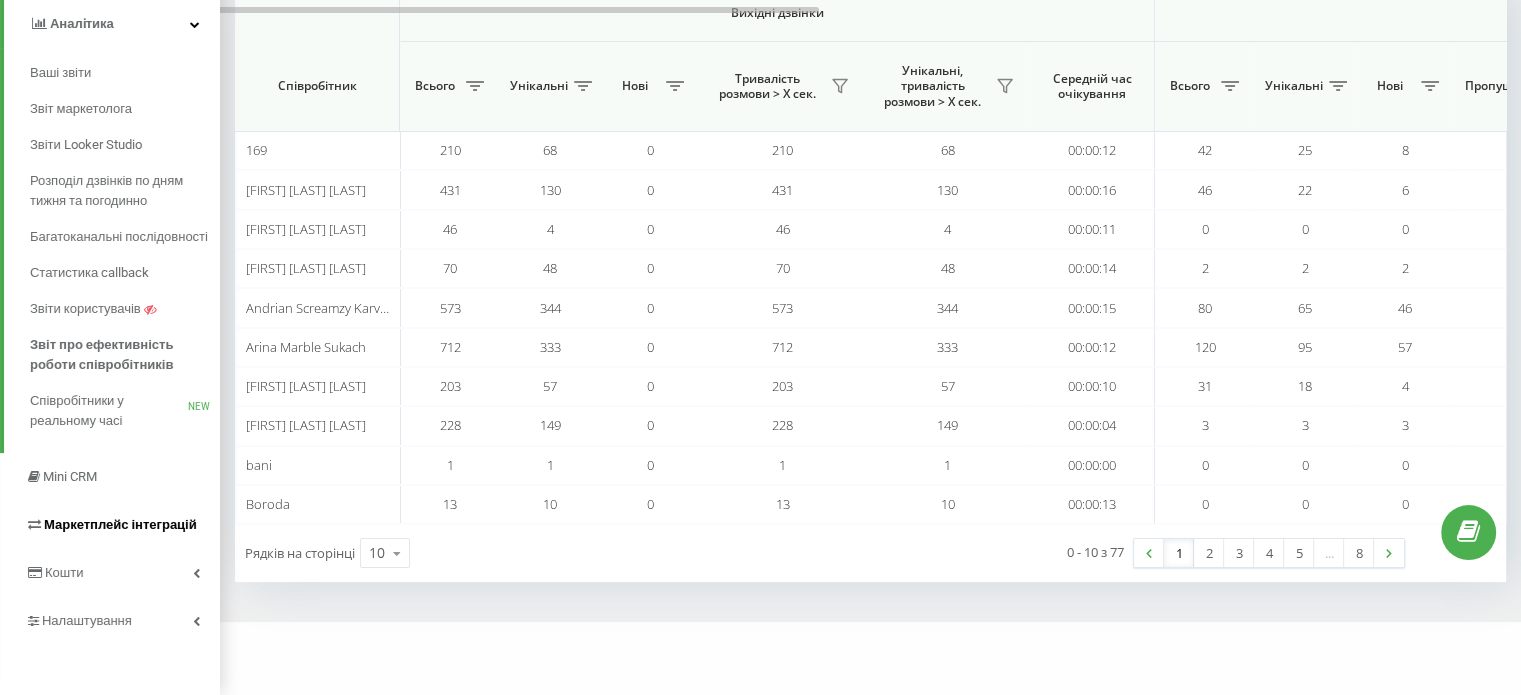 scroll, scrollTop: 291, scrollLeft: 0, axis: vertical 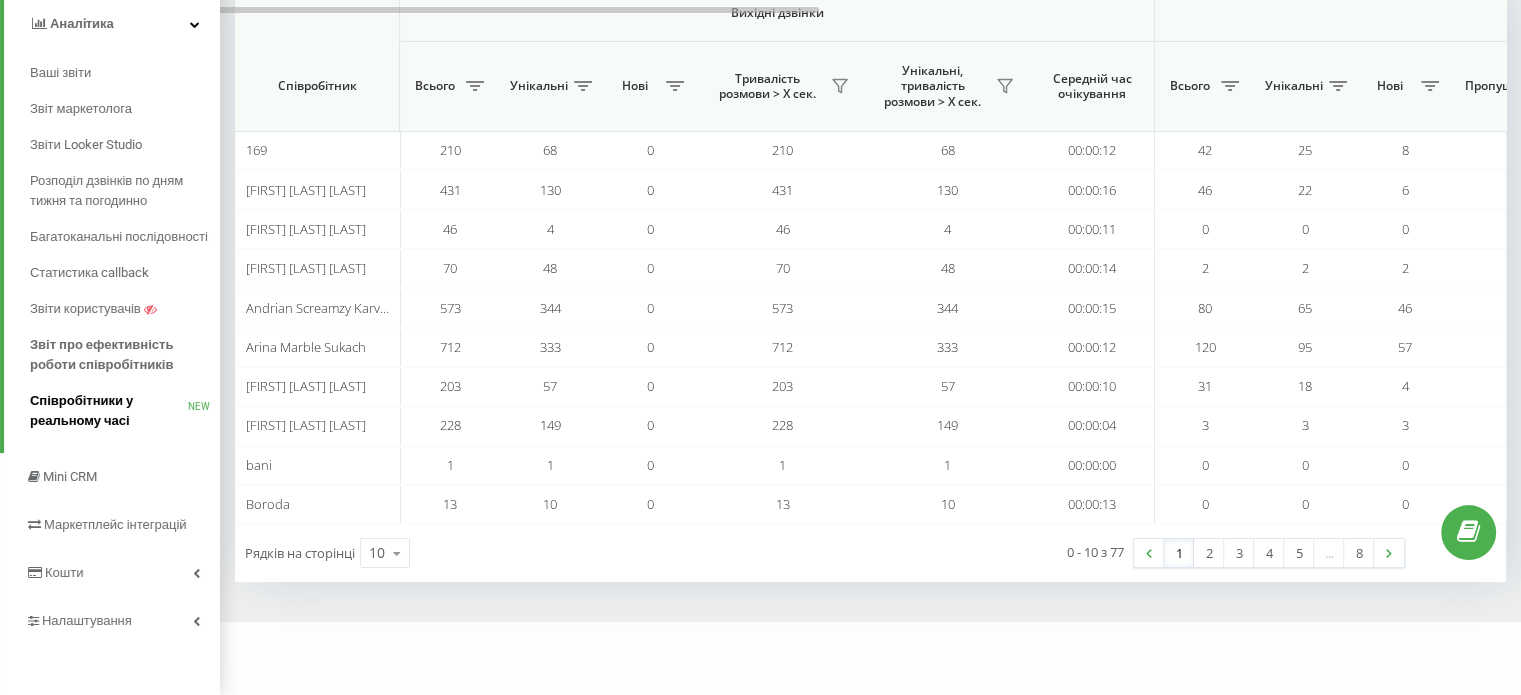 click on "Співробітники у реальному часі" at bounding box center [109, 411] 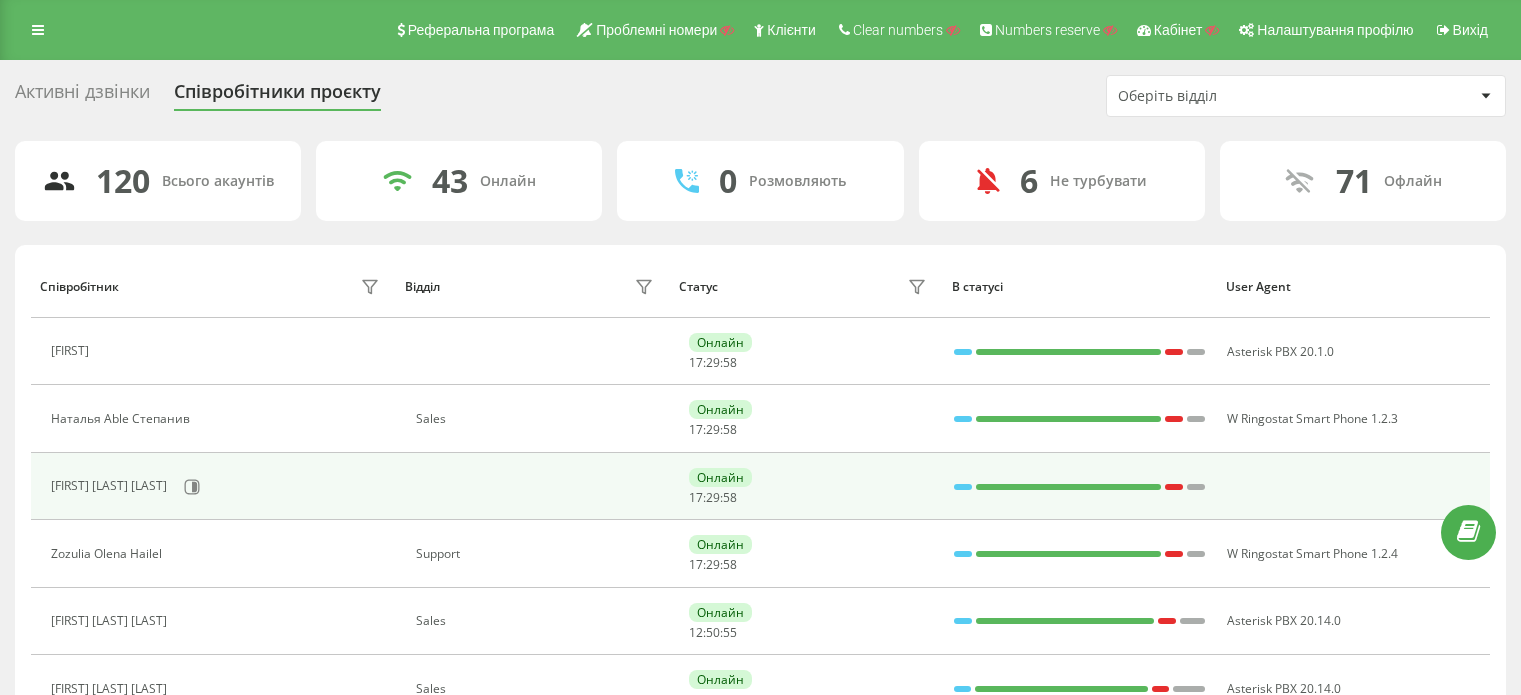 scroll, scrollTop: 0, scrollLeft: 0, axis: both 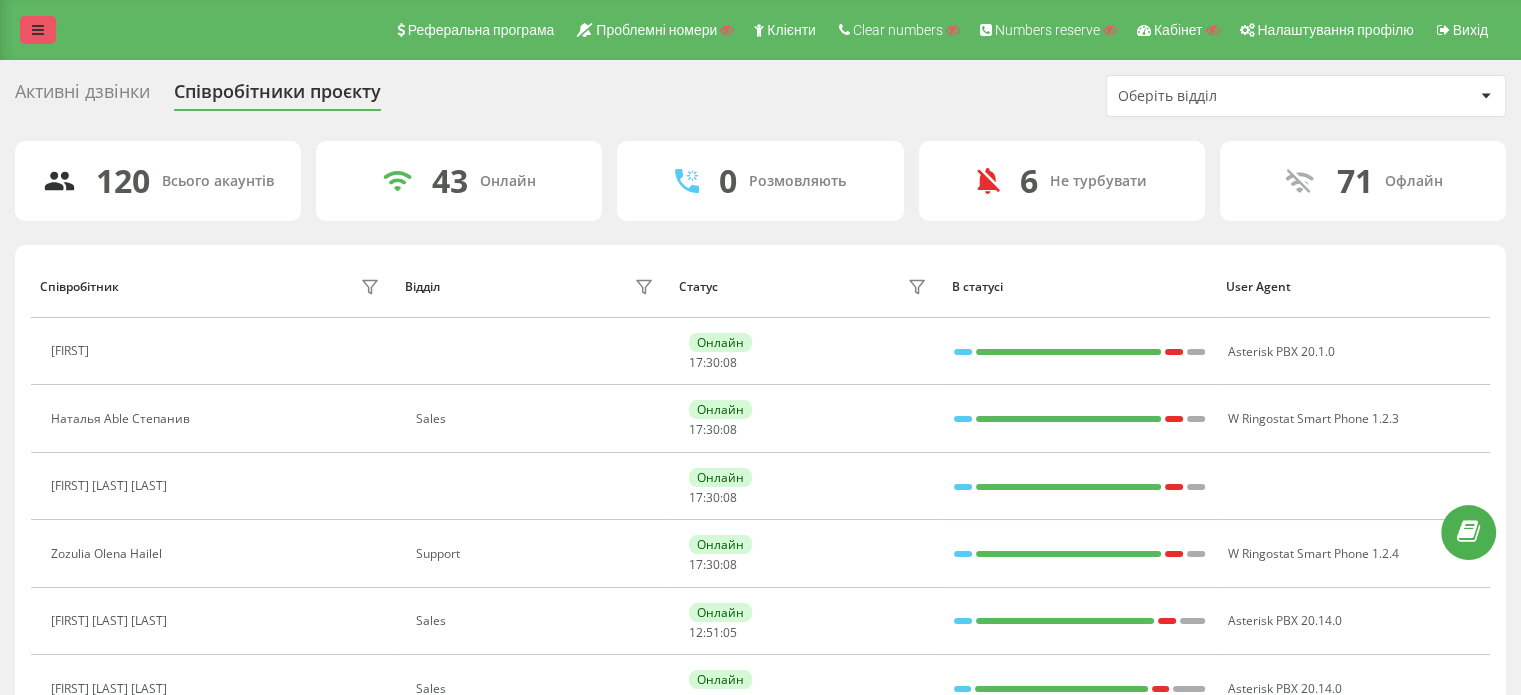 click at bounding box center (38, 30) 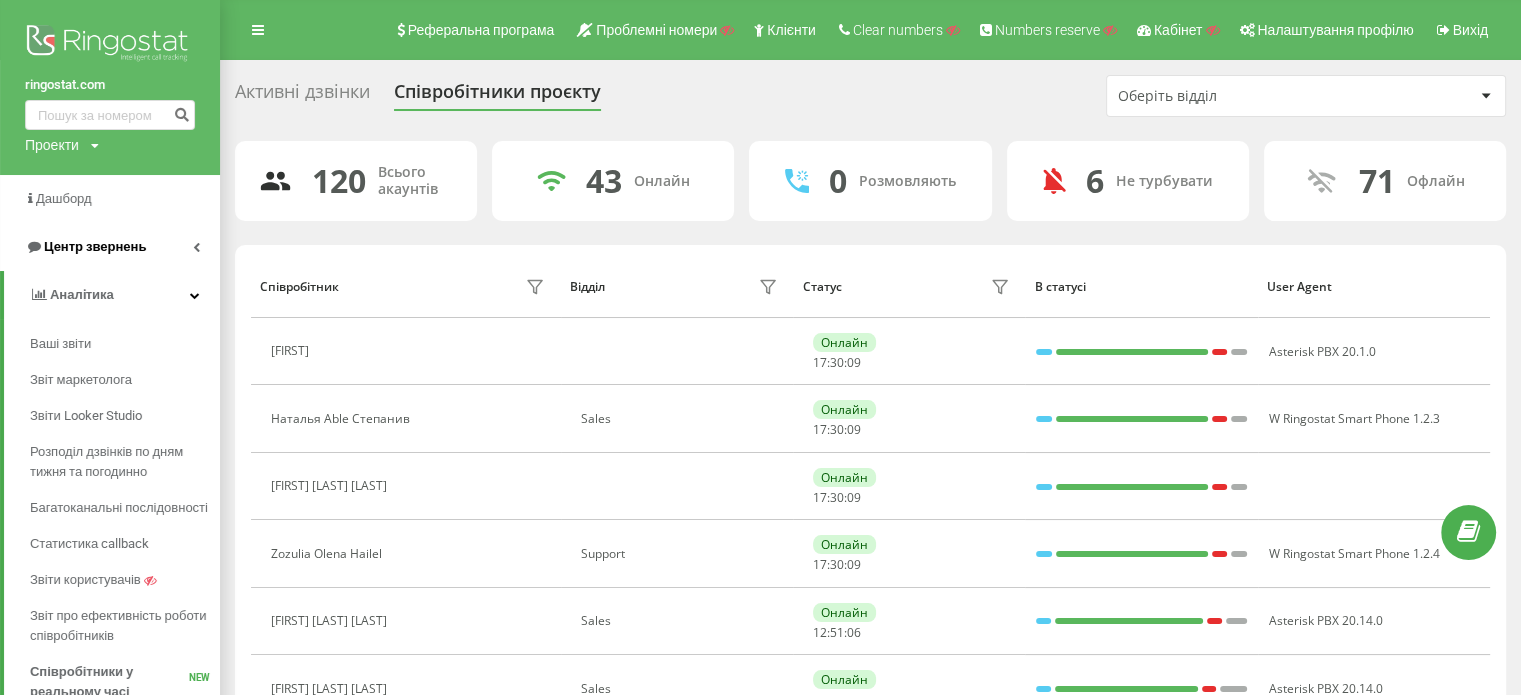 click on "Центр звернень" at bounding box center [95, 246] 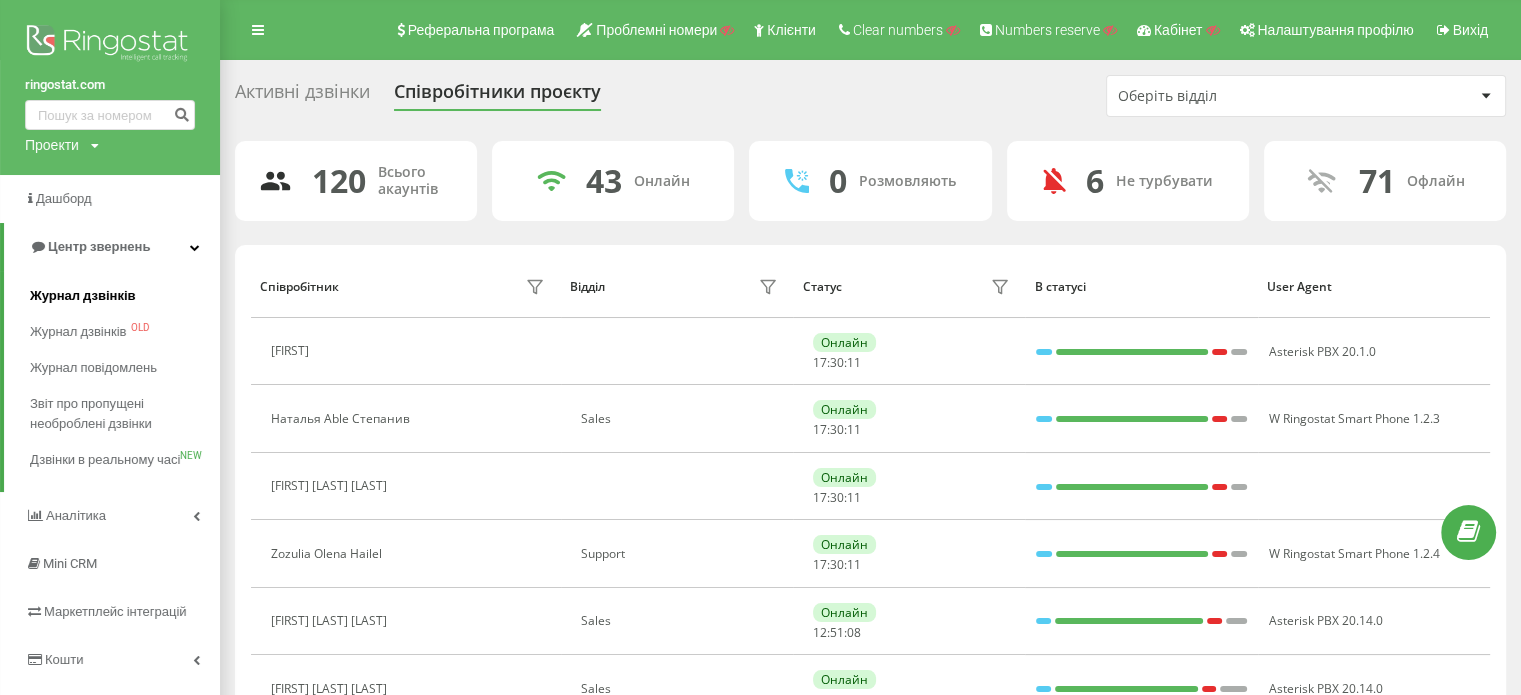 click on "Журнал дзвінків" at bounding box center [83, 296] 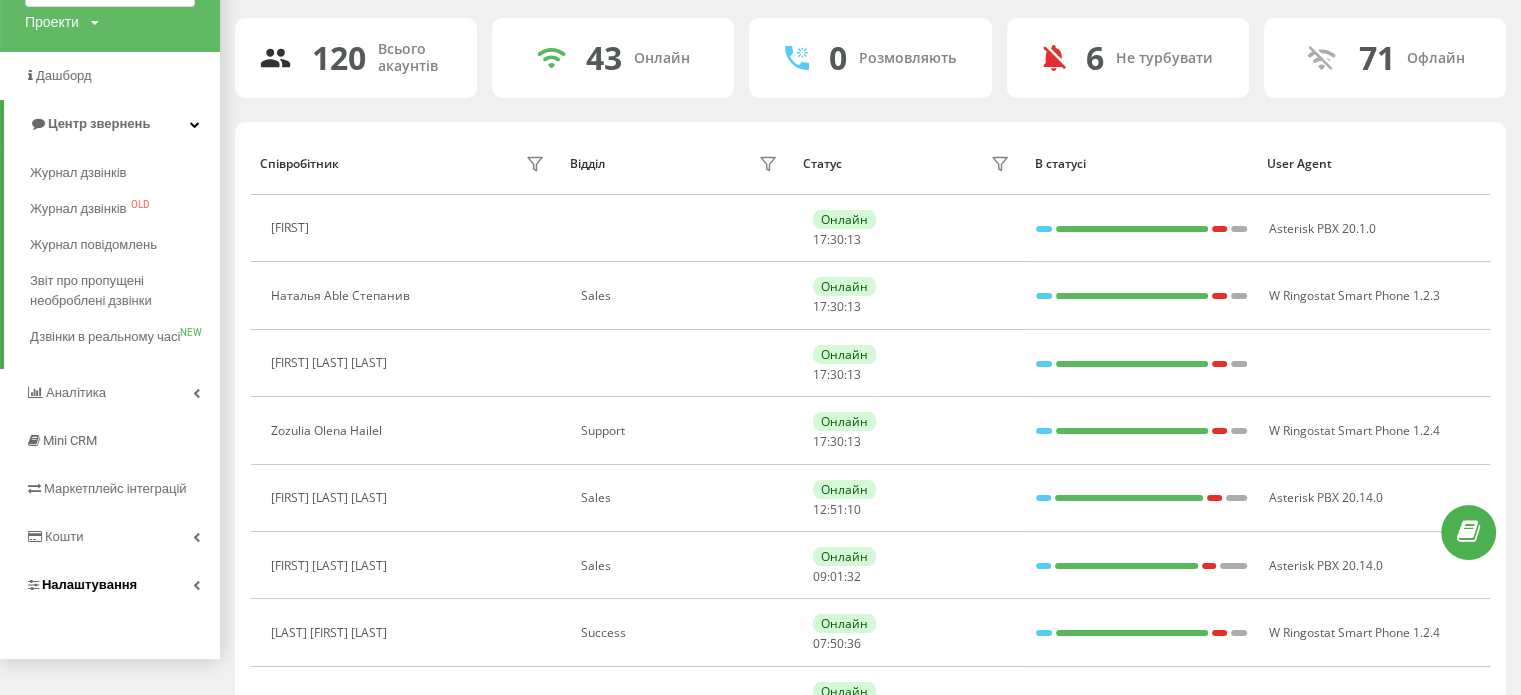 scroll, scrollTop: 300, scrollLeft: 0, axis: vertical 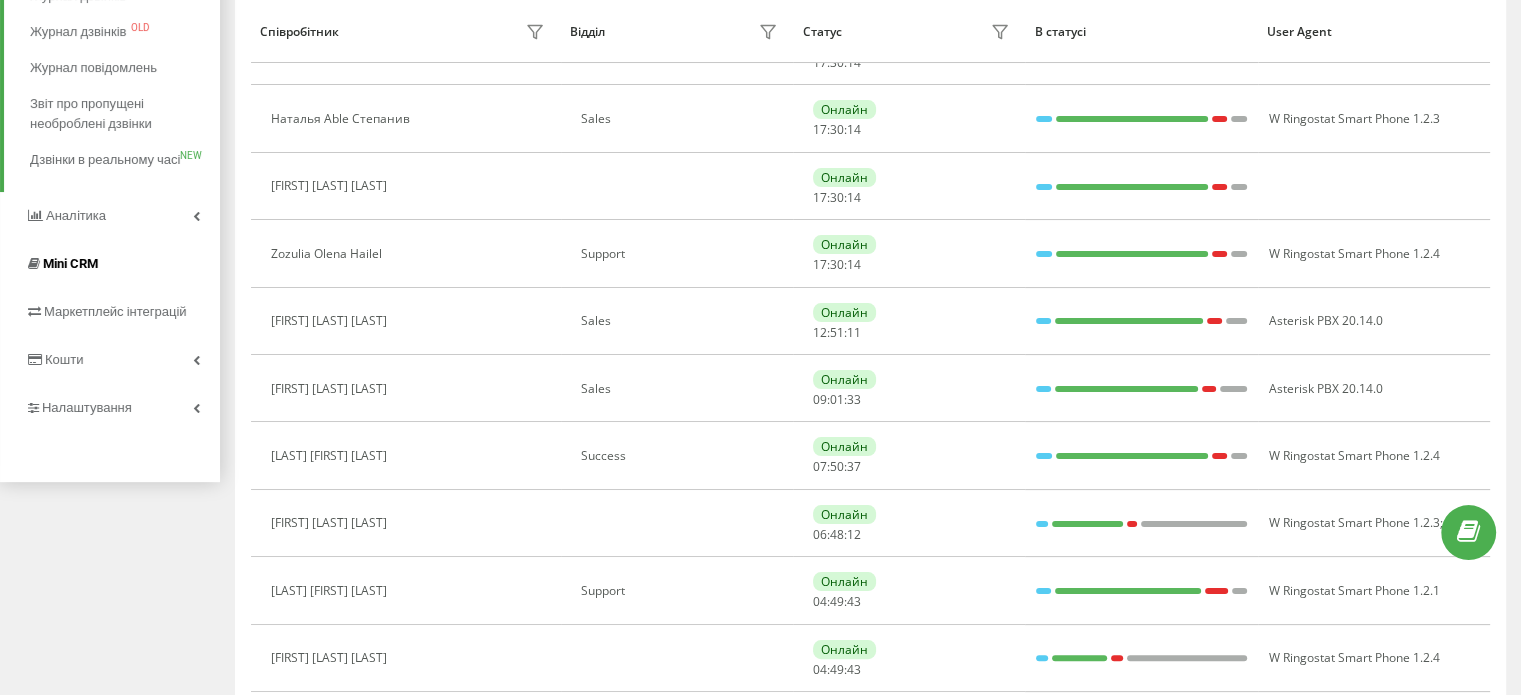 click on "Mini CRM" at bounding box center (70, 263) 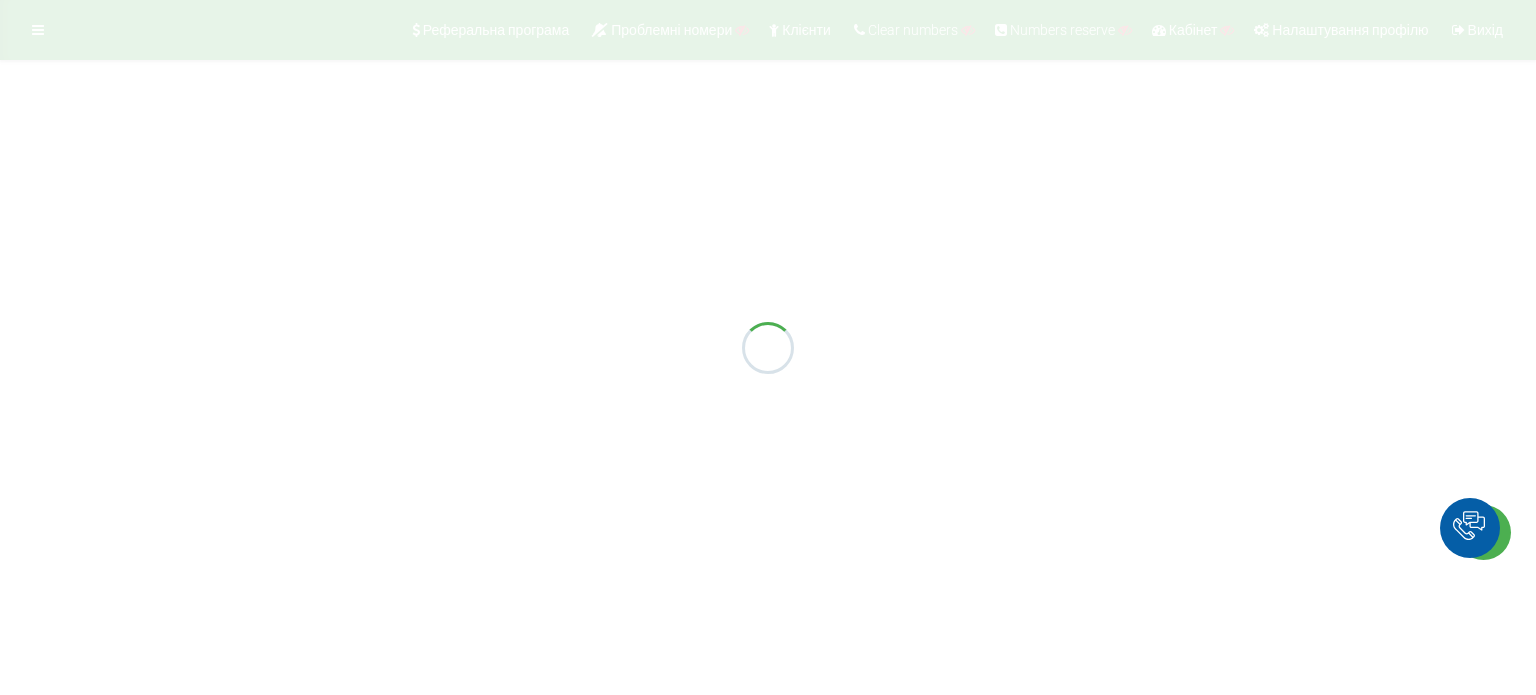 scroll, scrollTop: 0, scrollLeft: 0, axis: both 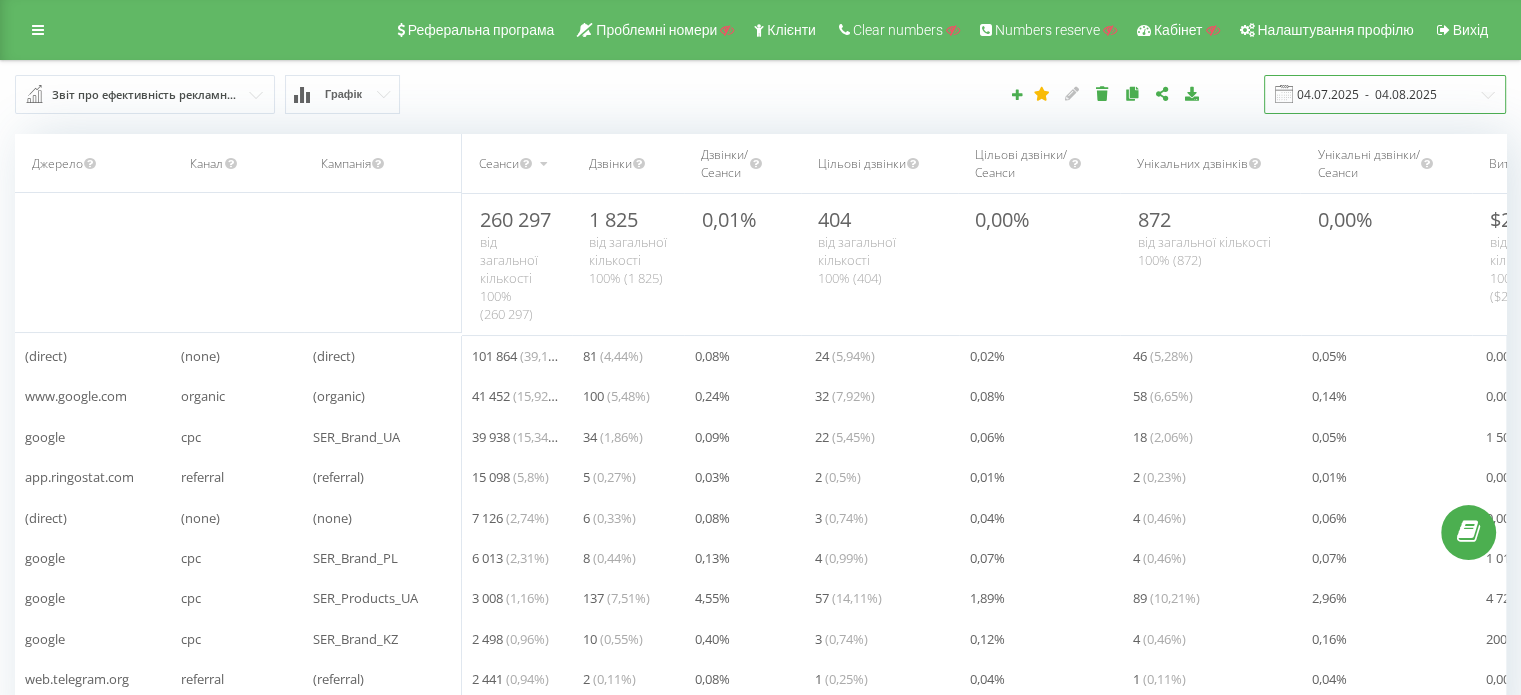 click on "04.07.2025  -  04.08.2025" at bounding box center [1385, 94] 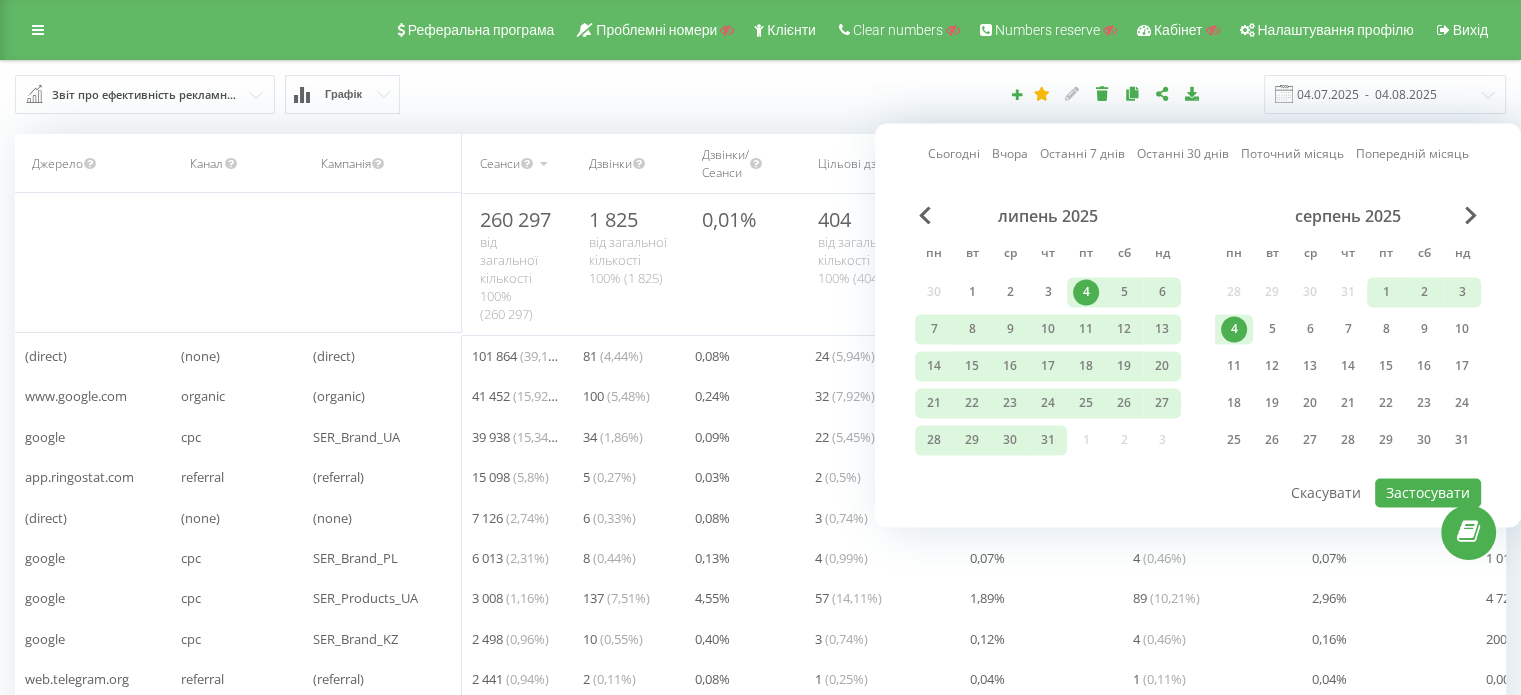 click on "4" at bounding box center [1086, 292] 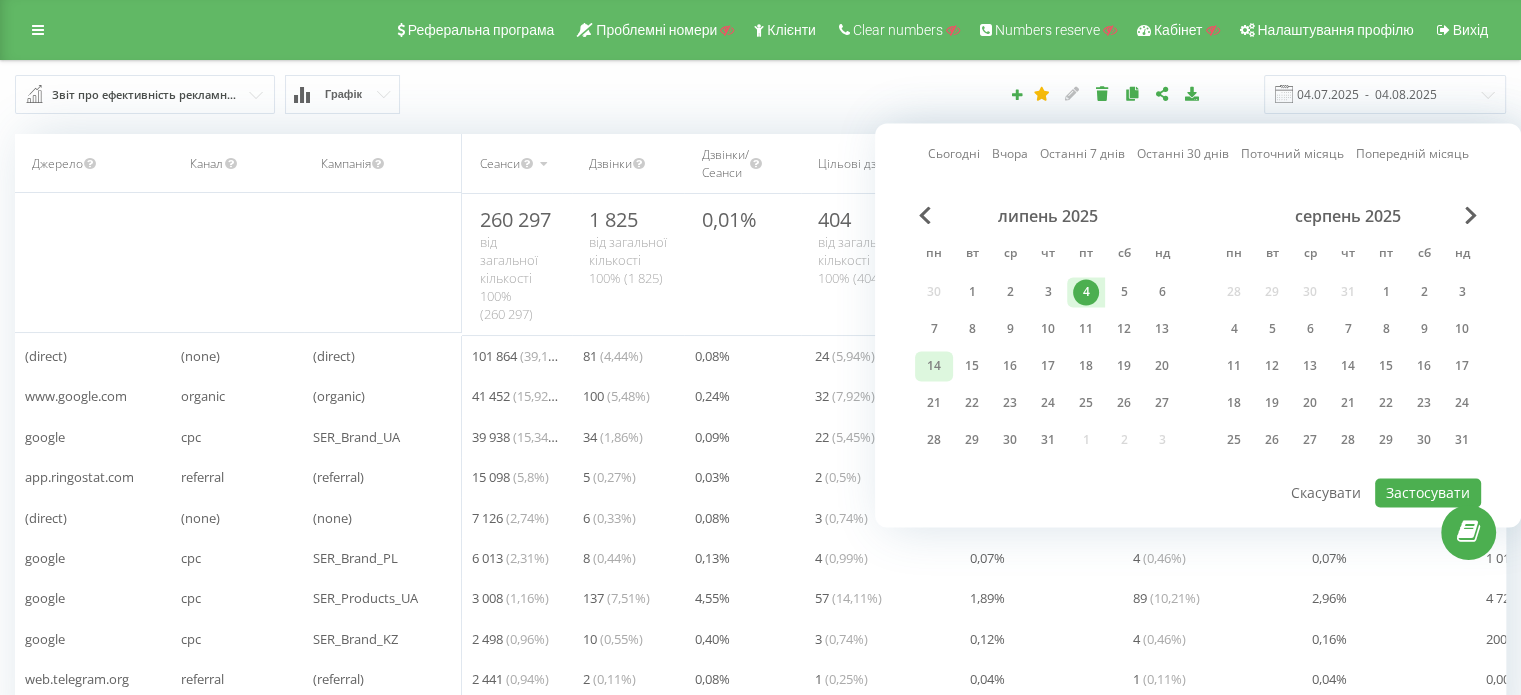 click on "14" at bounding box center (934, 366) 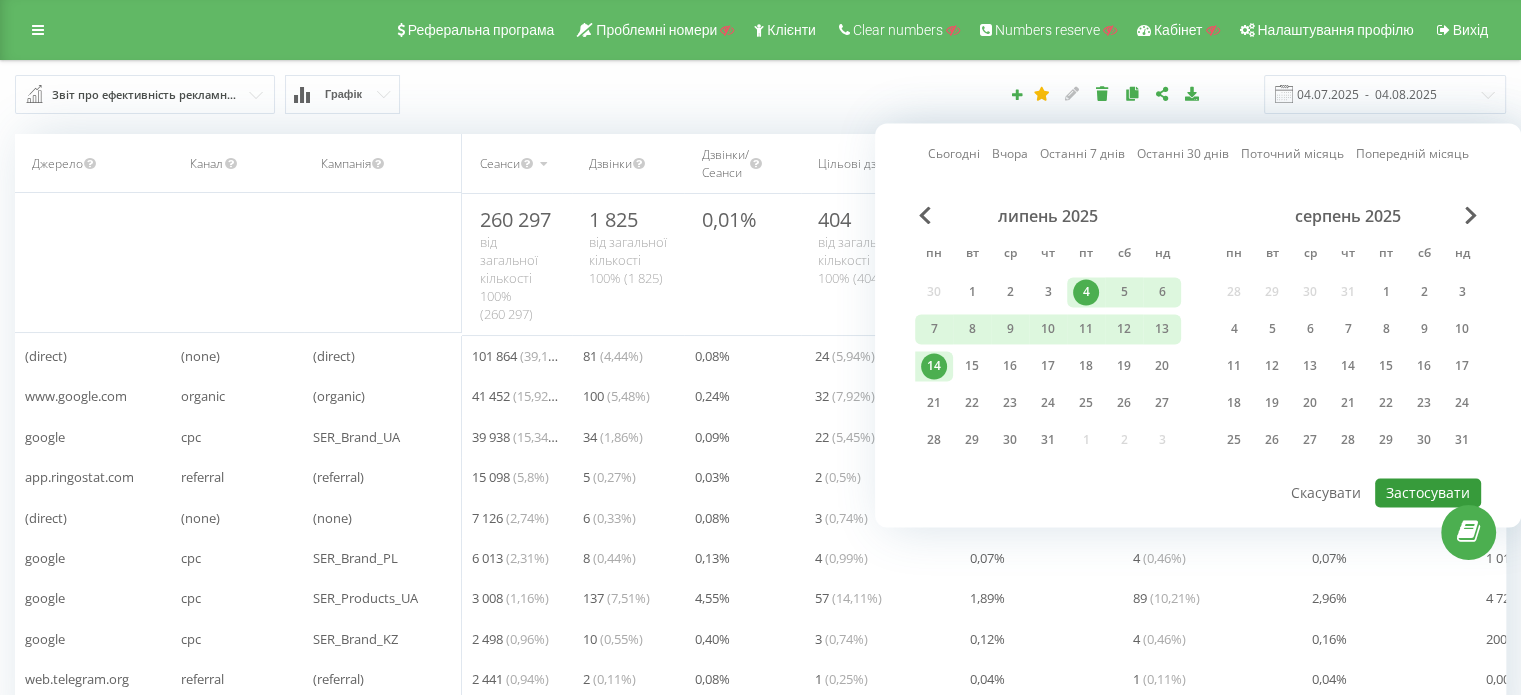 click on "Застосувати" at bounding box center (1428, 492) 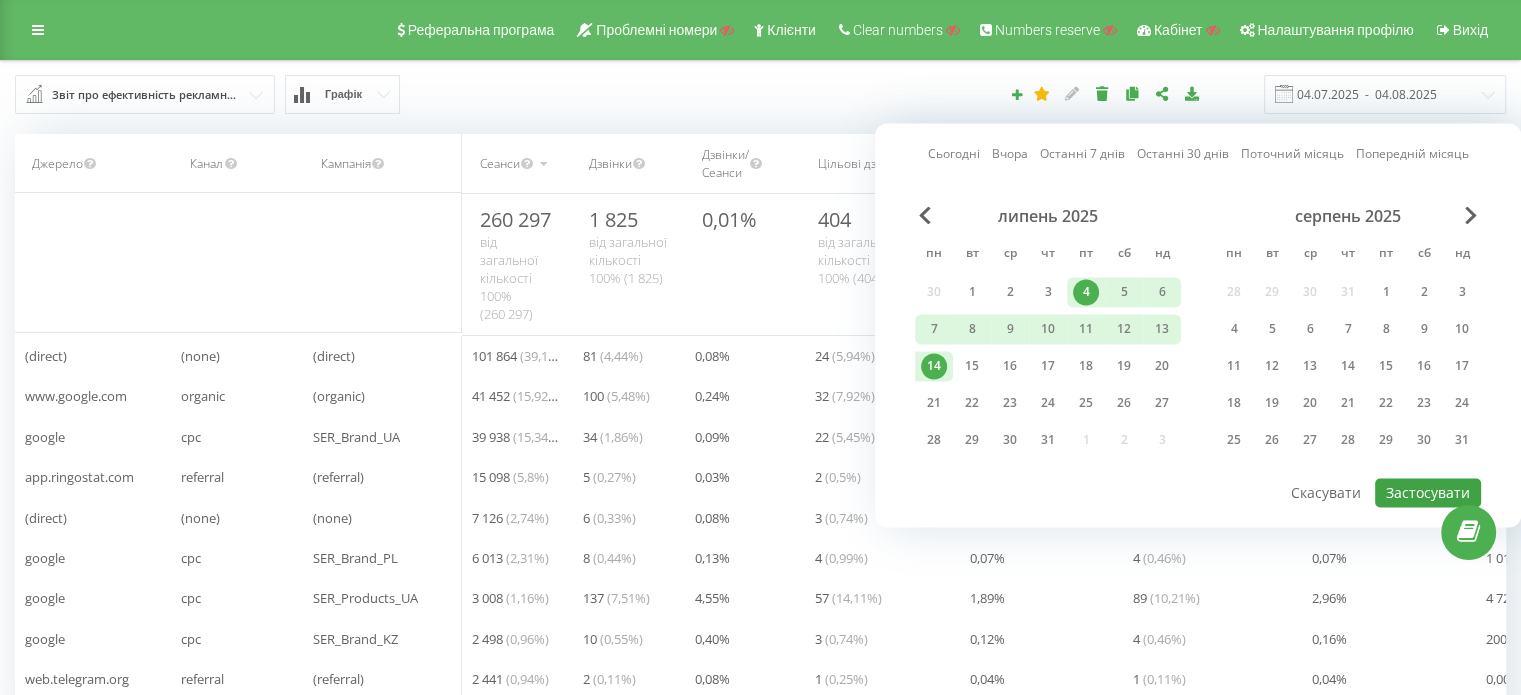 type on "04.07.2025  -  14.07.2025" 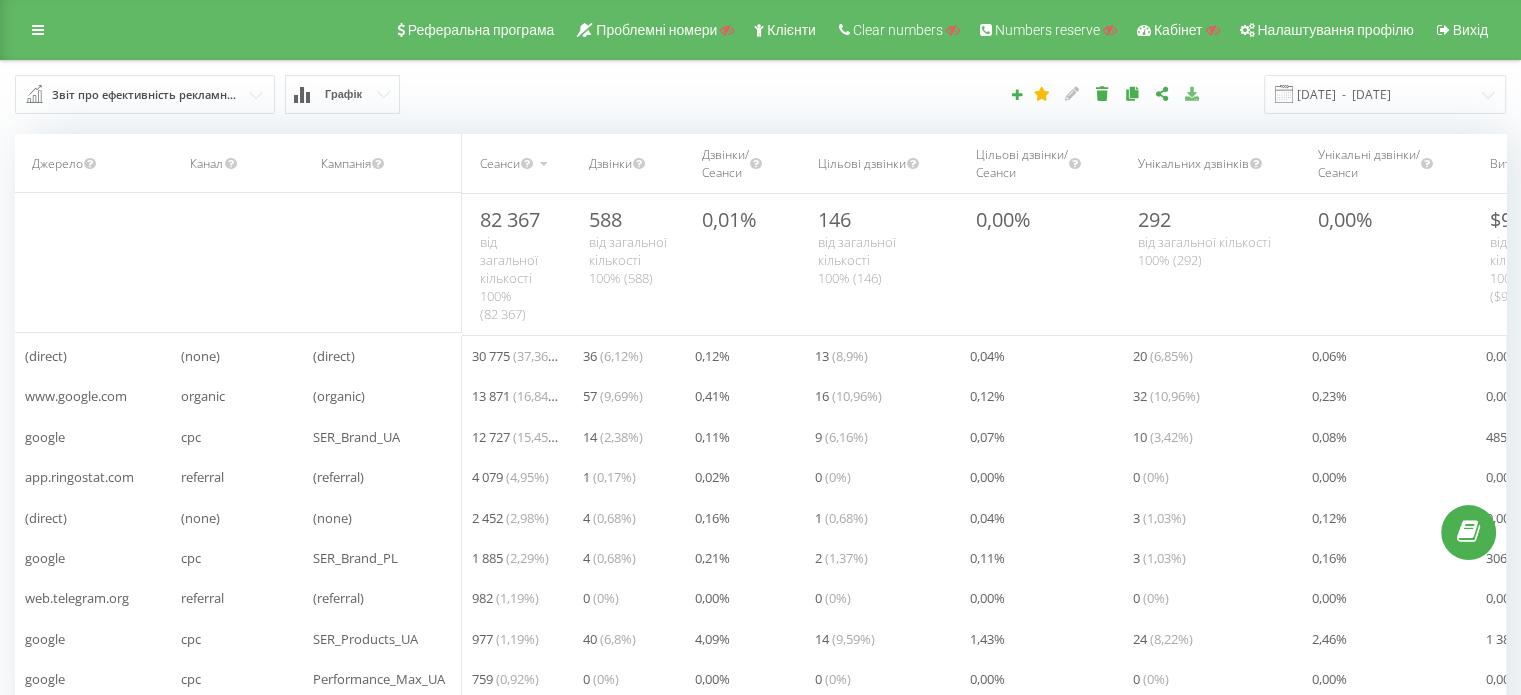 click at bounding box center (1192, 93) 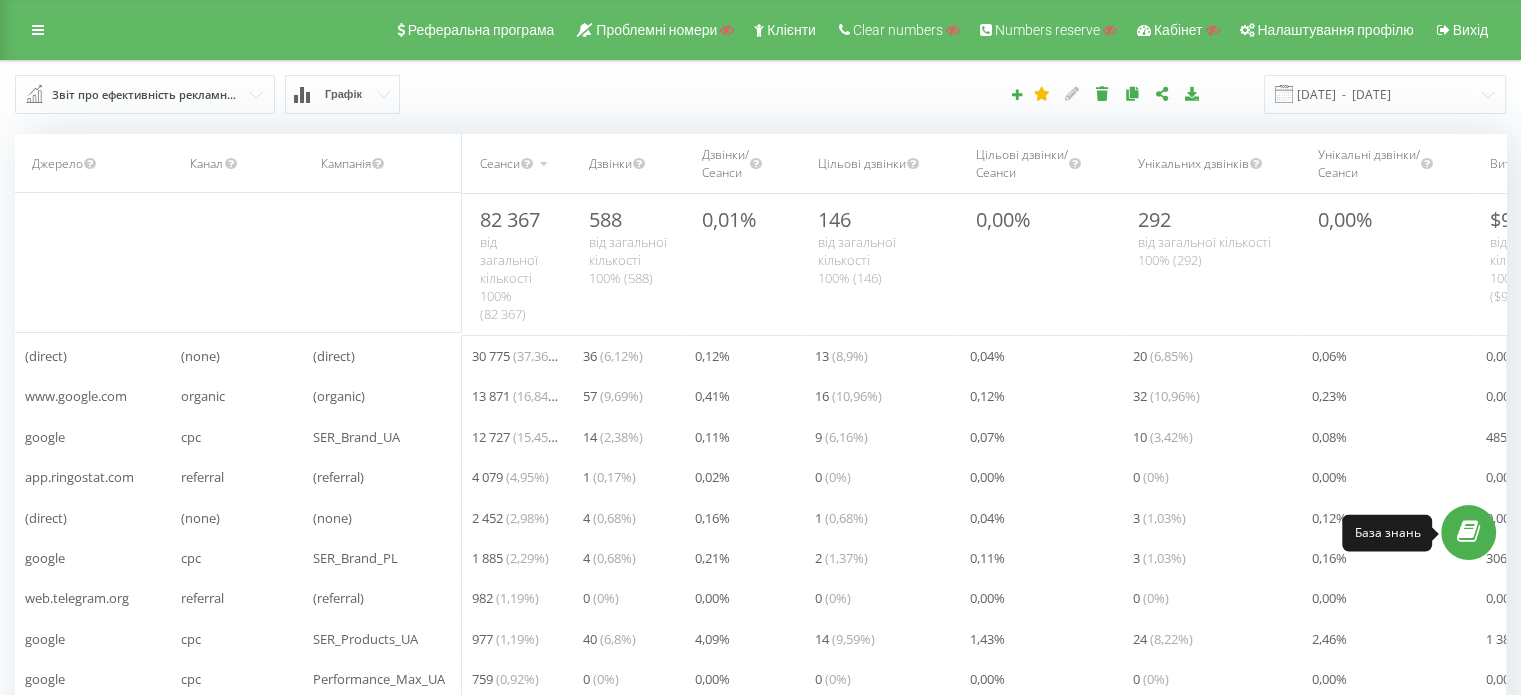 click at bounding box center [1468, 532] 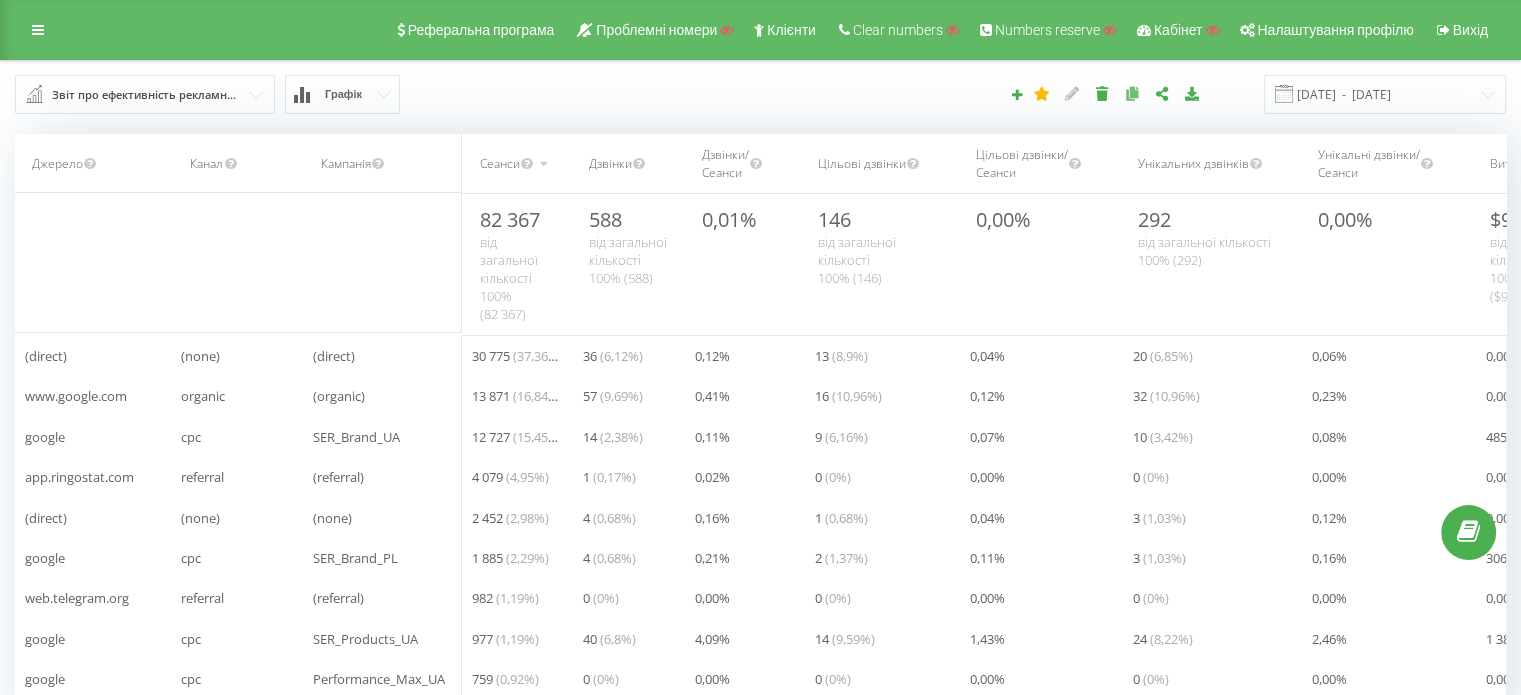 click at bounding box center (1132, 93) 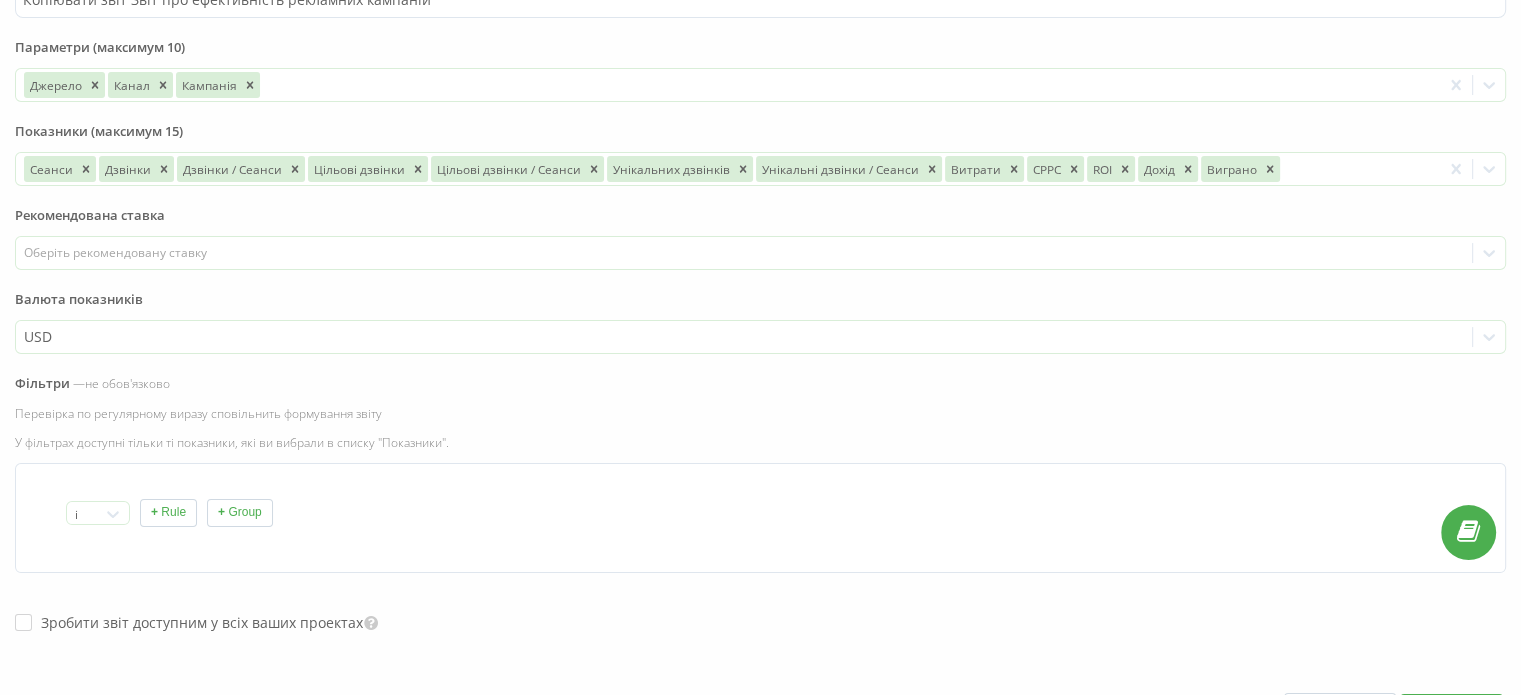 scroll, scrollTop: 0, scrollLeft: 0, axis: both 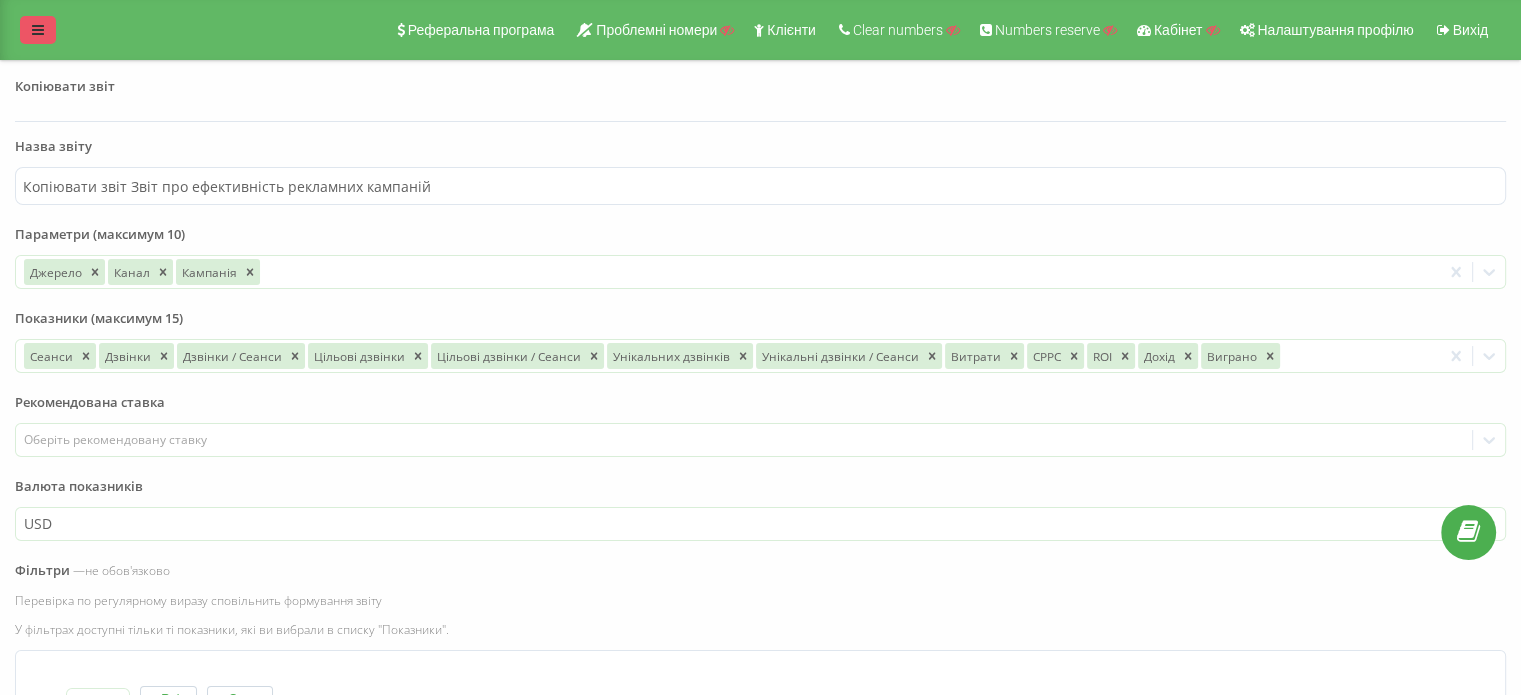 click at bounding box center [38, 30] 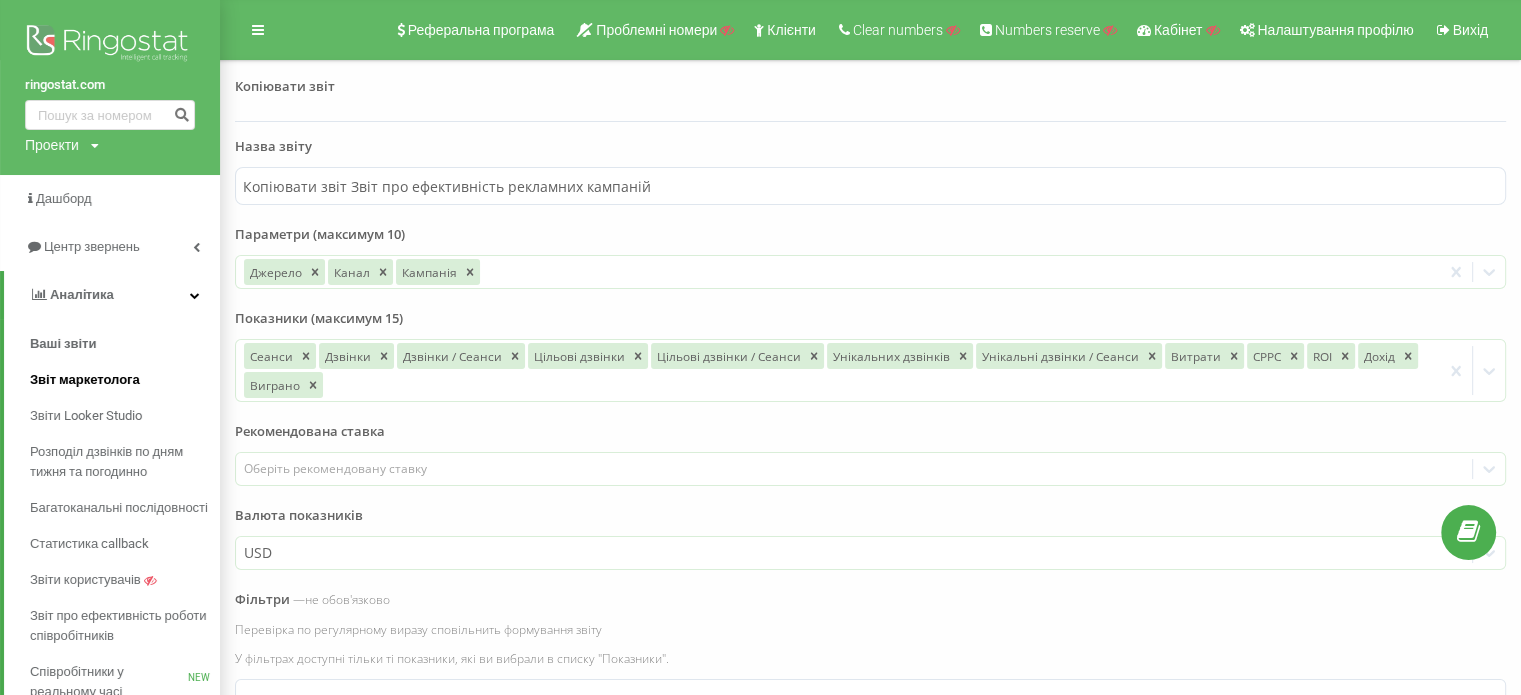 click on "Звіт маркетолога" at bounding box center [85, 380] 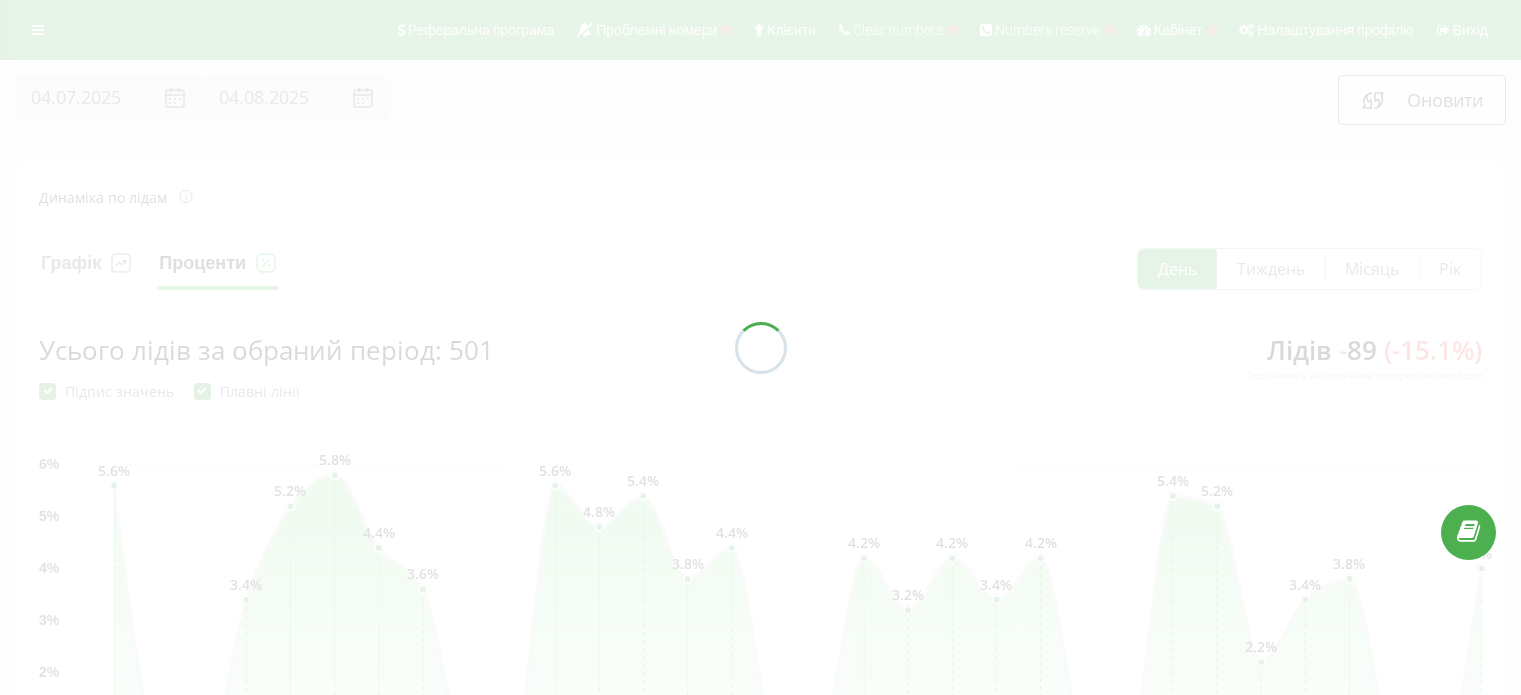 scroll, scrollTop: 0, scrollLeft: 0, axis: both 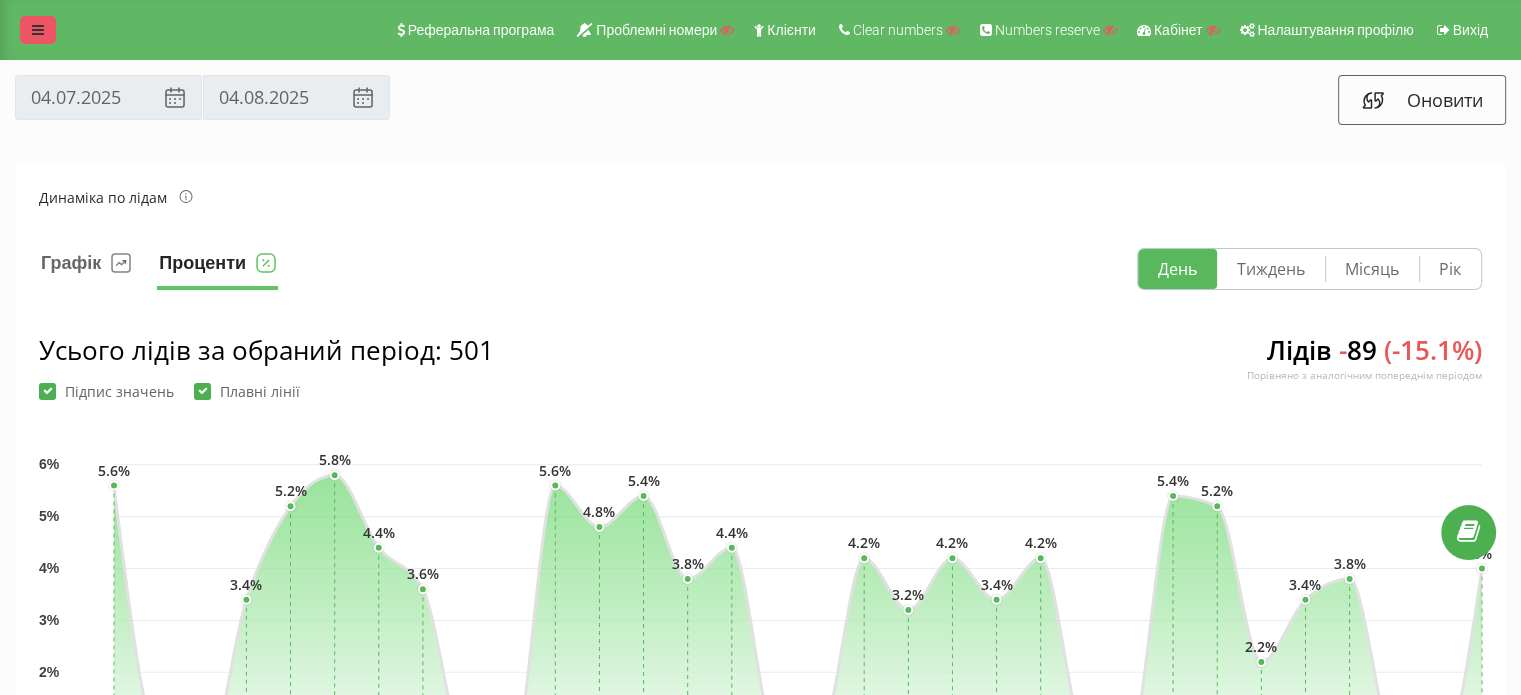 click at bounding box center (38, 30) 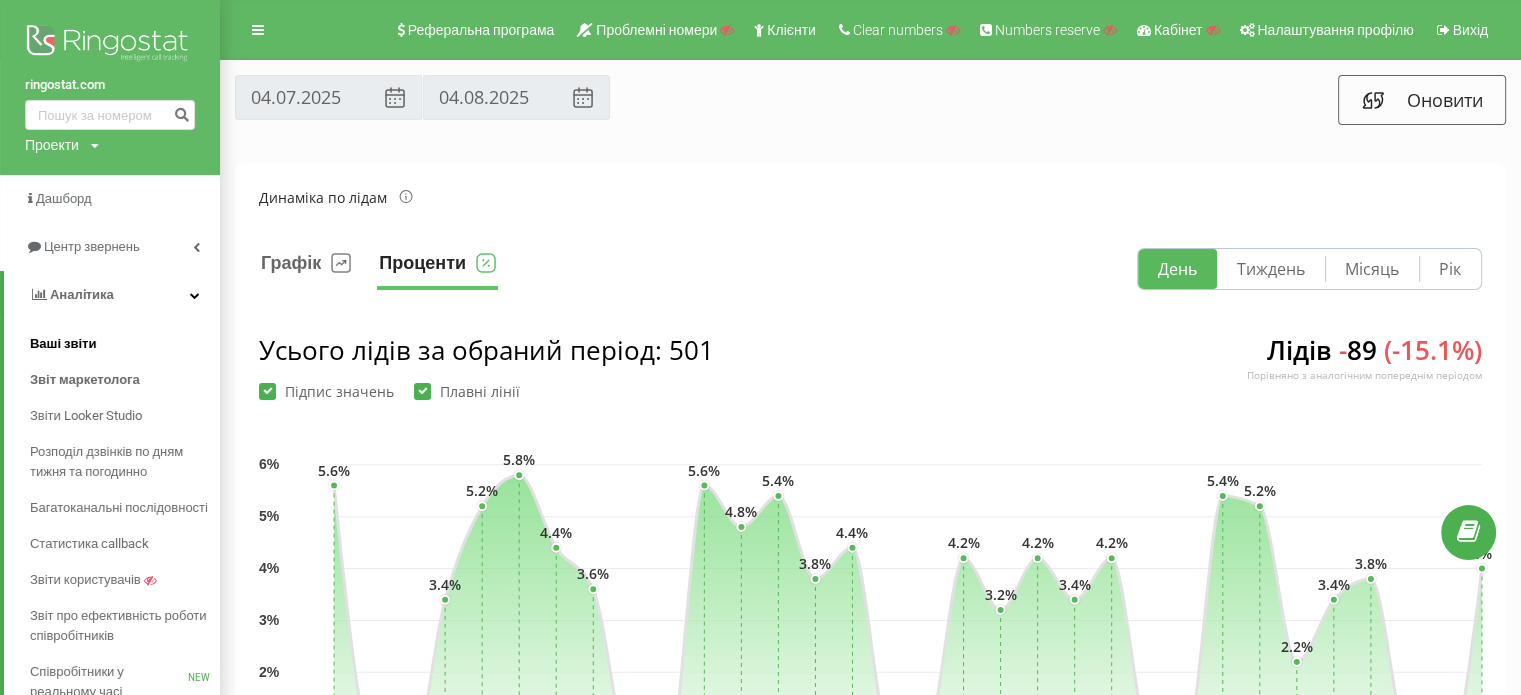 click on "Ваші звіти" at bounding box center (63, 344) 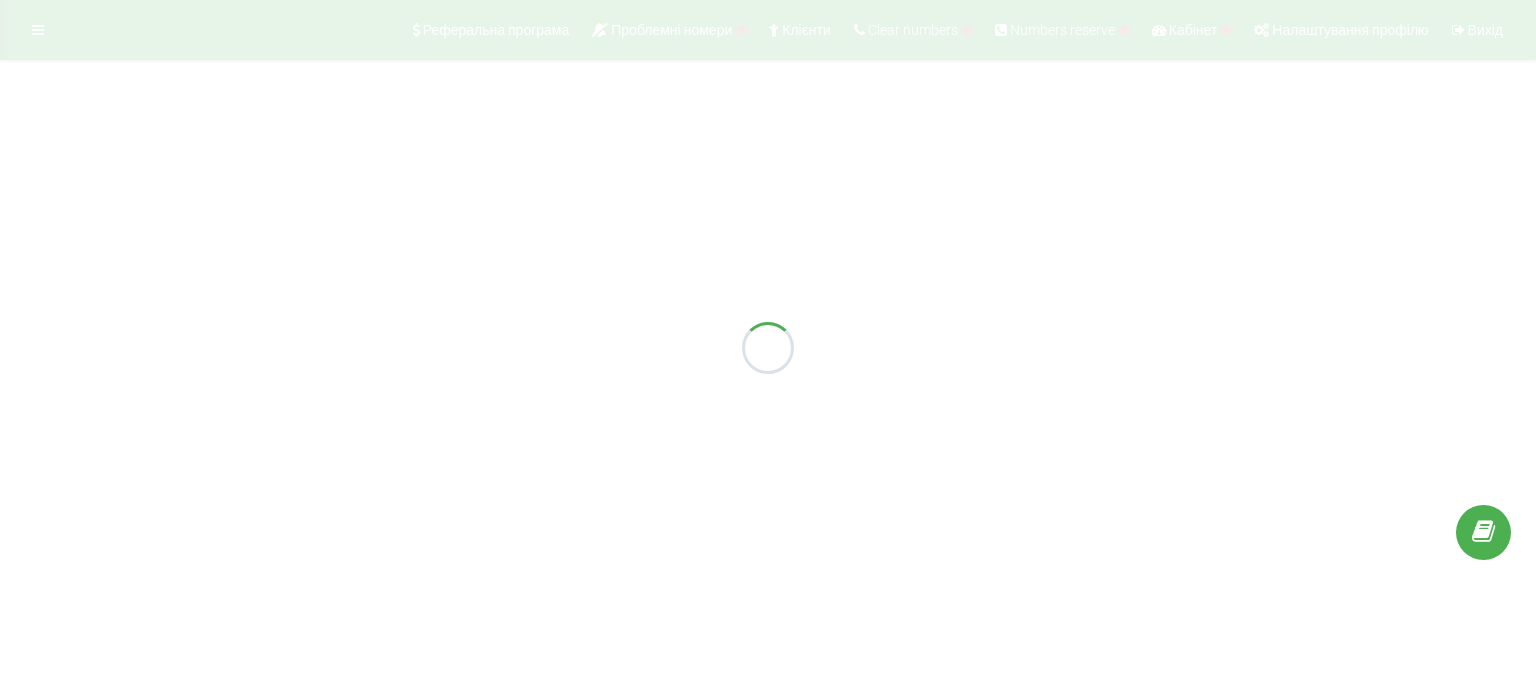 scroll, scrollTop: 0, scrollLeft: 0, axis: both 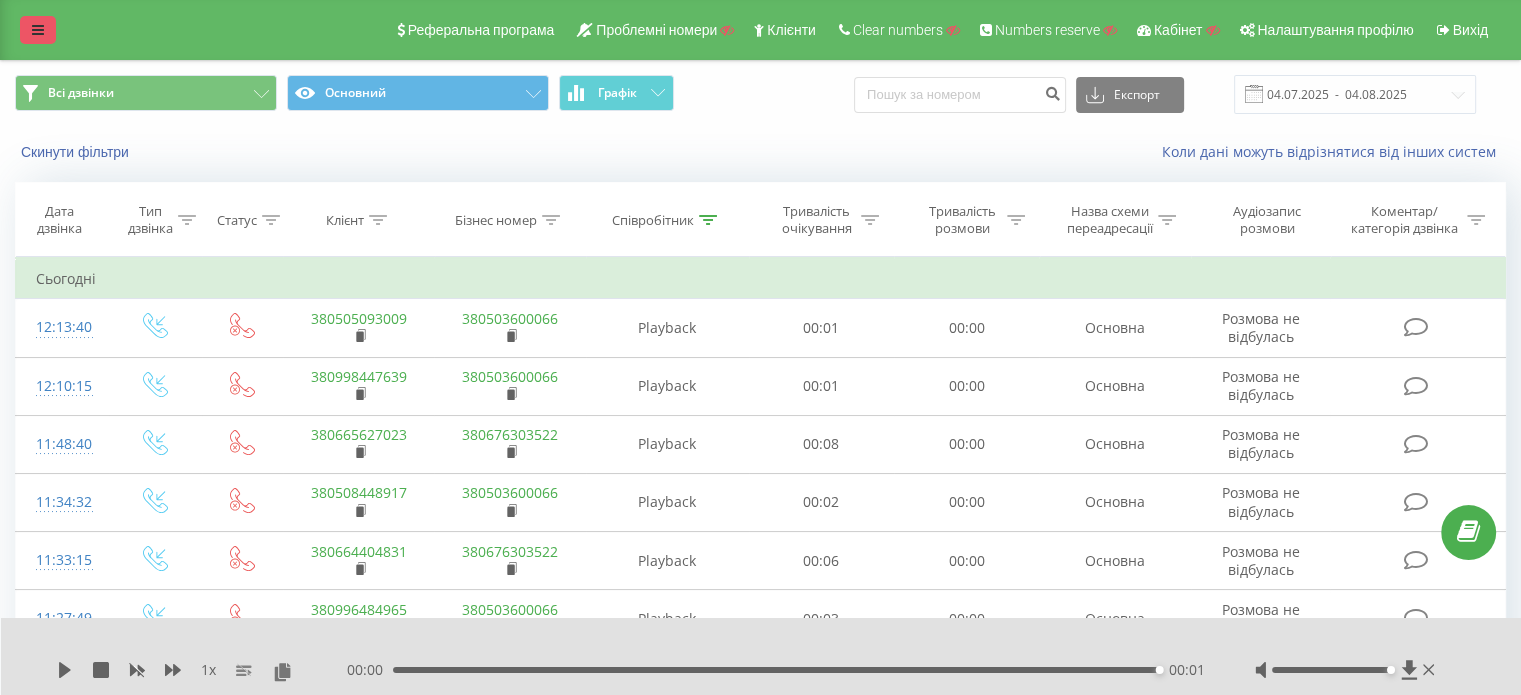 click at bounding box center [38, 30] 